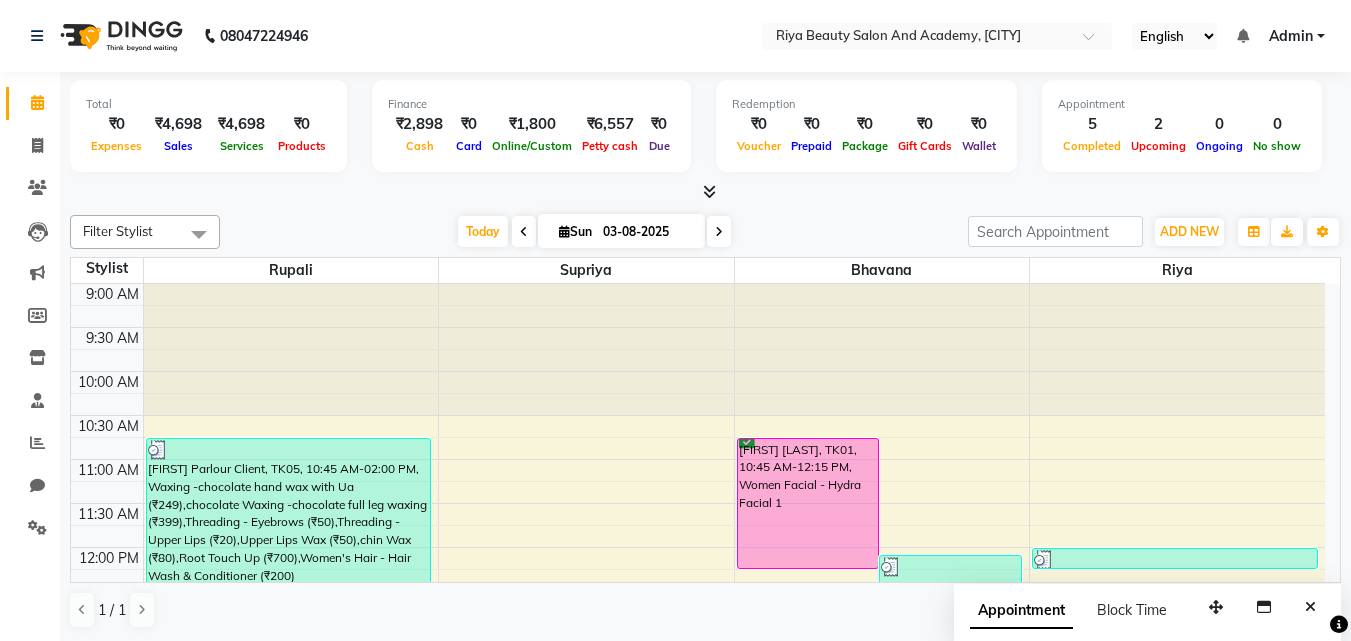 scroll, scrollTop: 0, scrollLeft: 0, axis: both 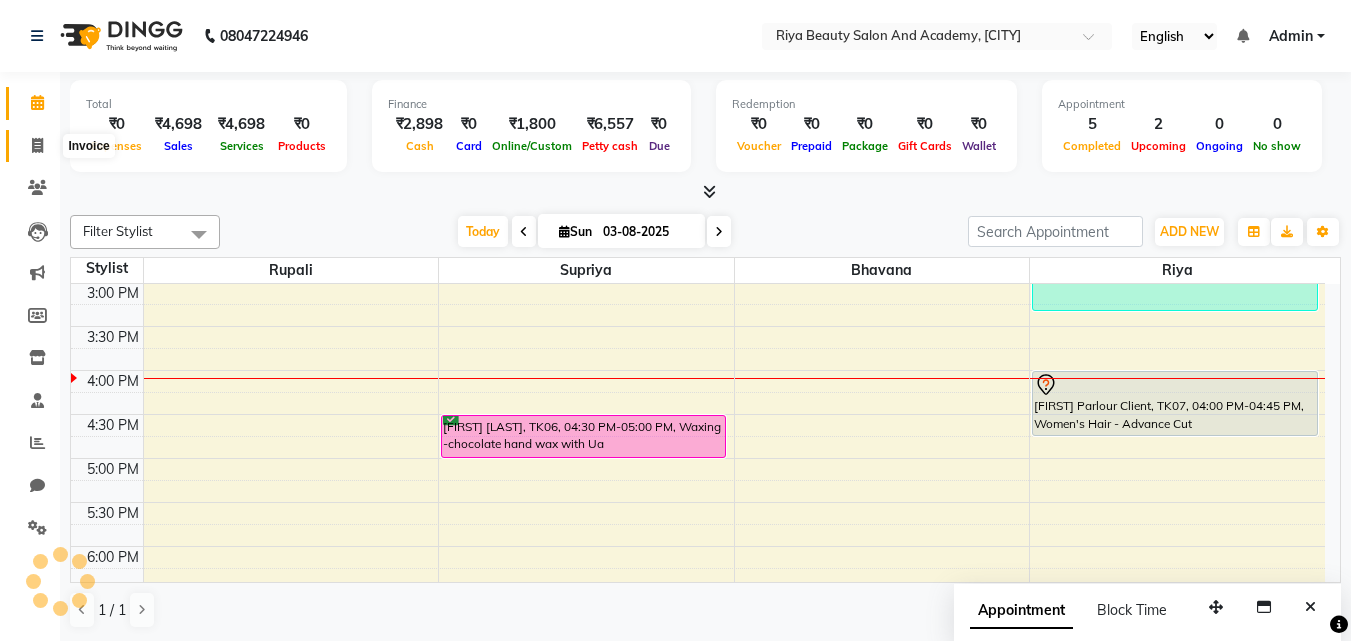 click 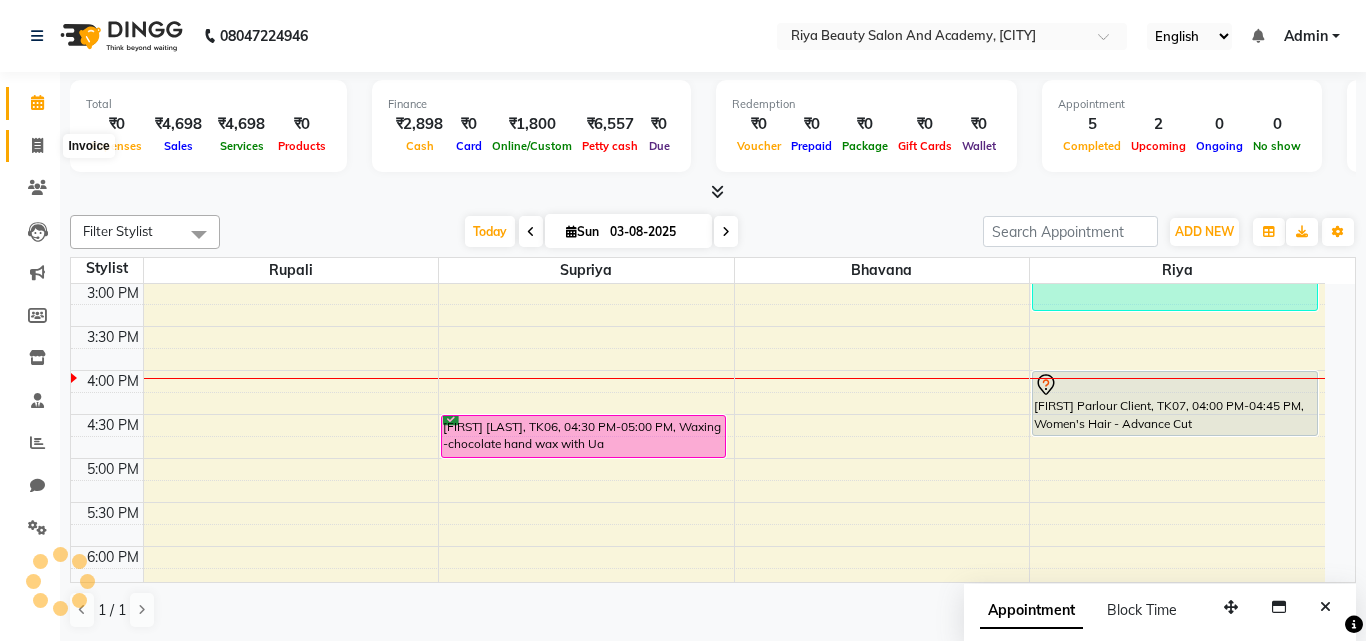 select on "service" 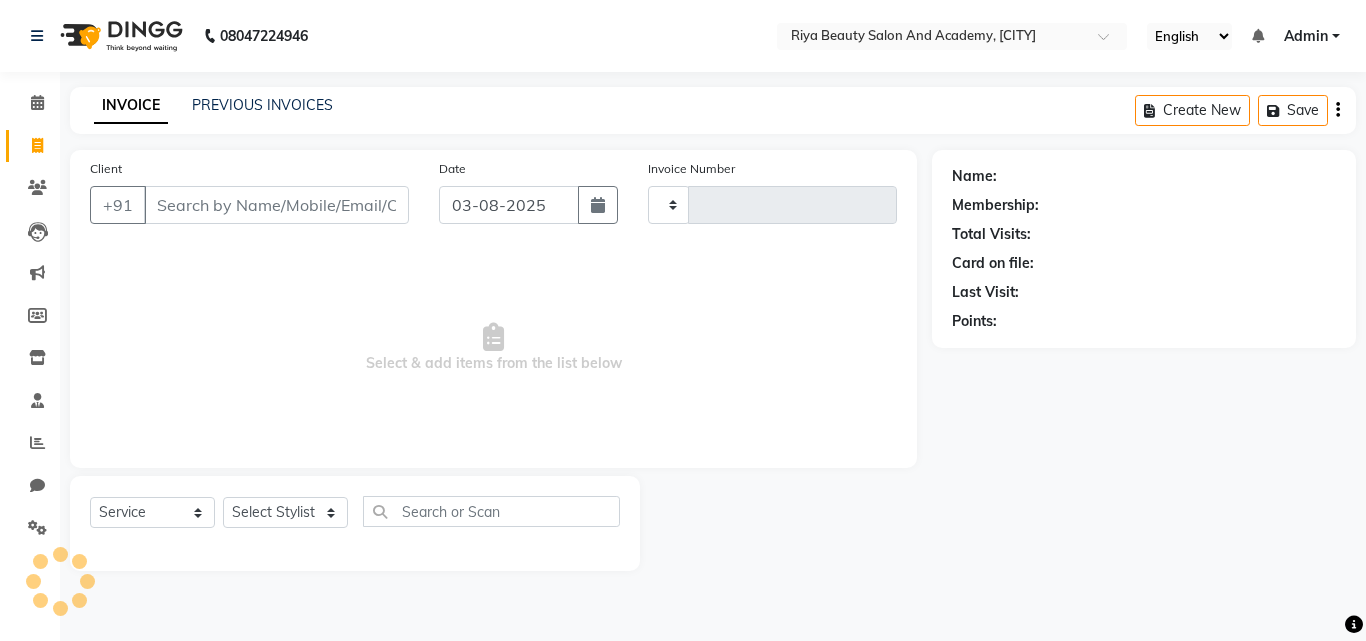 type on "0051" 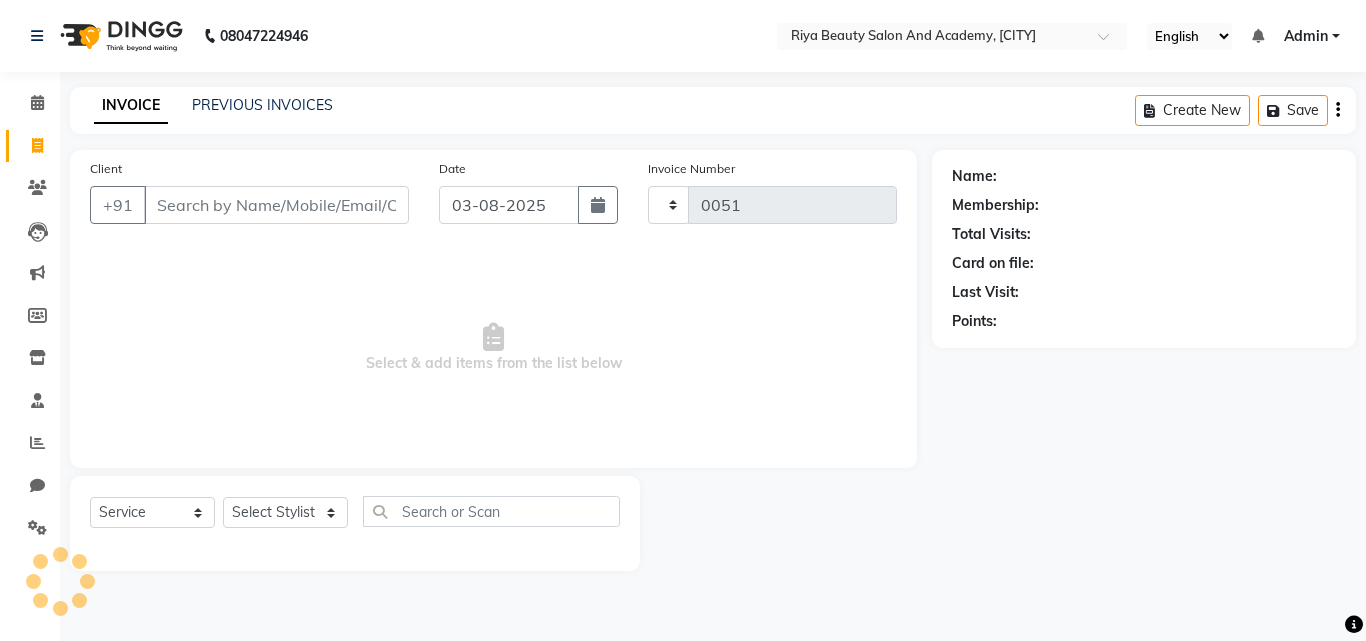select on "8620" 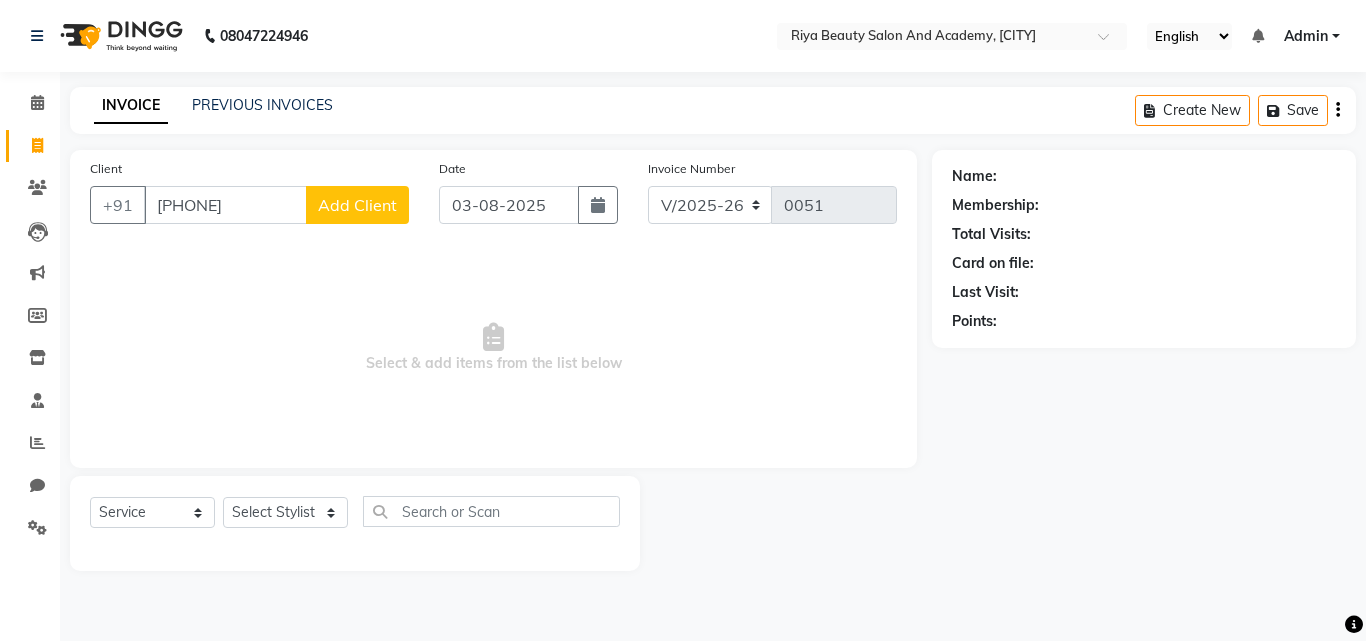 type on "[PHONE]" 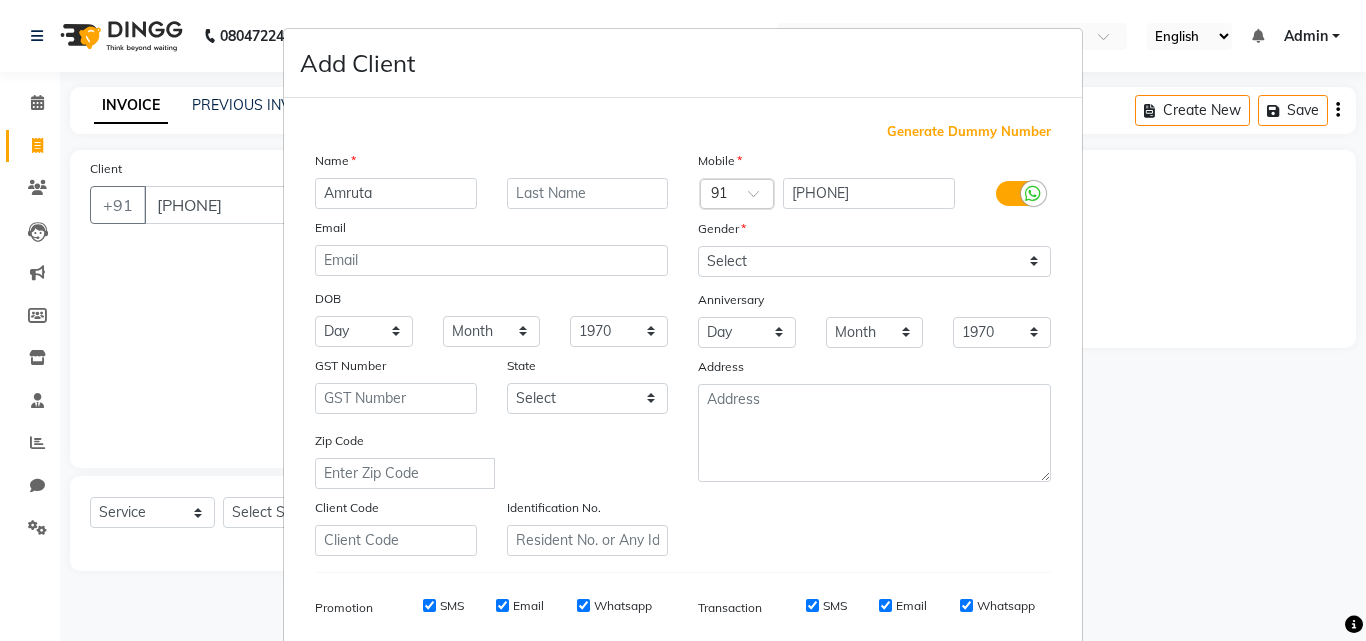 type on "Amruta" 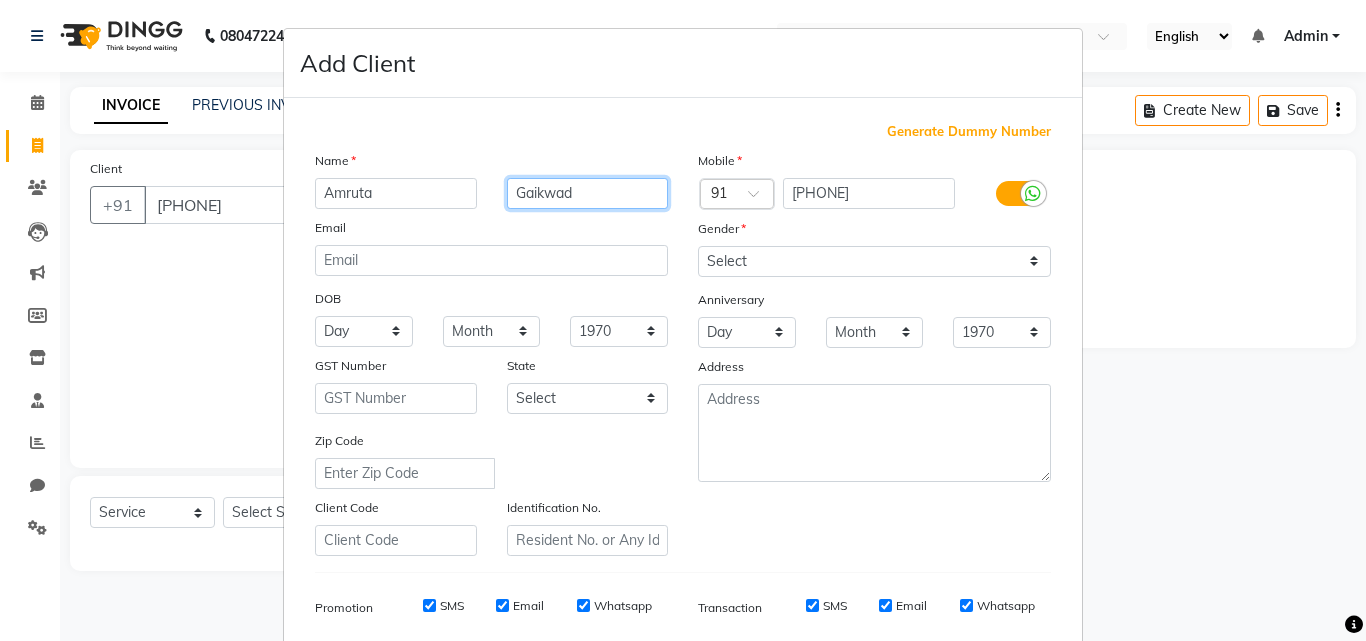 type on "Gaikwad" 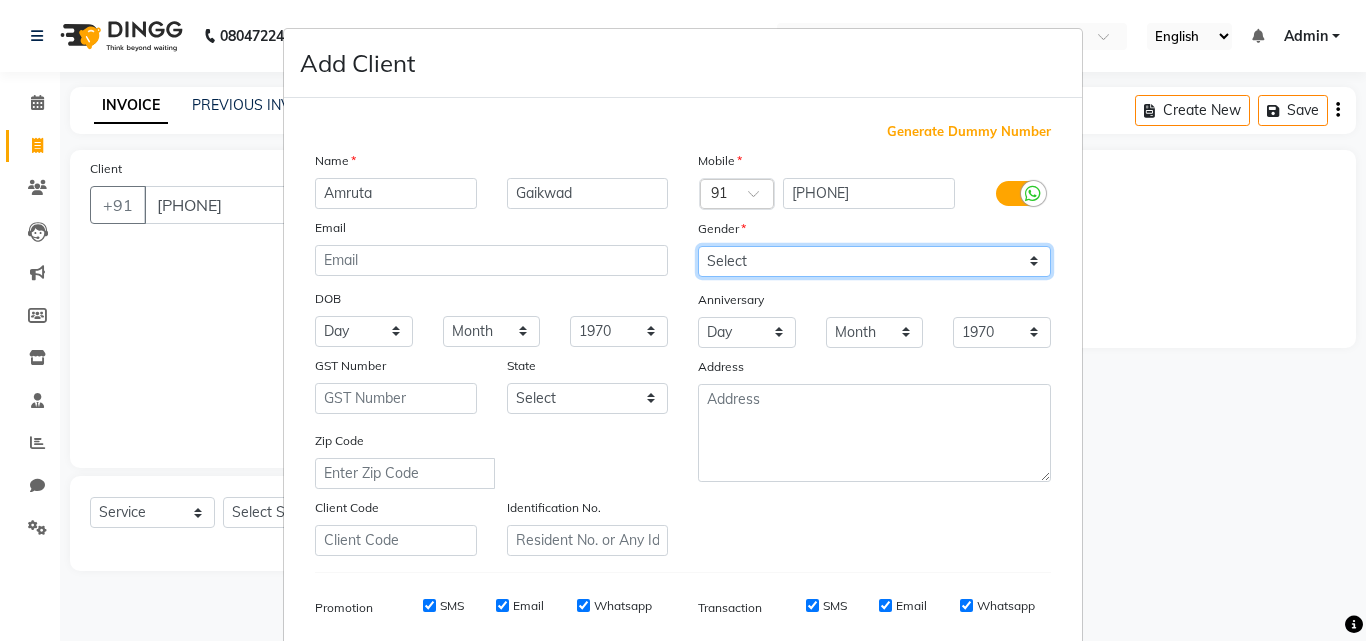 click on "Select Male Female Other Prefer Not To Say" at bounding box center [874, 261] 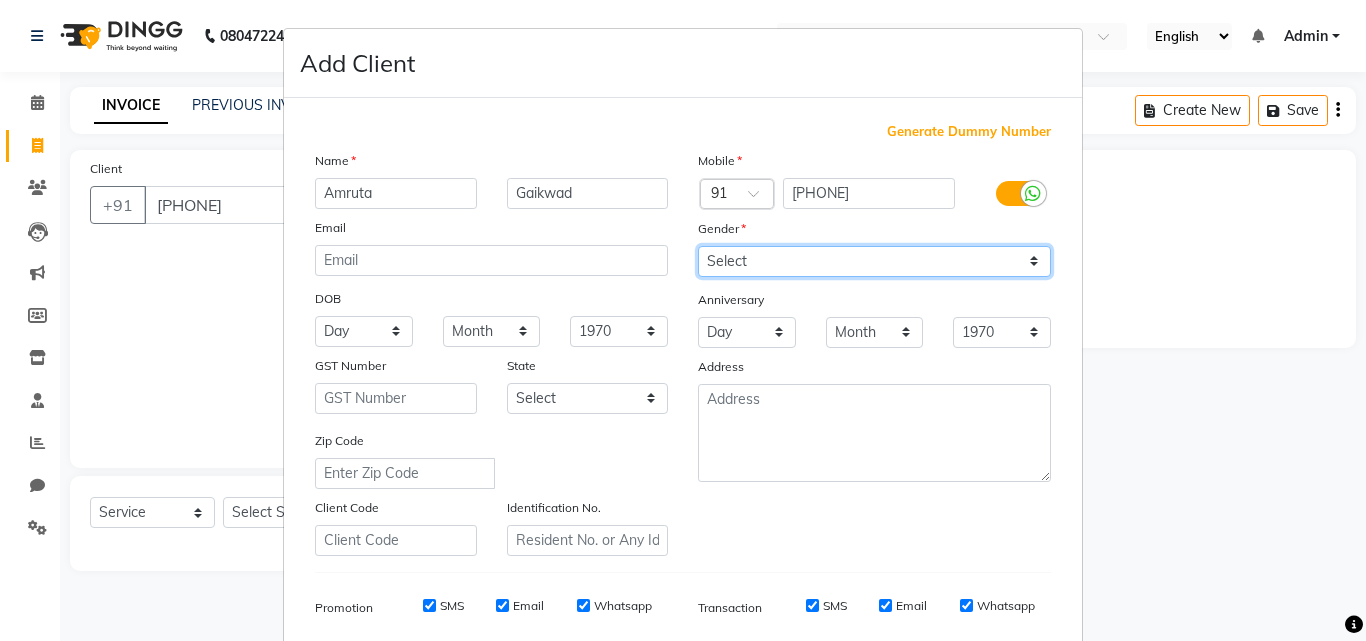 select on "female" 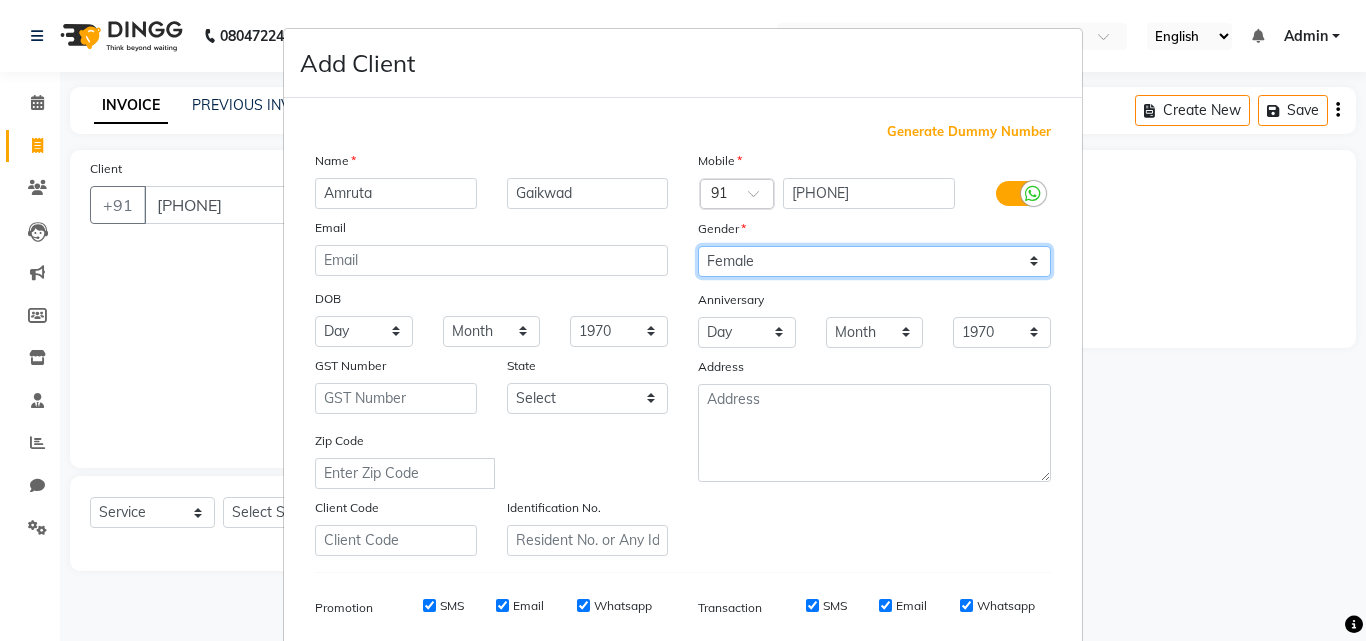 click on "Select Male Female Other Prefer Not To Say" at bounding box center [874, 261] 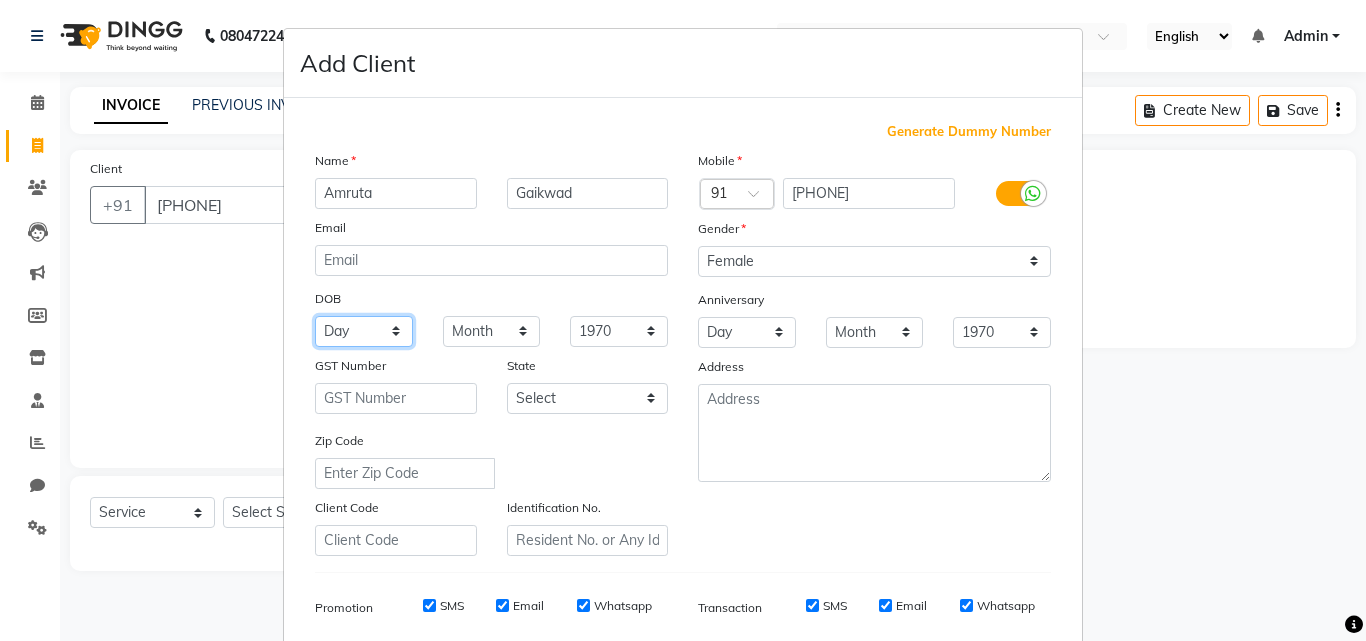 click on "Day 01 02 03 04 05 06 07 08 09 10 11 12 13 14 15 16 17 18 19 20 21 22 23 24 25 26 27 28 29 30 31" at bounding box center (364, 331) 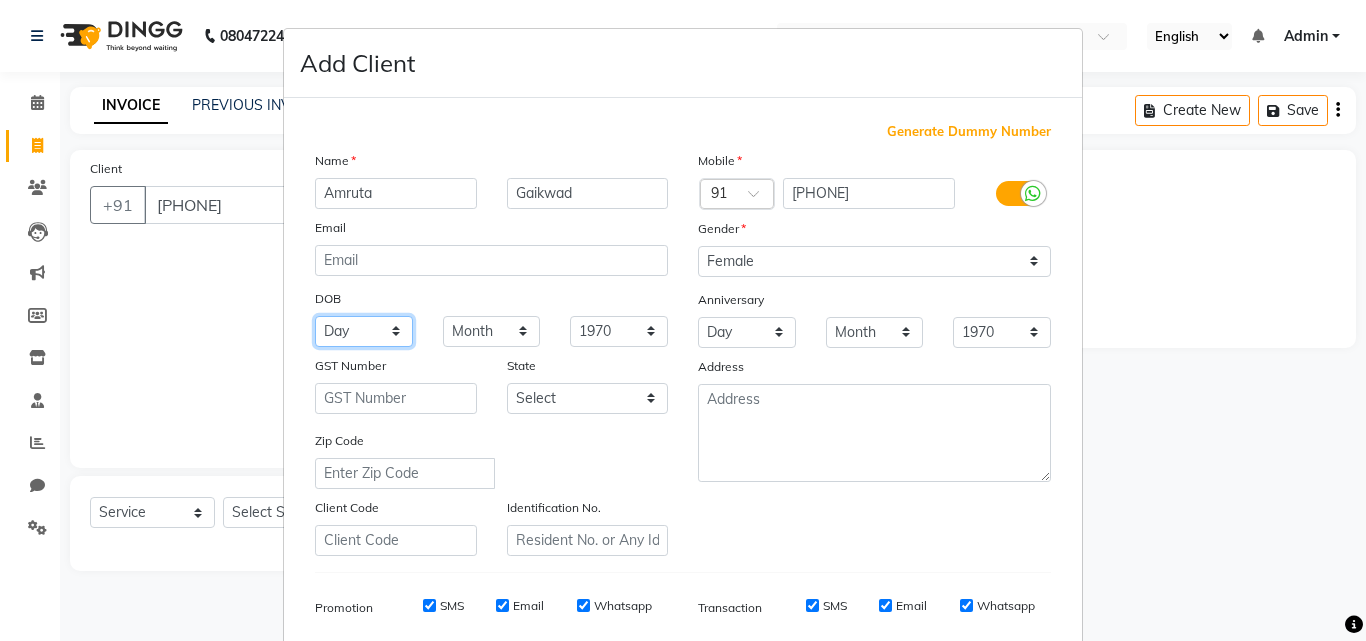 select on "19" 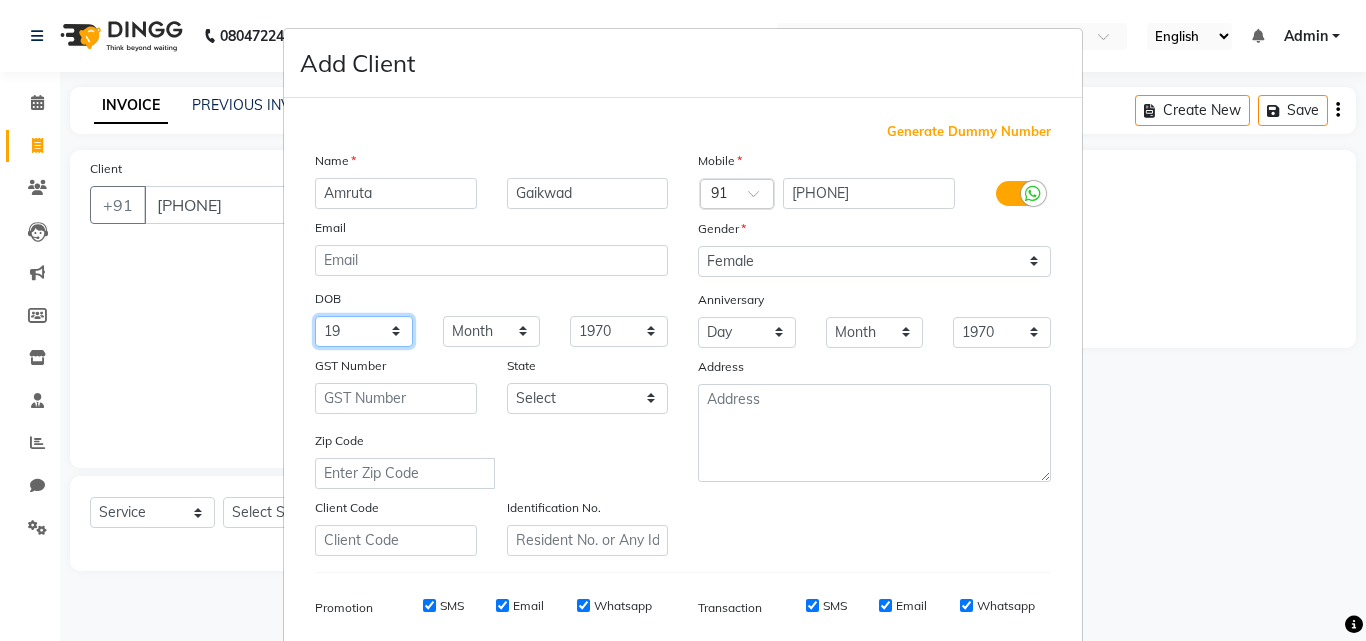 click on "Day 01 02 03 04 05 06 07 08 09 10 11 12 13 14 15 16 17 18 19 20 21 22 23 24 25 26 27 28 29 30 31" at bounding box center (364, 331) 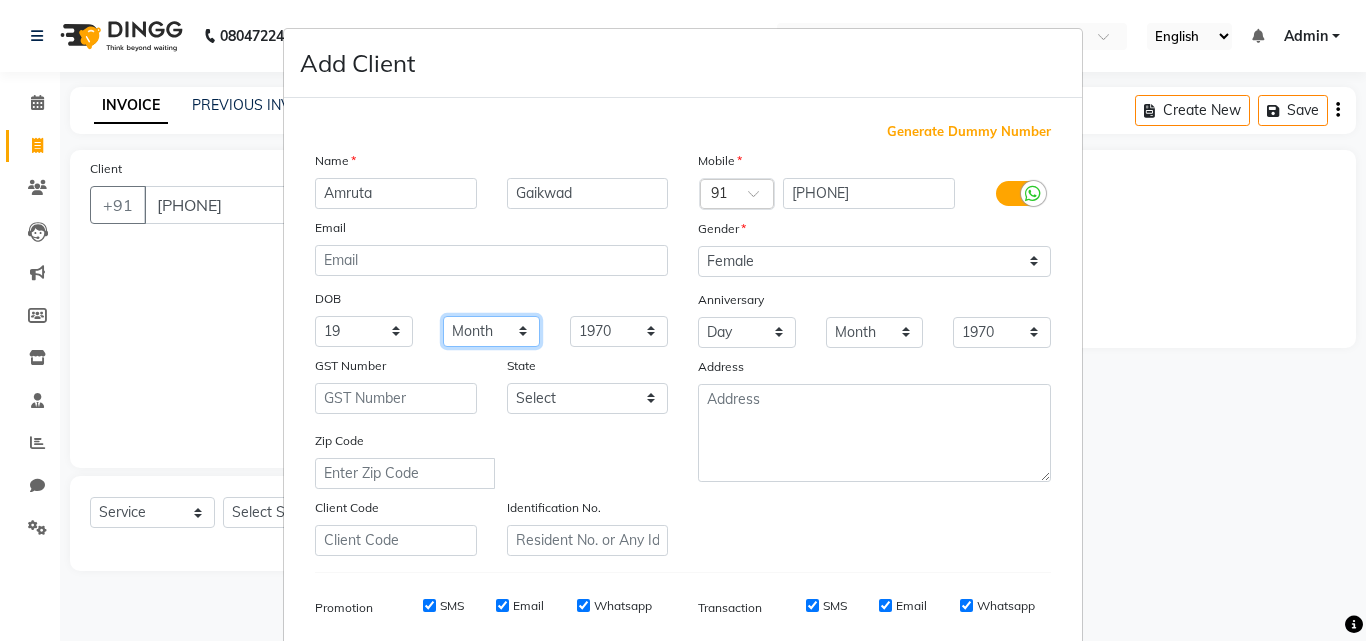 click on "Month January February March April May June July August September October November December" at bounding box center (492, 331) 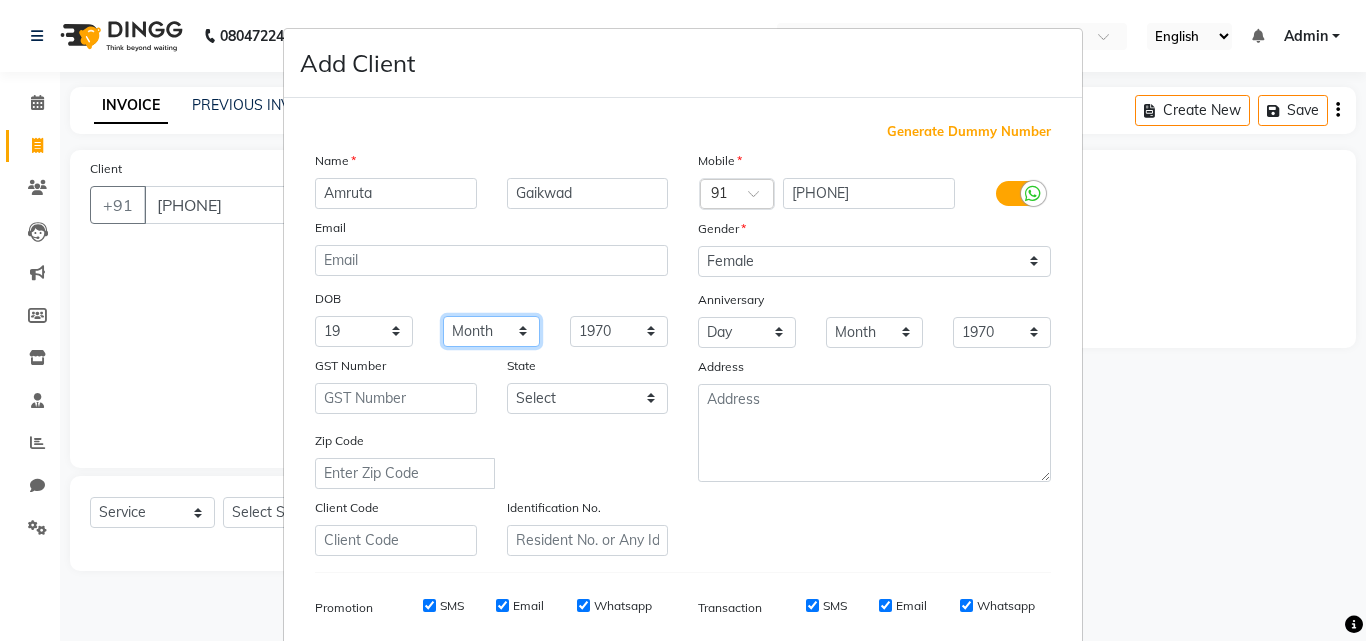 select on "01" 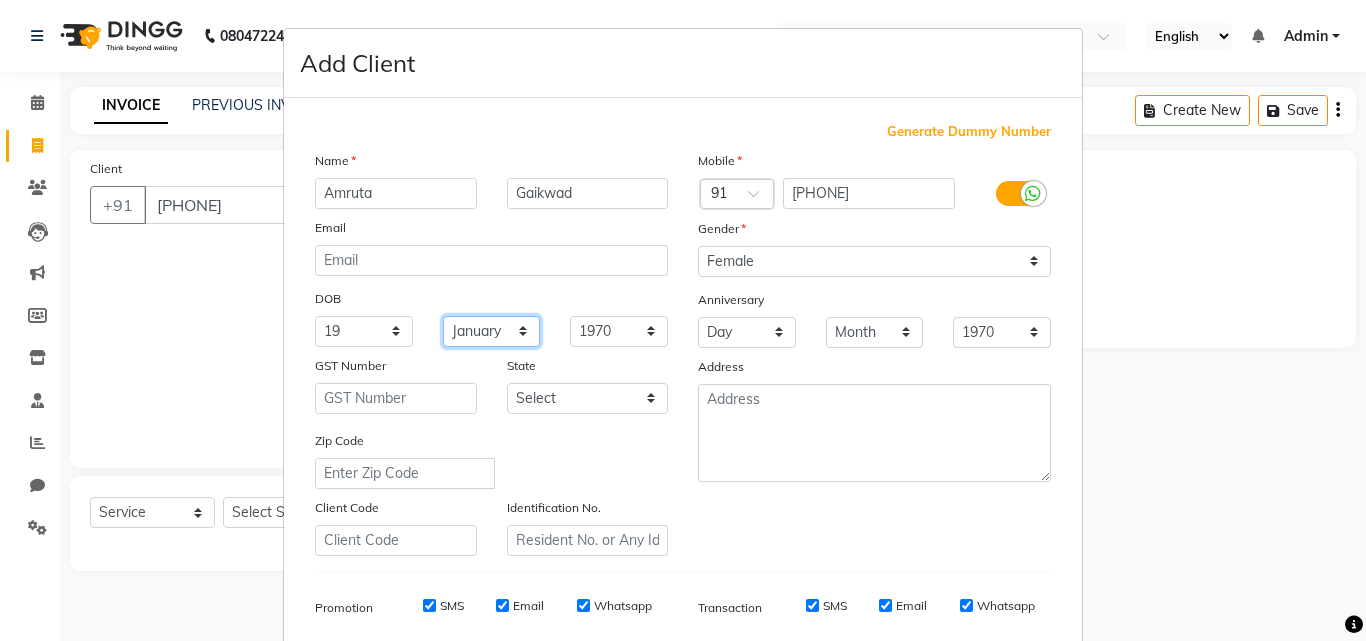 click on "Month January February March April May June July August September October November December" at bounding box center (492, 331) 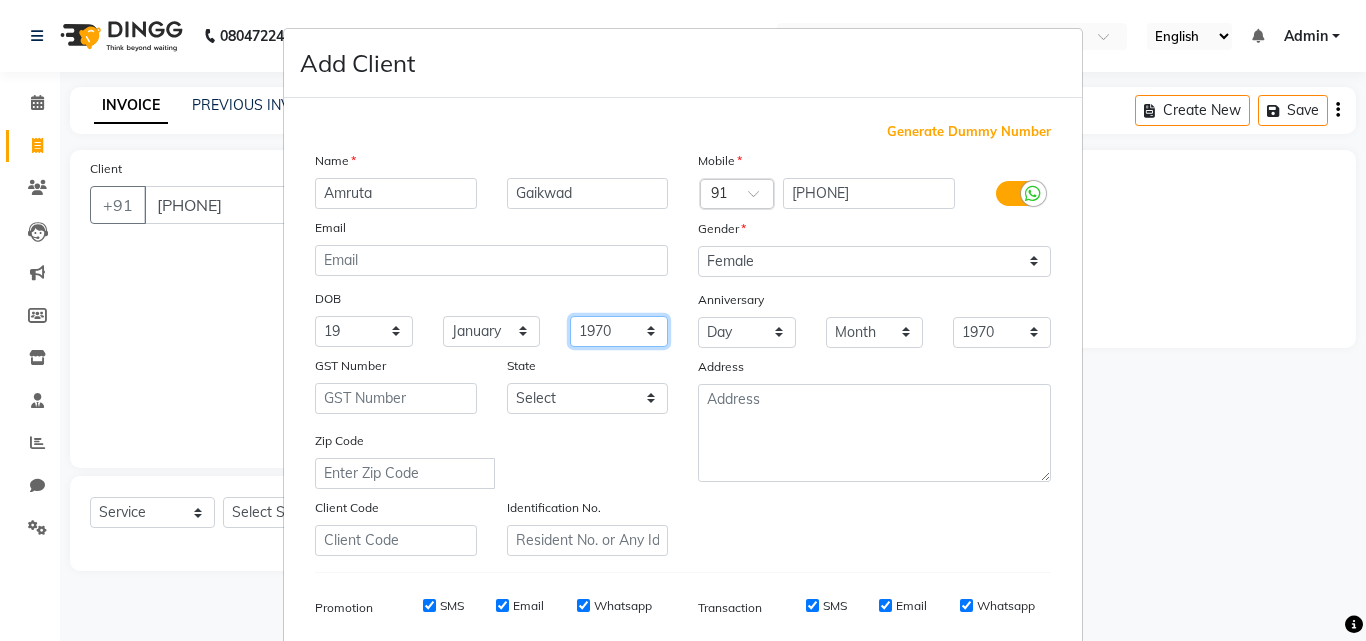 click on "1940 1941 1942 1943 1944 1945 1946 1947 1948 1949 1950 1951 1952 1953 1954 1955 1956 1957 1958 1959 1960 1961 1962 1963 1964 1965 1966 1967 1968 1969 1970 1971 1972 1973 1974 1975 1976 1977 1978 1979 1980 1981 1982 1983 1984 1985 1986 1987 1988 1989 1990 1991 1992 1993 1994 1995 1996 1997 1998 1999 2000 2001 2002 2003 2004 2005 2006 2007 2008 2009 2010 2011 2012 2013 2014 2015 2016 2017 2018 2019 2020 2021 2022 2023 2024" at bounding box center [619, 331] 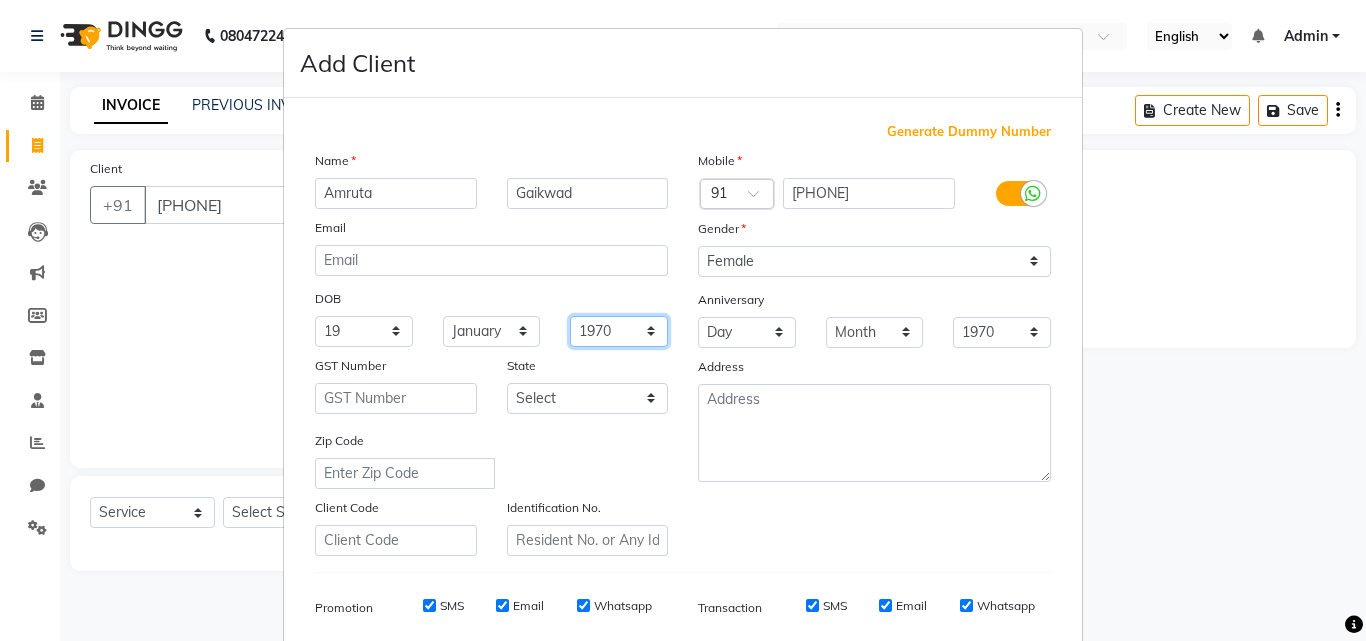 select on "1998" 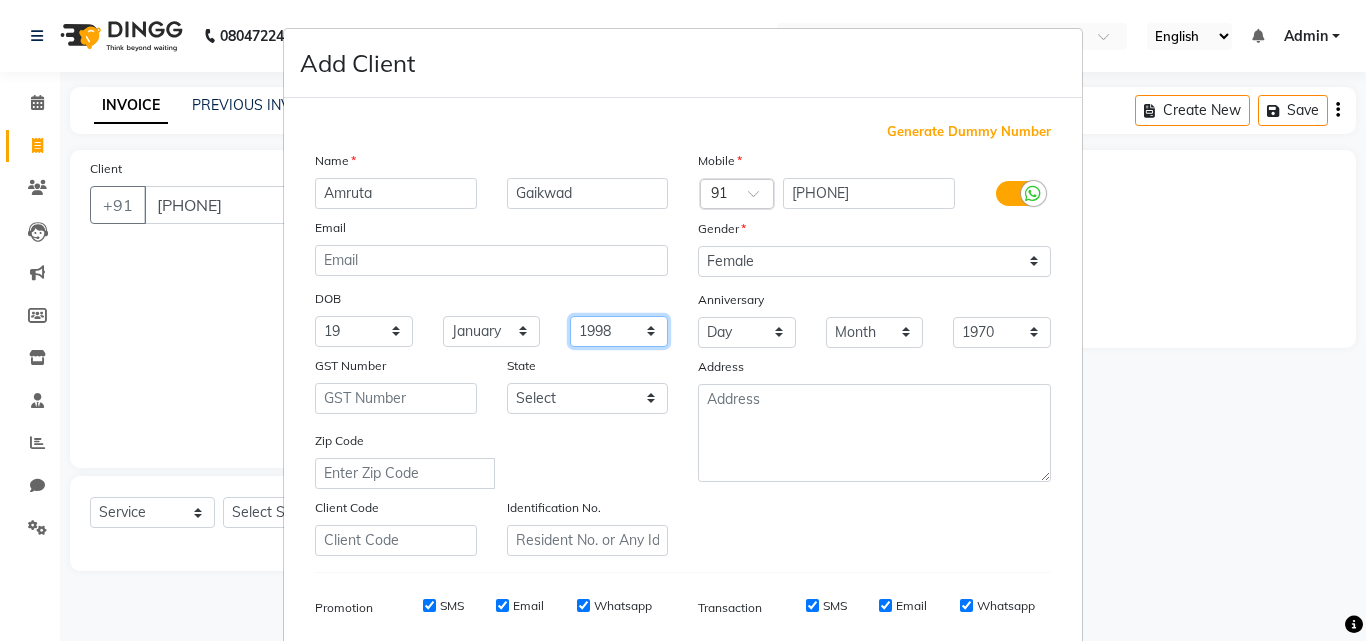 click on "1940 1941 1942 1943 1944 1945 1946 1947 1948 1949 1950 1951 1952 1953 1954 1955 1956 1957 1958 1959 1960 1961 1962 1963 1964 1965 1966 1967 1968 1969 1970 1971 1972 1973 1974 1975 1976 1977 1978 1979 1980 1981 1982 1983 1984 1985 1986 1987 1988 1989 1990 1991 1992 1993 1994 1995 1996 1997 1998 1999 2000 2001 2002 2003 2004 2005 2006 2007 2008 2009 2010 2011 2012 2013 2014 2015 2016 2017 2018 2019 2020 2021 2022 2023 2024" at bounding box center (619, 331) 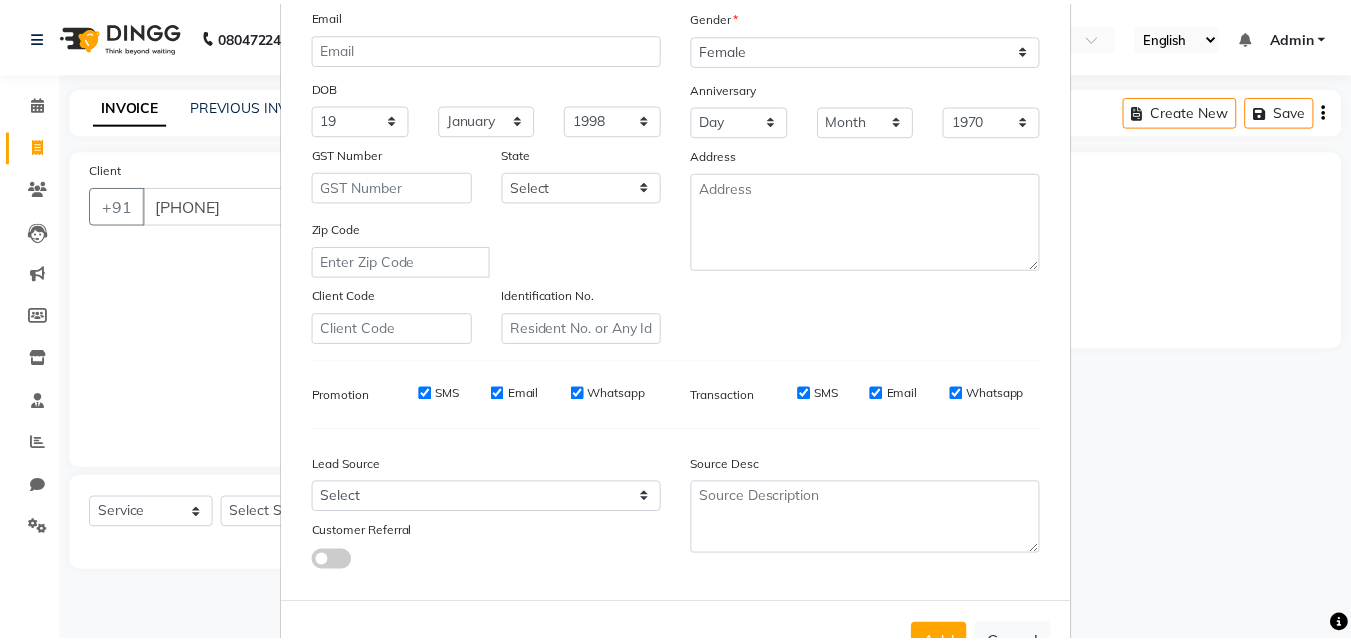 scroll, scrollTop: 282, scrollLeft: 0, axis: vertical 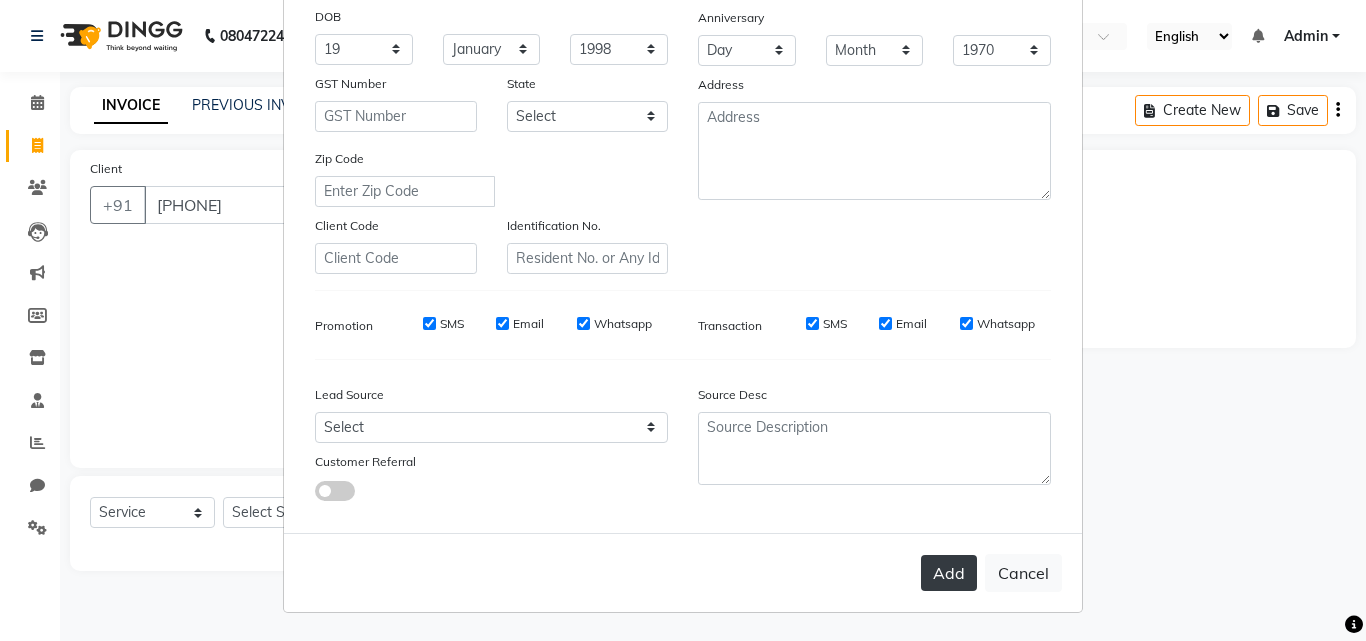 click on "Add" at bounding box center (949, 573) 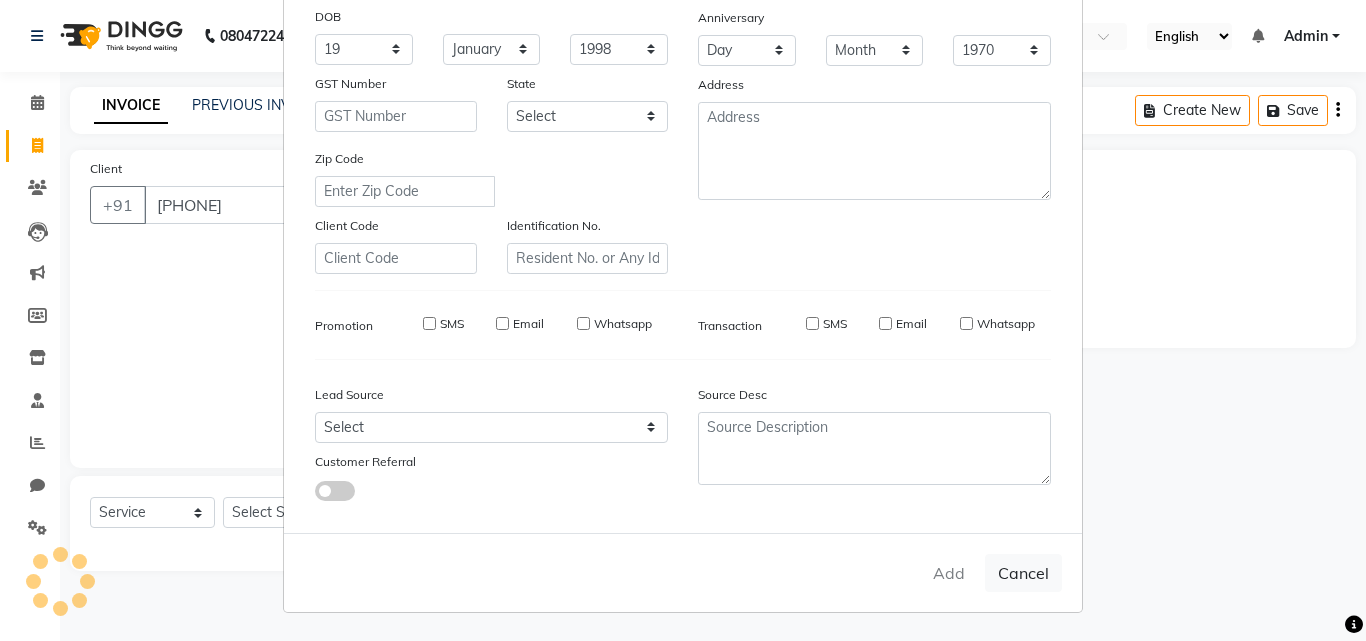 type 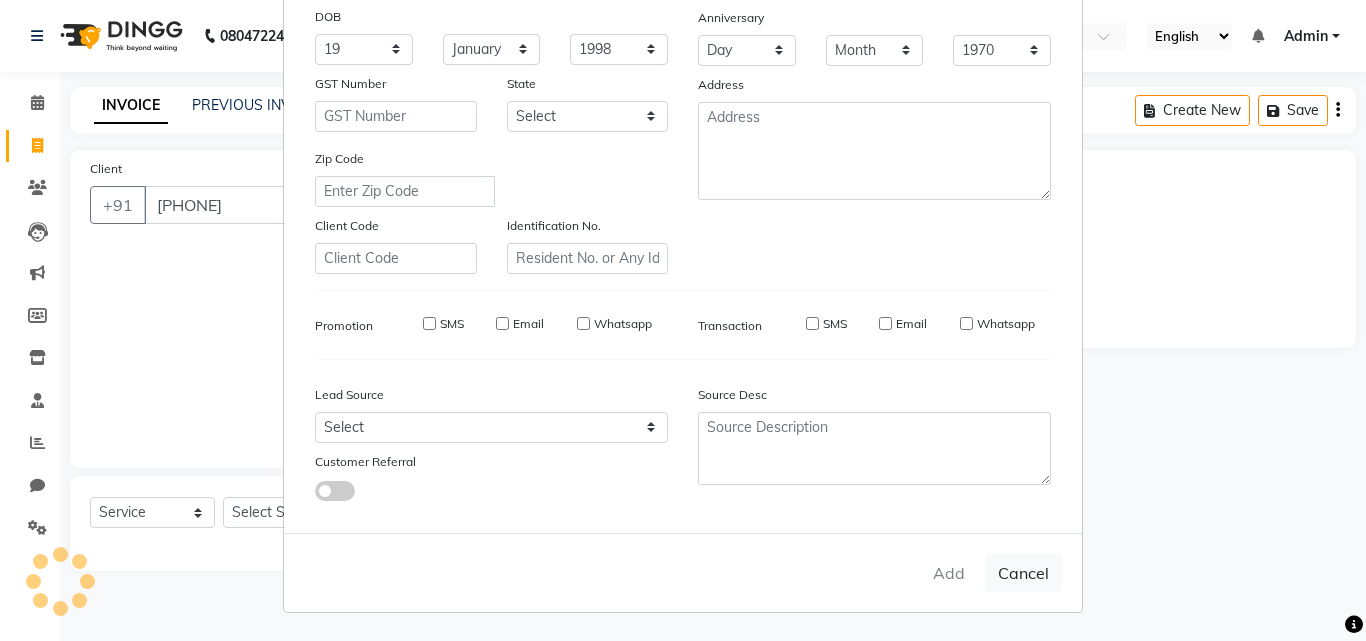 type 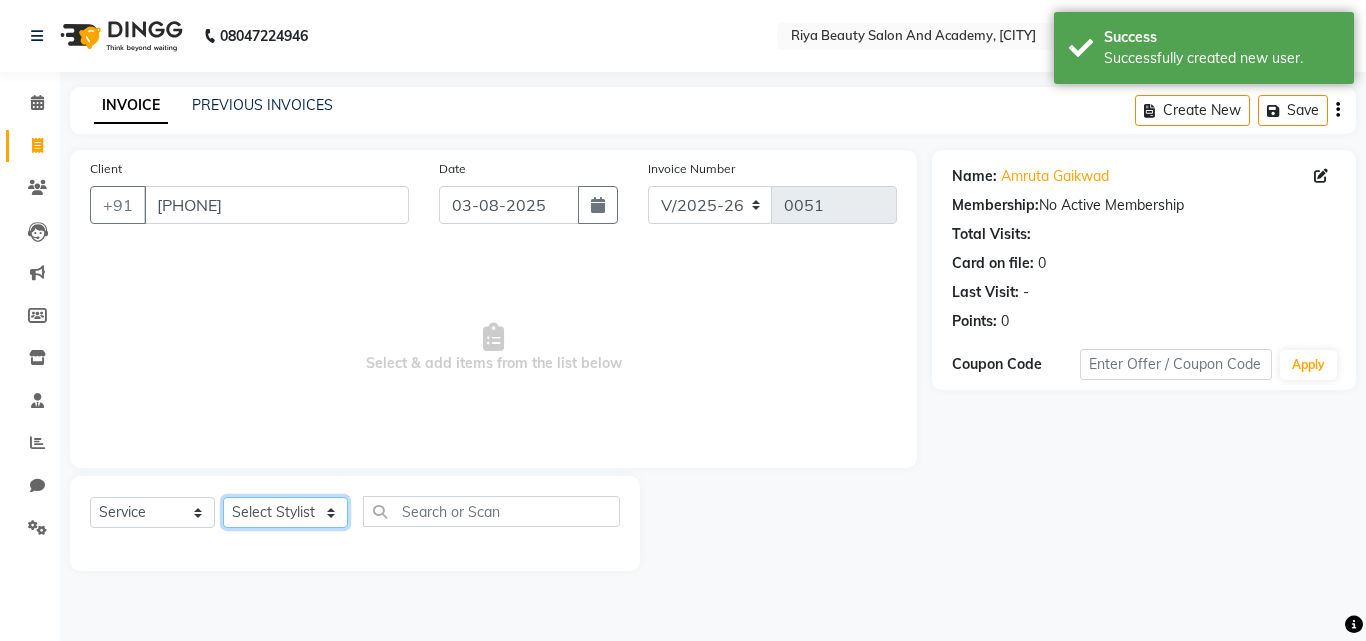 click on "Select Stylist Bhavana Riya Rupali Supriya" 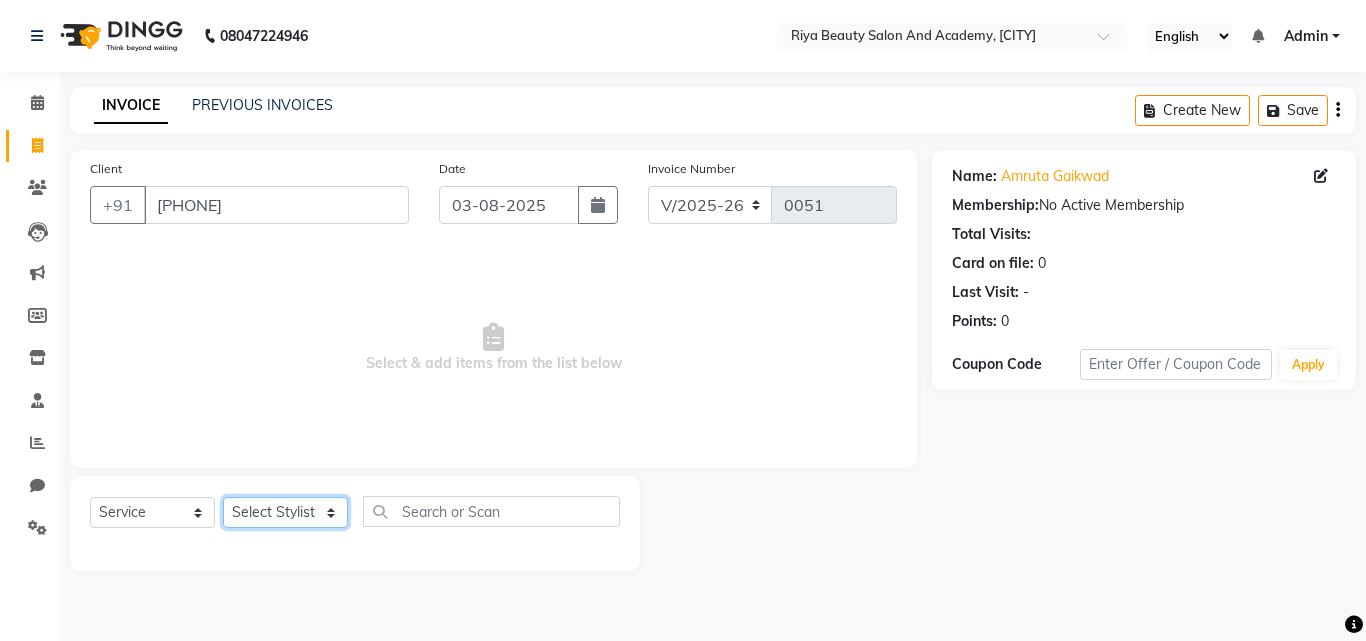 select on "87286" 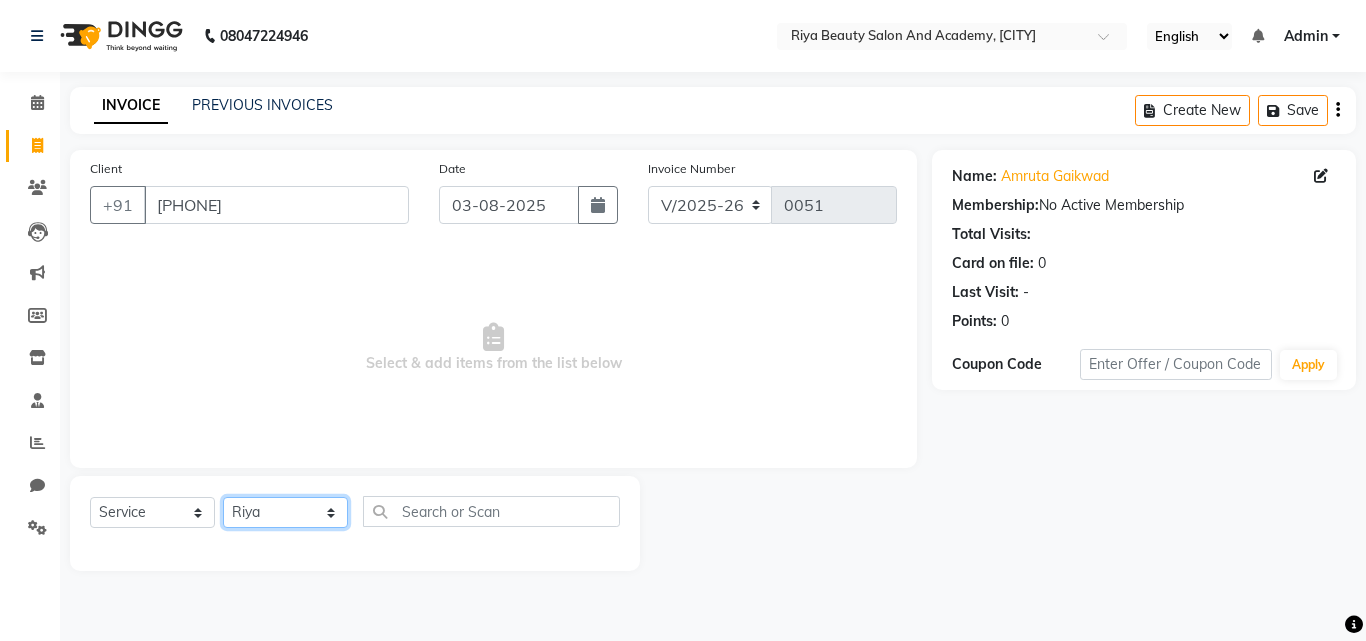click on "Select Stylist Bhavana Riya Rupali Supriya" 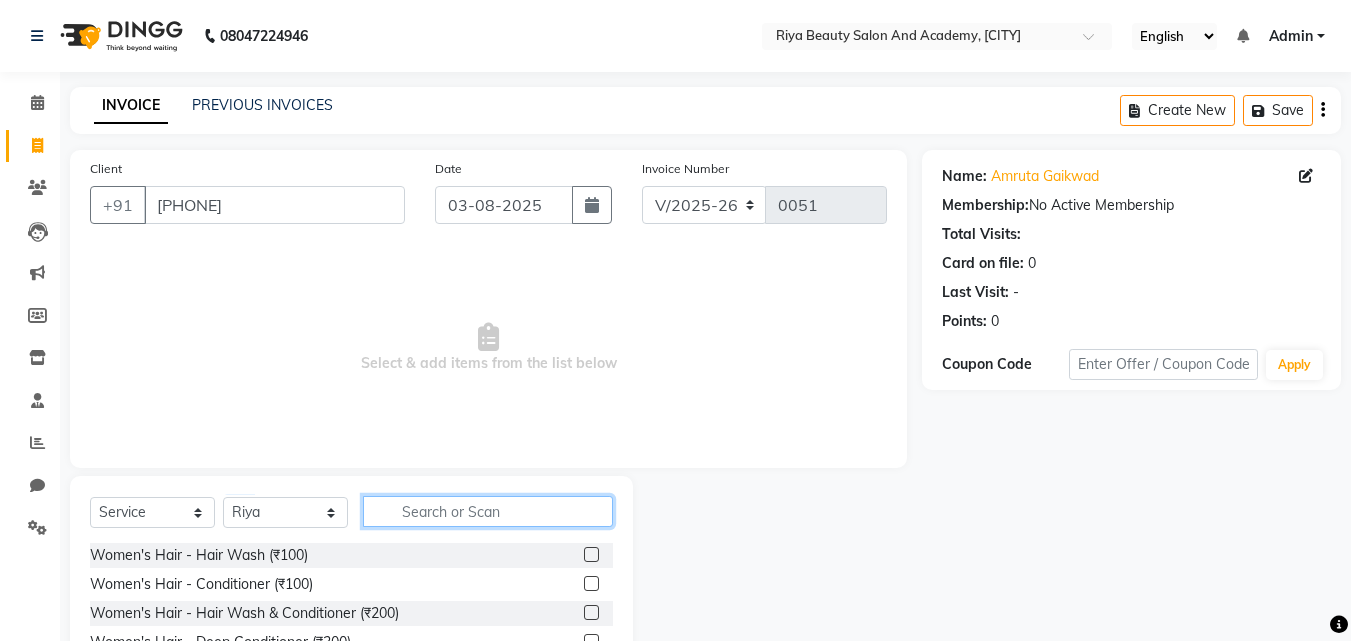 click 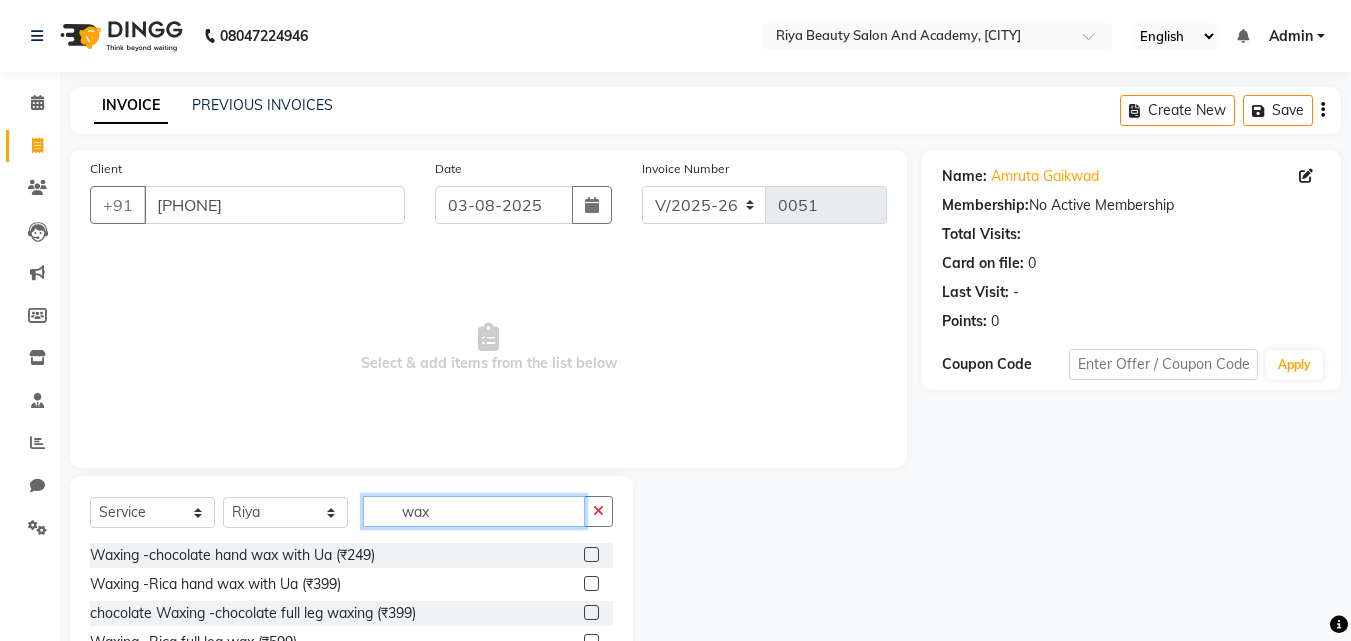 type on "wax" 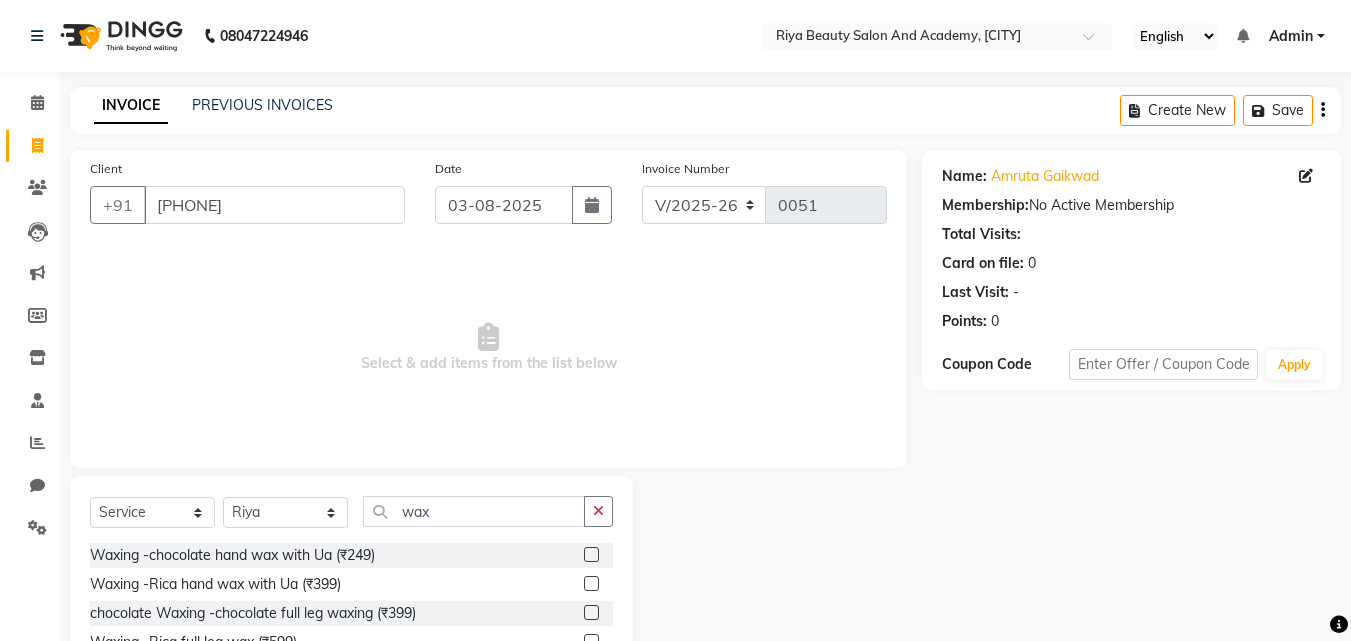 click on "Waxing -Rica hand wax with Ua (₹399)" 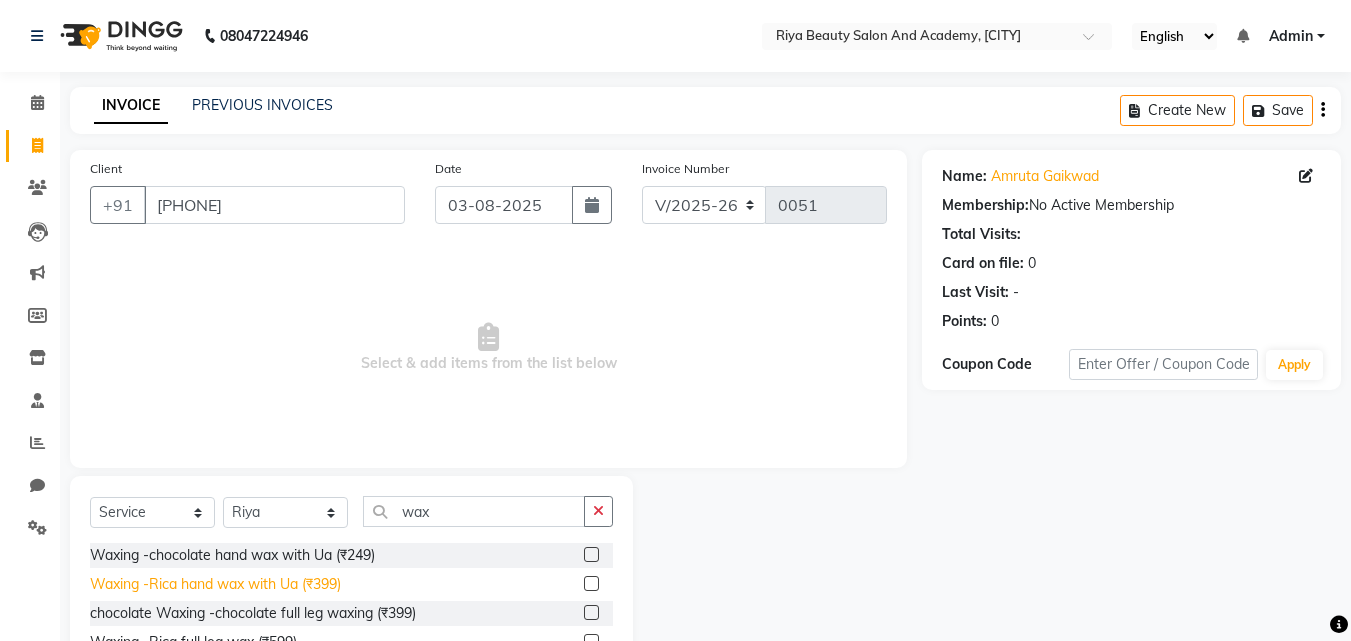 click on "Waxing -Rica hand wax with Ua (₹399)" 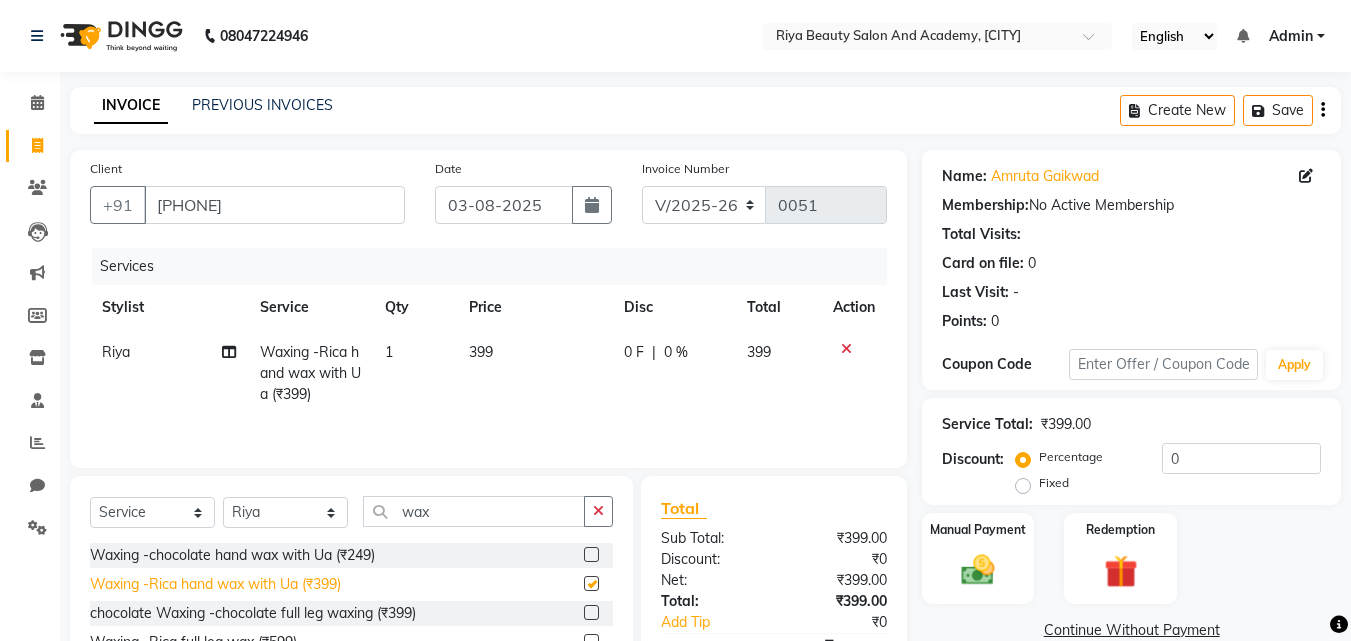 checkbox on "false" 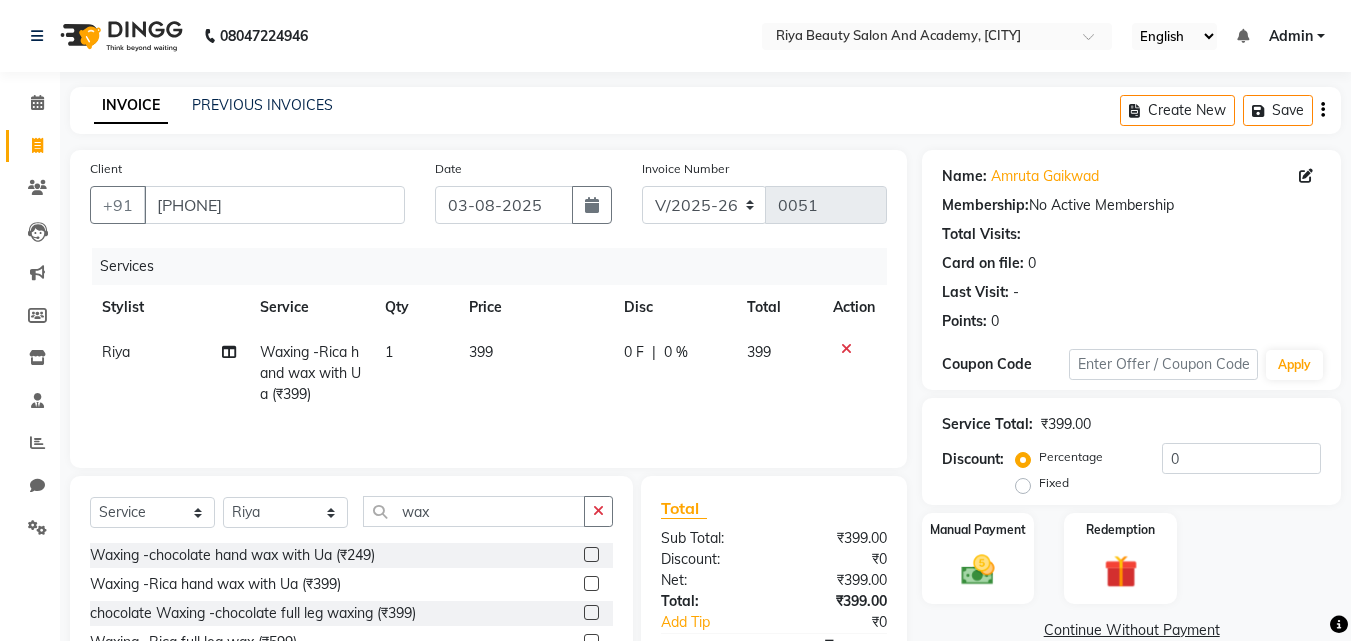 drag, startPoint x: 486, startPoint y: 530, endPoint x: 489, endPoint y: 516, distance: 14.3178215 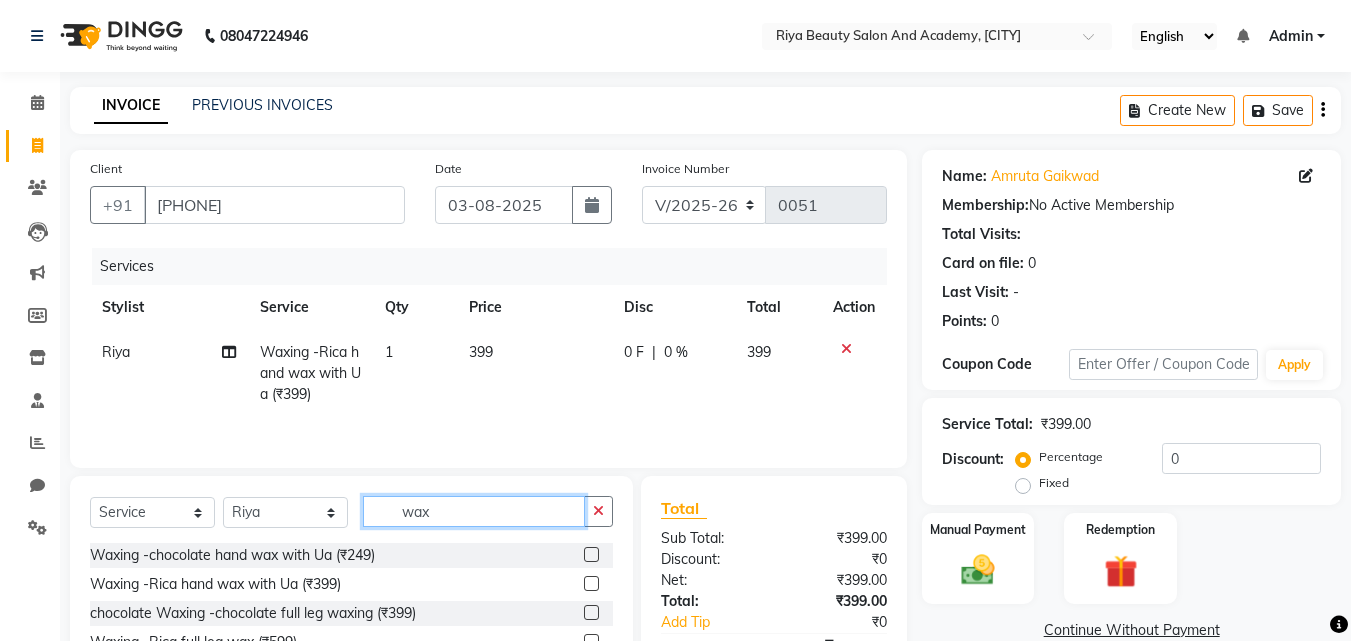 click on "wax" 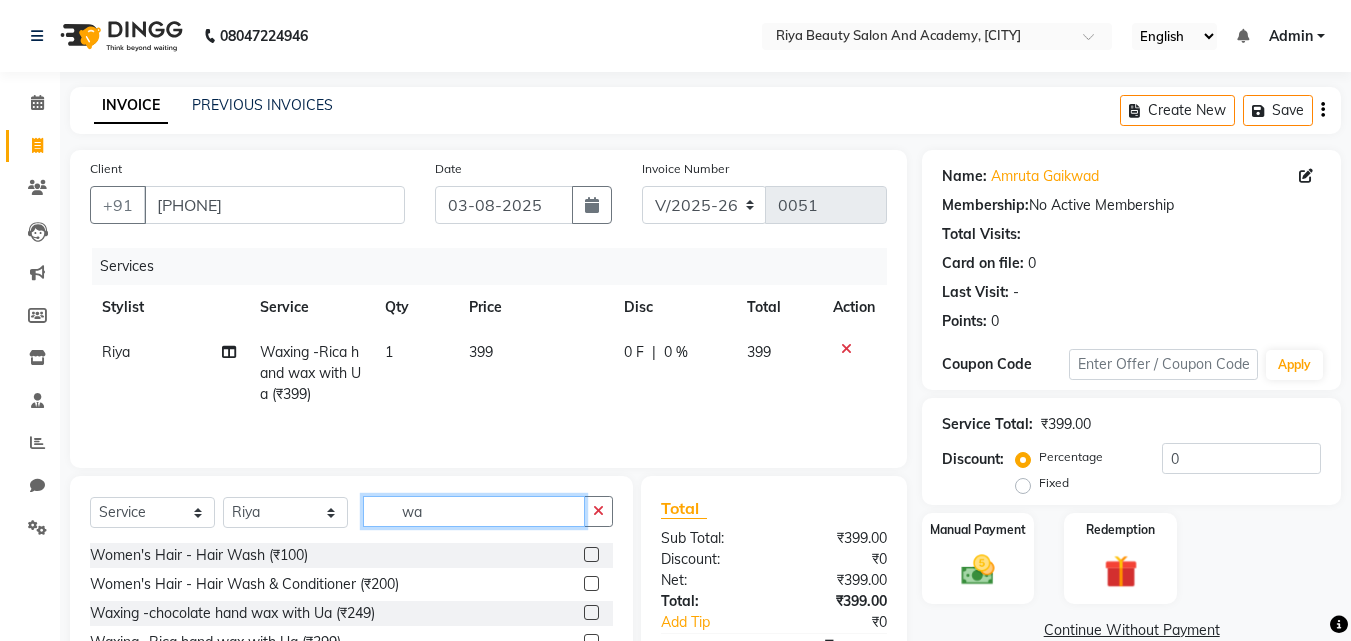 type on "w" 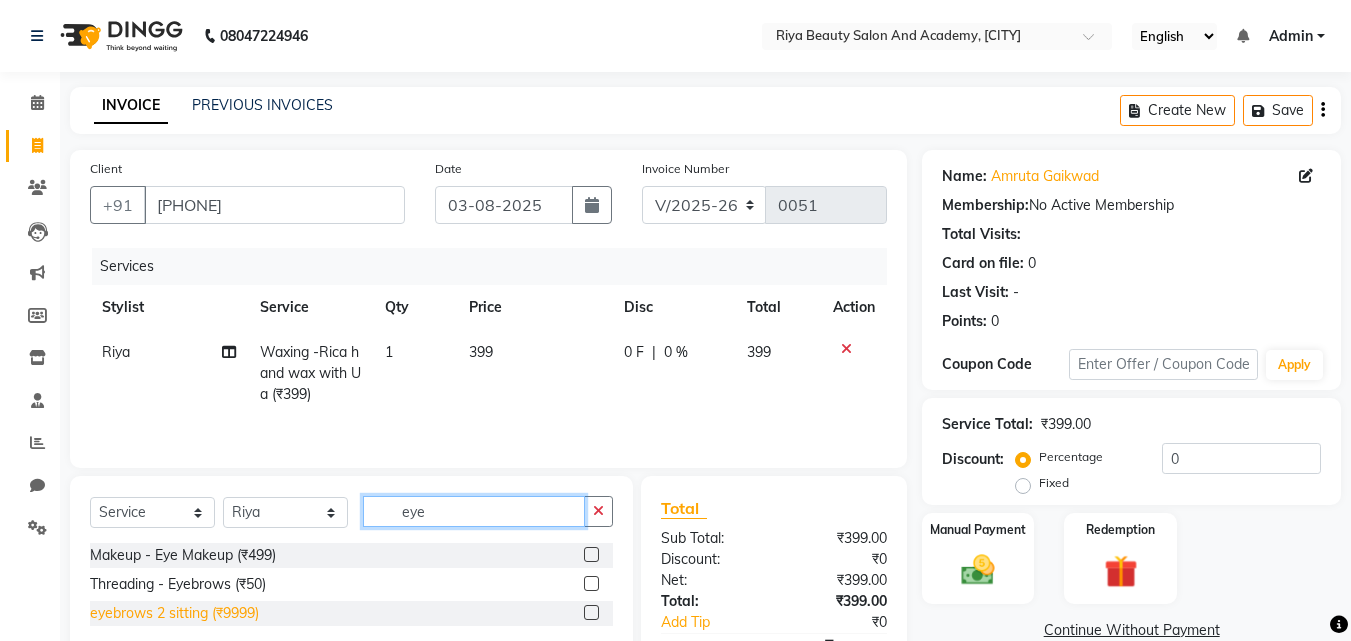 type on "eye" 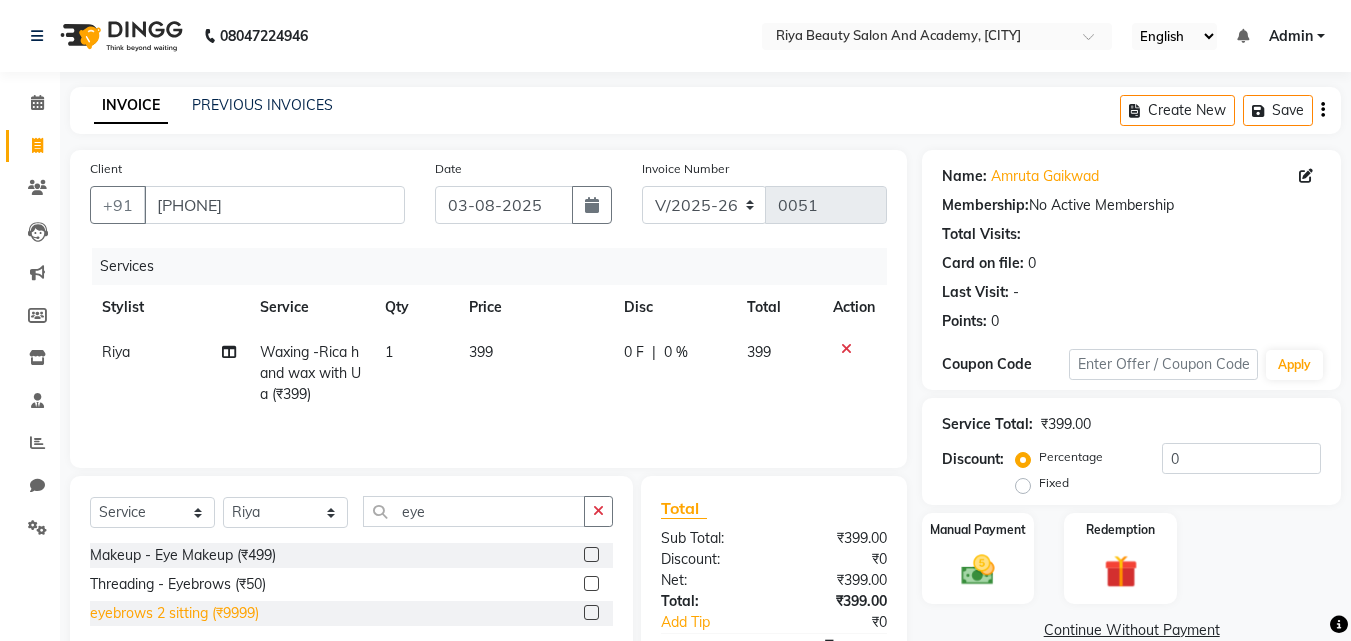 click on "eyebrows 2 sitting (₹9999)" 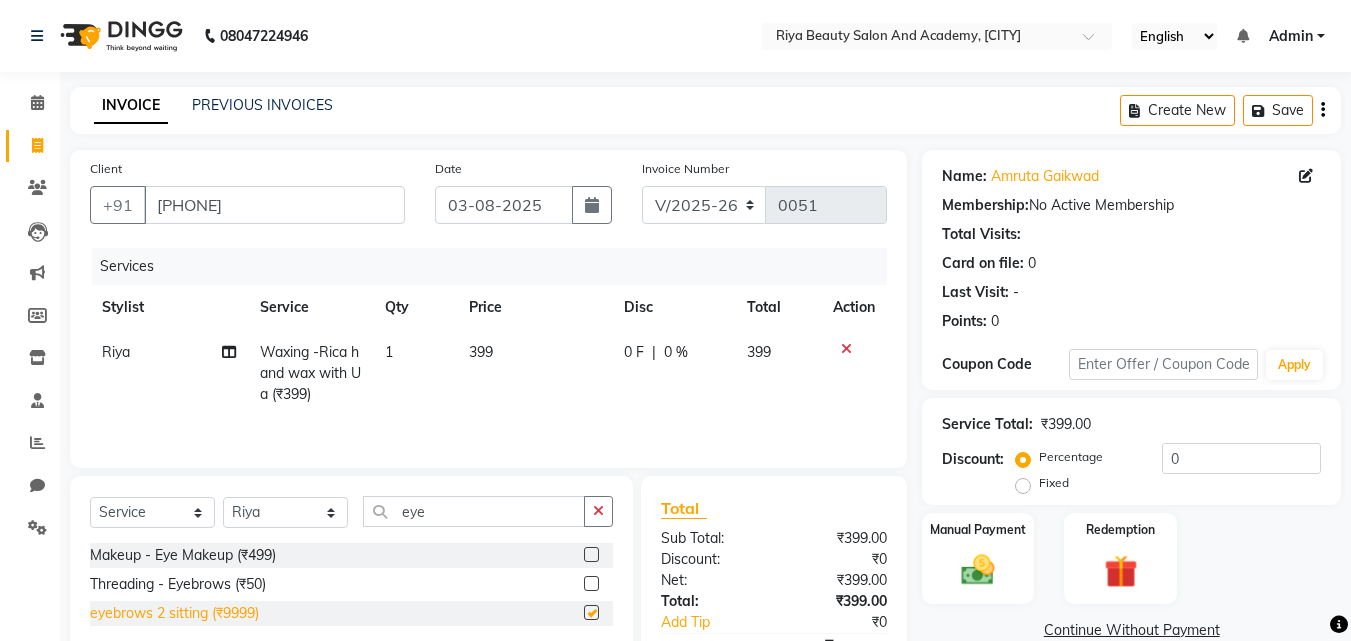 checkbox on "false" 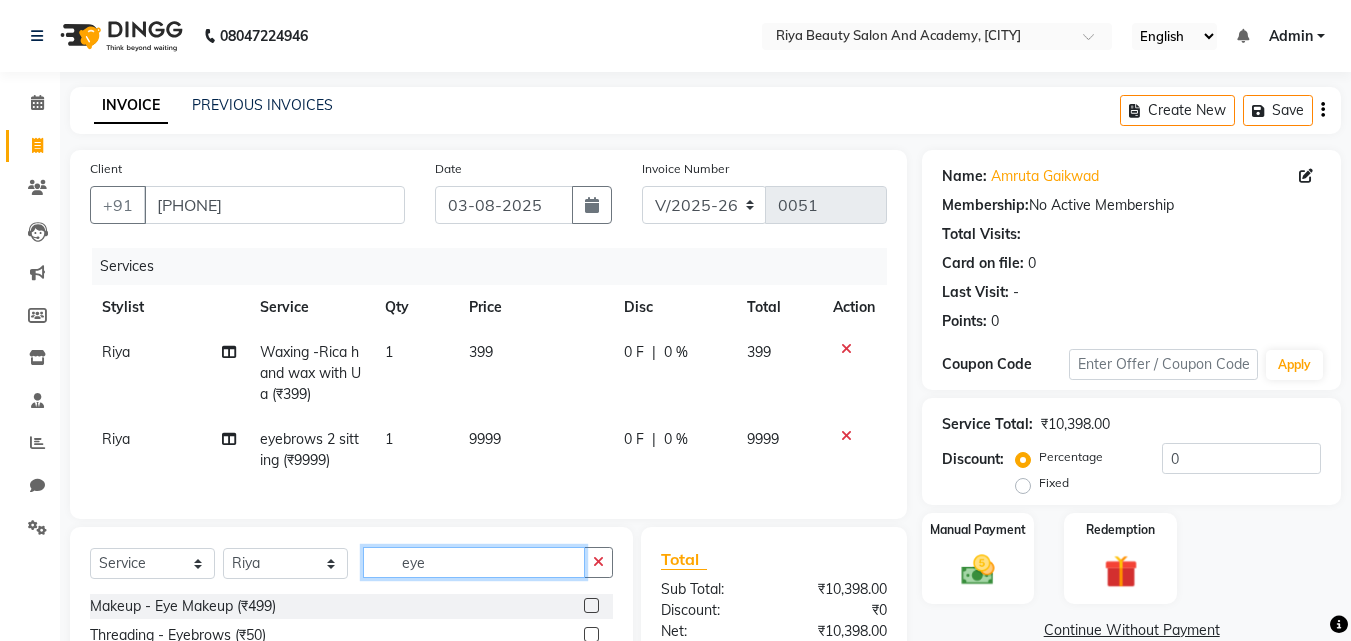 click on "eye" 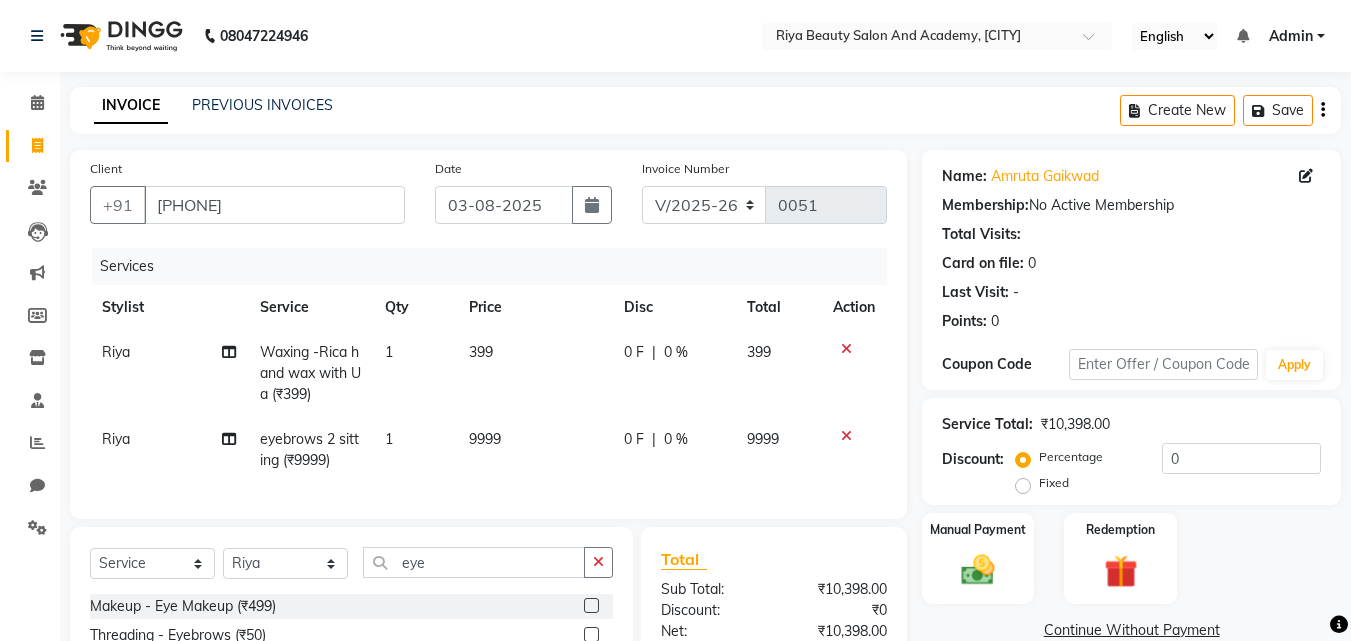 click 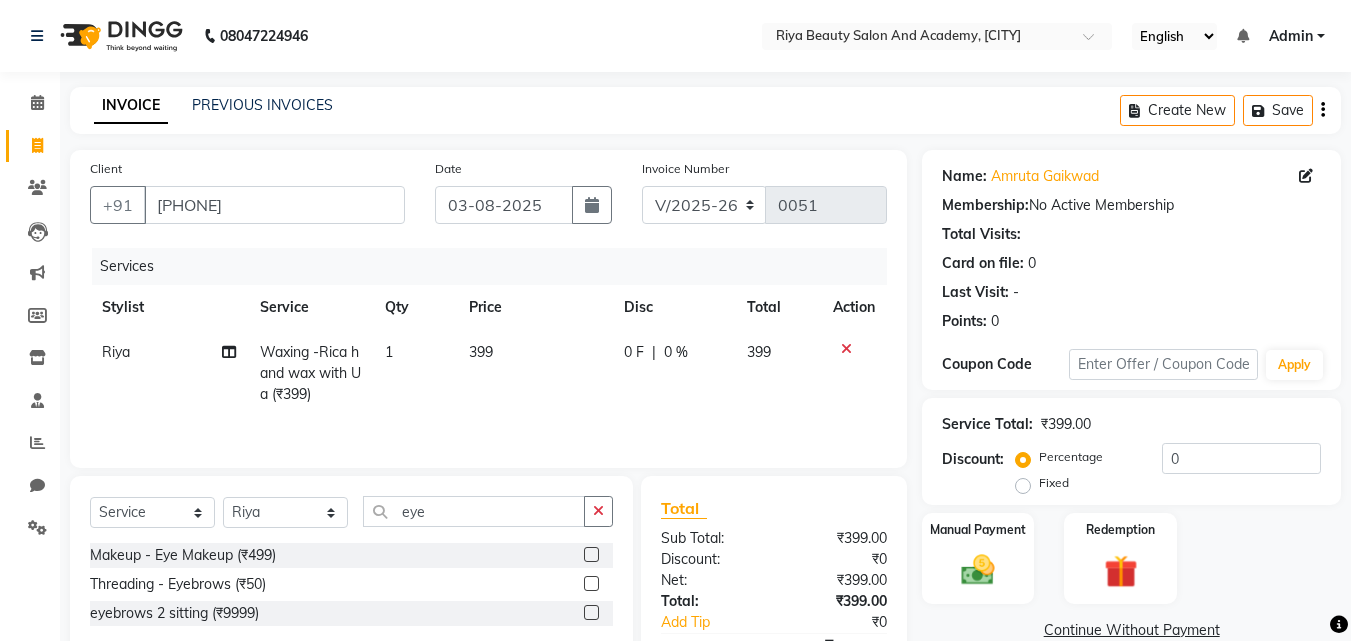 click on "Threading - Eyebrows (₹50)" 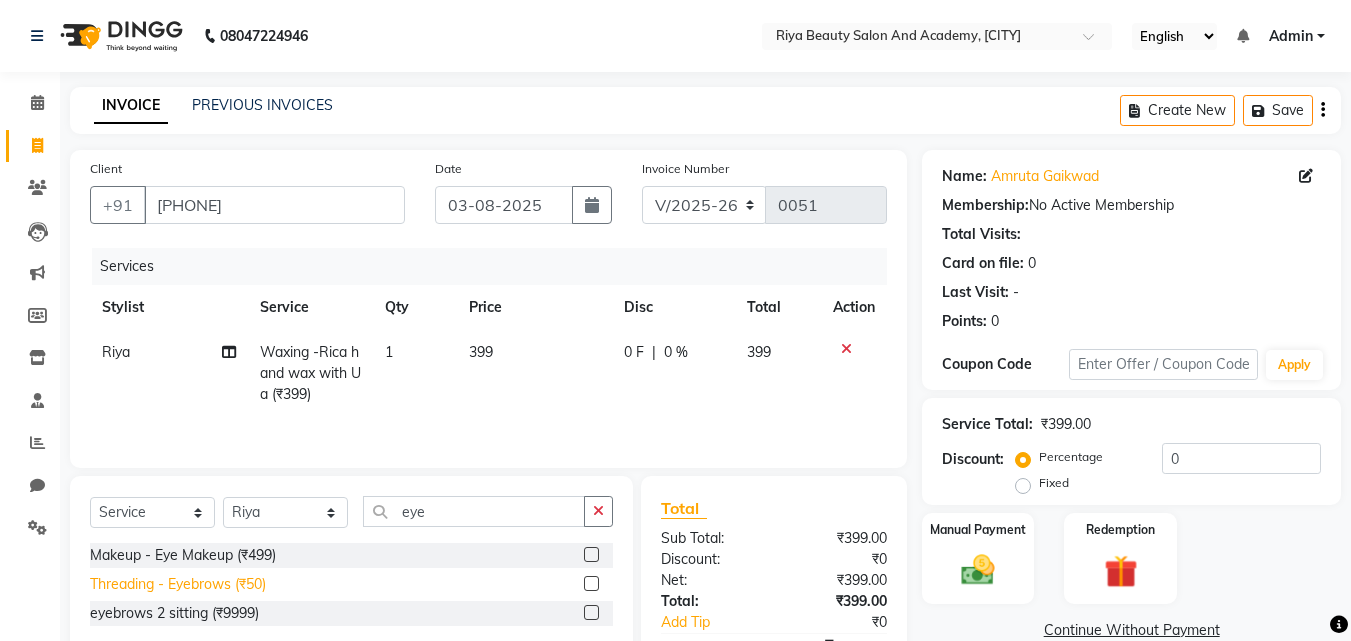 click on "Threading - Eyebrows (₹50)" 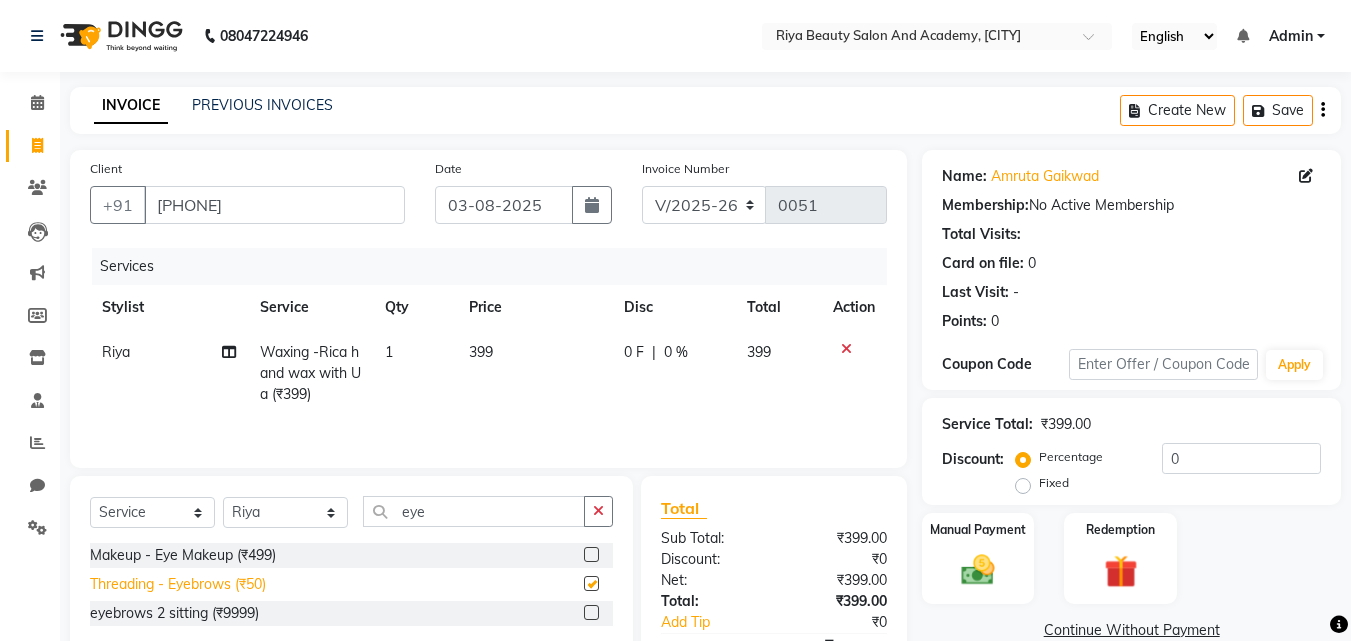 checkbox on "false" 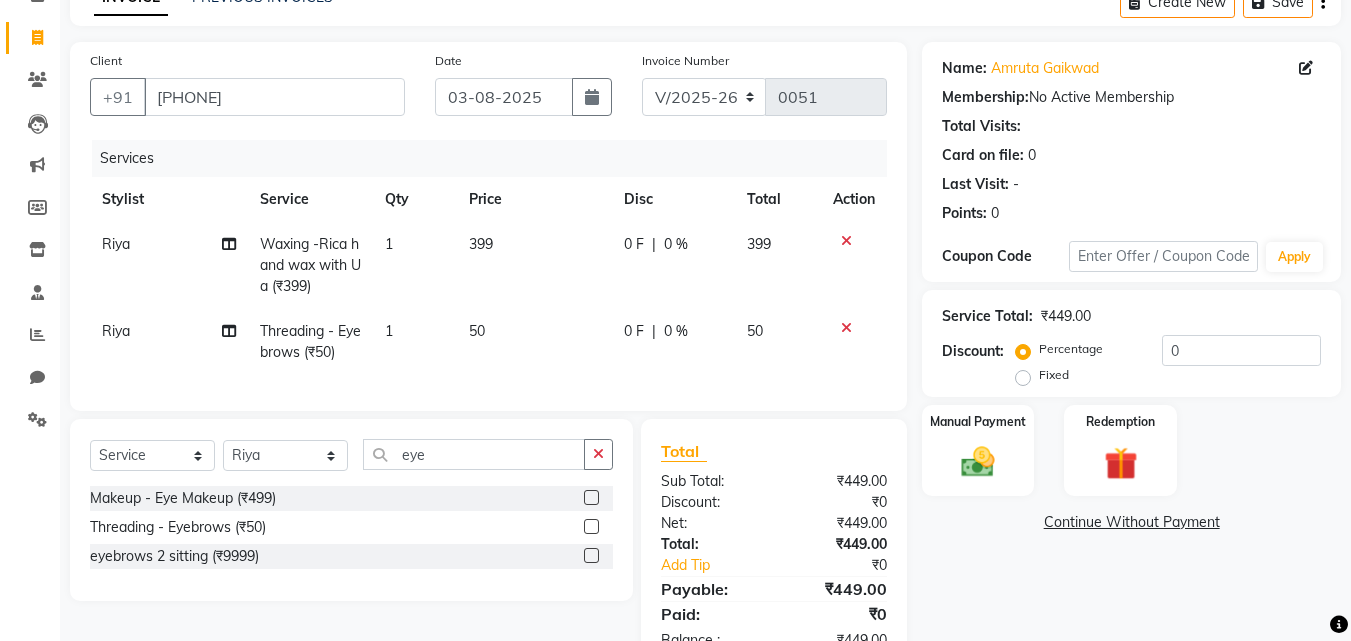 scroll, scrollTop: 183, scrollLeft: 0, axis: vertical 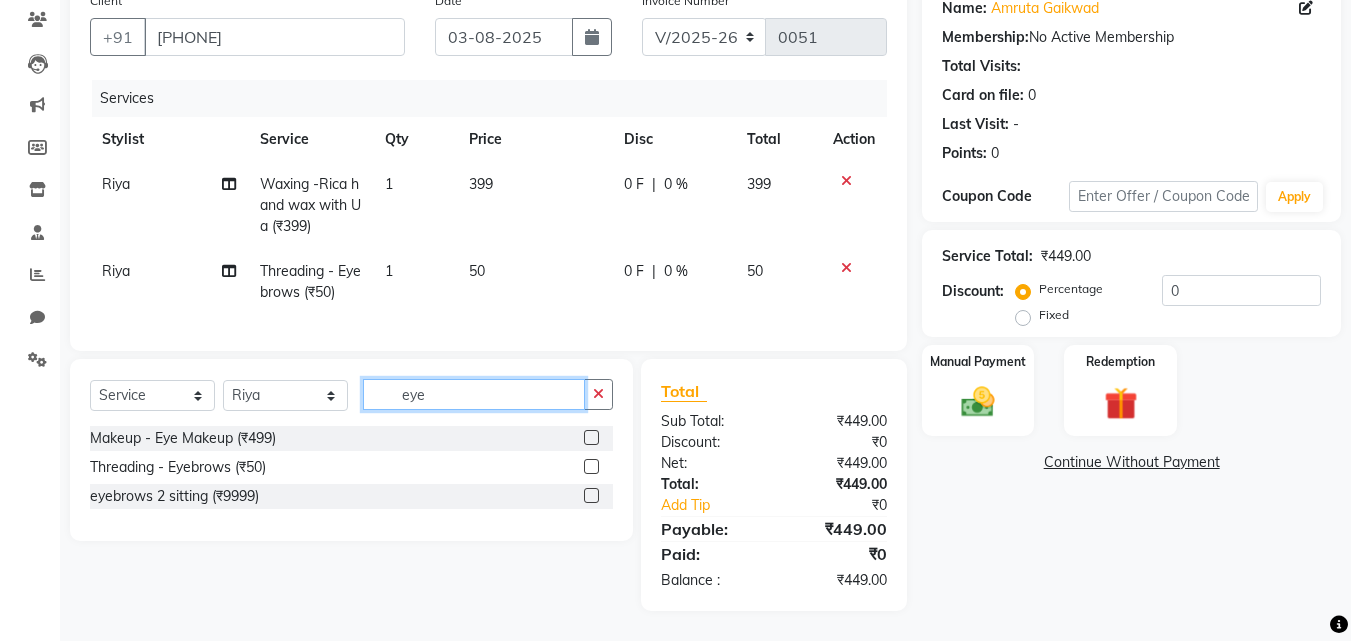 click on "eye" 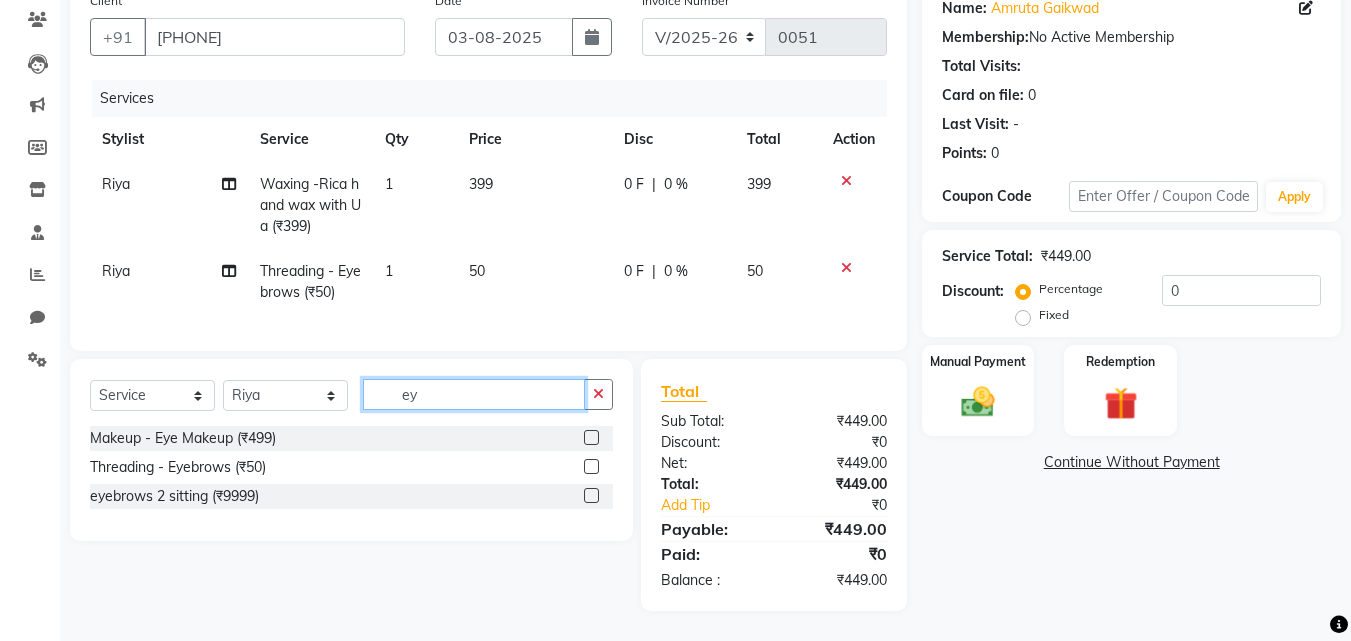 type on "e" 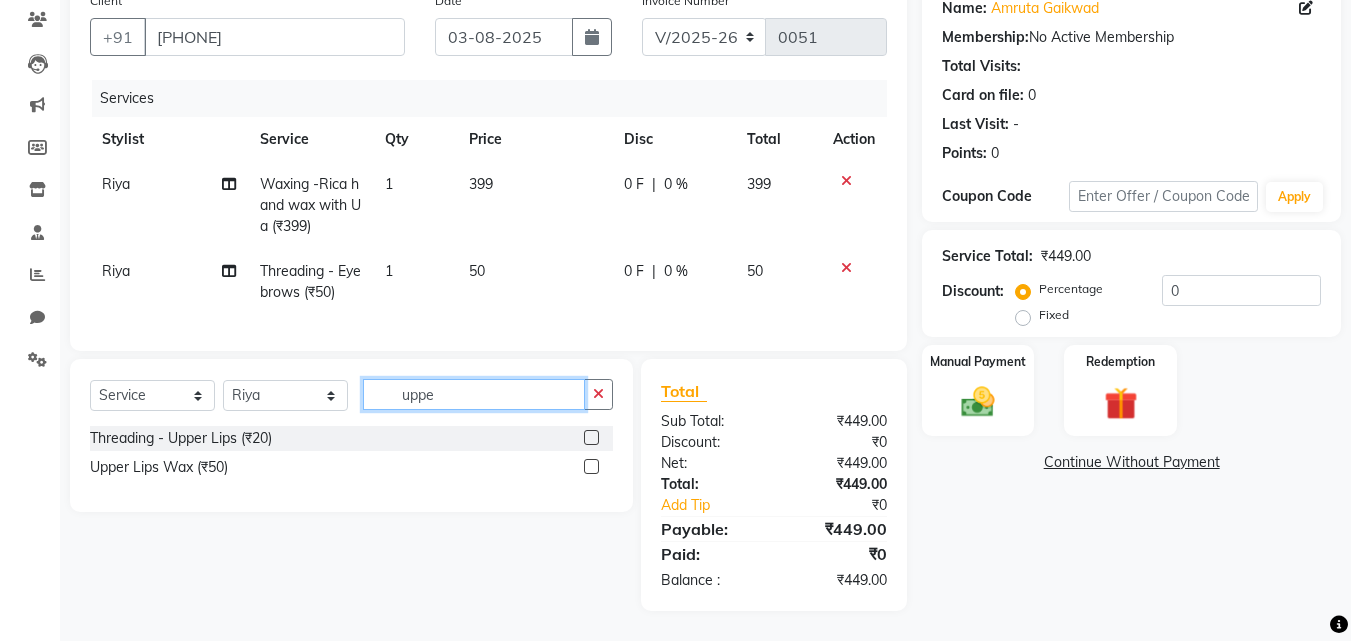 type on "uppe" 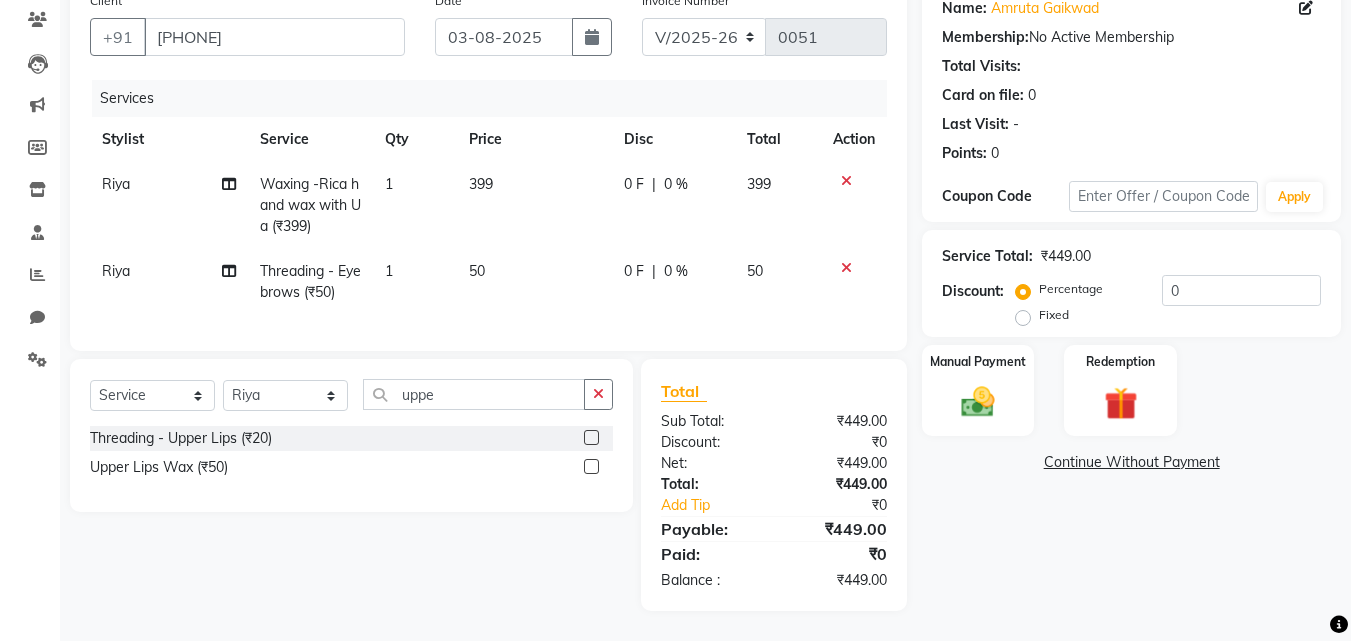 click on "Upper Lips Wax (₹50)" 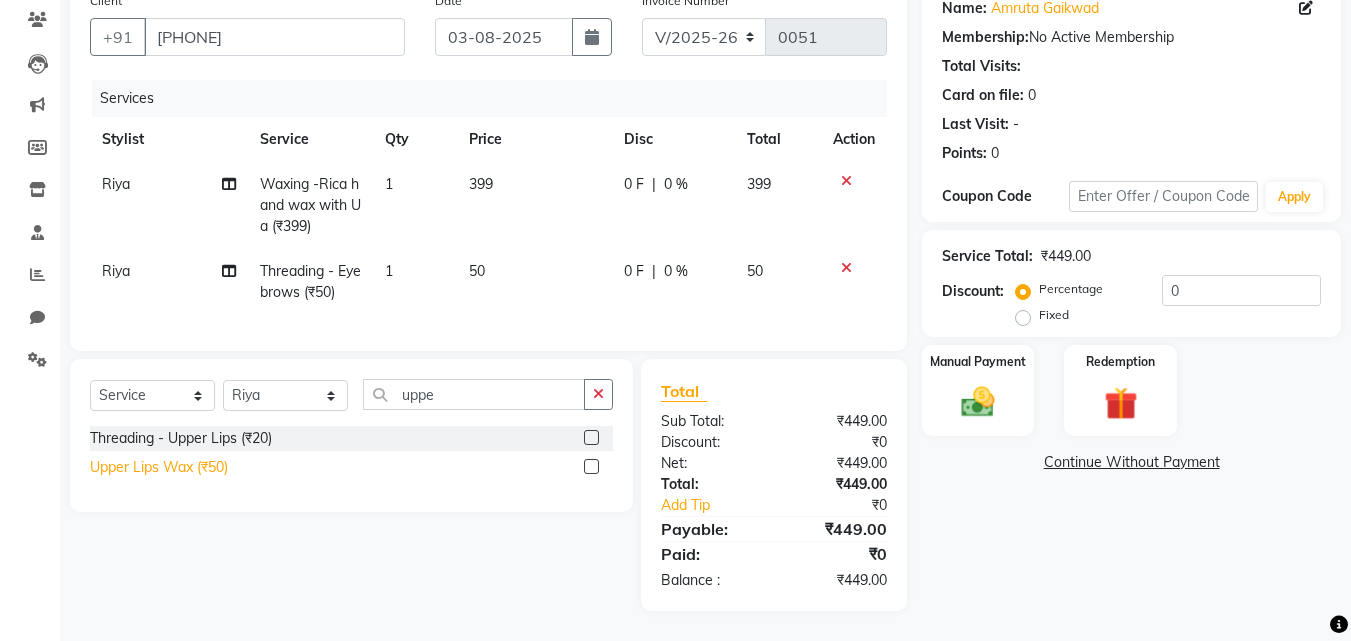 click on "Upper Lips Wax (₹50)" 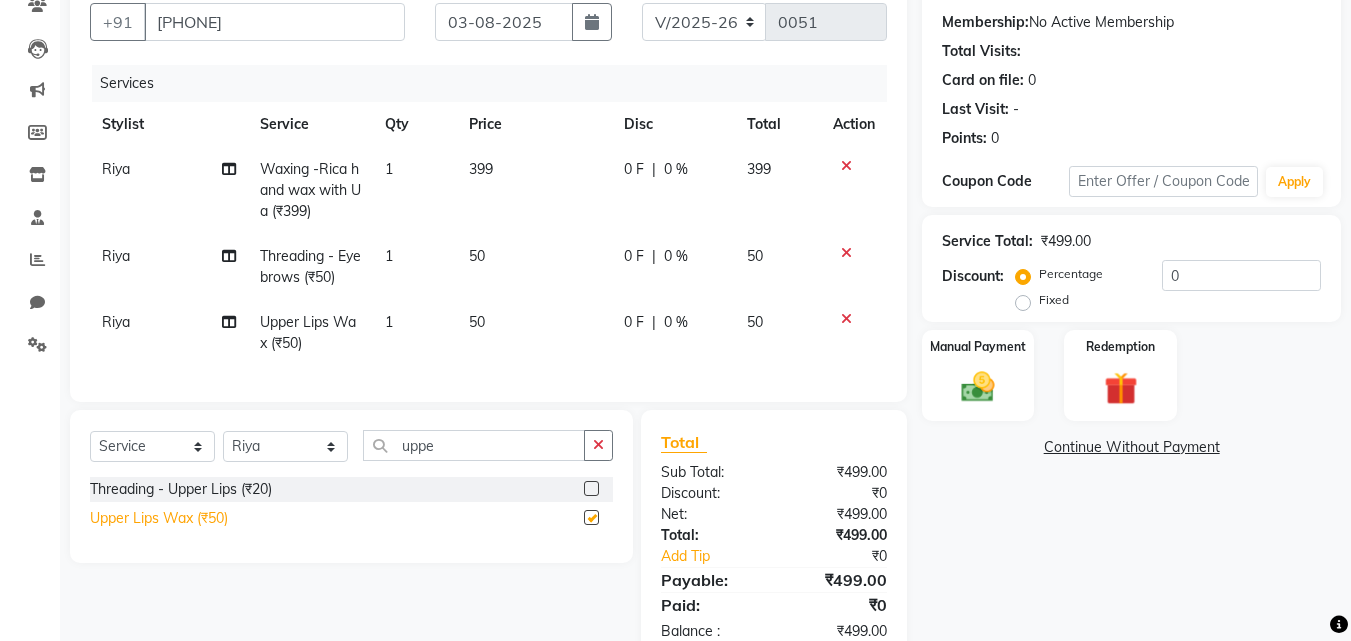 checkbox on "false" 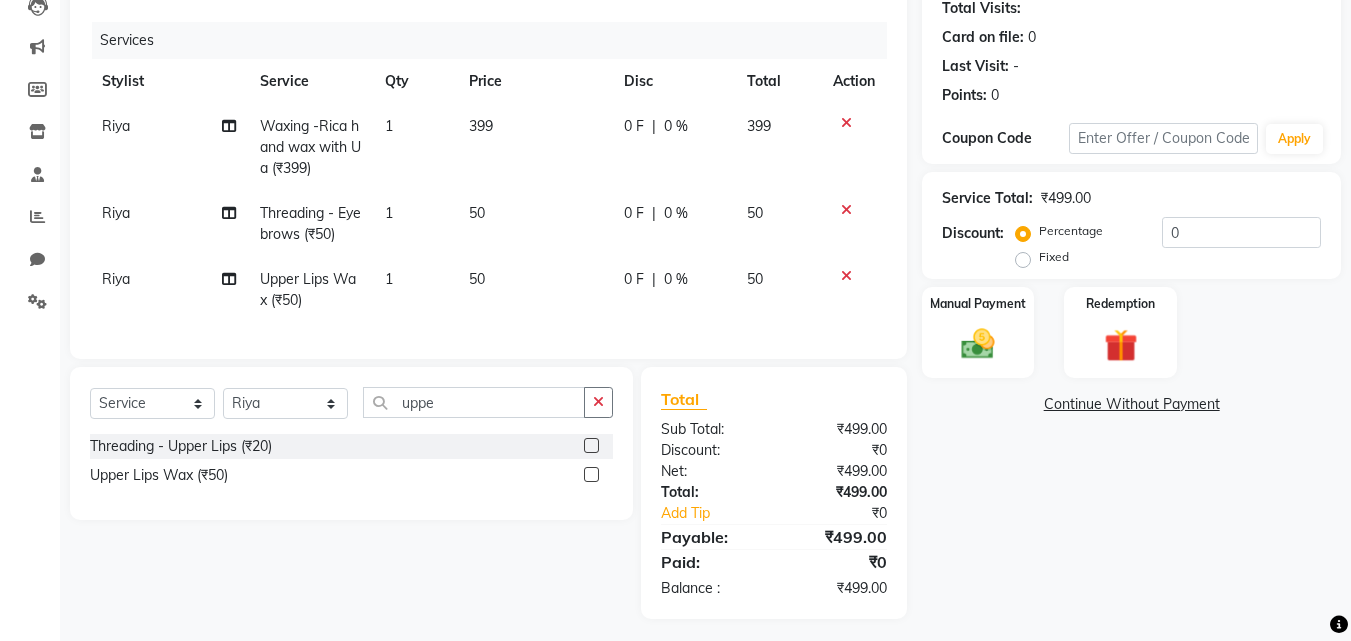 scroll, scrollTop: 249, scrollLeft: 0, axis: vertical 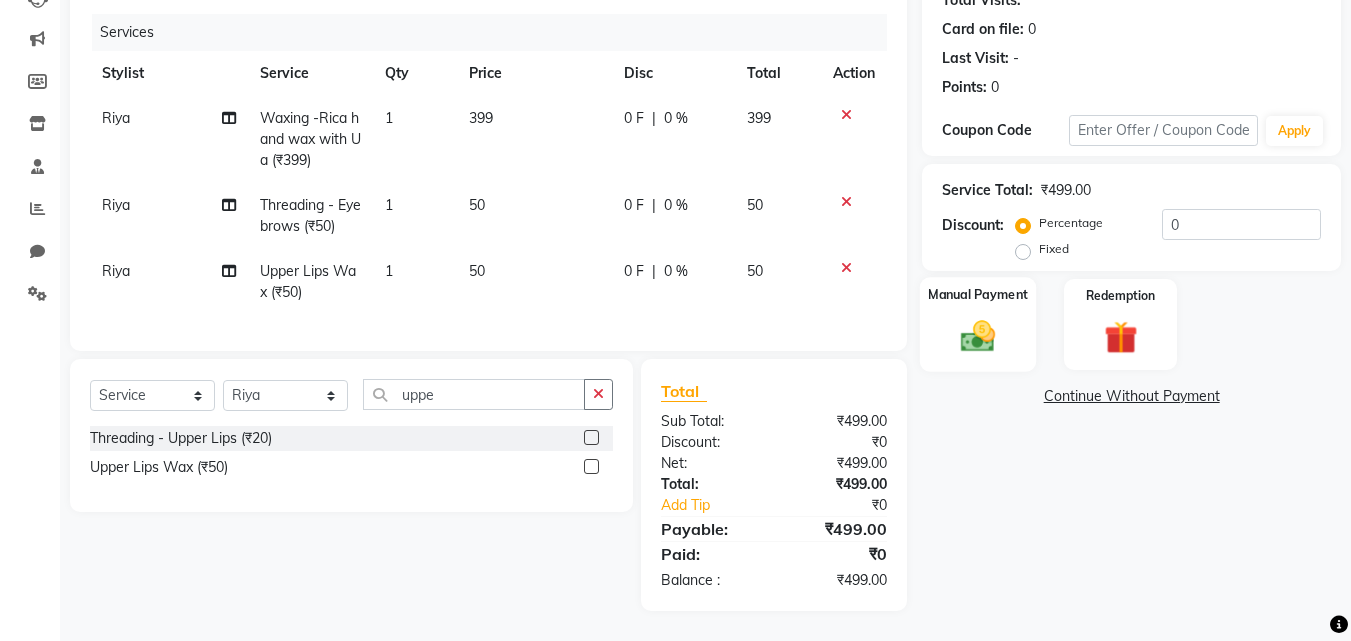 click 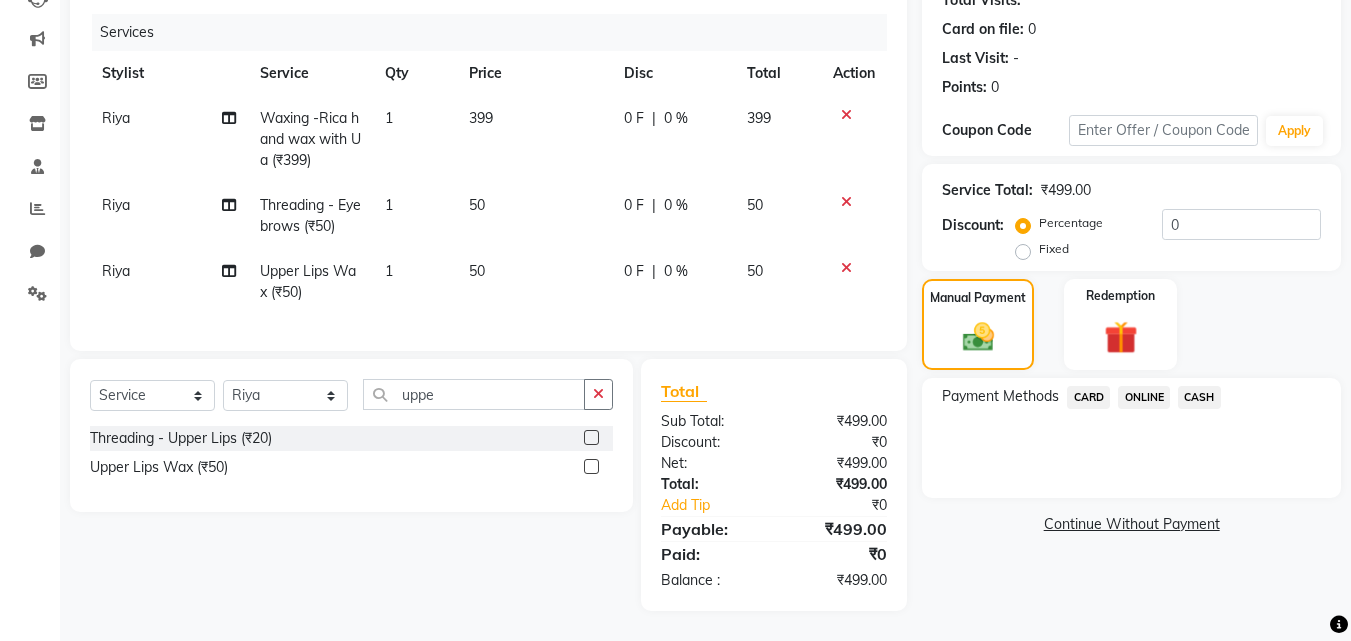 click on "ONLINE" 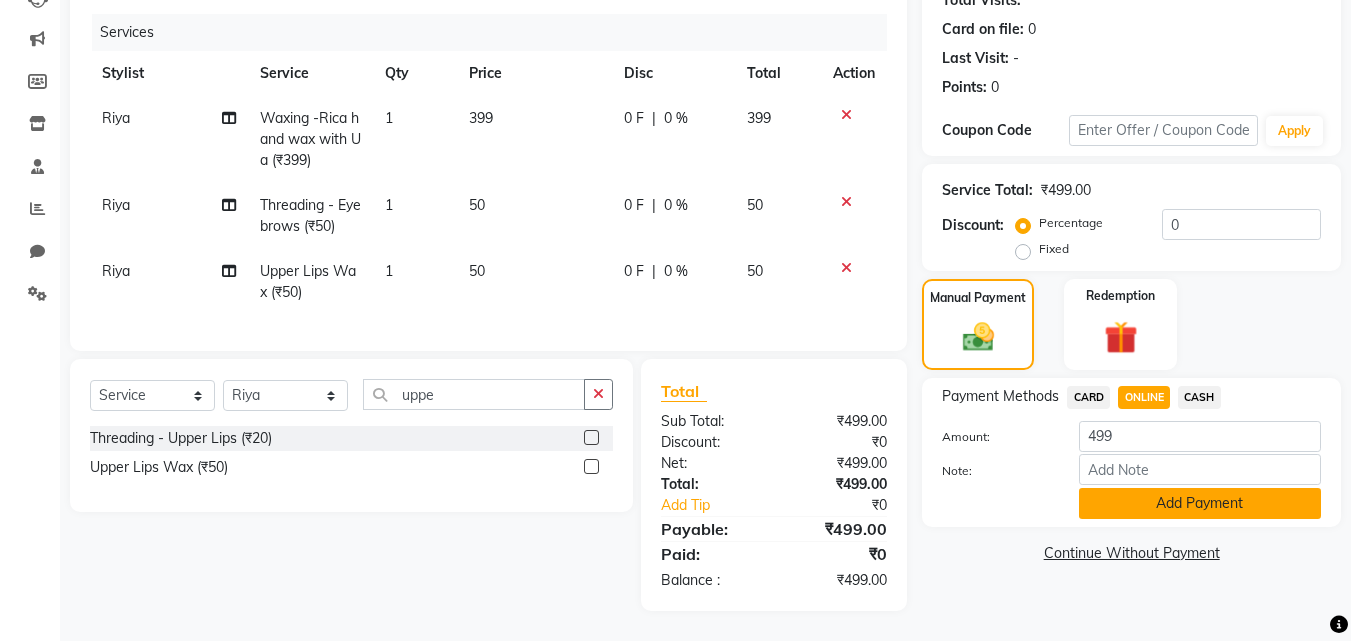 click on "Add Payment" 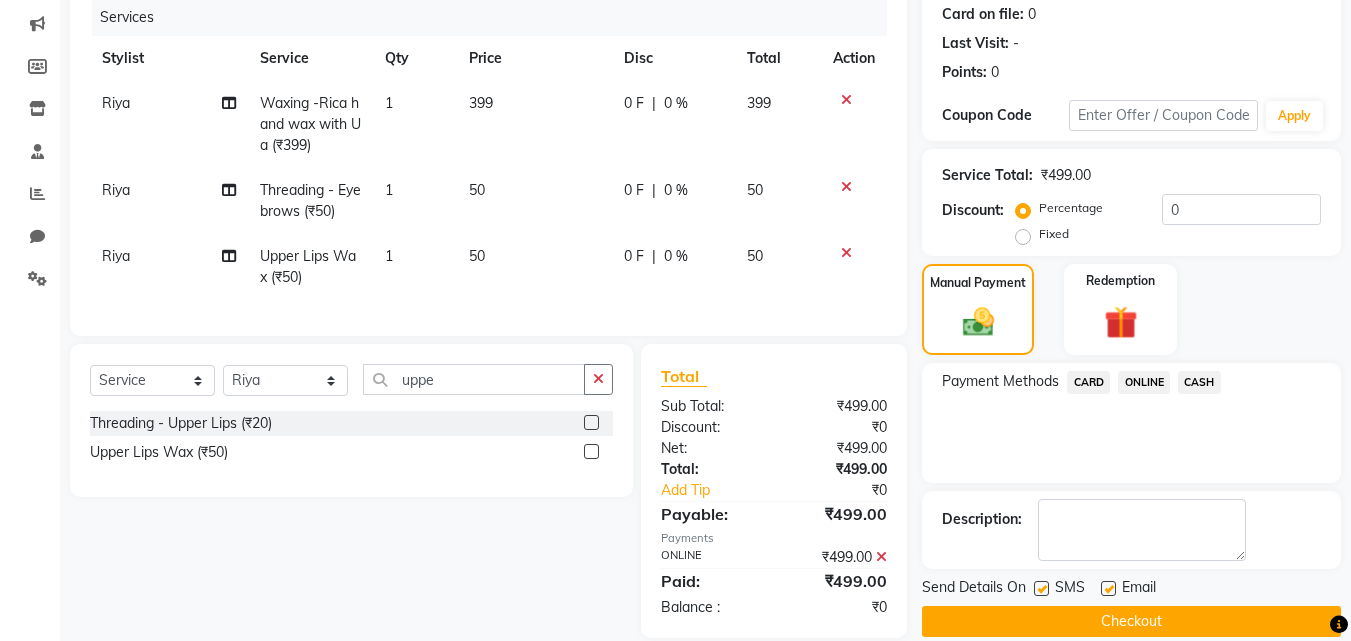 scroll, scrollTop: 291, scrollLeft: 0, axis: vertical 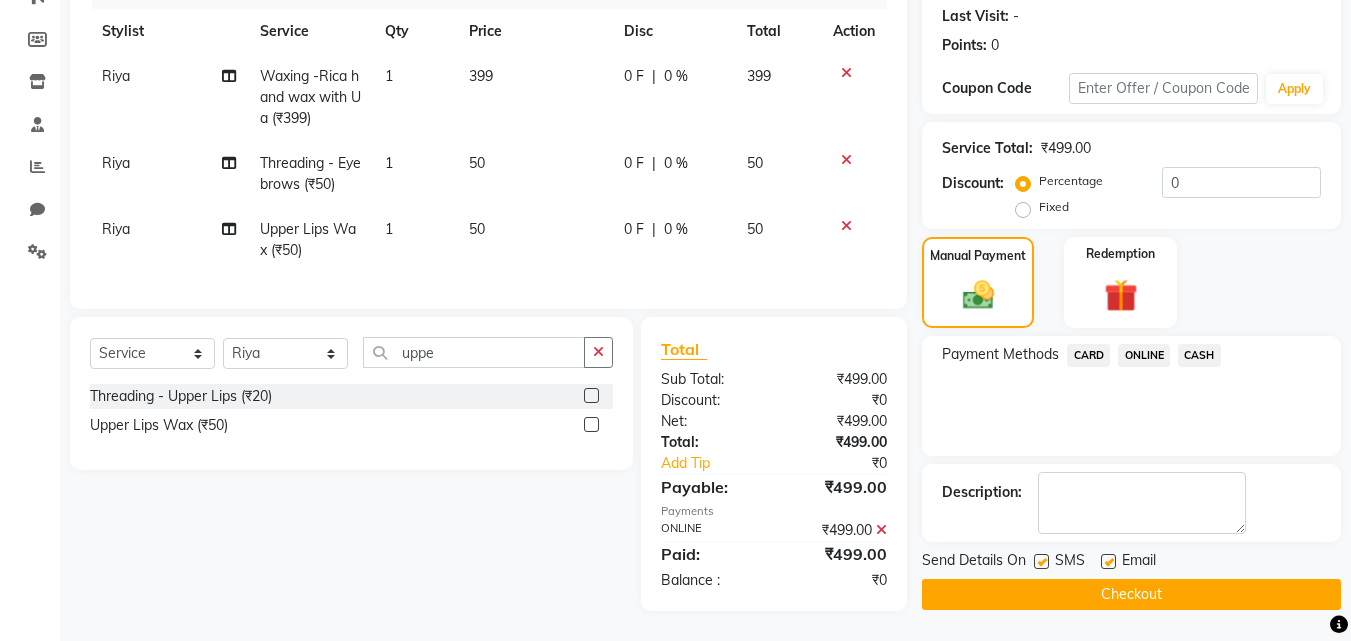 click on "Checkout" 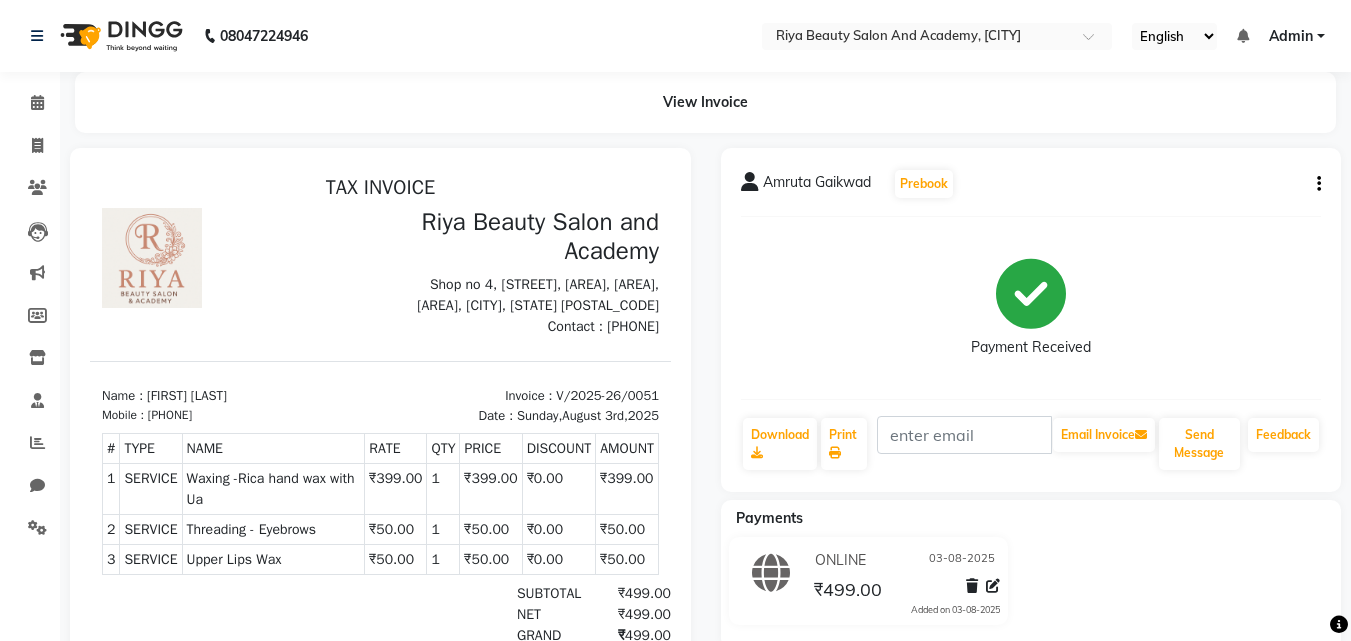 scroll, scrollTop: 0, scrollLeft: 0, axis: both 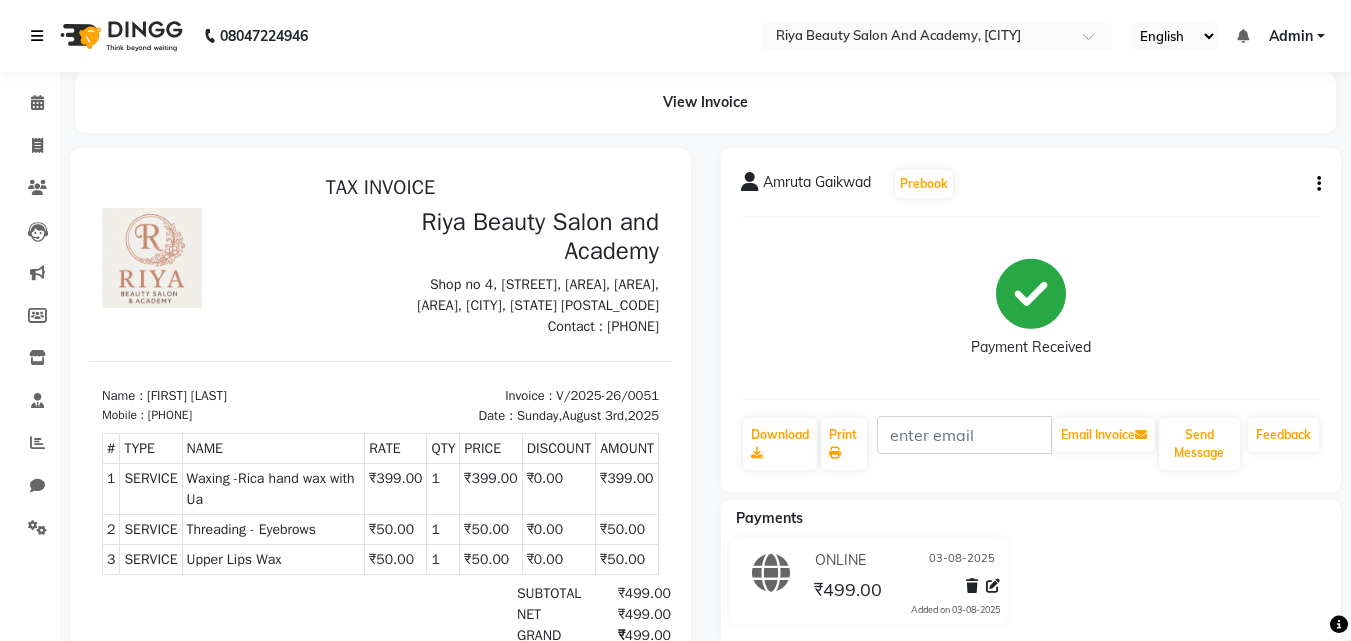 click at bounding box center [37, 36] 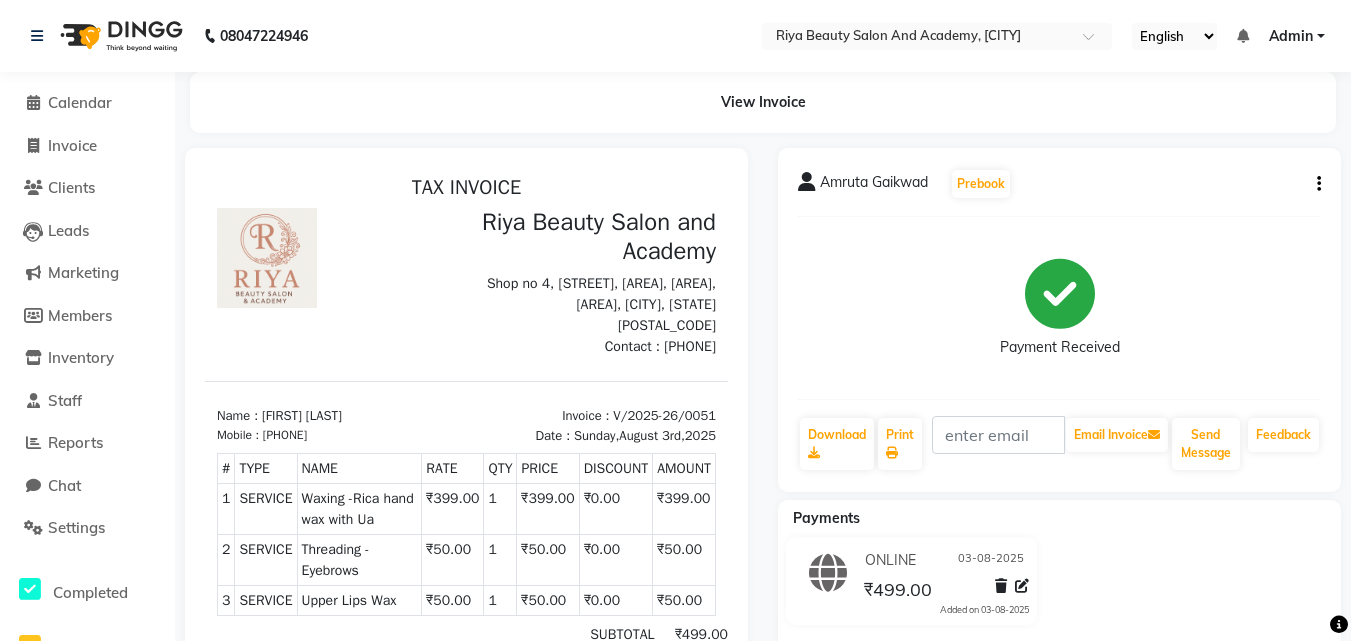 click on "View Invoice" 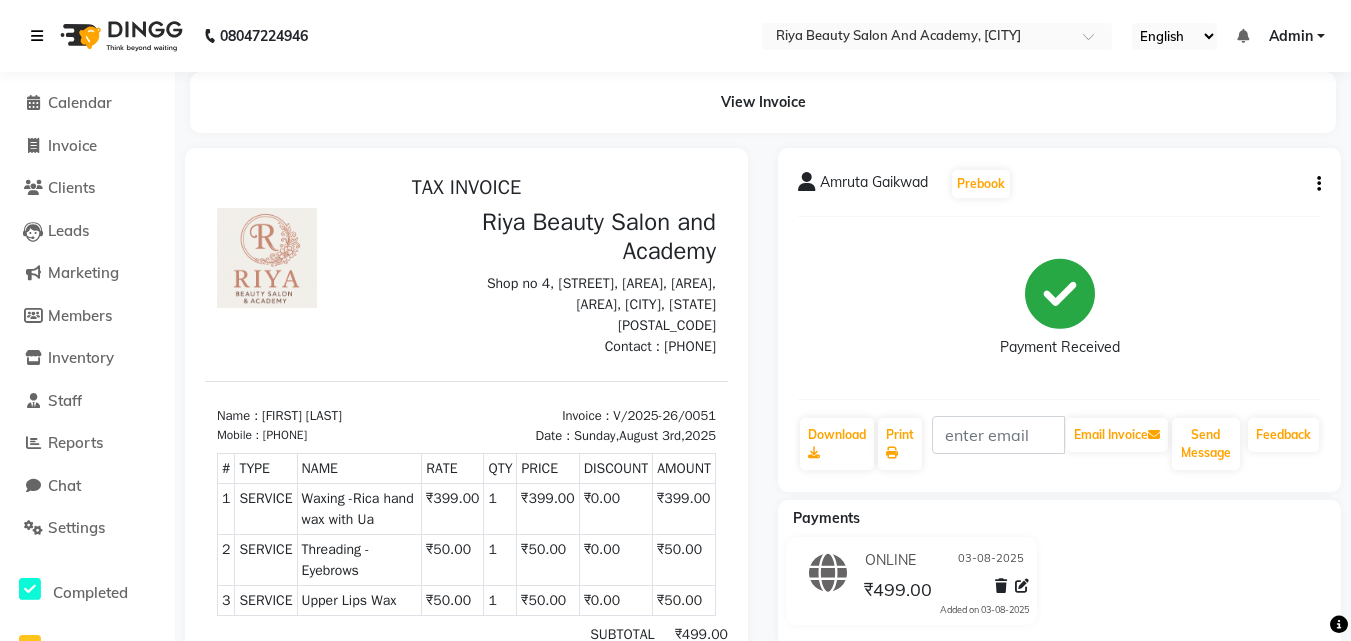 click at bounding box center (37, 36) 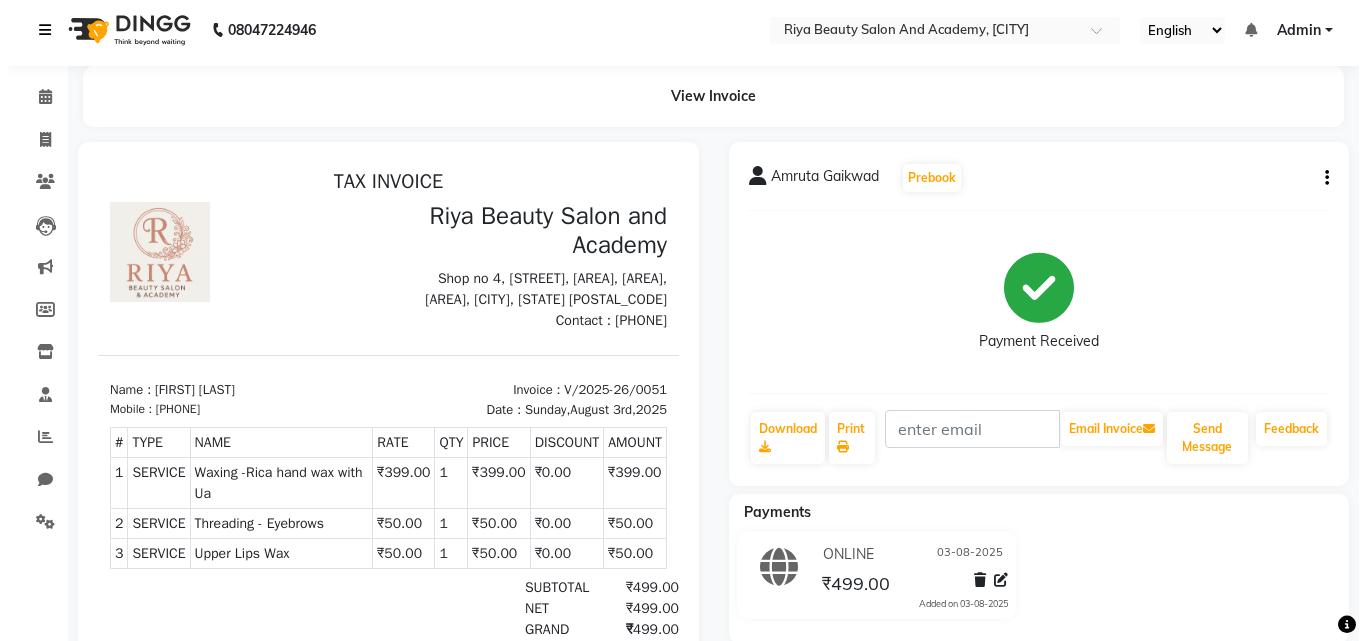 scroll, scrollTop: 0, scrollLeft: 0, axis: both 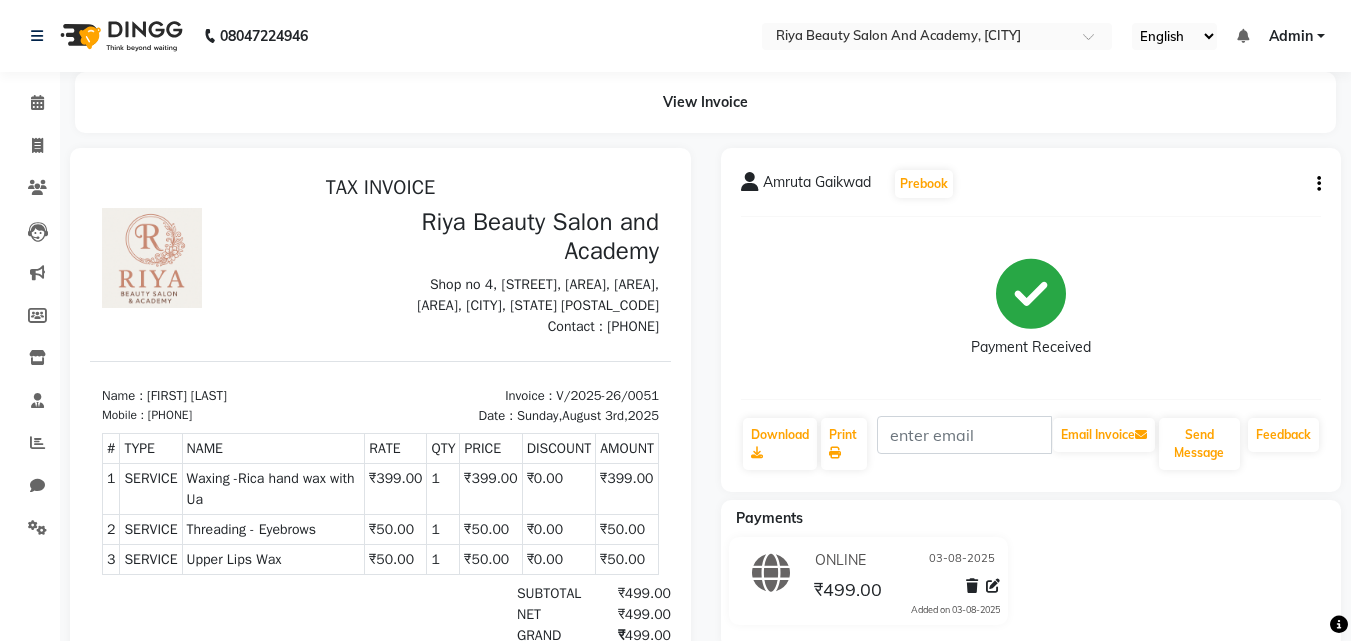 click on "08047224946" 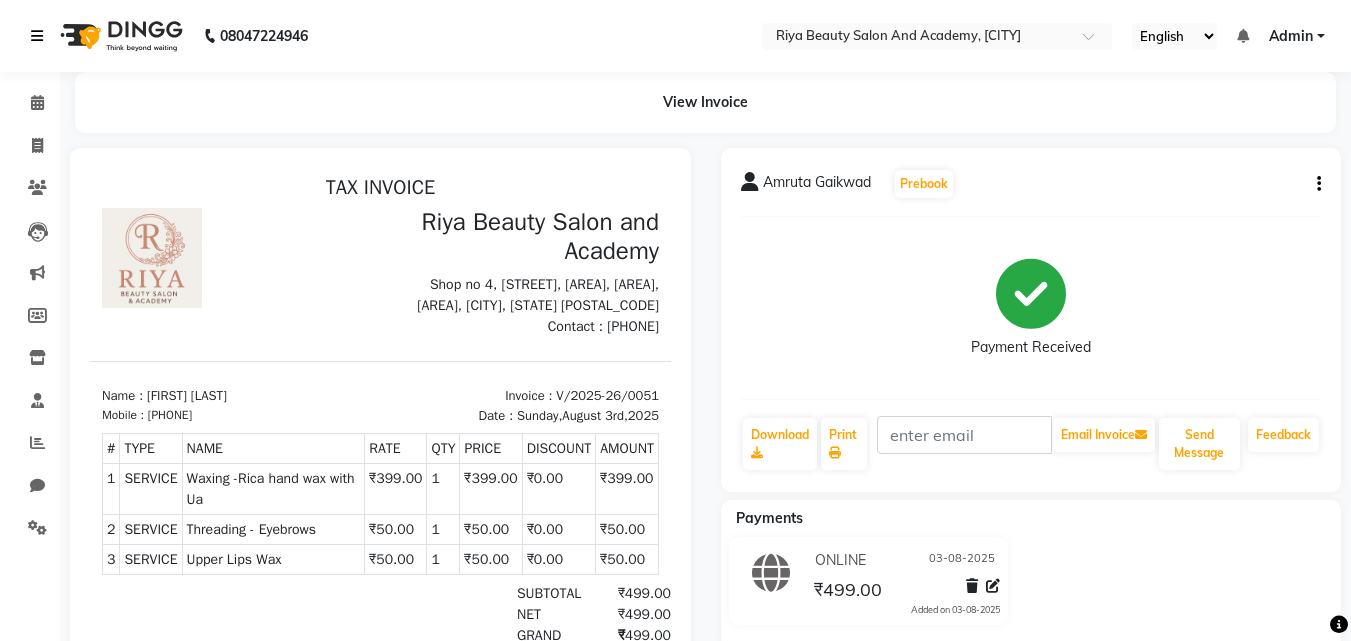 click at bounding box center (41, 36) 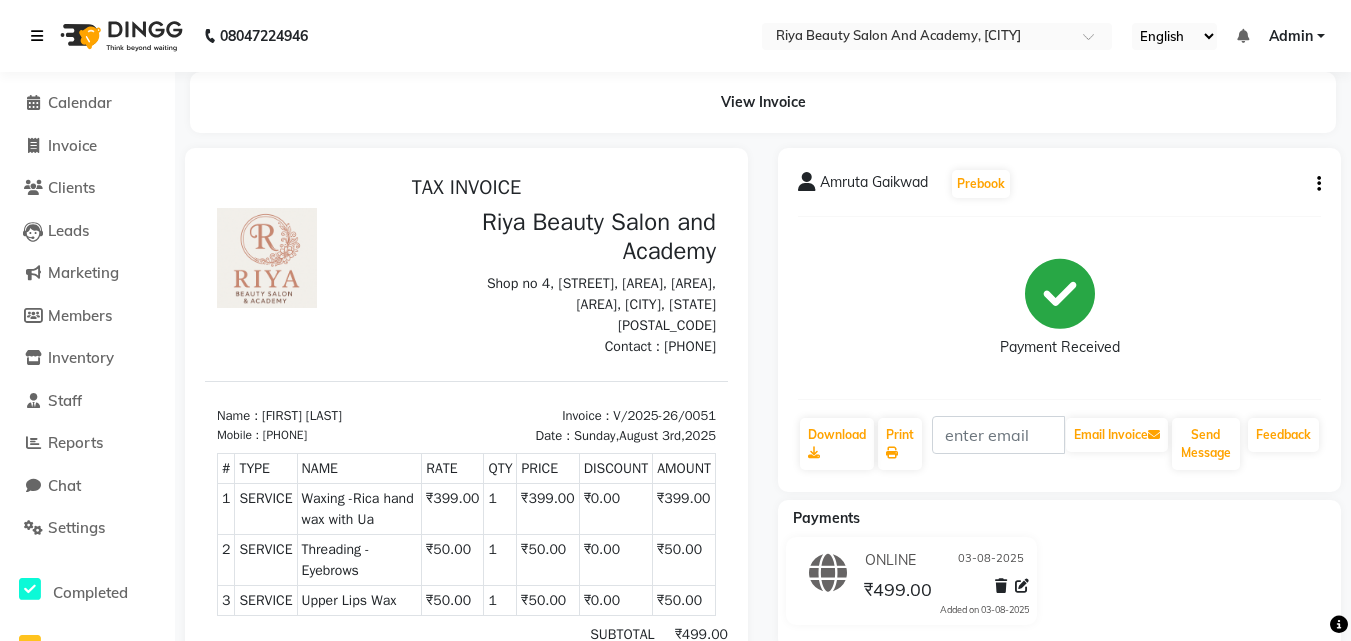 click at bounding box center [41, 36] 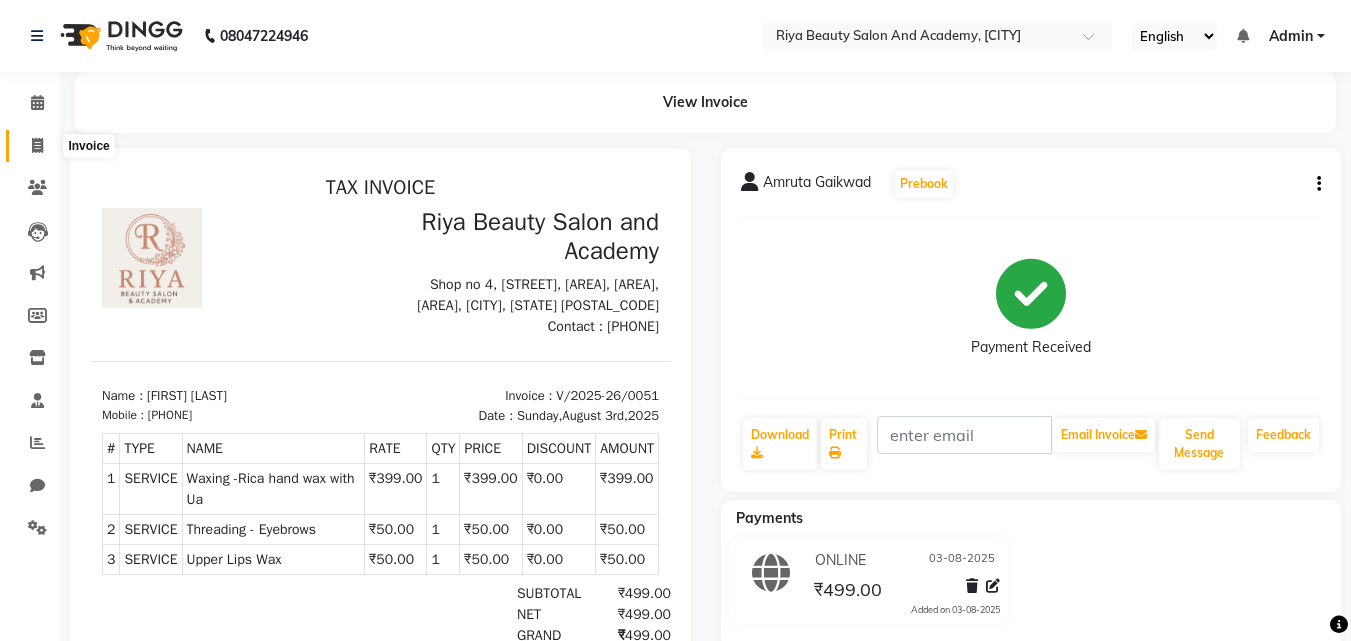 click 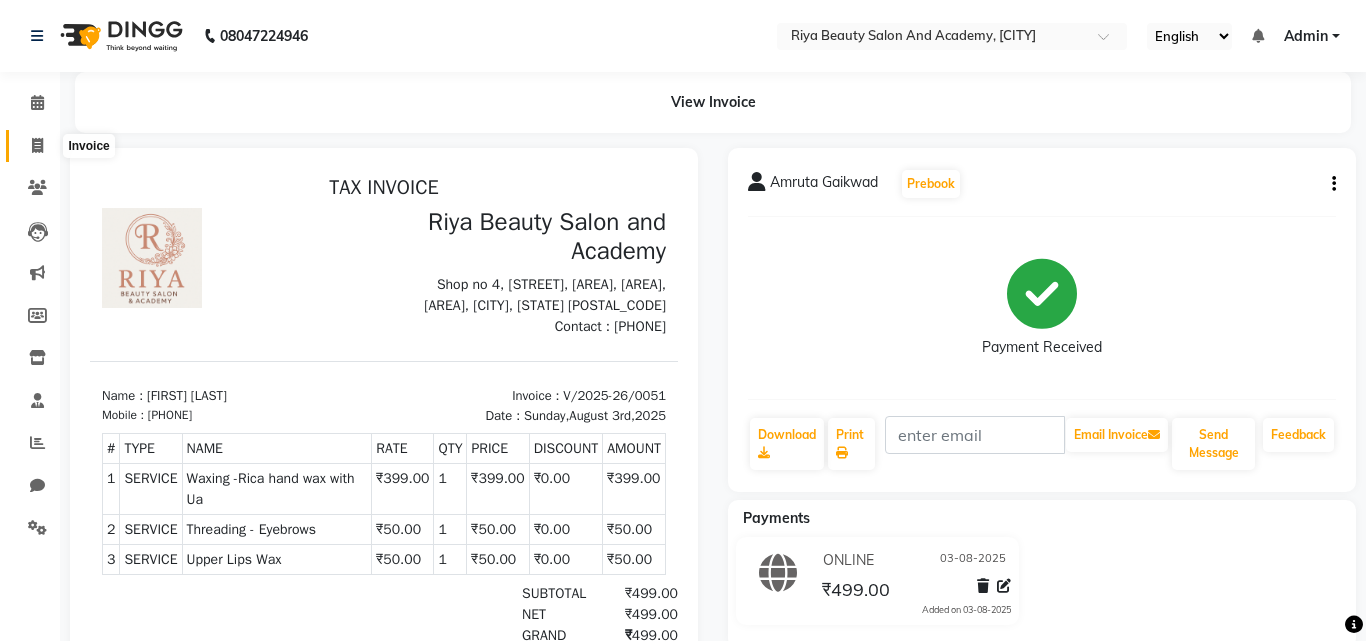 select on "service" 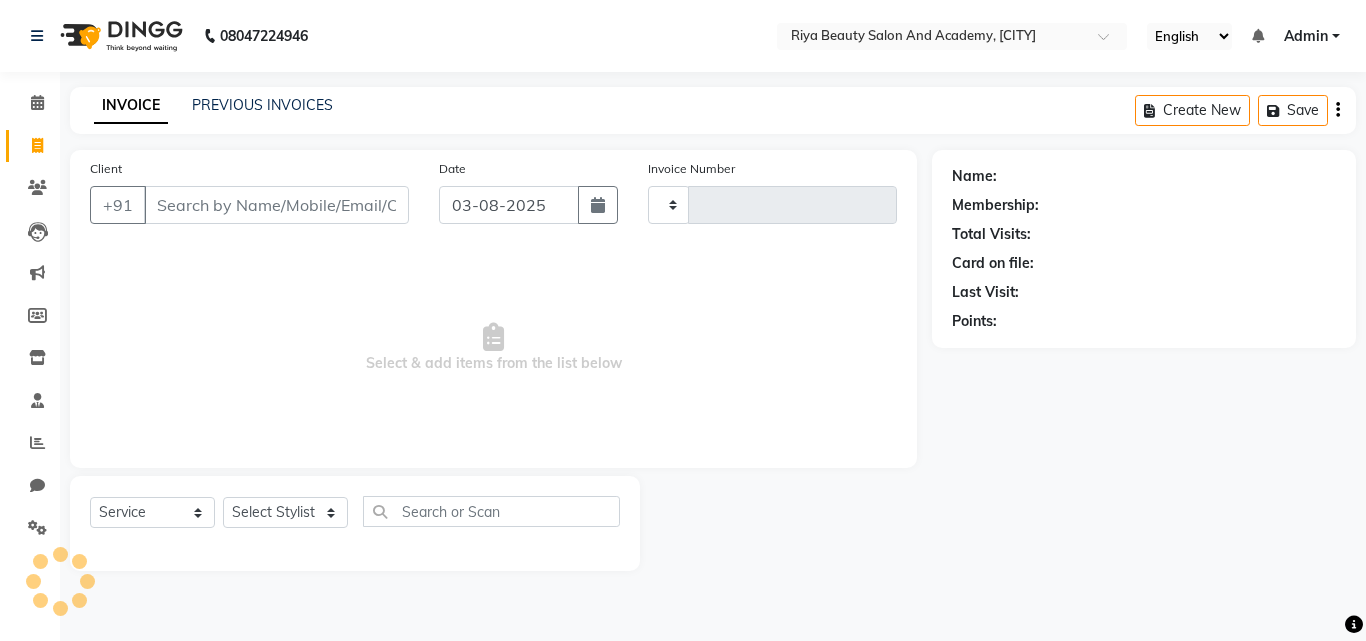 type on "0052" 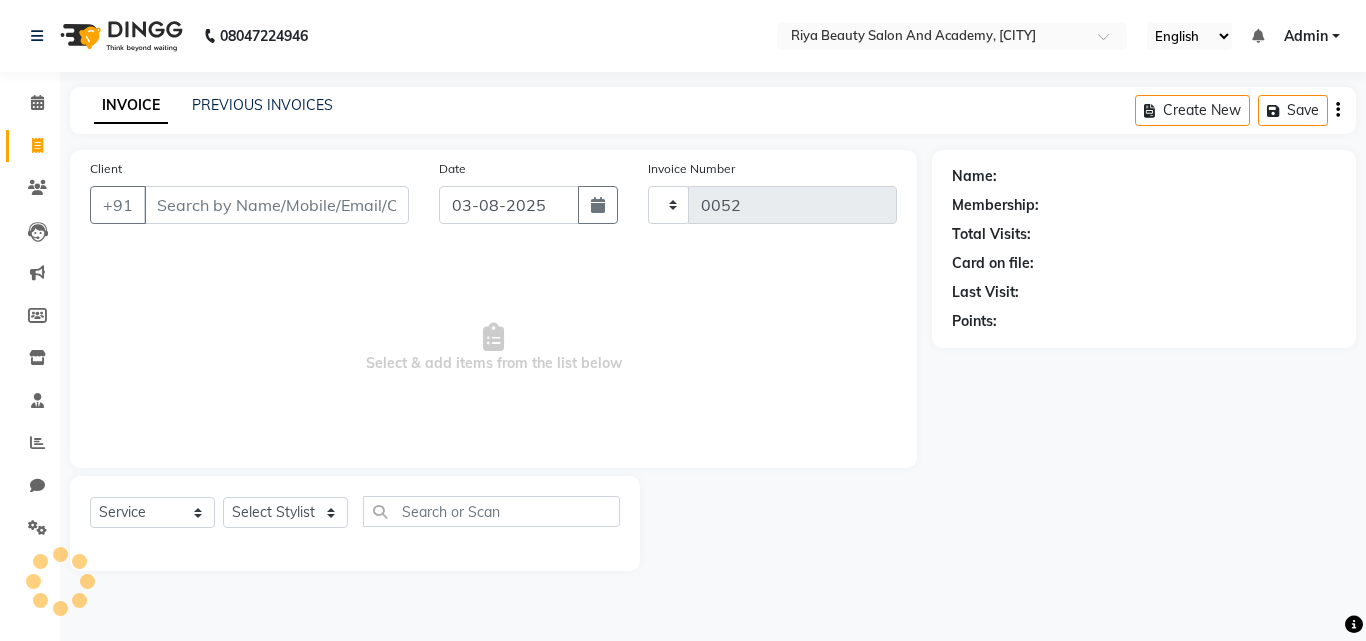 select on "8620" 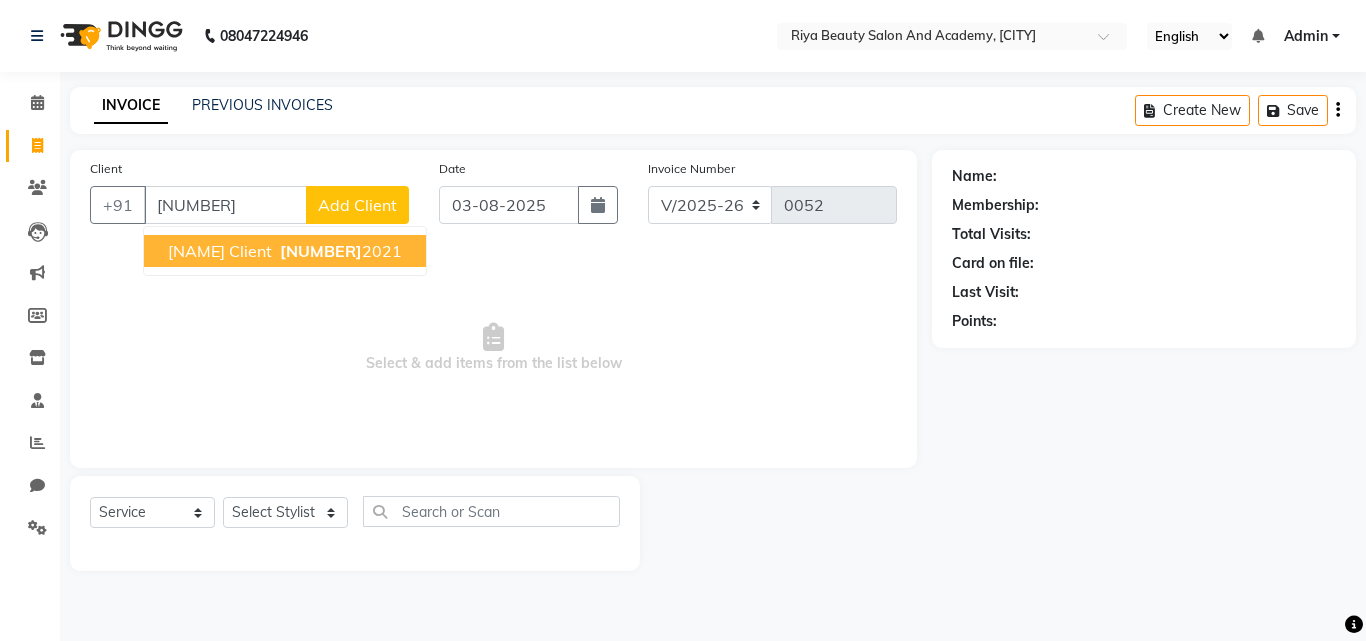 click on "[NAME] Client" at bounding box center [220, 251] 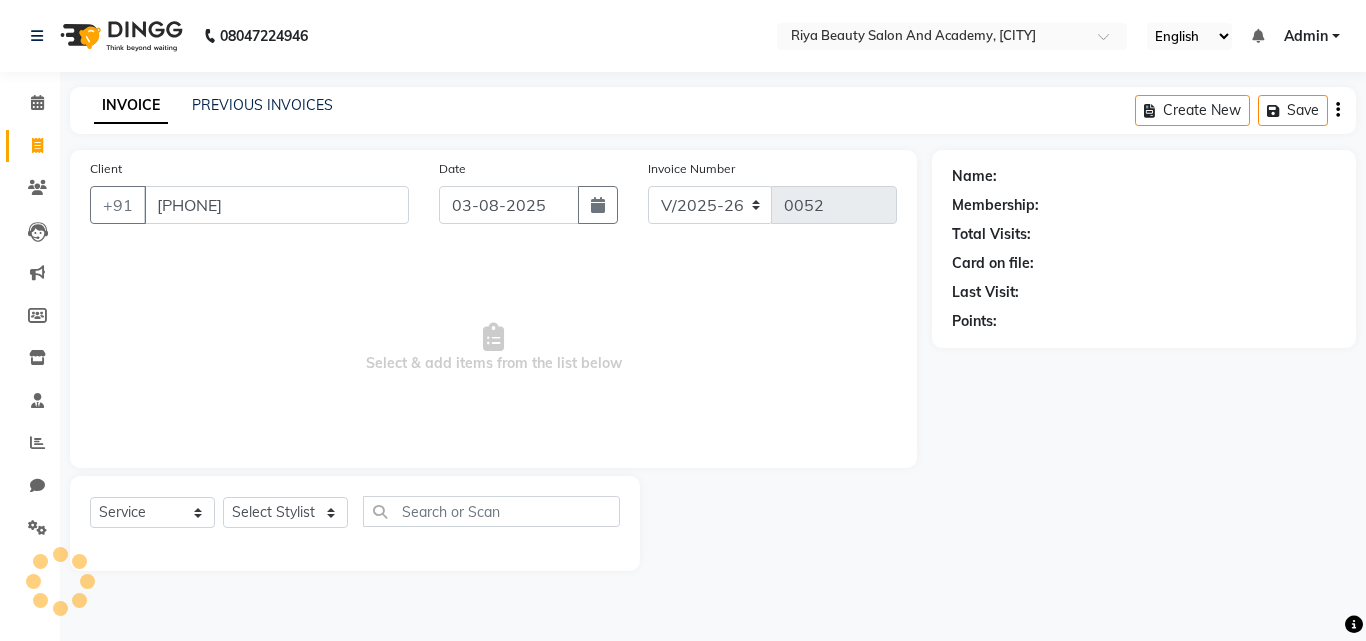 type on "[PHONE]" 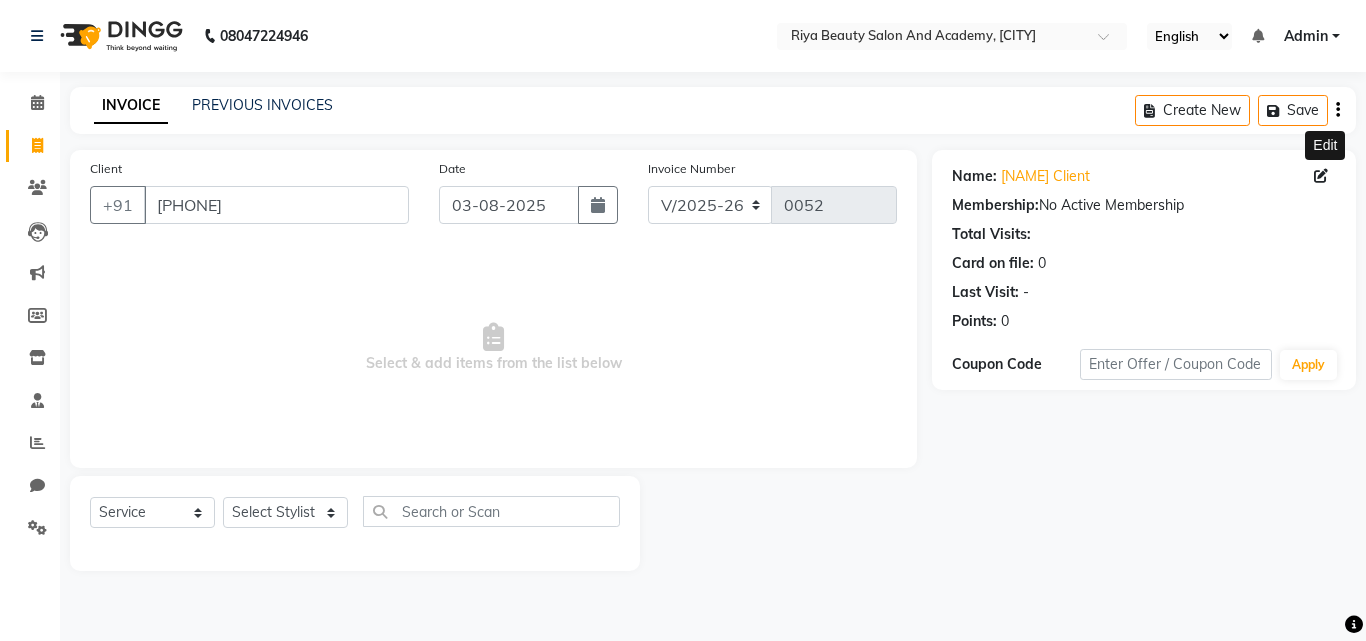 click 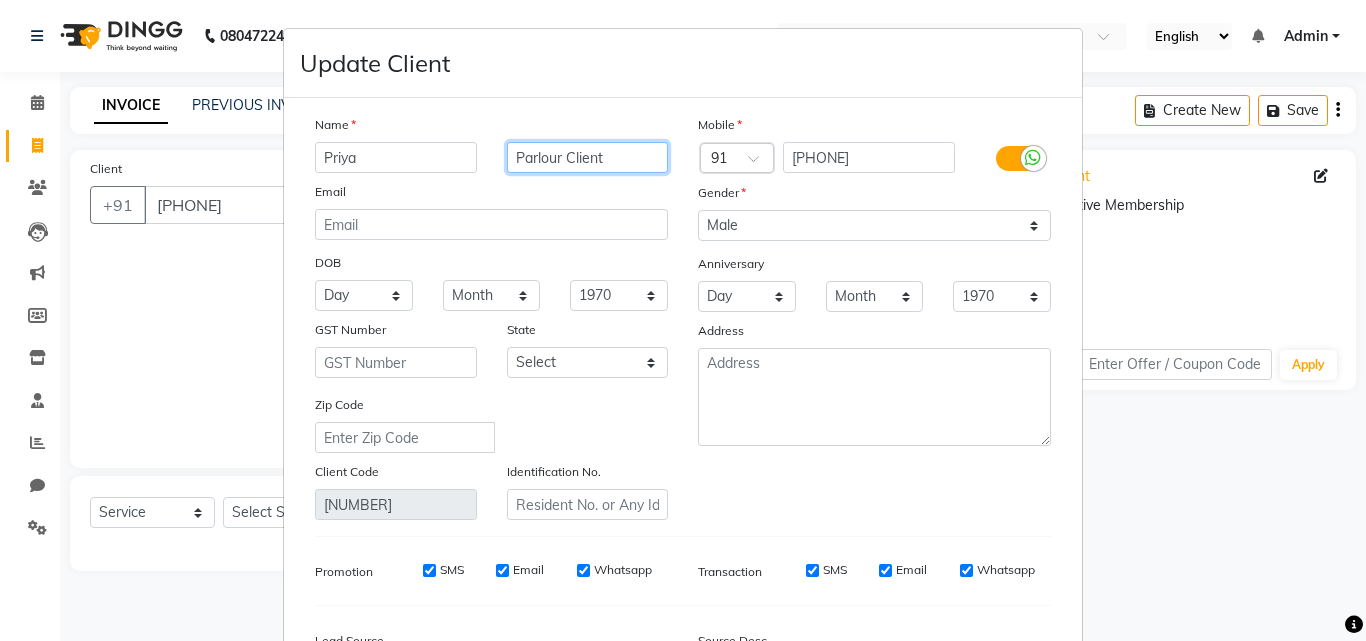 click on "Parlour Client" at bounding box center [588, 157] 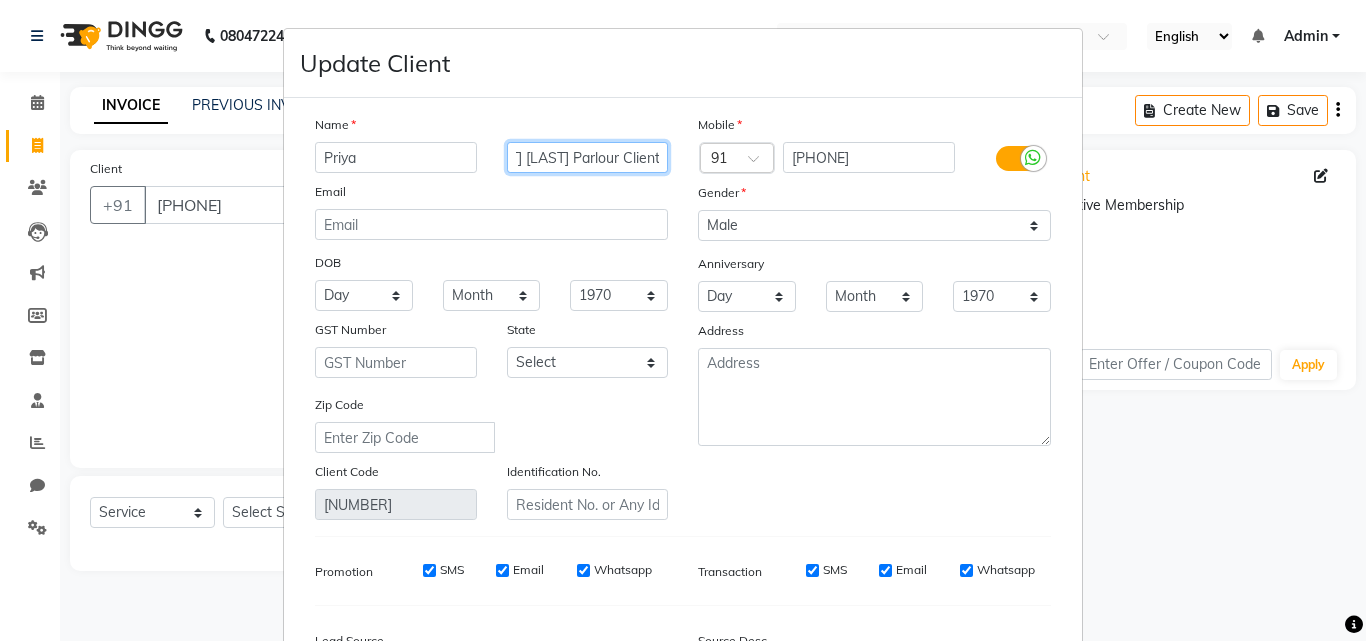 scroll, scrollTop: 0, scrollLeft: 0, axis: both 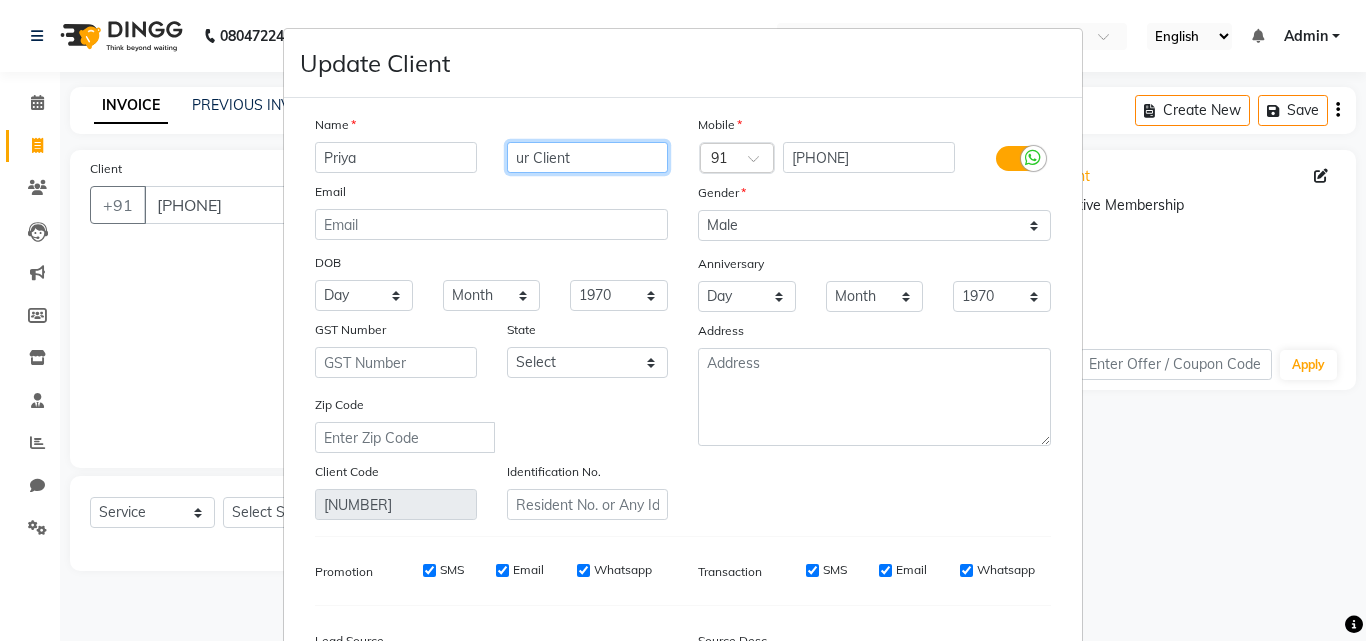 click on "ur Client" at bounding box center (588, 157) 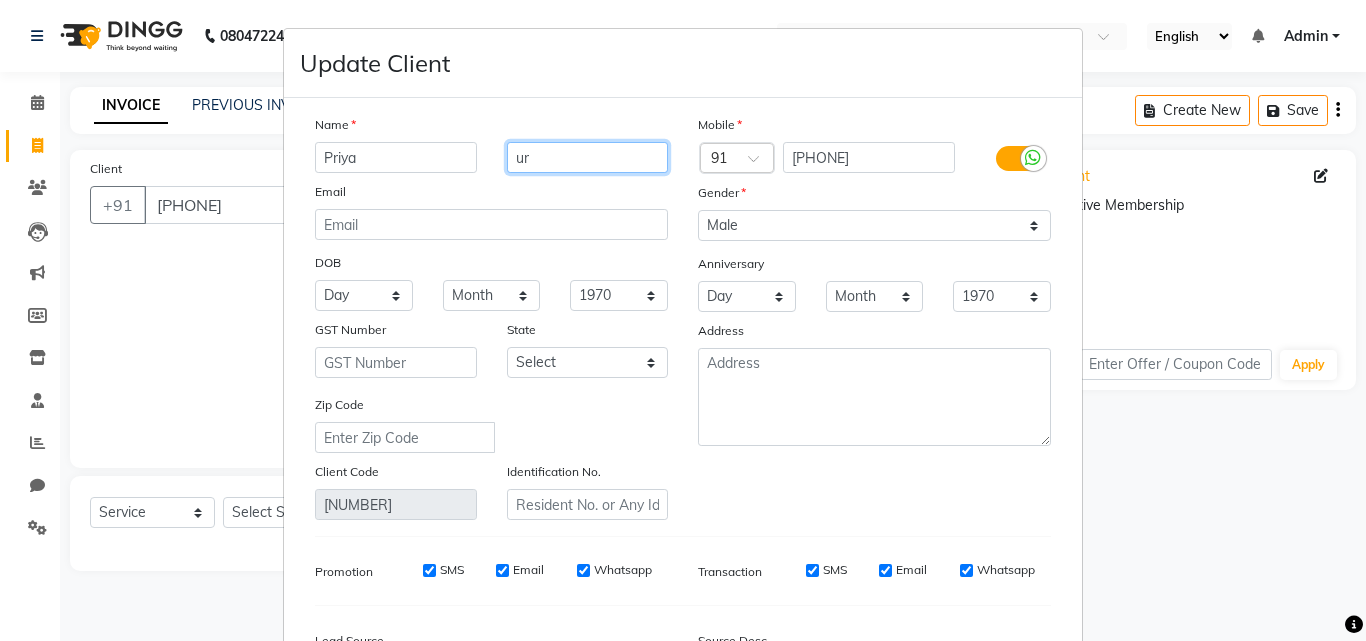 type on "u" 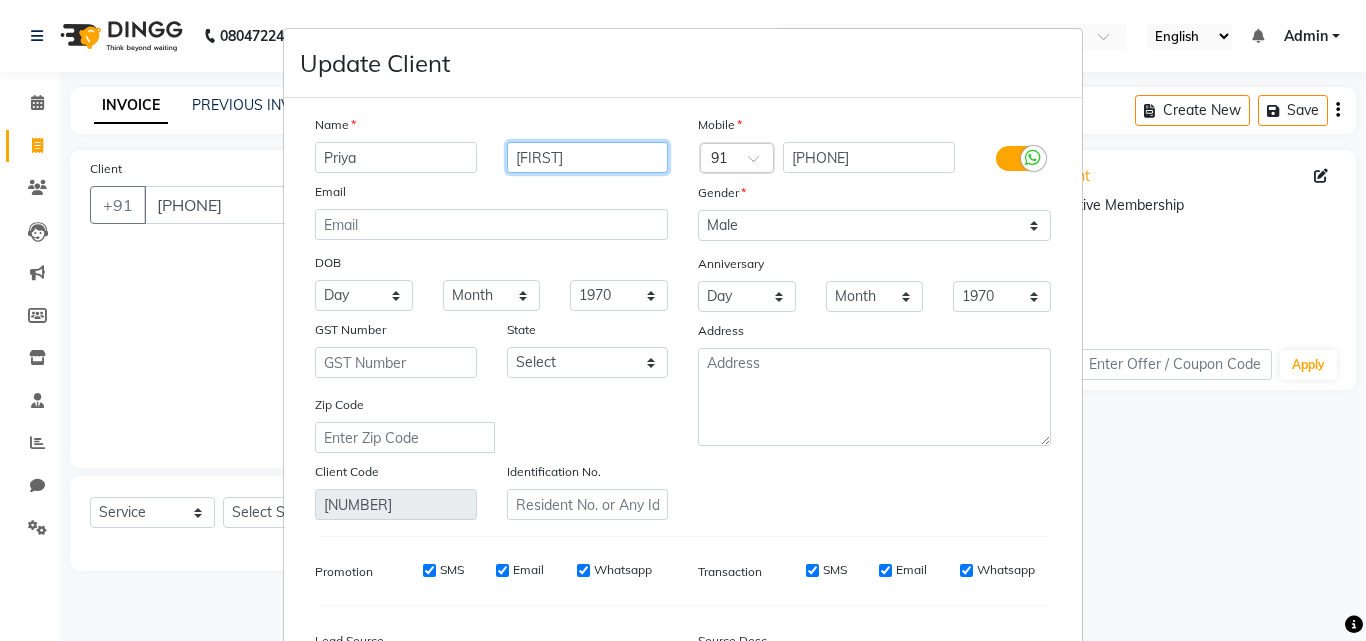 type on "[FIRST]" 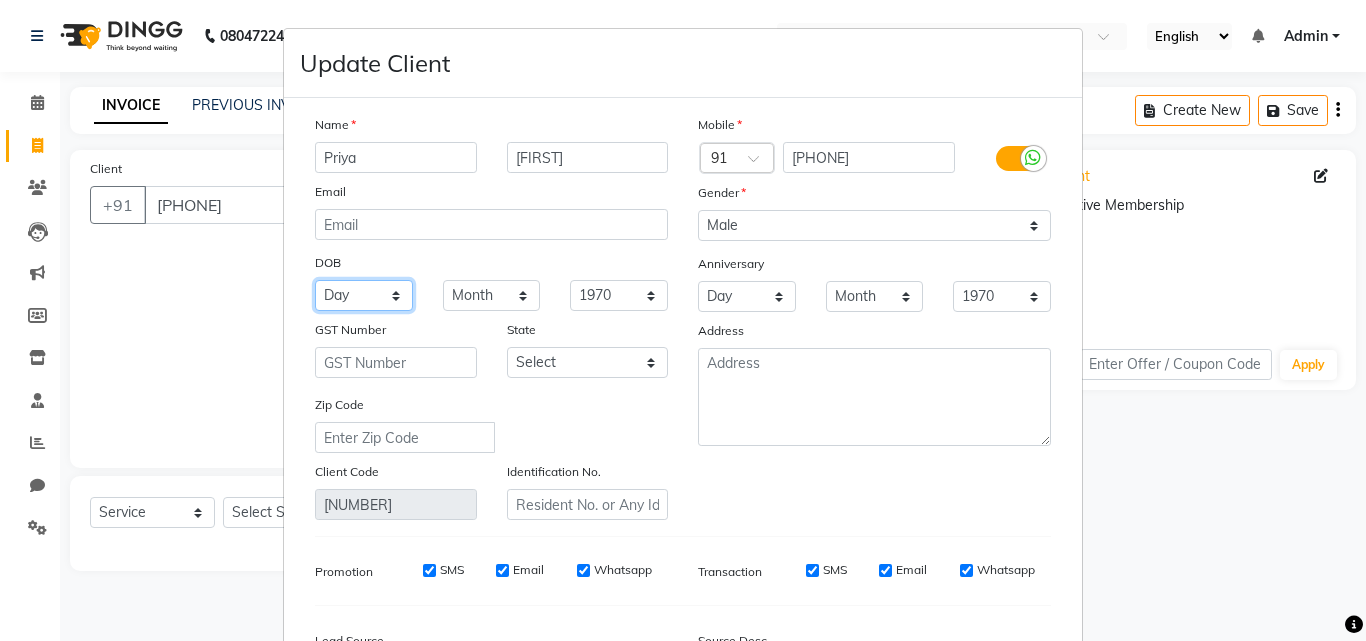 click on "Day 01 02 03 04 05 06 07 08 09 10 11 12 13 14 15 16 17 18 19 20 21 22 23 24 25 26 27 28 29 30 31" at bounding box center (364, 295) 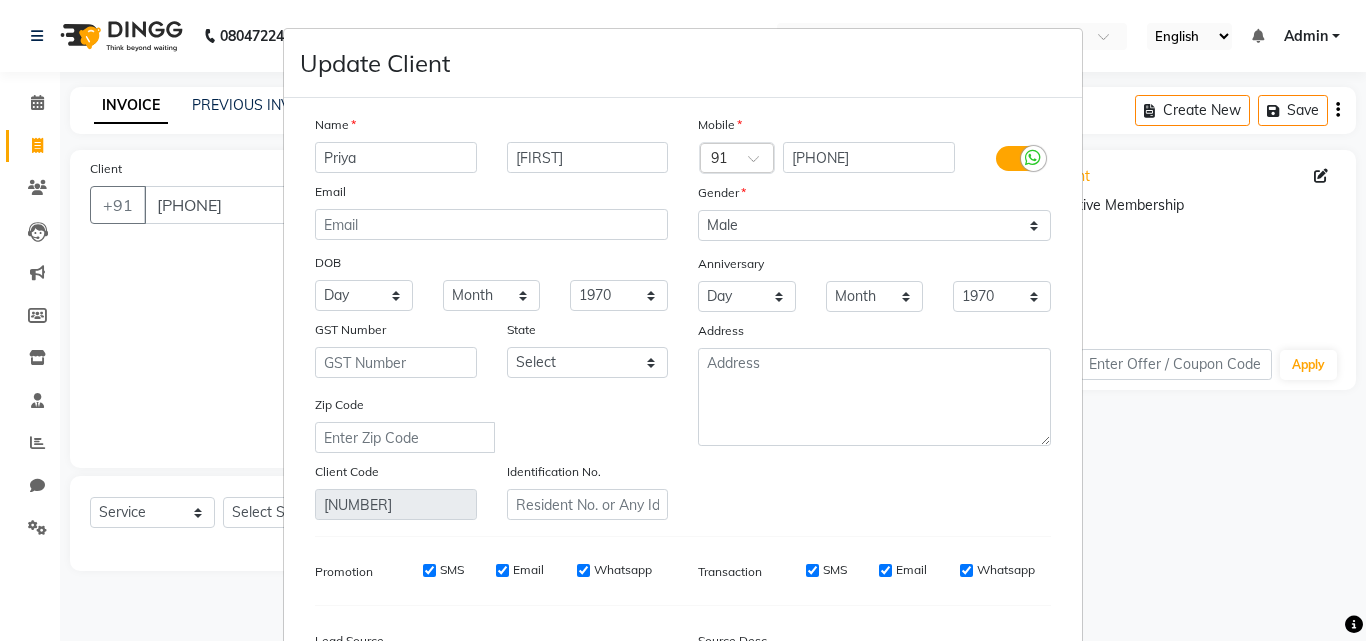 click on "DOB" at bounding box center (491, 264) 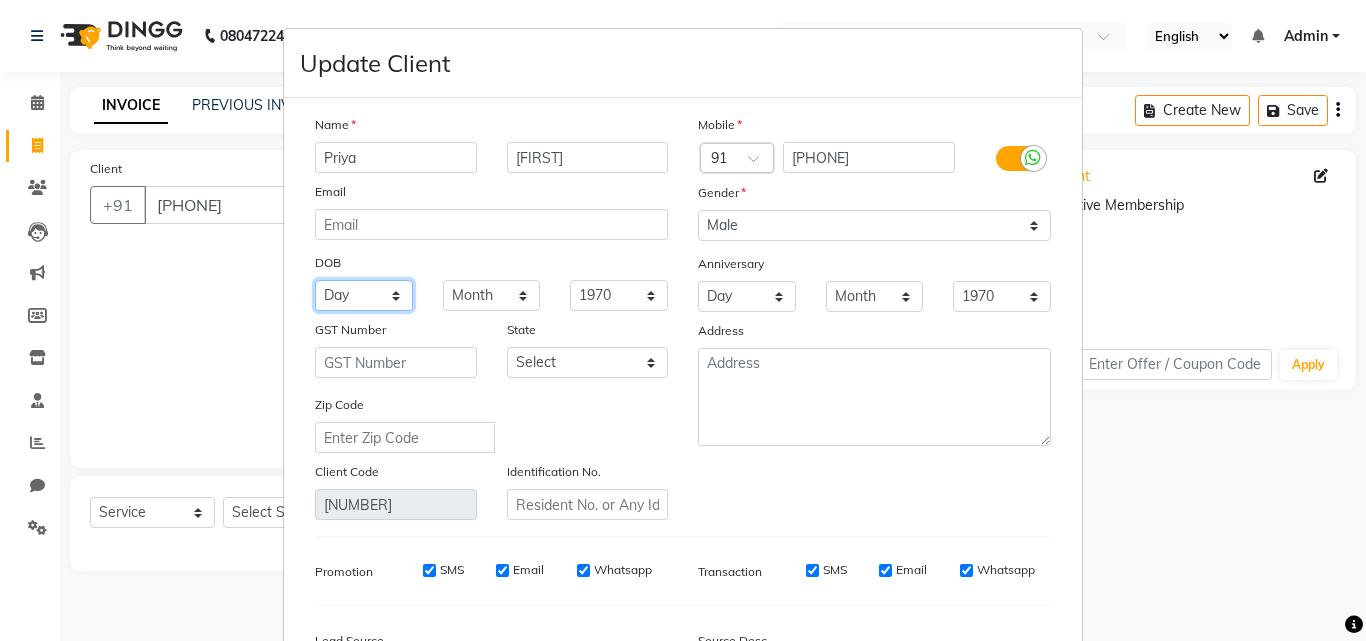 click on "Day 01 02 03 04 05 06 07 08 09 10 11 12 13 14 15 16 17 18 19 20 21 22 23 24 25 26 27 28 29 30 31" at bounding box center (364, 295) 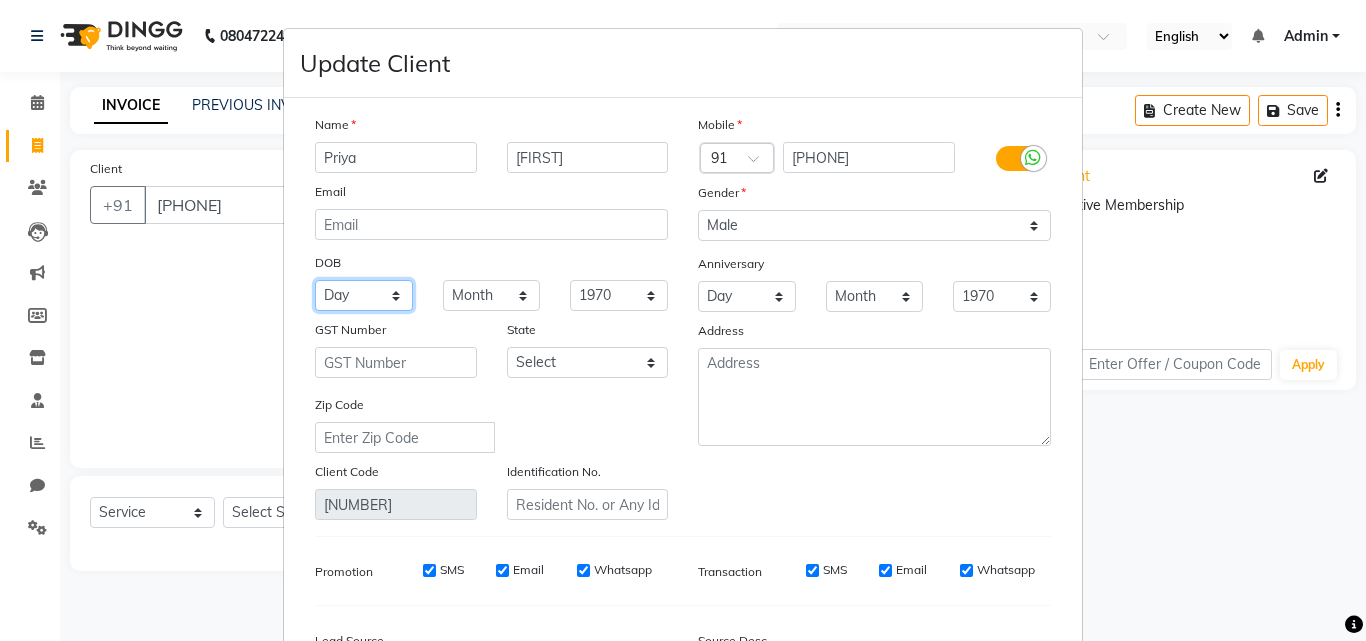 select on "25" 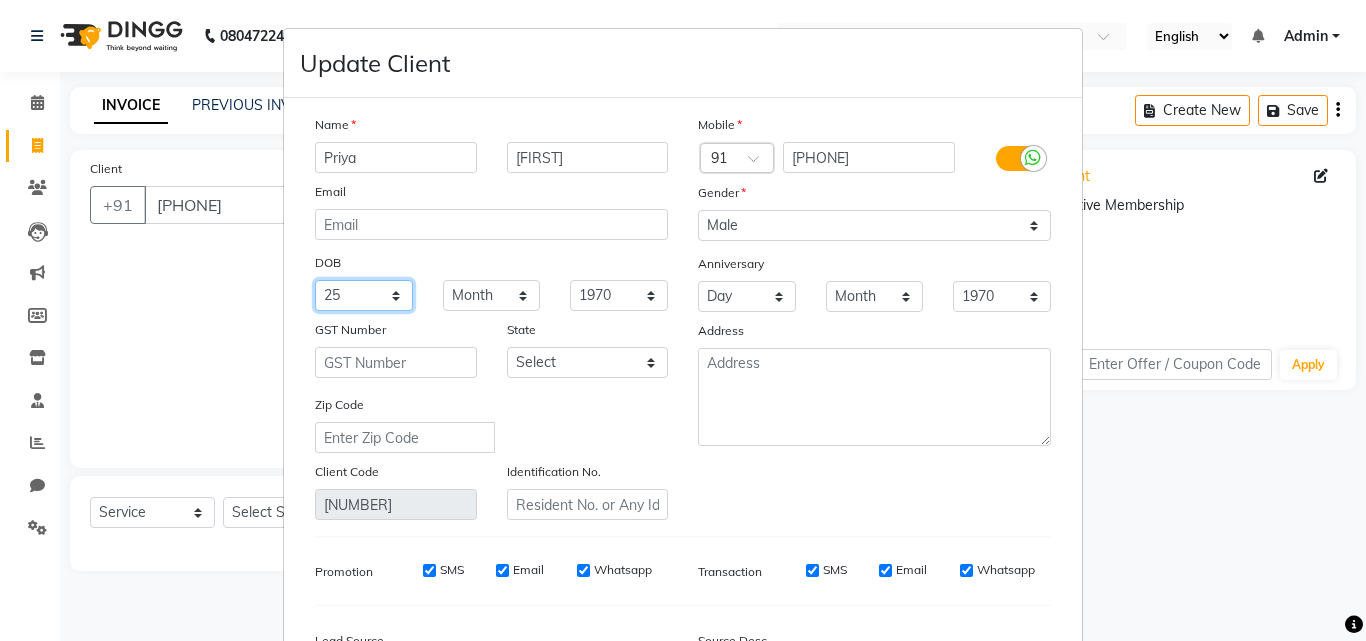 click on "Day 01 02 03 04 05 06 07 08 09 10 11 12 13 14 15 16 17 18 19 20 21 22 23 24 25 26 27 28 29 30 31" at bounding box center [364, 295] 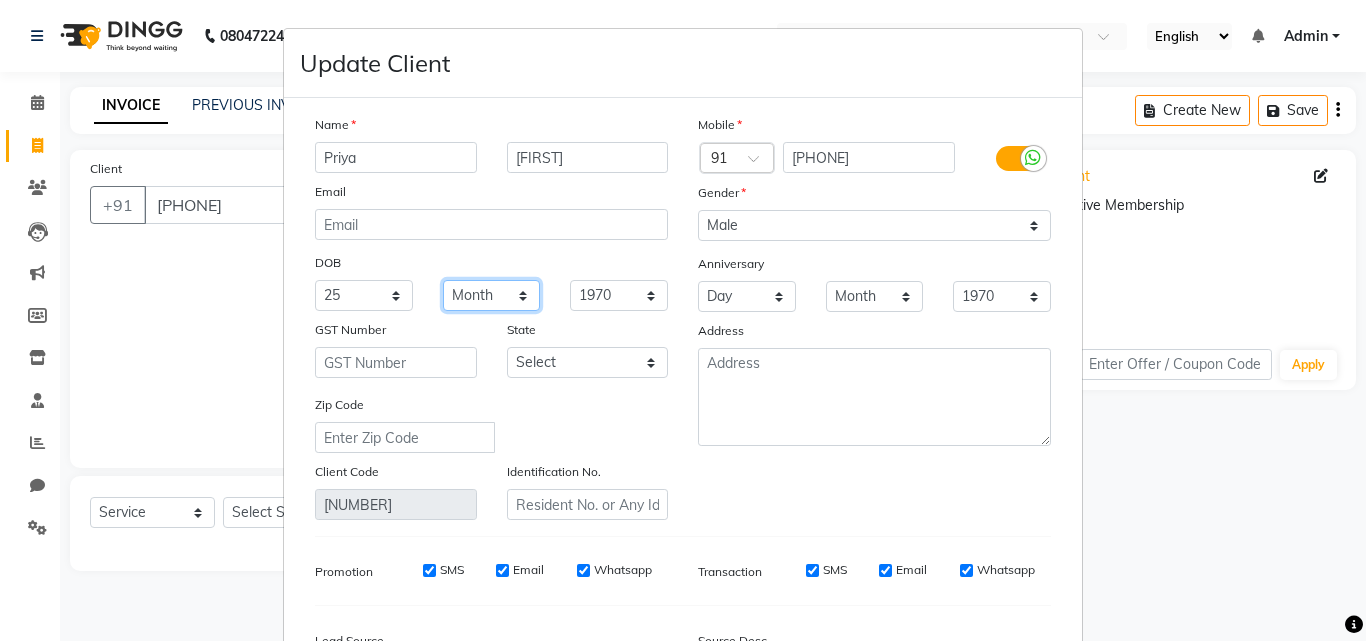 click on "Month January February March April May June July August September October November December" at bounding box center [492, 295] 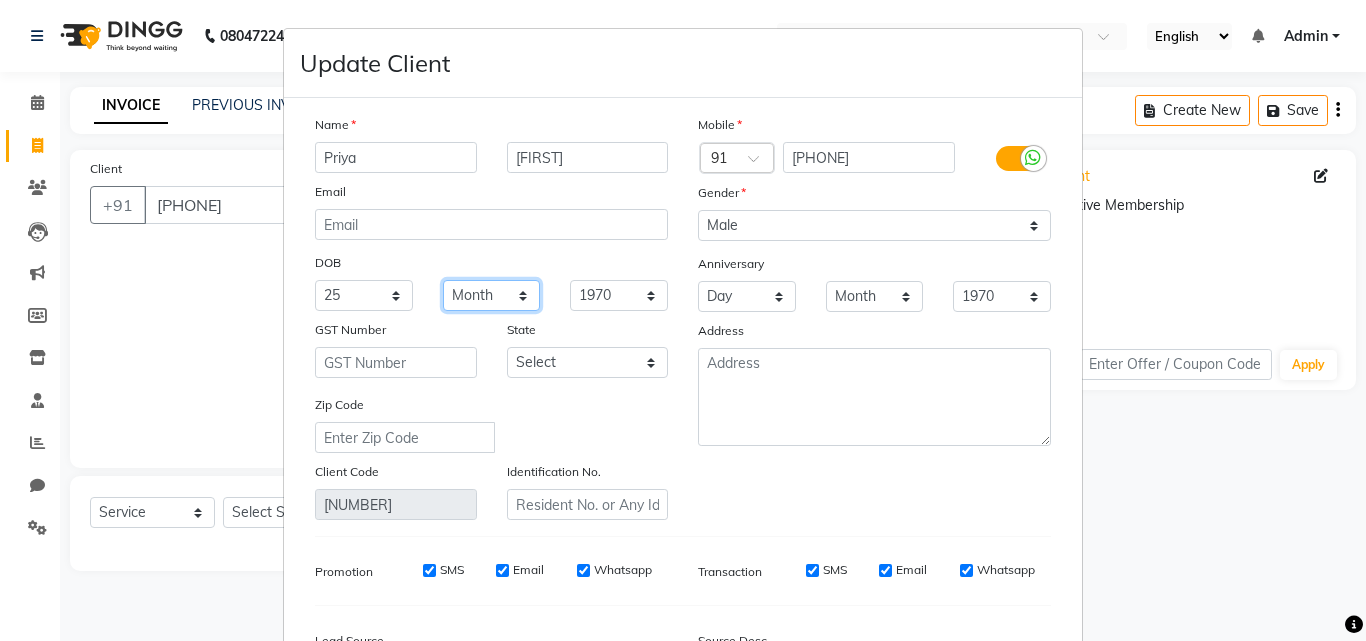 select on "03" 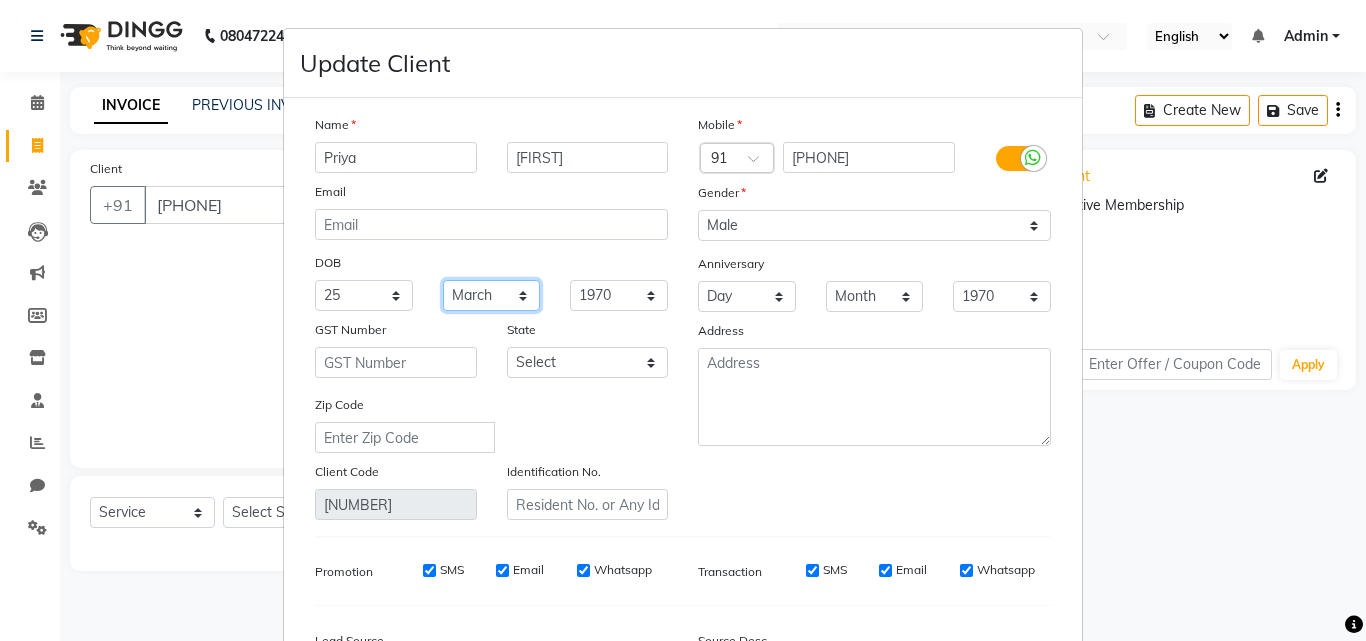 click on "Month January February March April May June July August September October November December" at bounding box center [492, 295] 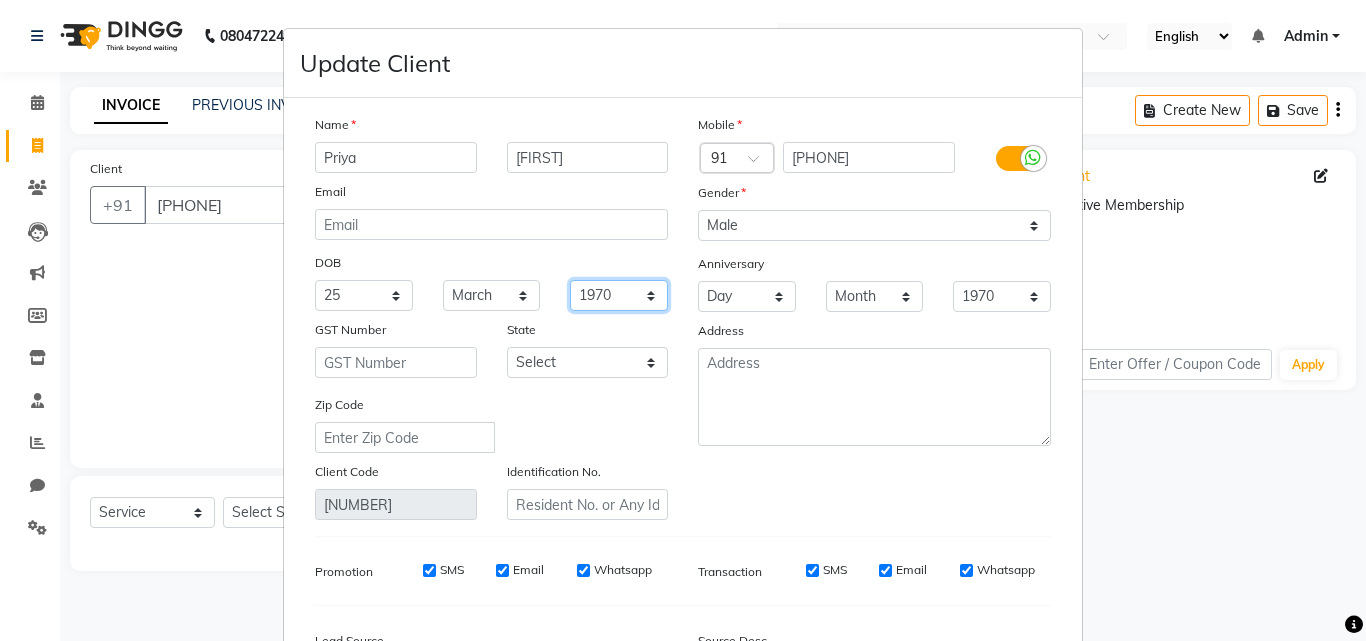 click on "1940 1941 1942 1943 1944 1945 1946 1947 1948 1949 1950 1951 1952 1953 1954 1955 1956 1957 1958 1959 1960 1961 1962 1963 1964 1965 1966 1967 1968 1969 1970 1971 1972 1973 1974 1975 1976 1977 1978 1979 1980 1981 1982 1983 1984 1985 1986 1987 1988 1989 1990 1991 1992 1993 1994 1995 1996 1997 1998 1999 2000 2001 2002 2003 2004 2005 2006 2007 2008 2009 2010 2011 2012 2013 2014 2015 2016 2017 2018 2019 2020 2021 2022 2023 2024" at bounding box center (619, 295) 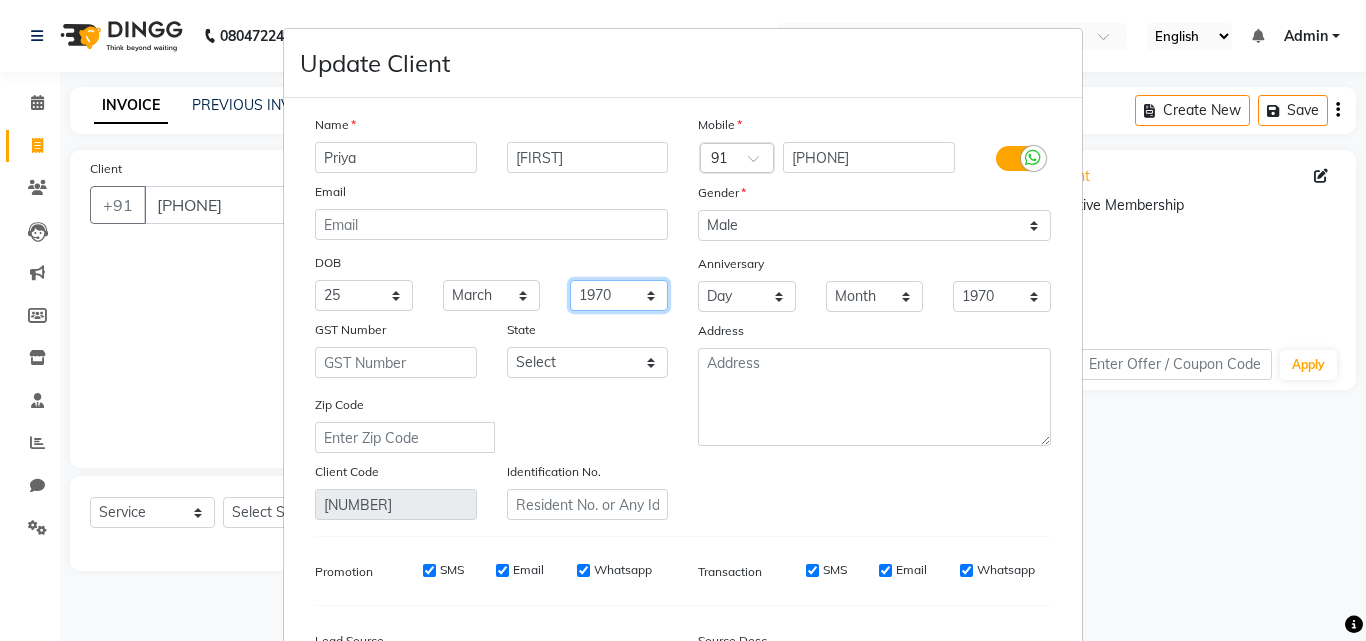 select on "1979" 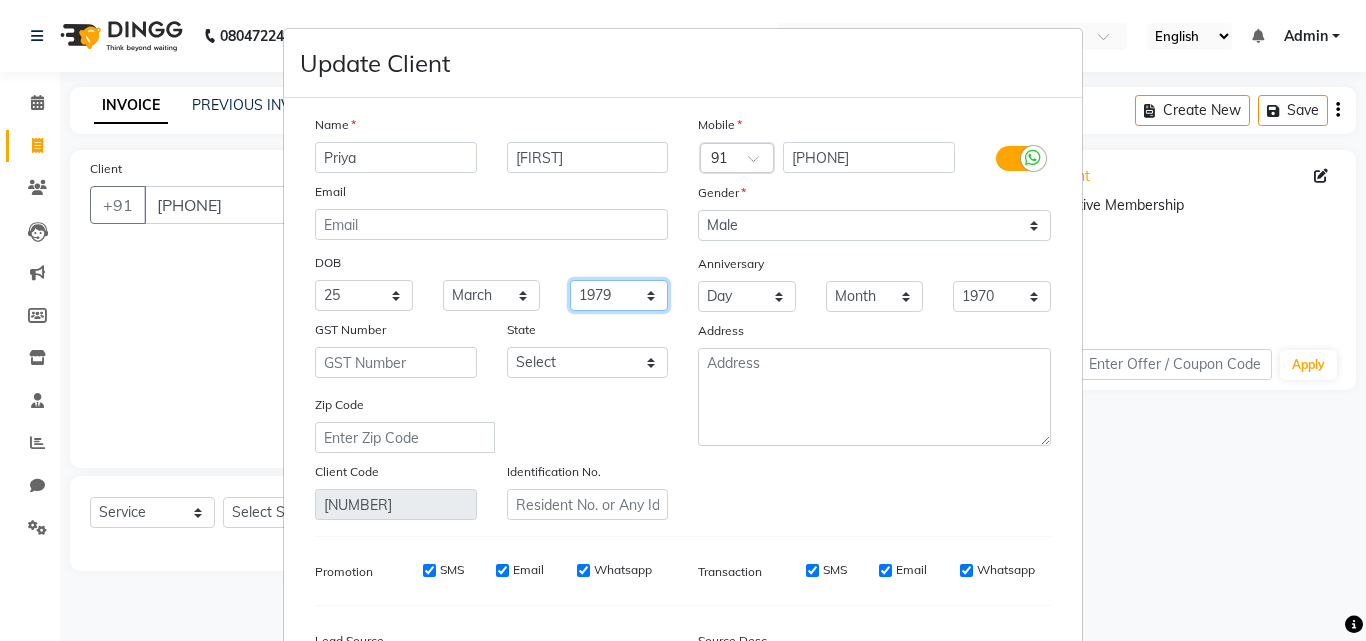 click on "1940 1941 1942 1943 1944 1945 1946 1947 1948 1949 1950 1951 1952 1953 1954 1955 1956 1957 1958 1959 1960 1961 1962 1963 1964 1965 1966 1967 1968 1969 1970 1971 1972 1973 1974 1975 1976 1977 1978 1979 1980 1981 1982 1983 1984 1985 1986 1987 1988 1989 1990 1991 1992 1993 1994 1995 1996 1997 1998 1999 2000 2001 2002 2003 2004 2005 2006 2007 2008 2009 2010 2011 2012 2013 2014 2015 2016 2017 2018 2019 2020 2021 2022 2023 2024" at bounding box center (619, 295) 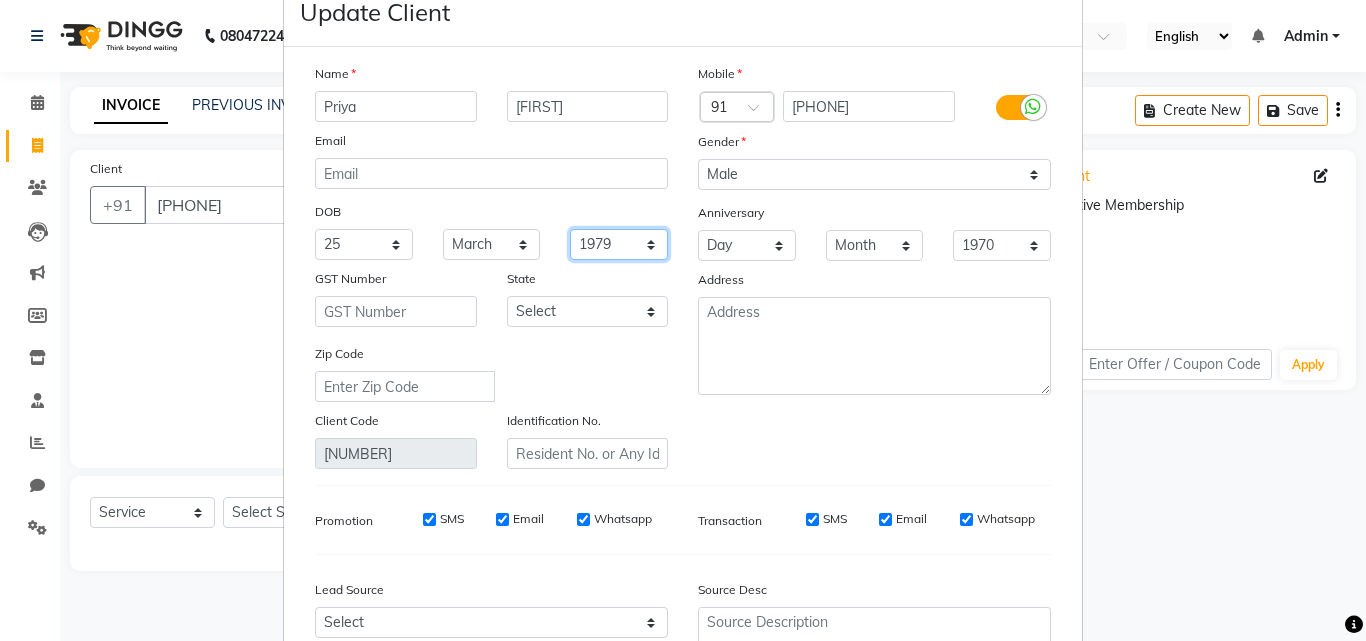 scroll, scrollTop: 19, scrollLeft: 0, axis: vertical 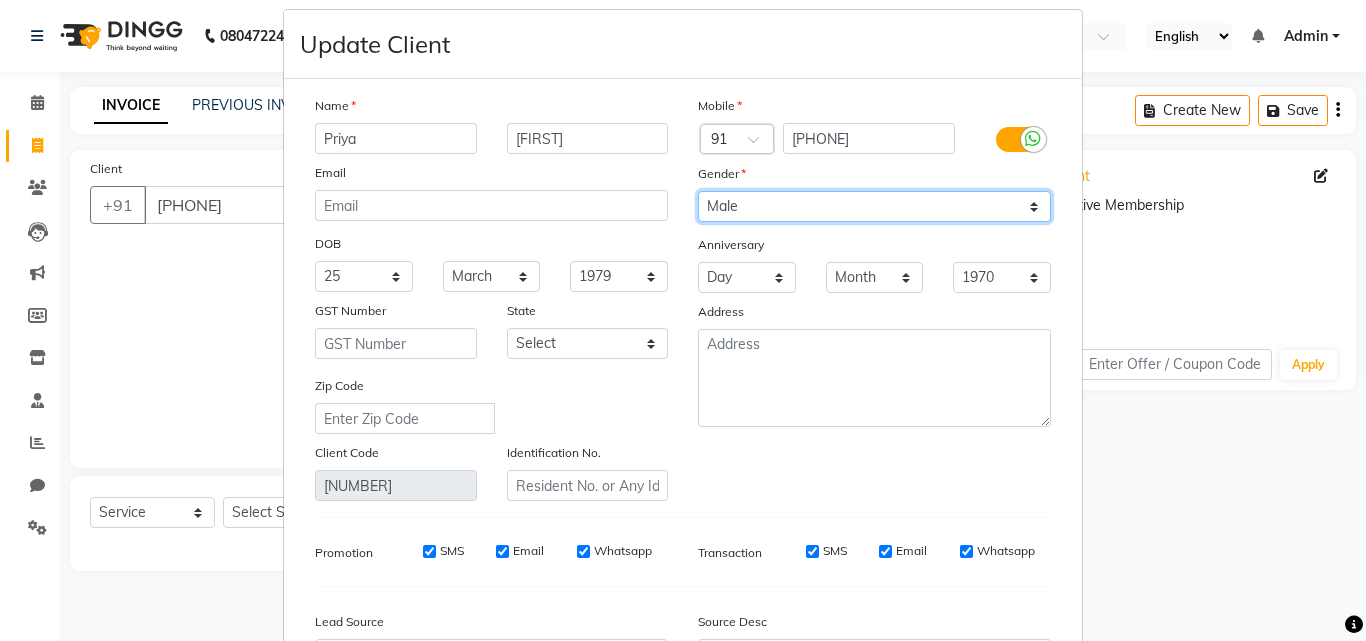 click on "Select Male Female Other Prefer Not To Say" at bounding box center (874, 206) 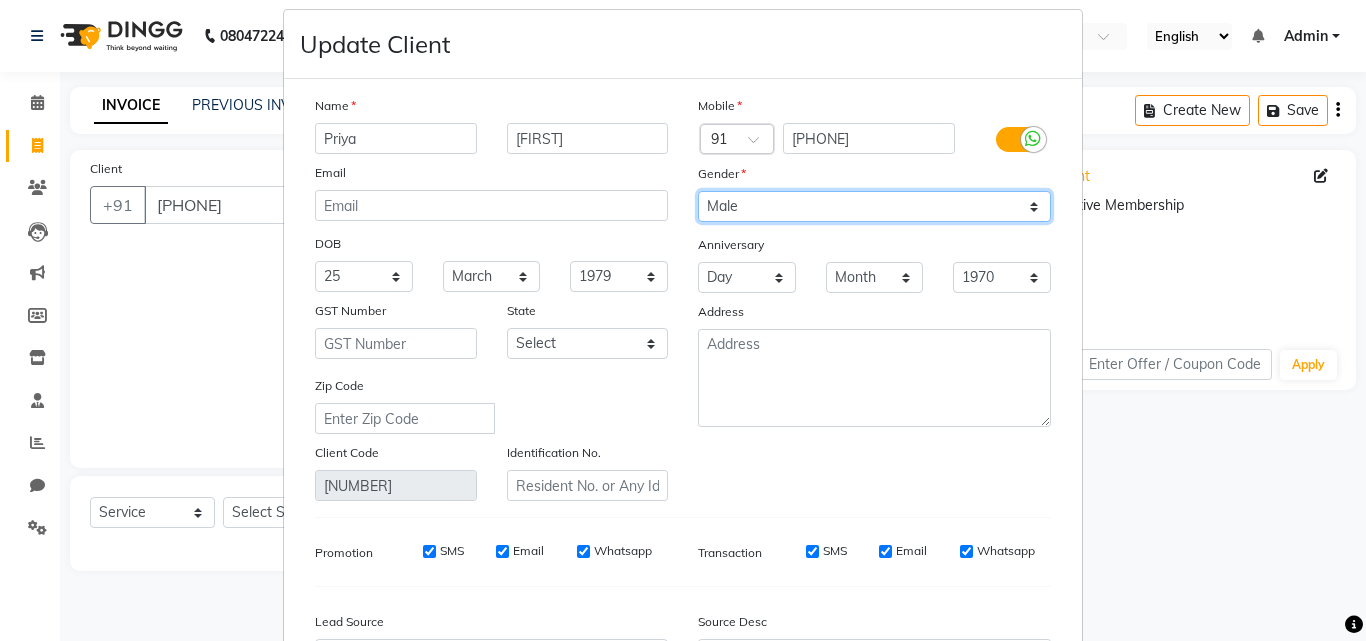 select on "female" 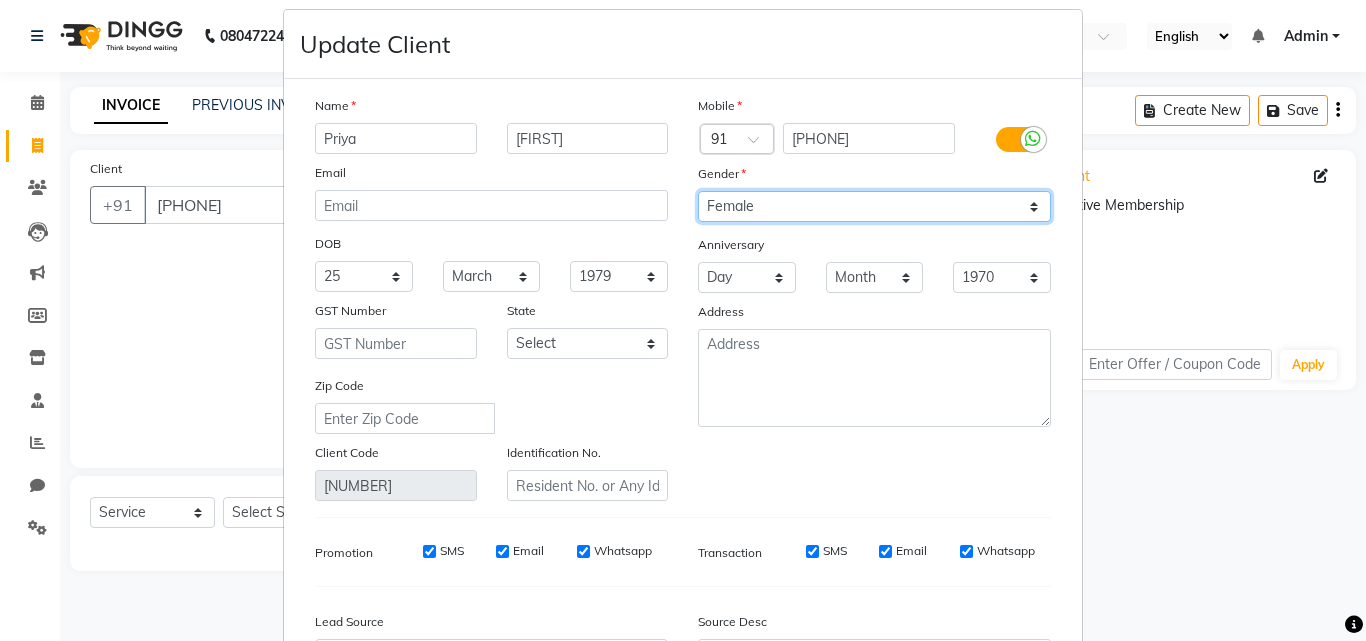 click on "Select Male Female Other Prefer Not To Say" at bounding box center [874, 206] 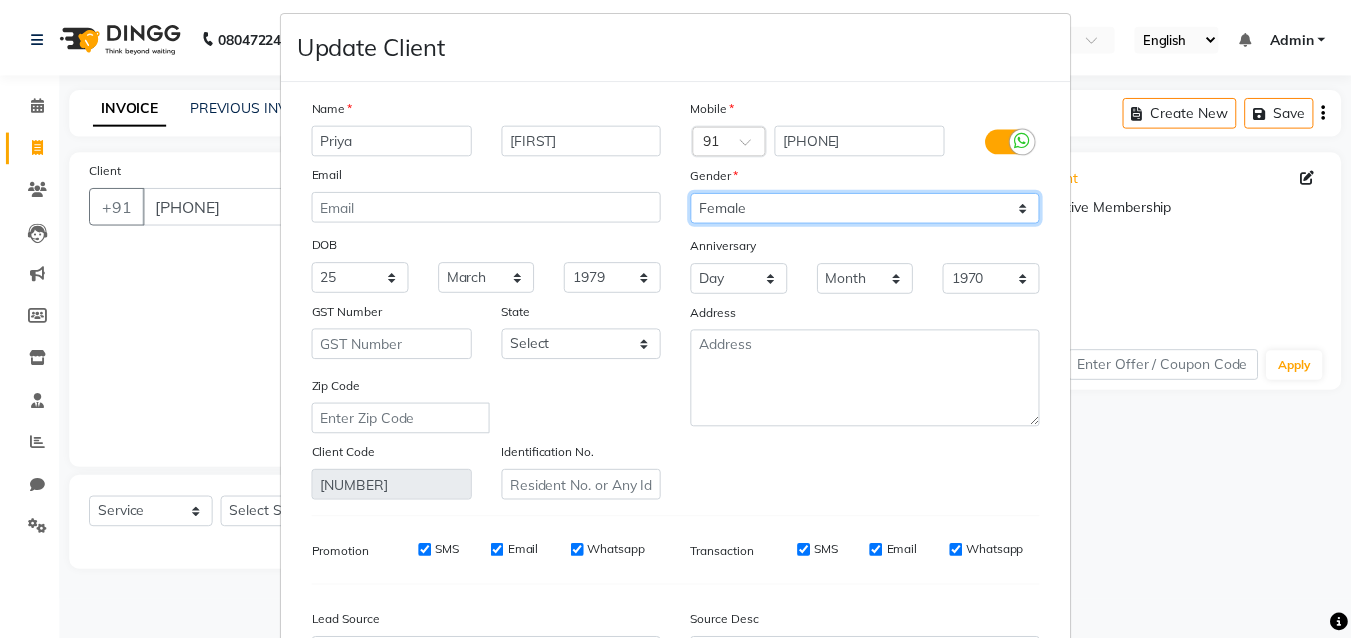 scroll, scrollTop: 246, scrollLeft: 0, axis: vertical 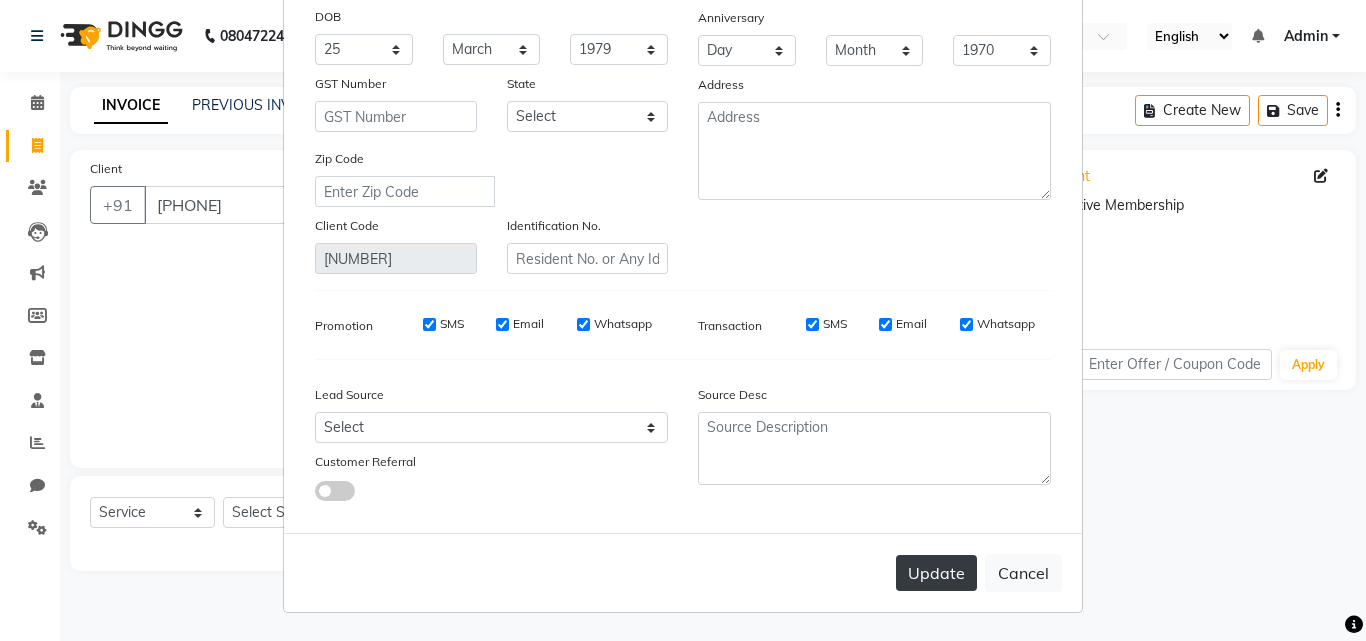 click on "Update" at bounding box center [936, 573] 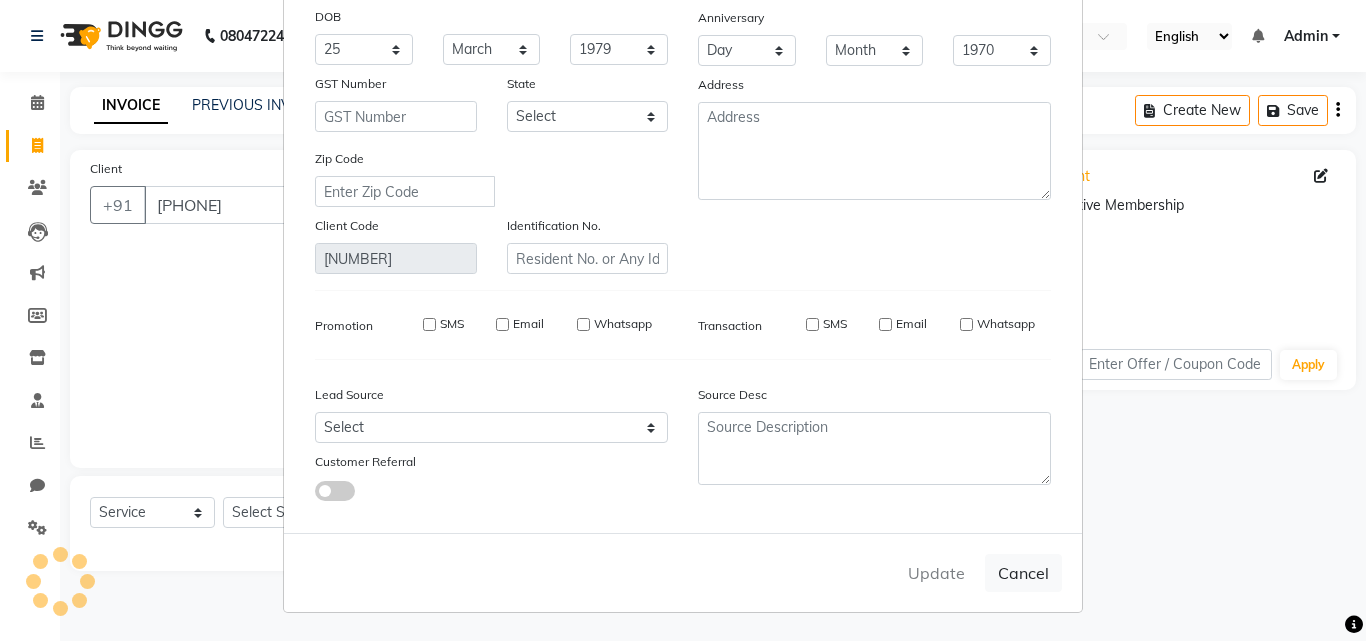 type 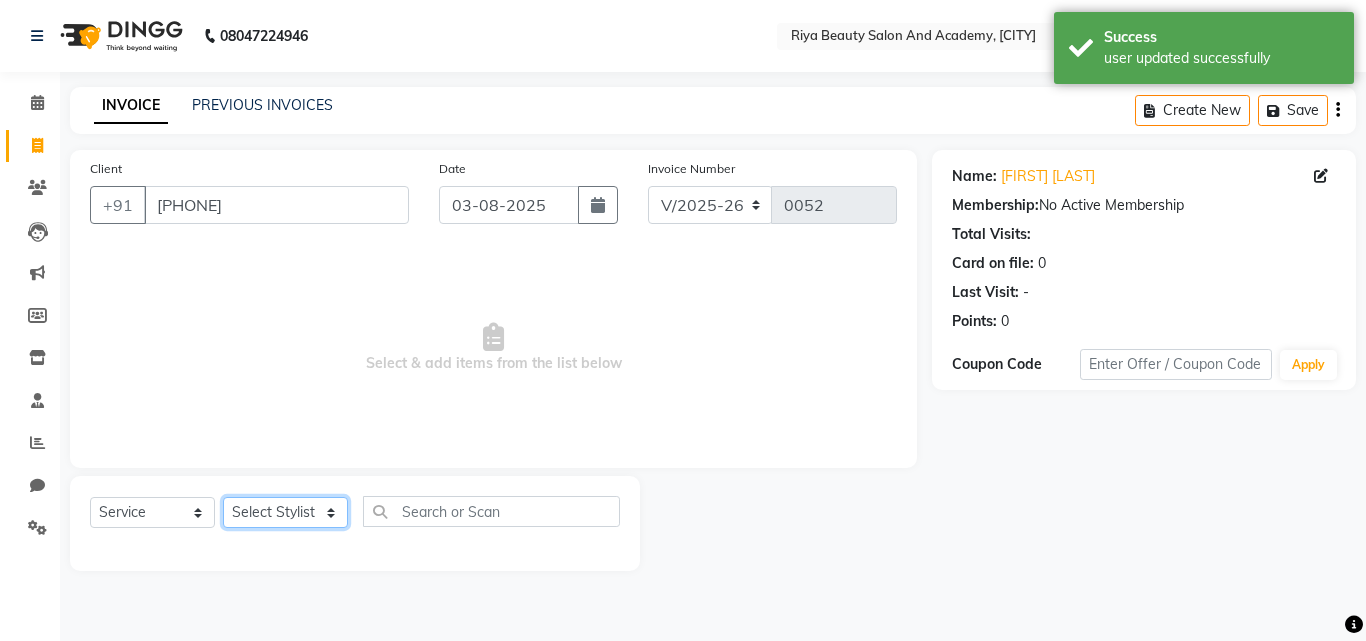 click on "Select Stylist Bhavana Riya Rupali Supriya" 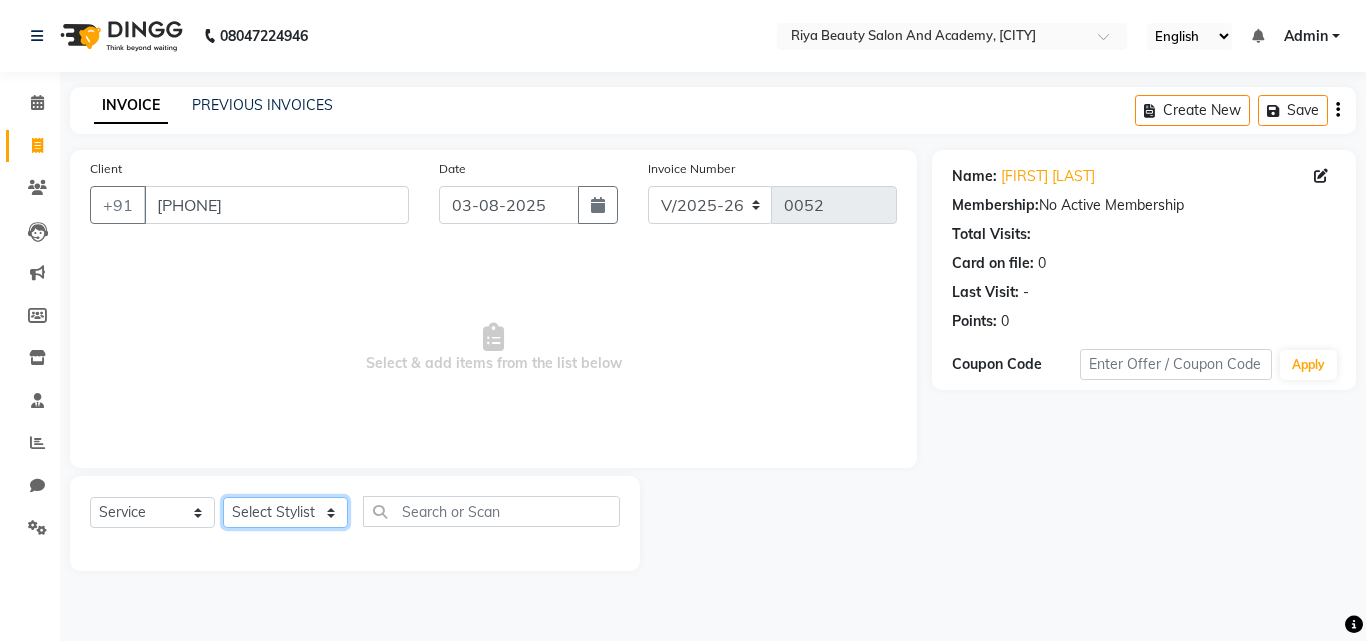 select on "87285" 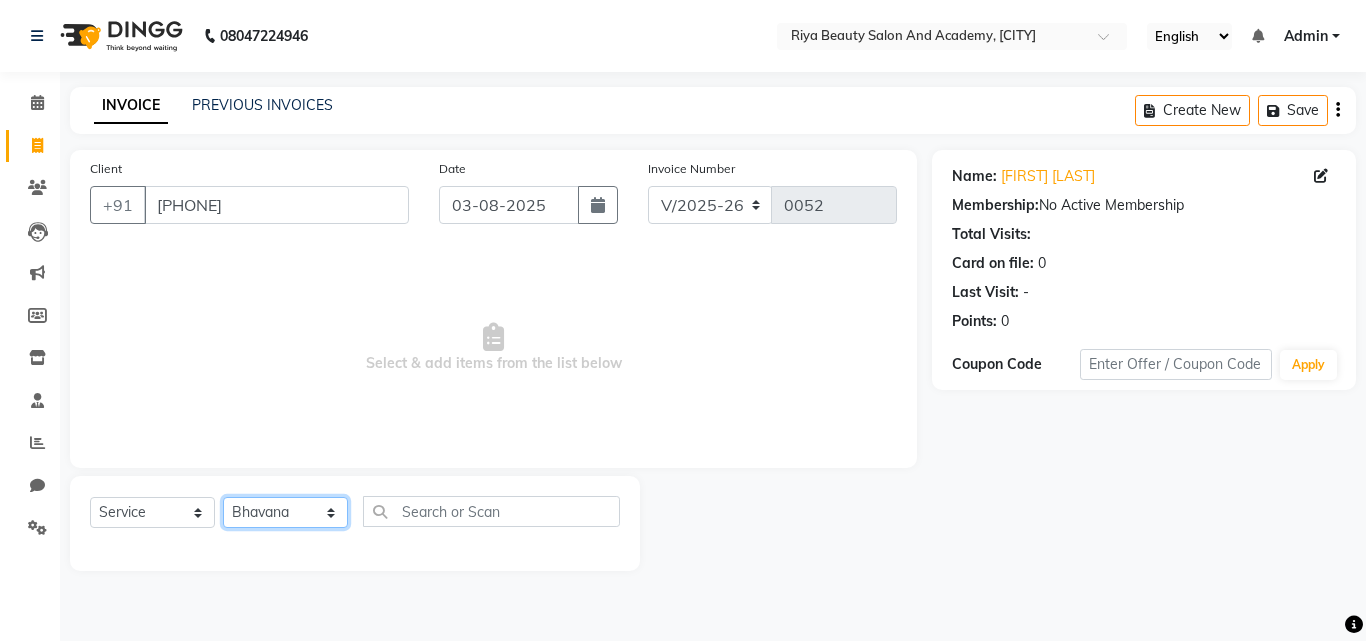 click on "Select Stylist Bhavana Riya Rupali Supriya" 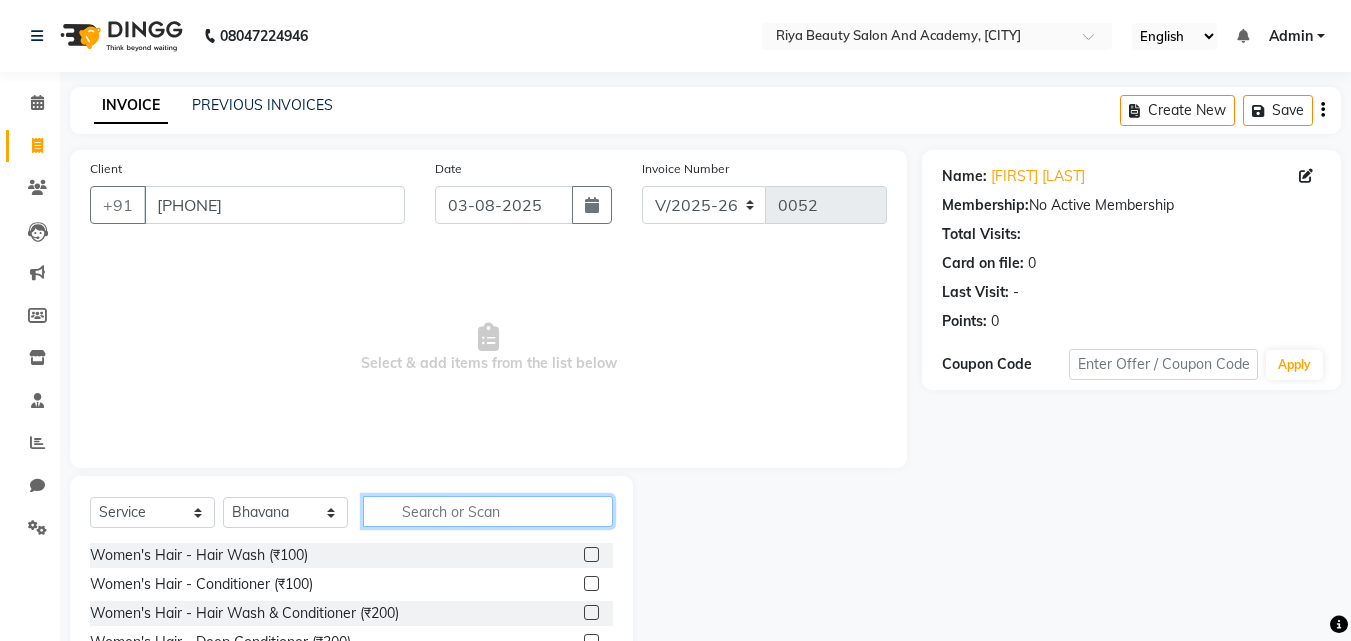 click 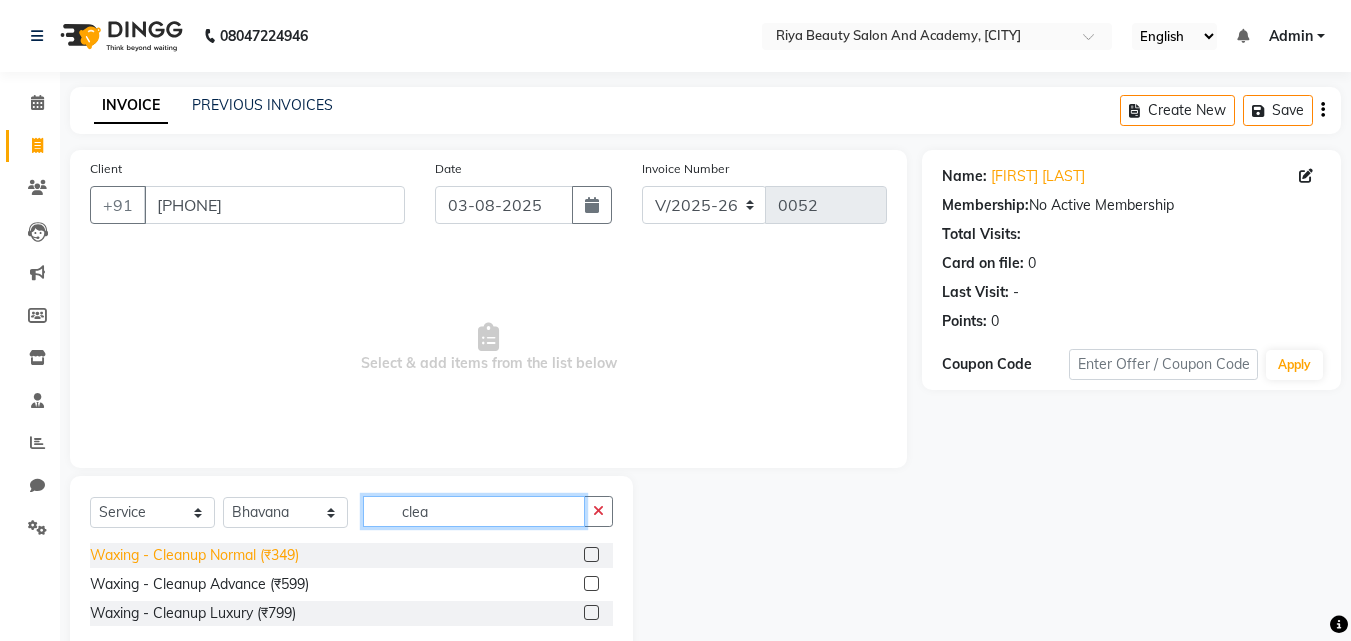 type on "clea" 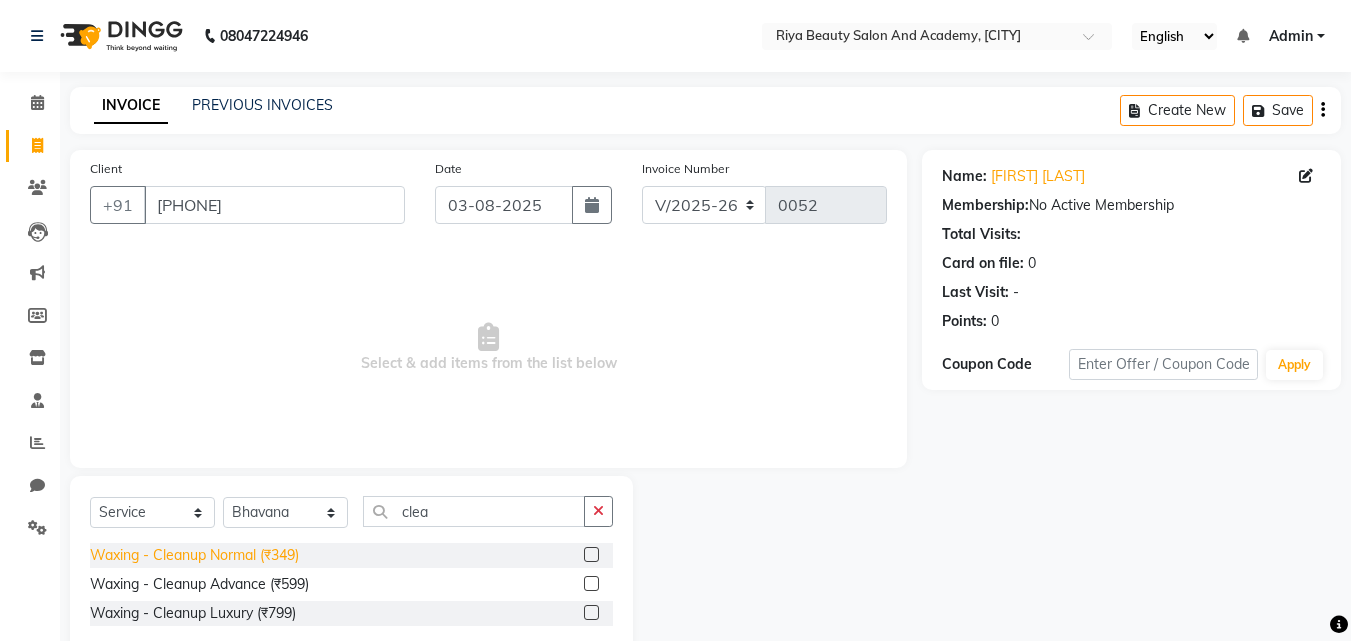 click on "Waxing - Cleanup Normal (₹349)" 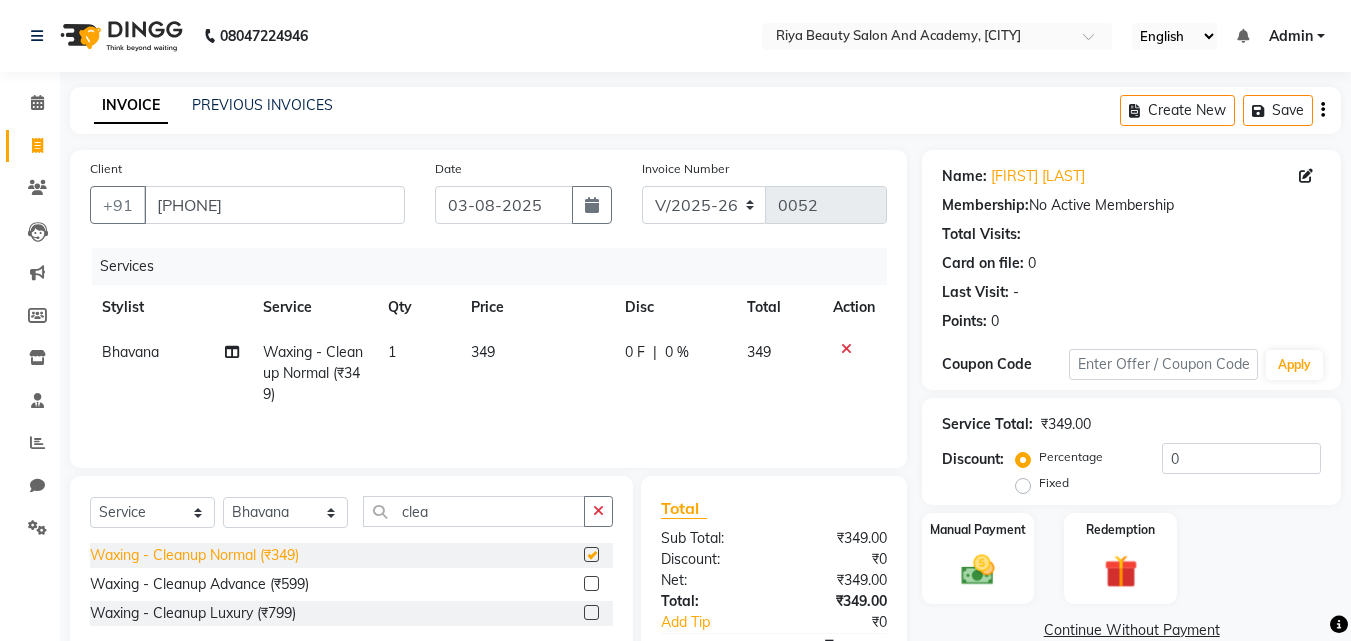 checkbox on "false" 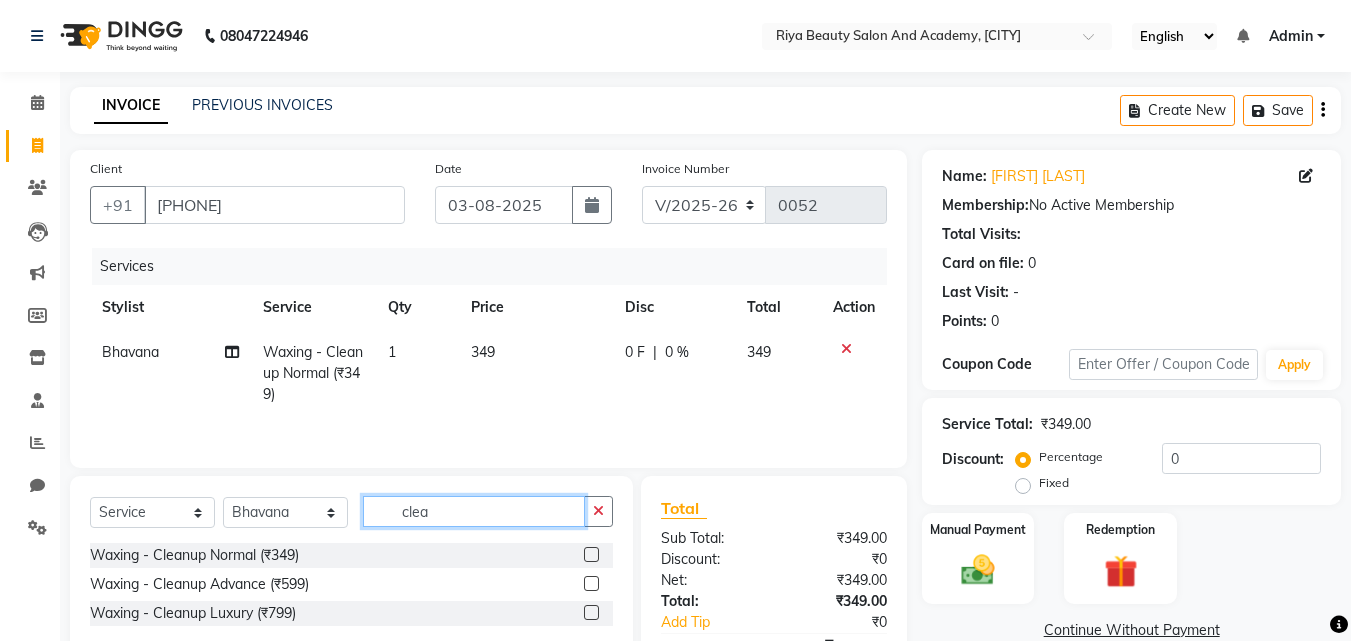 click on "clea" 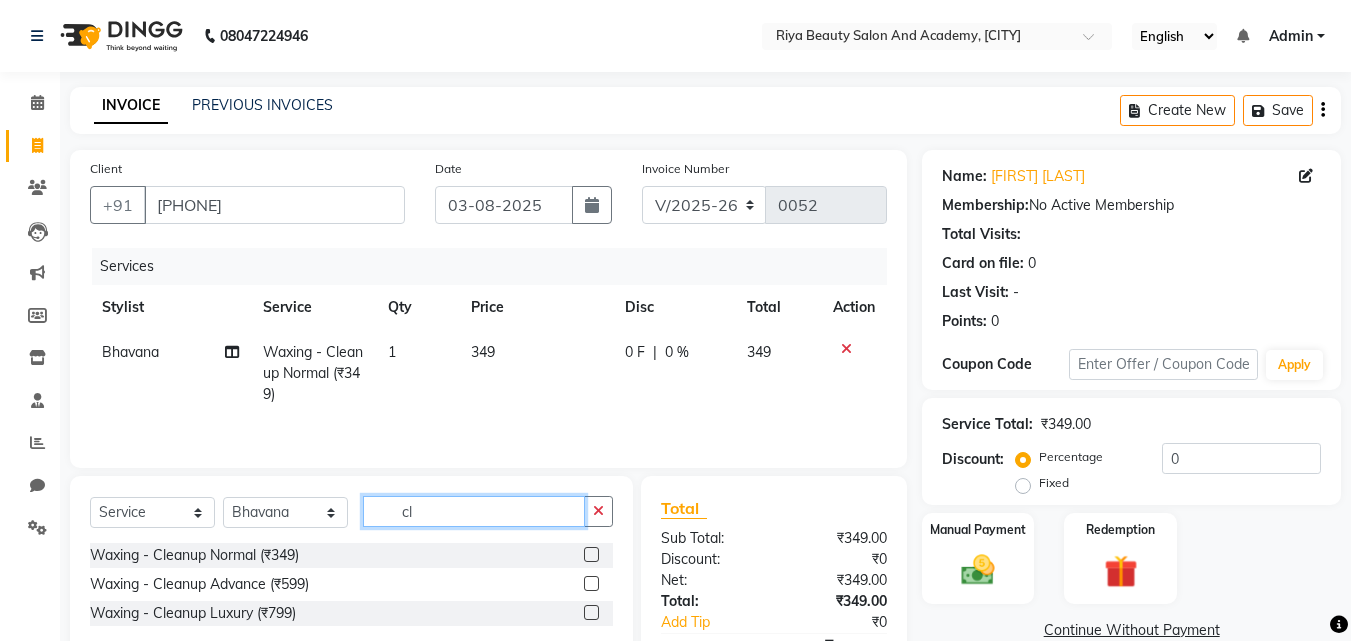 type on "c" 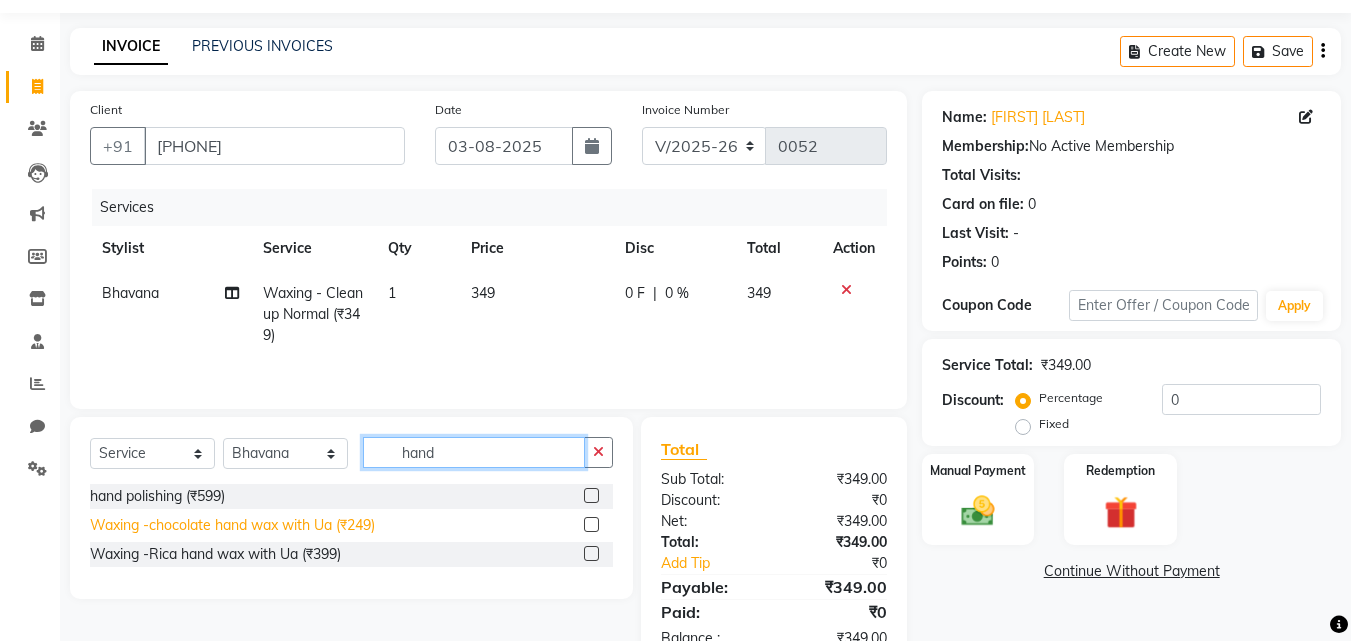 scroll, scrollTop: 63, scrollLeft: 0, axis: vertical 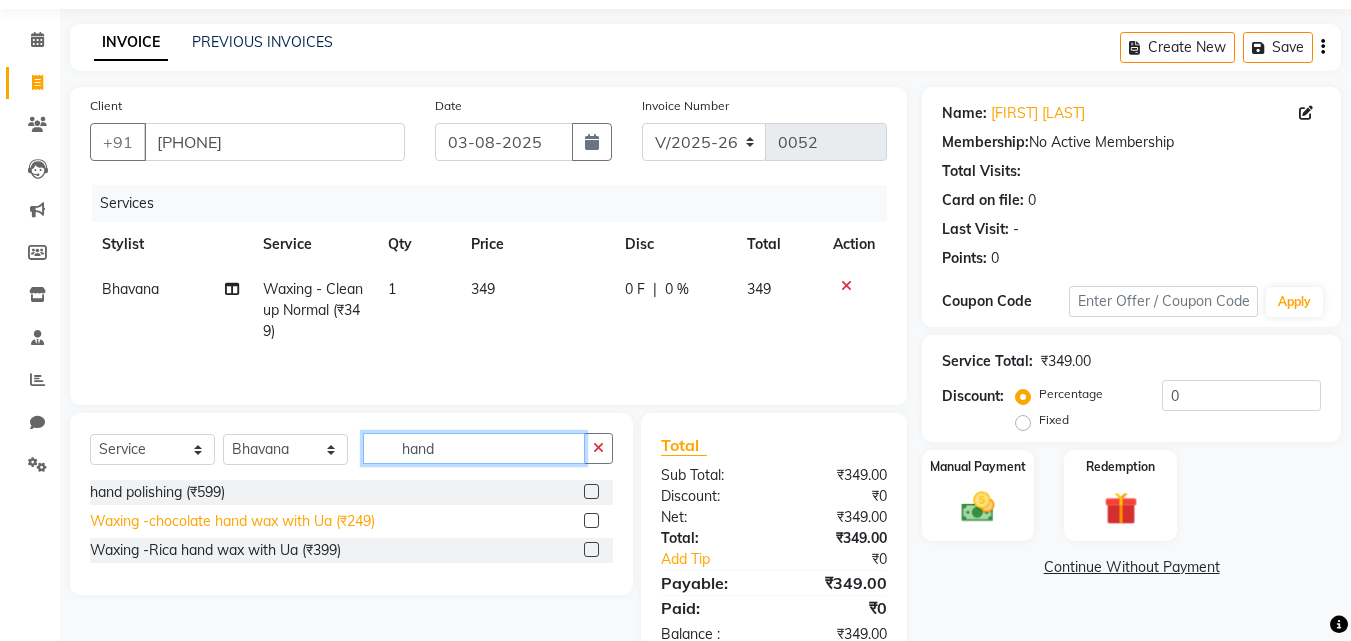 type on "hand" 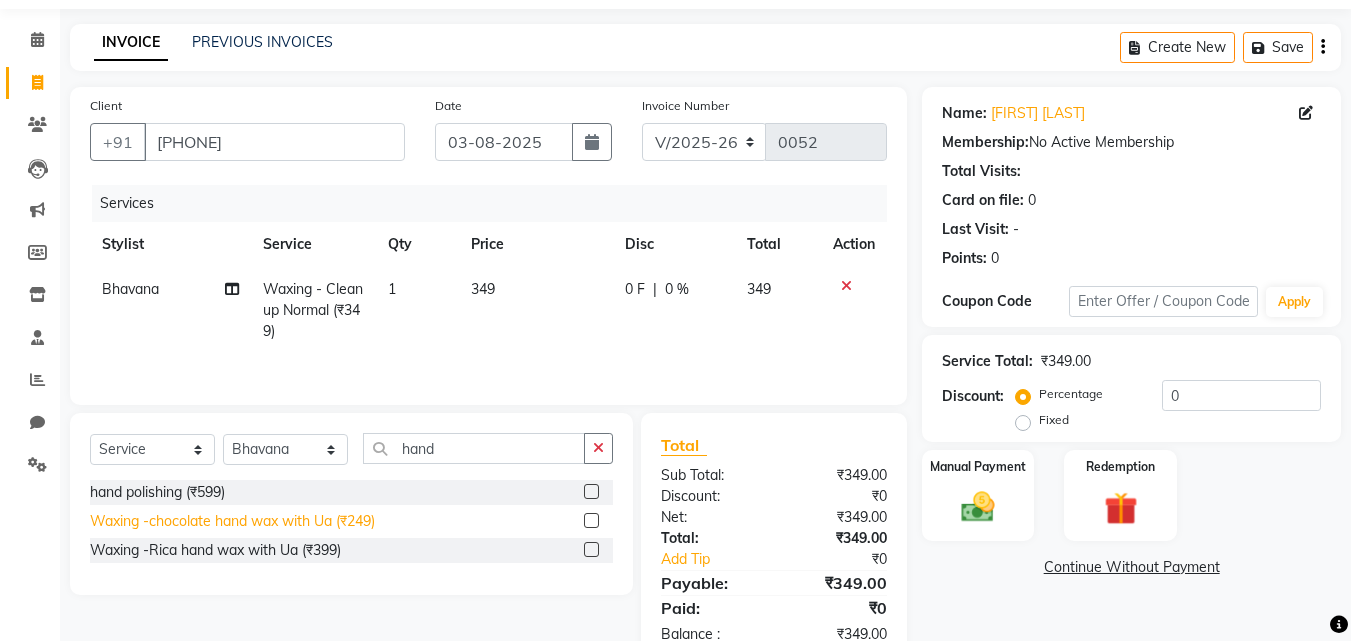 click on "Waxing -chocolate hand wax with Ua (₹249)" 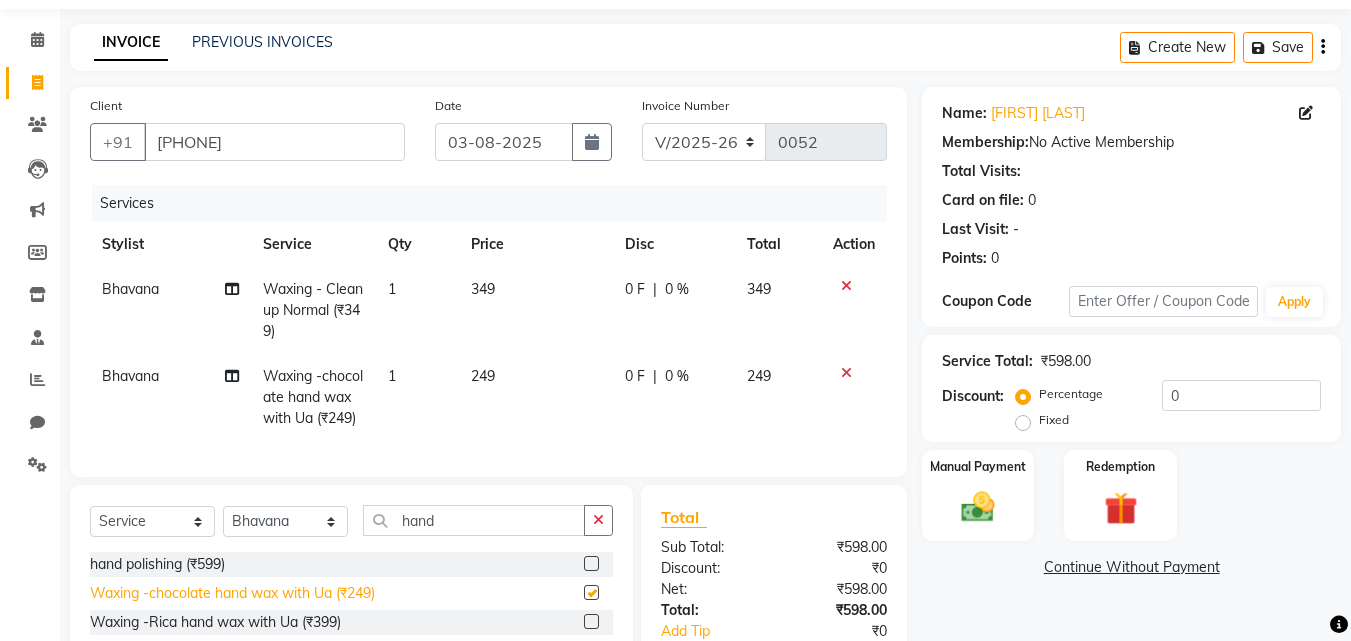 checkbox on "false" 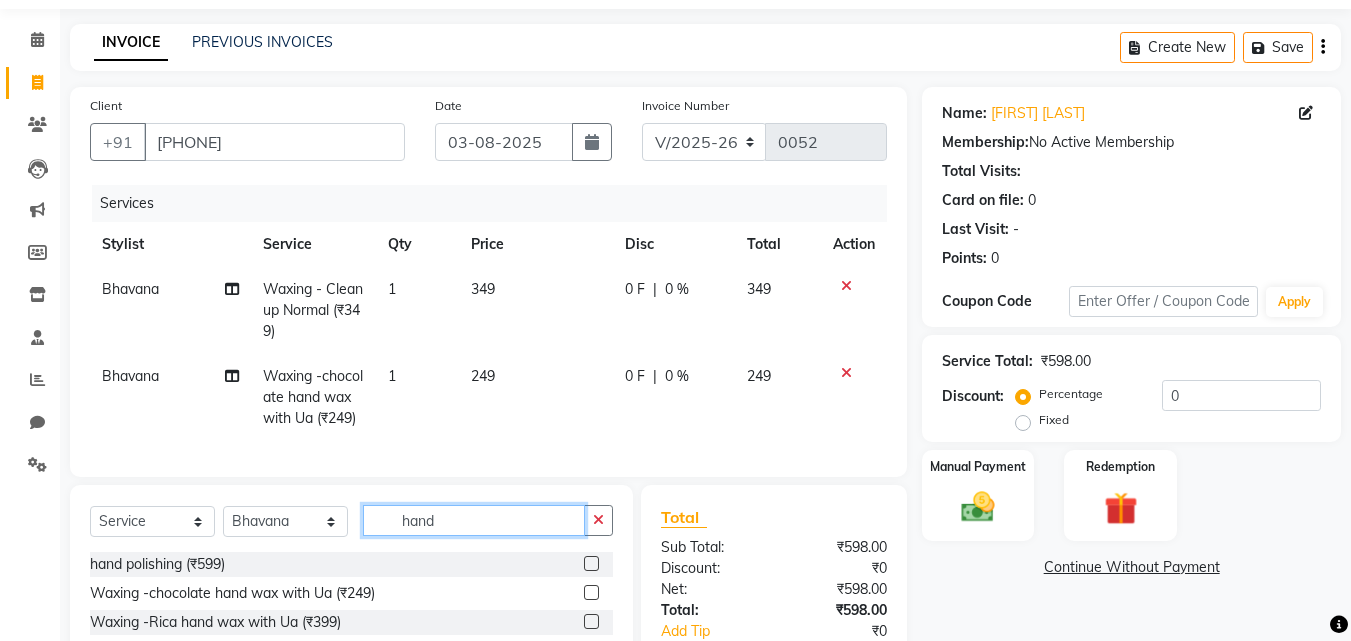 click on "hand" 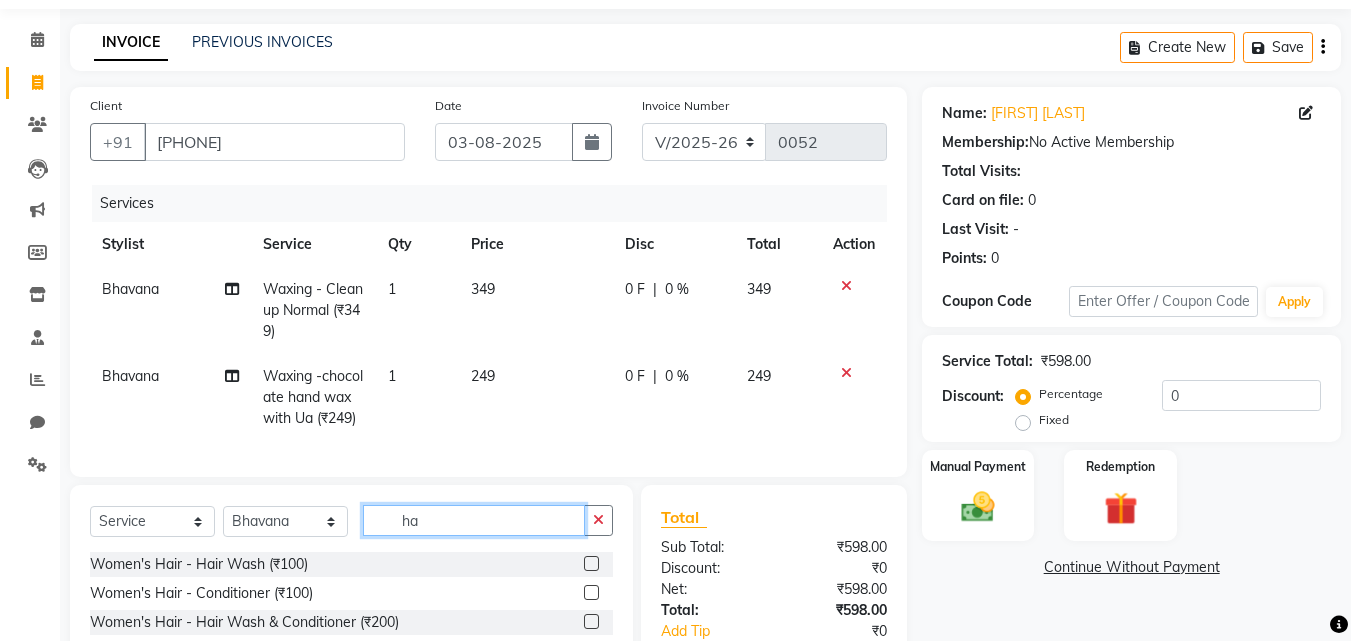 type on "h" 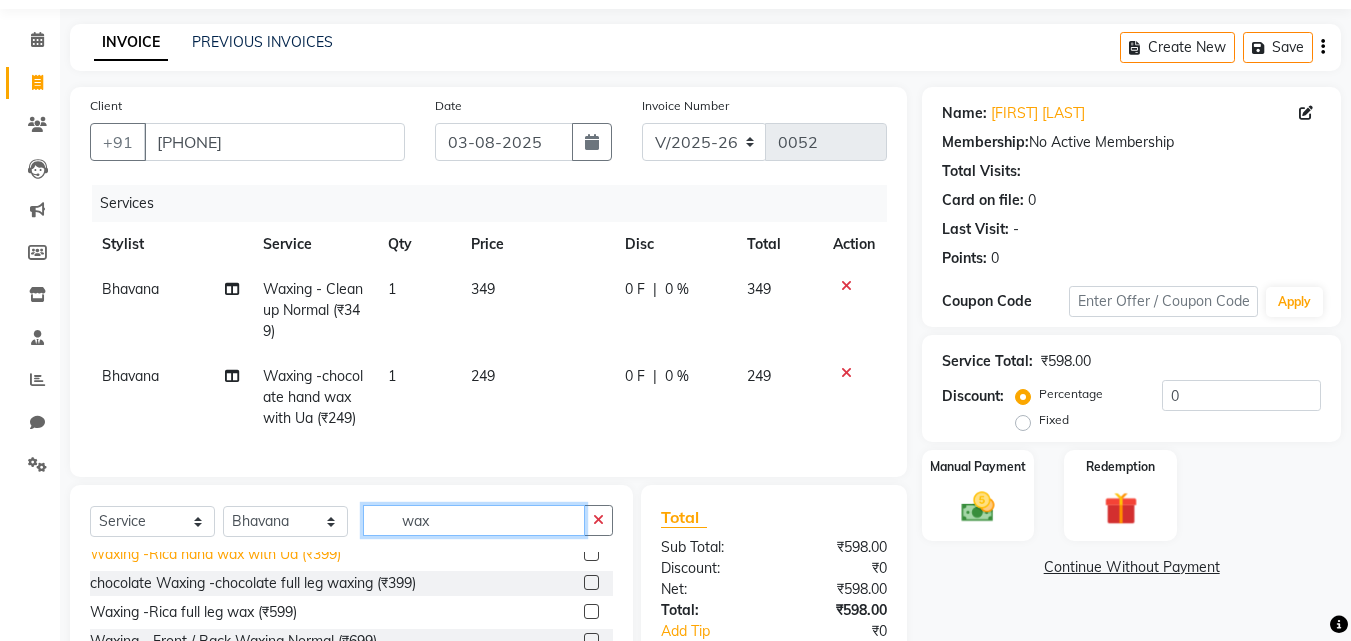 scroll, scrollTop: 37, scrollLeft: 0, axis: vertical 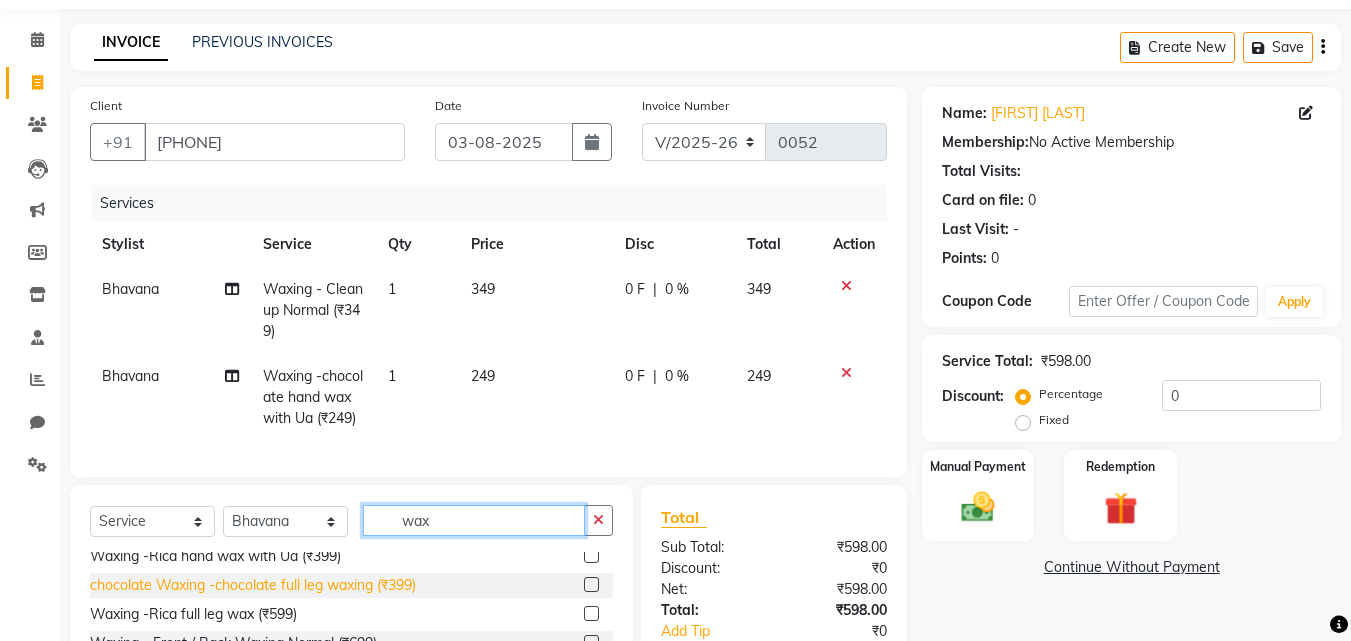 type on "wax" 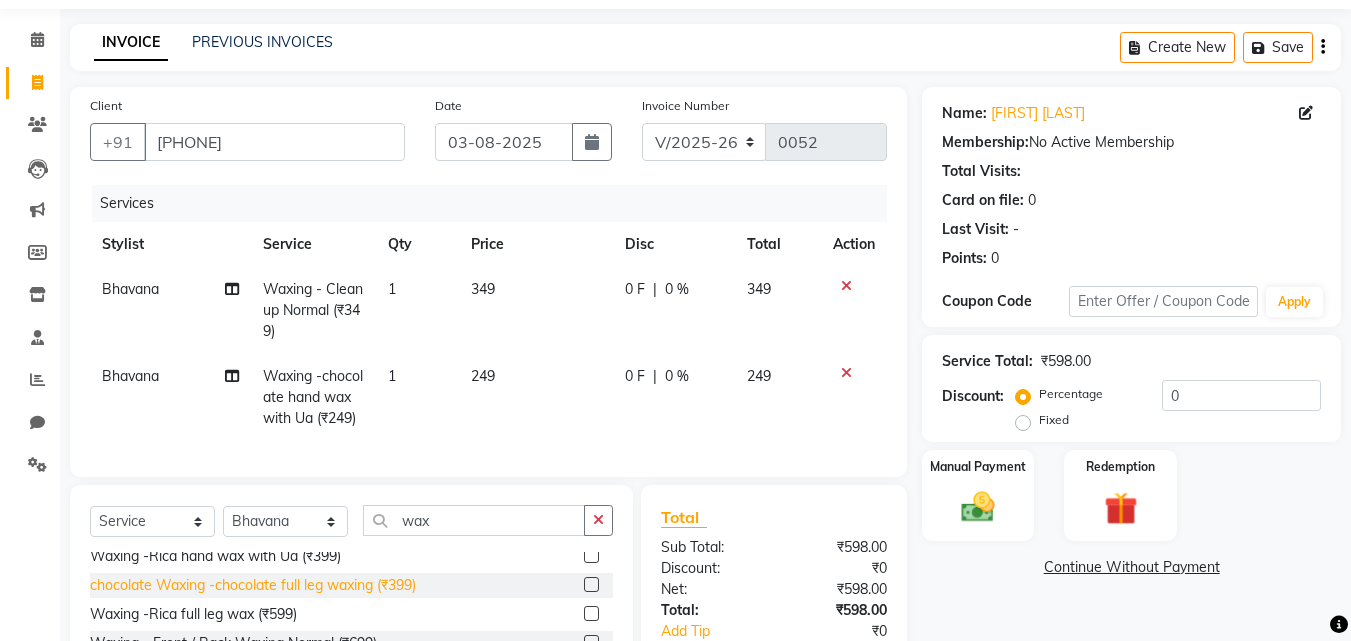 click on "chocolate Waxing -chocolate full leg waxing  (₹399)" 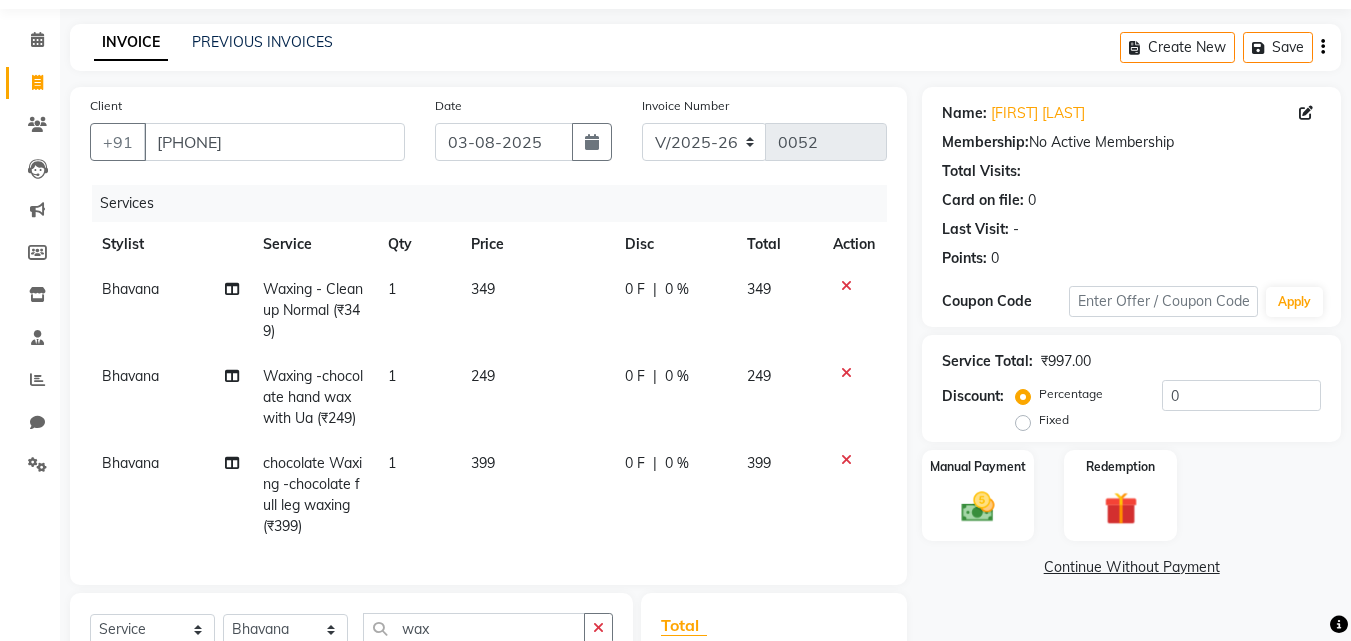 checkbox on "false" 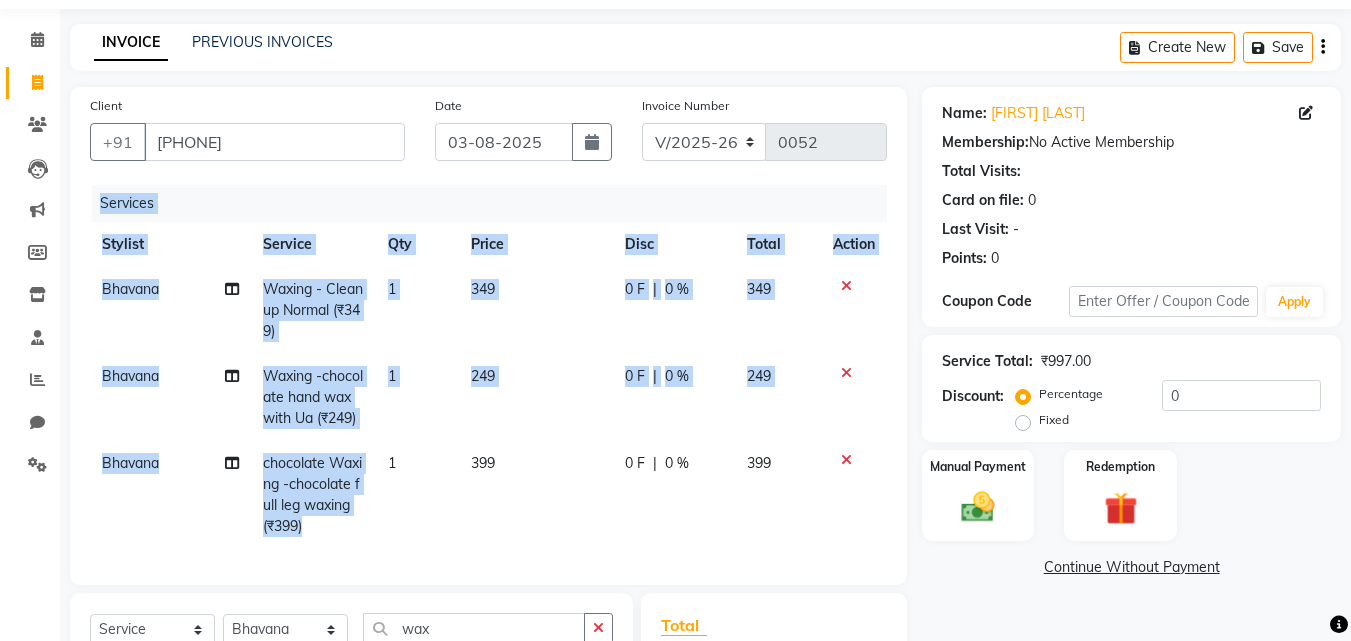 drag, startPoint x: 290, startPoint y: 599, endPoint x: 353, endPoint y: 518, distance: 102.61579 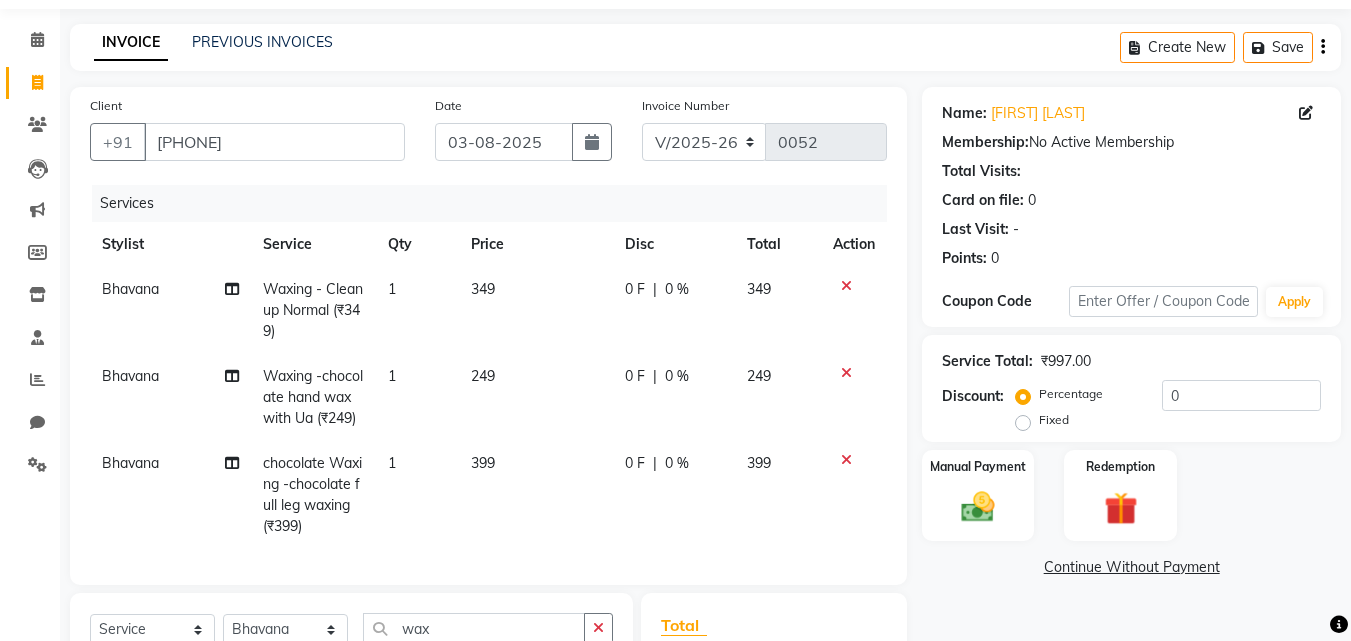 click on "399" 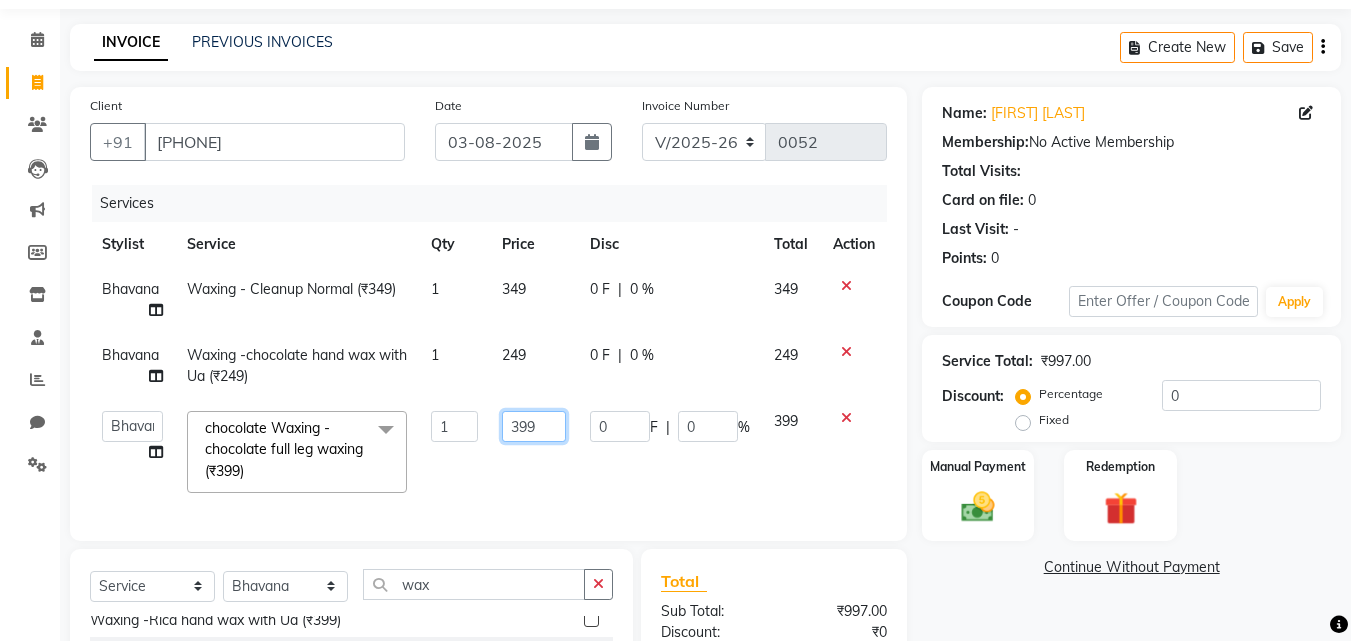 click on "399" 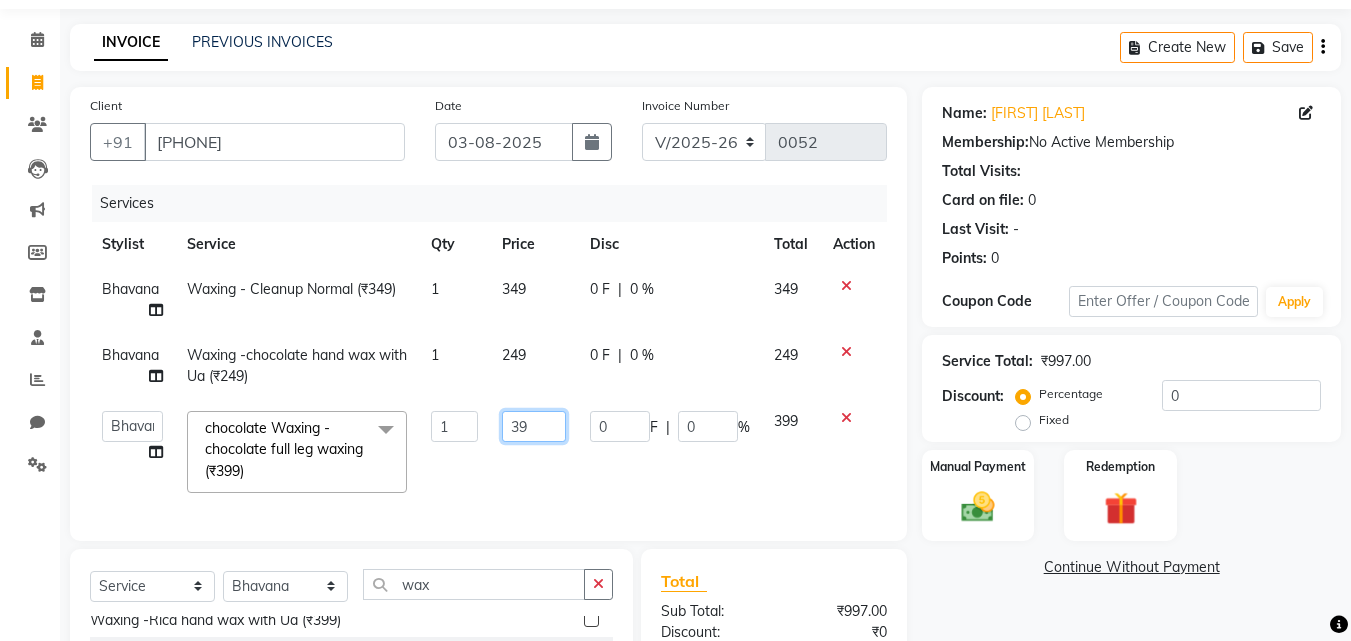 type on "3" 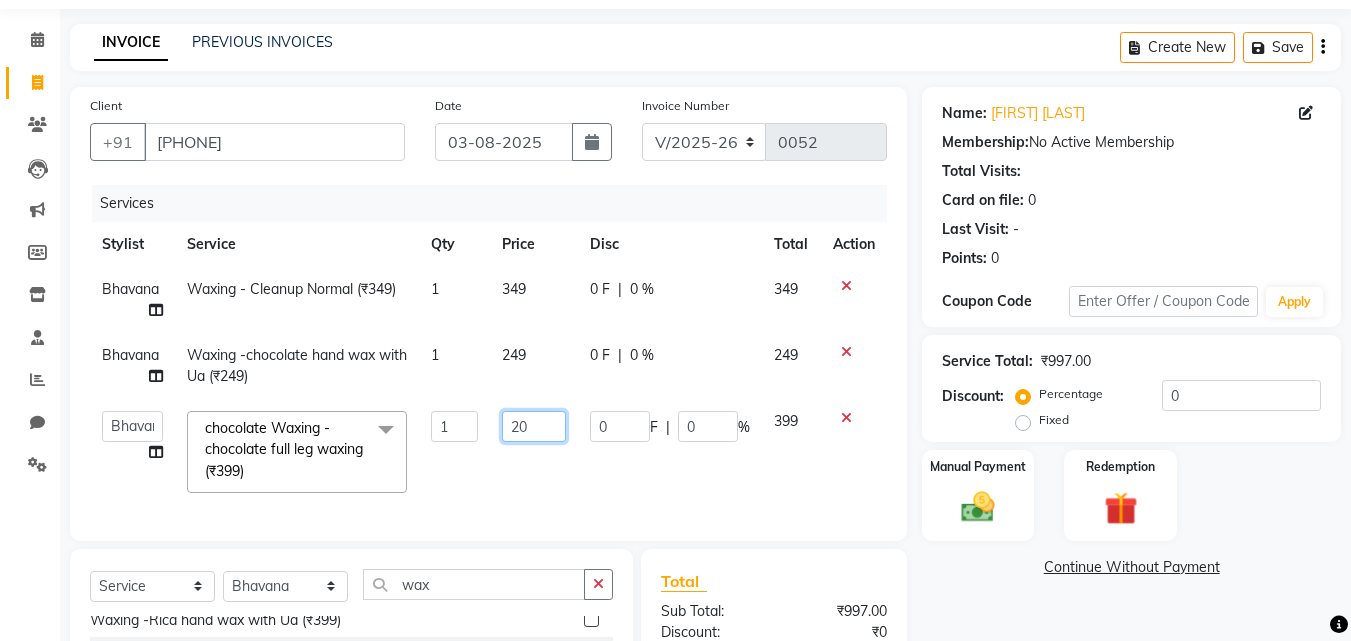 type on "200" 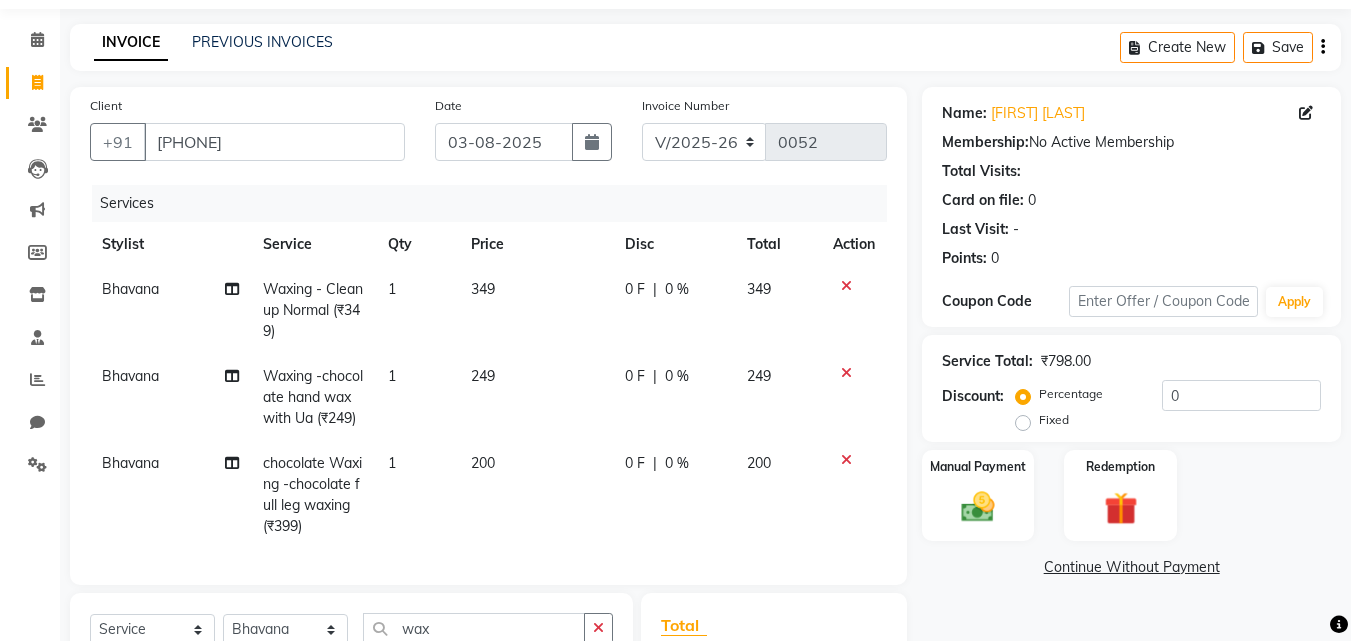 click on "Name: [FIRST] [LAST] Membership:  No Active Membership  Total Visits:   Card on file:  0 Last Visit:   - Points:   0  Coupon Code Apply Service Total:  ₹798.00  Discount:  Percentage   Fixed  0 Manual Payment Redemption  Continue Without Payment" 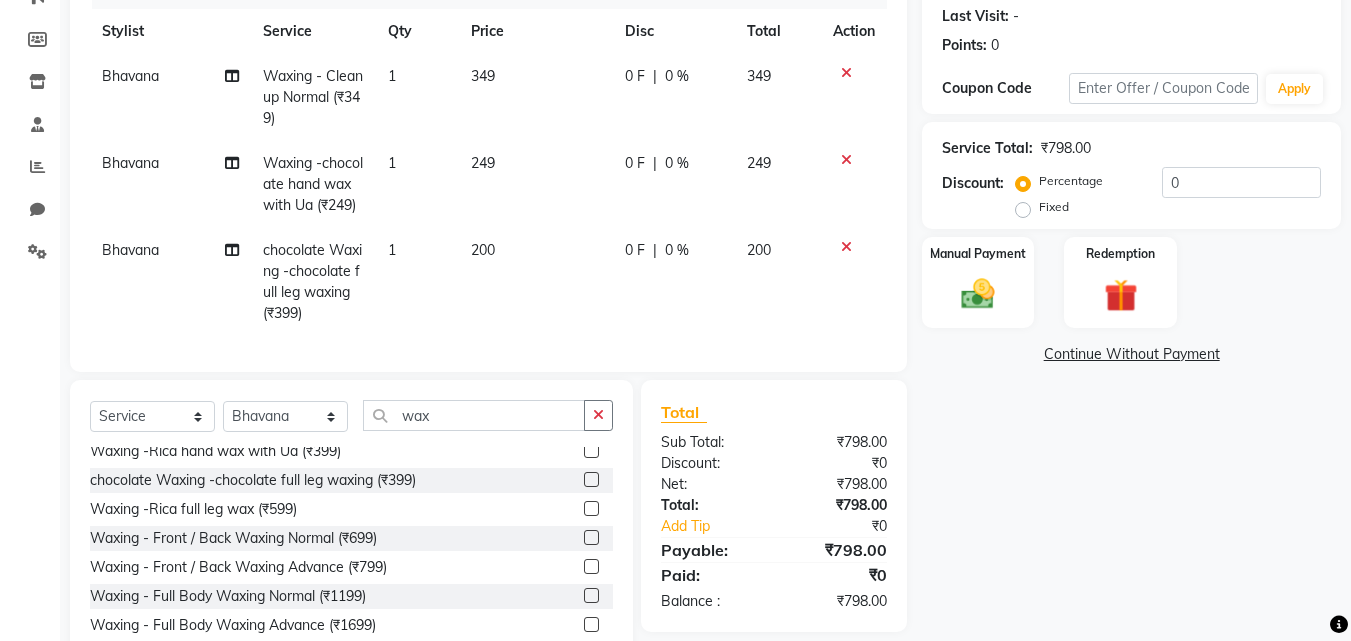 scroll, scrollTop: 327, scrollLeft: 0, axis: vertical 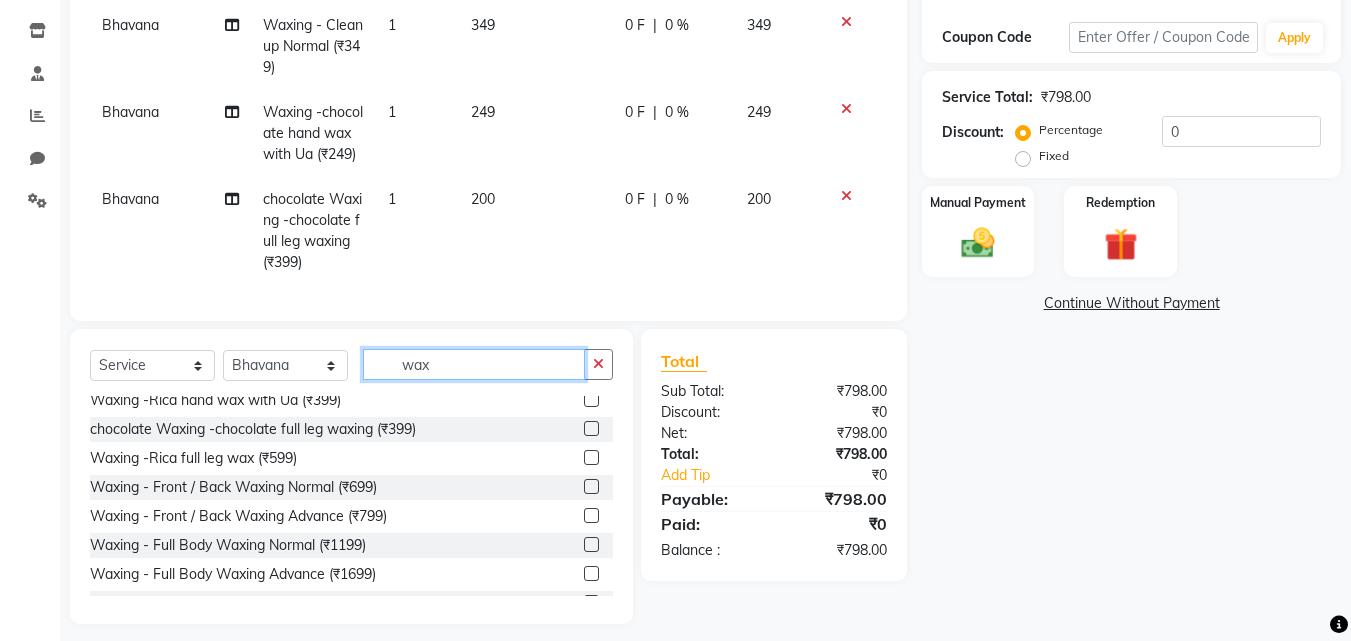 click on "wax" 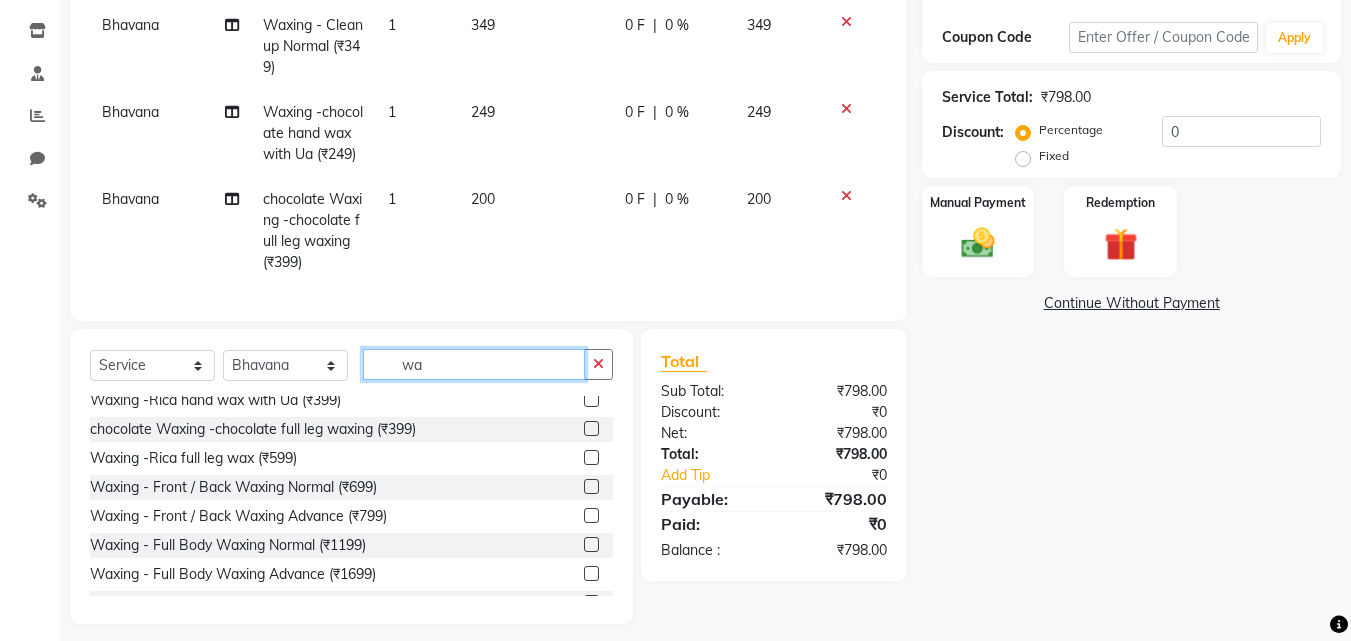 type on "w" 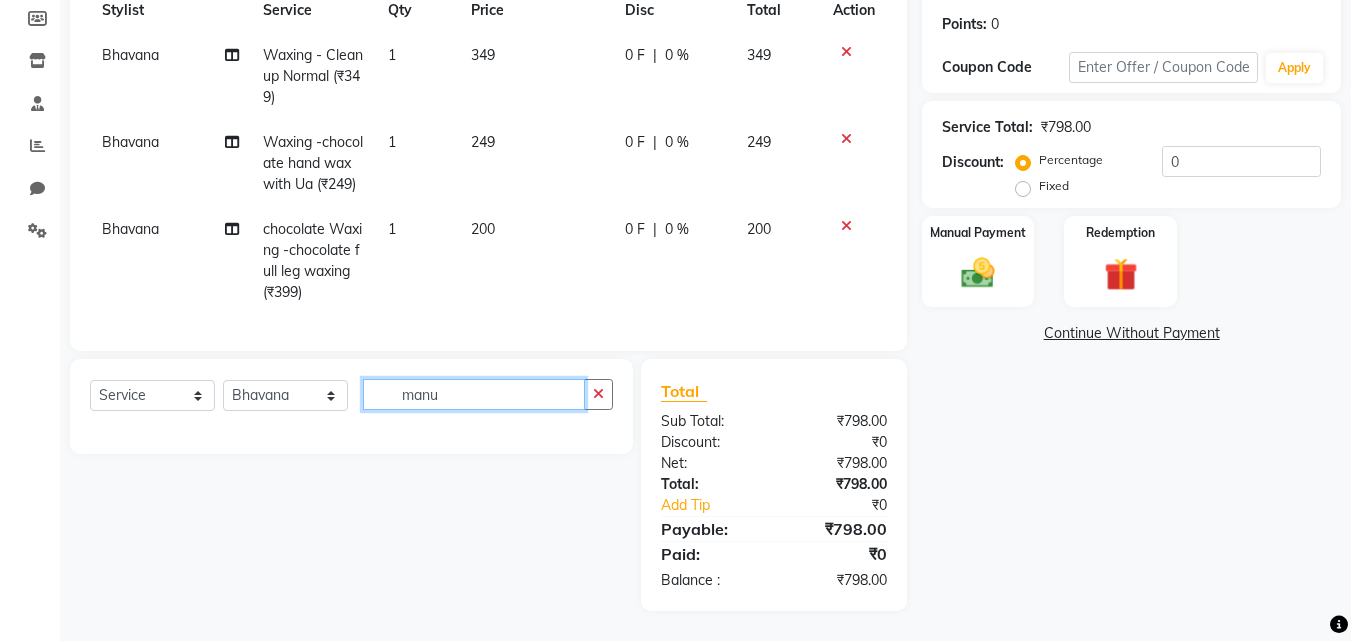 scroll, scrollTop: 0, scrollLeft: 0, axis: both 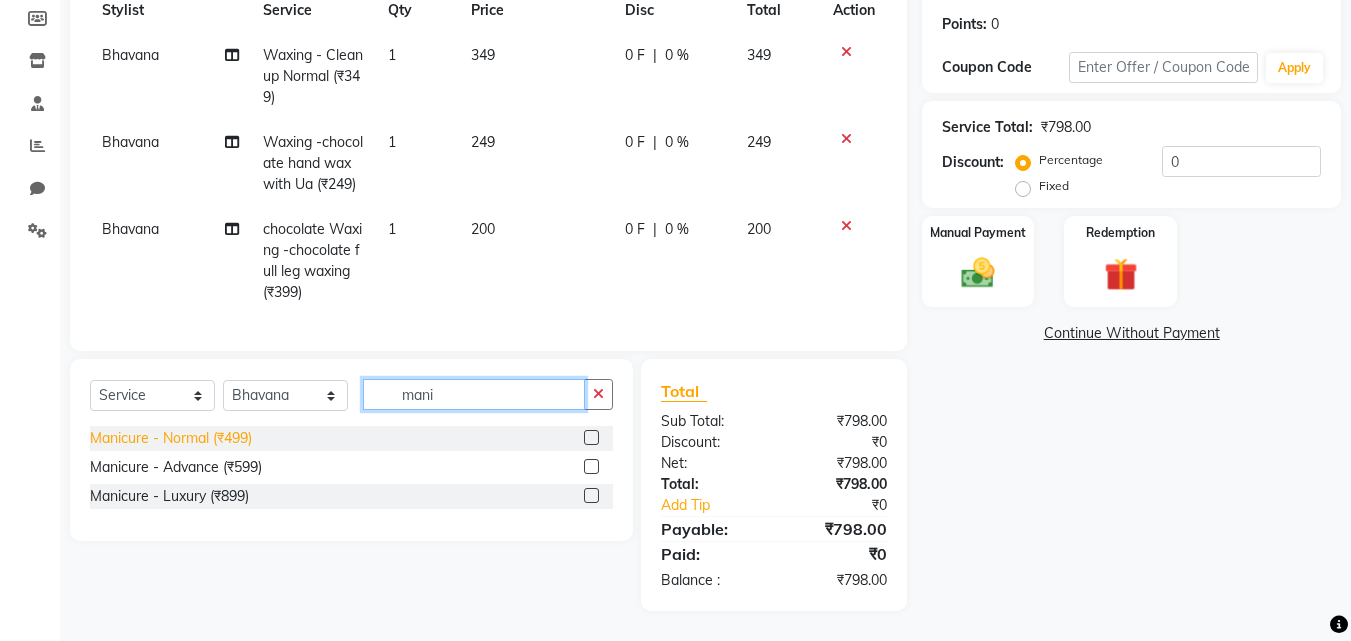 type on "mani" 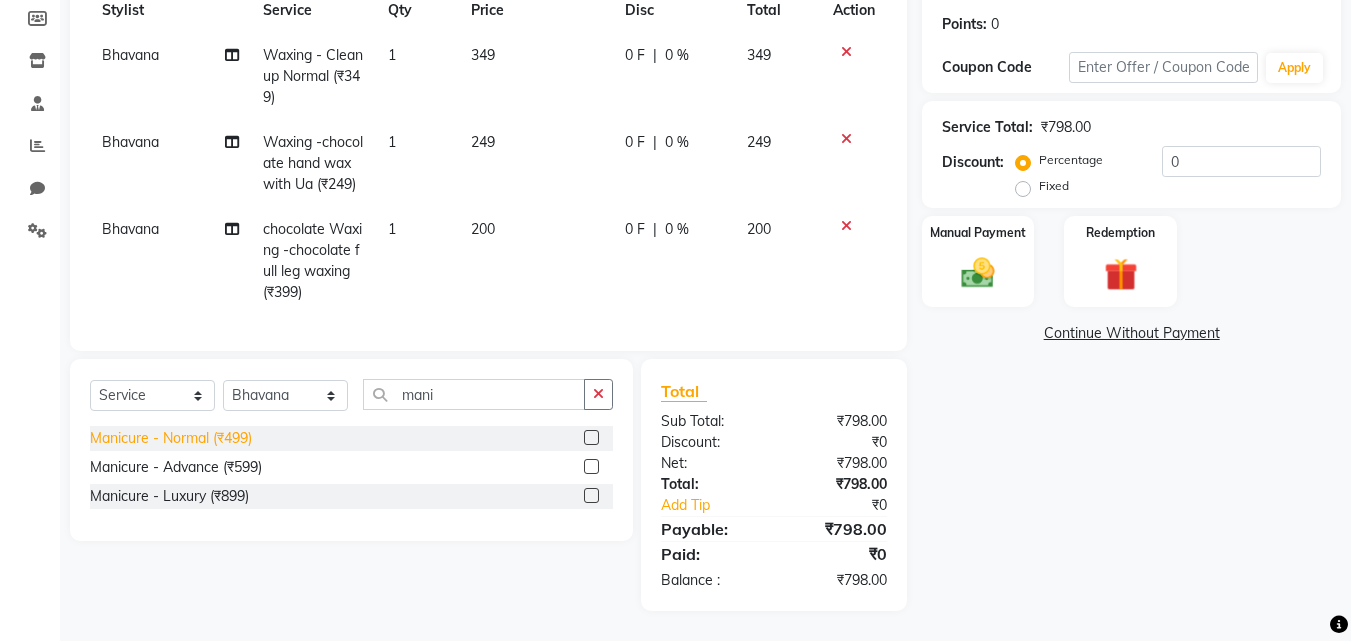 click on "Manicure - Normal (₹499)" 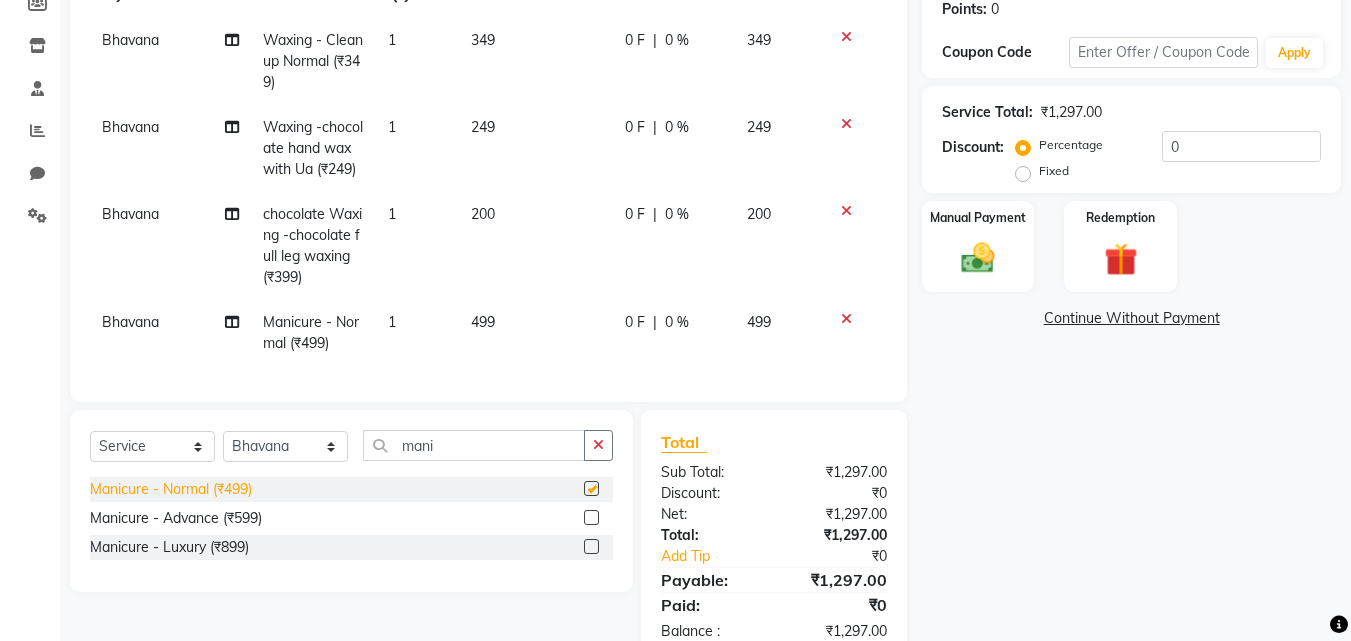 checkbox on "false" 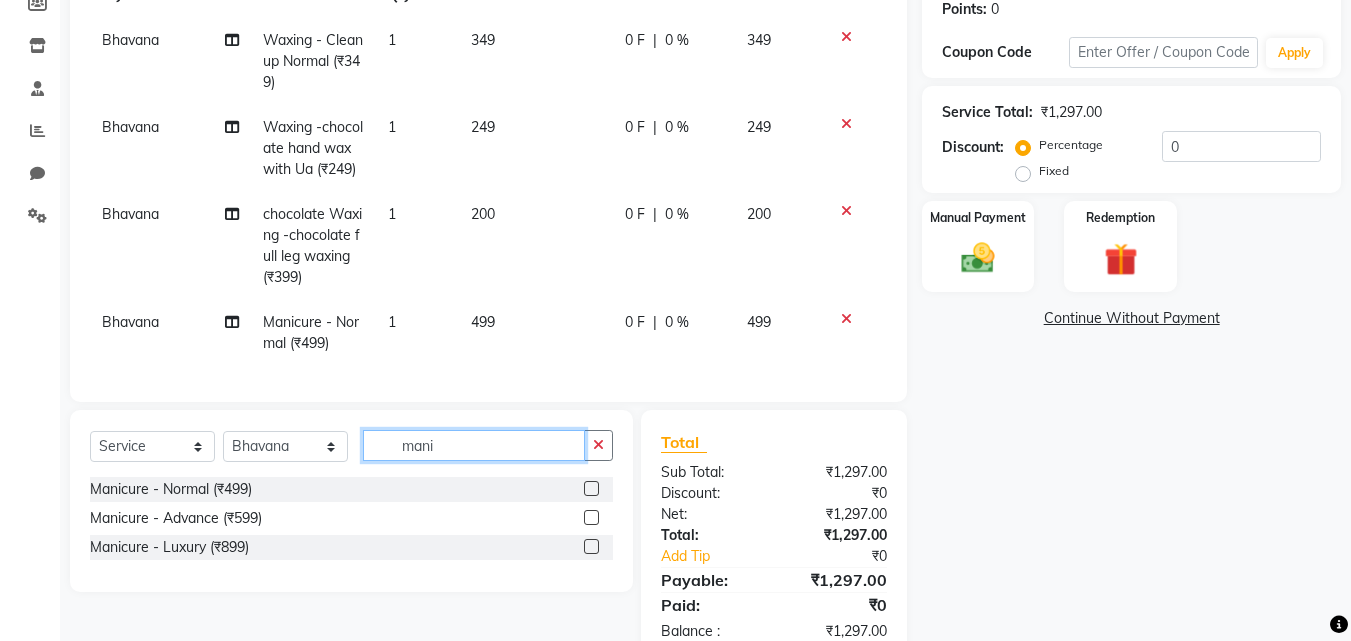 click on "mani" 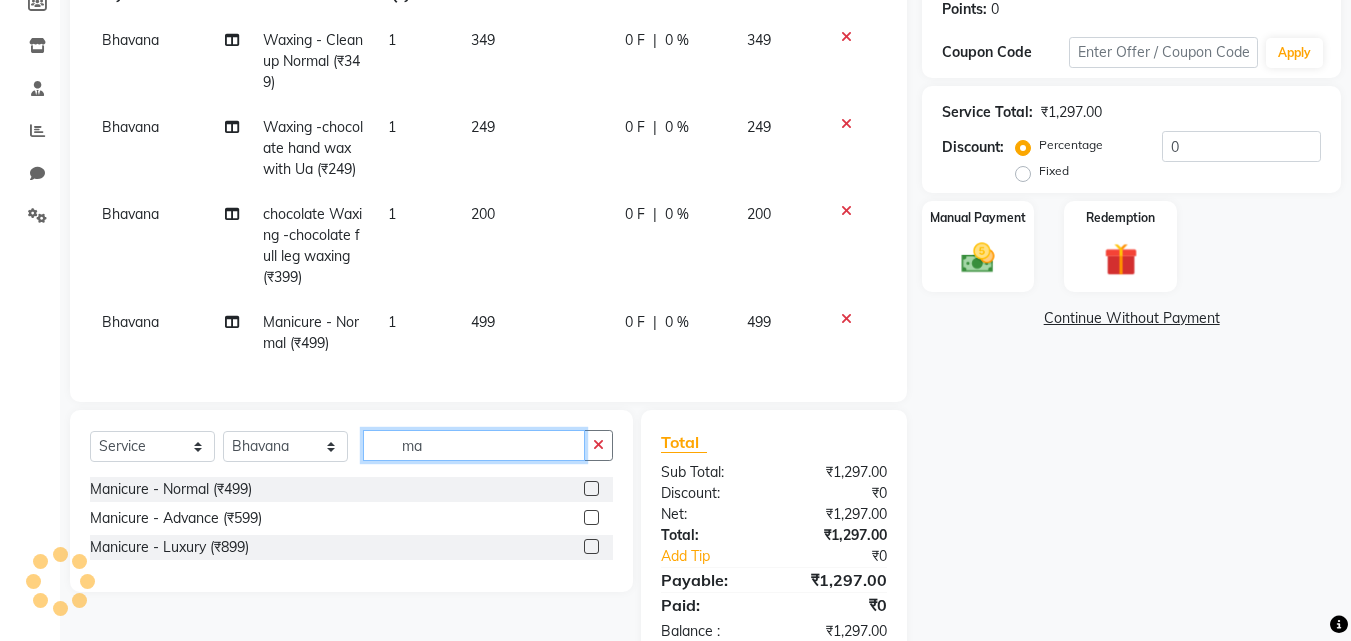 type on "m" 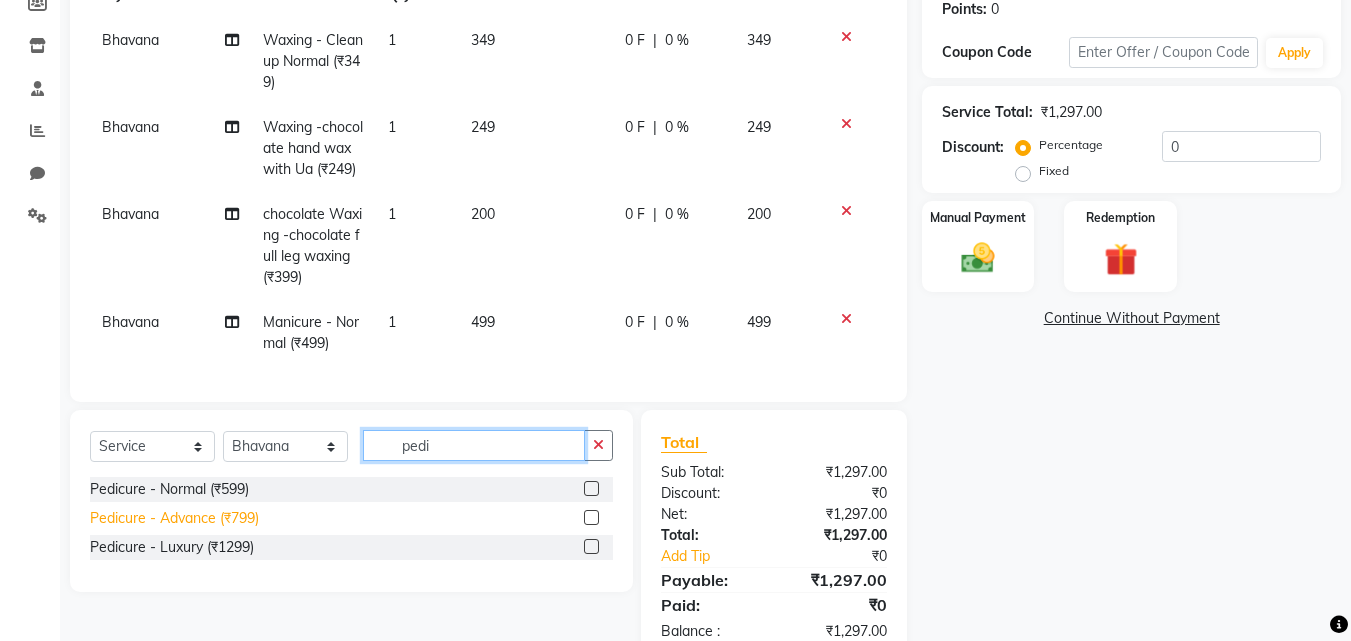 type on "pedi" 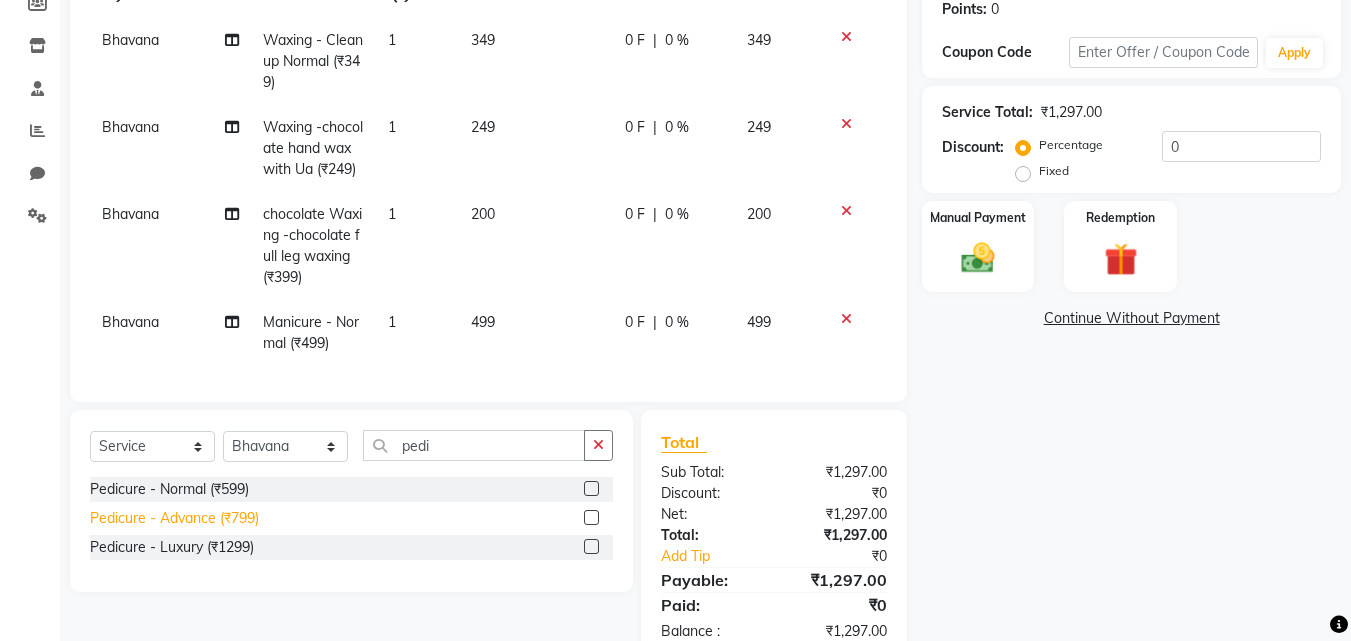 click on "Pedicure - Advance (₹799)" 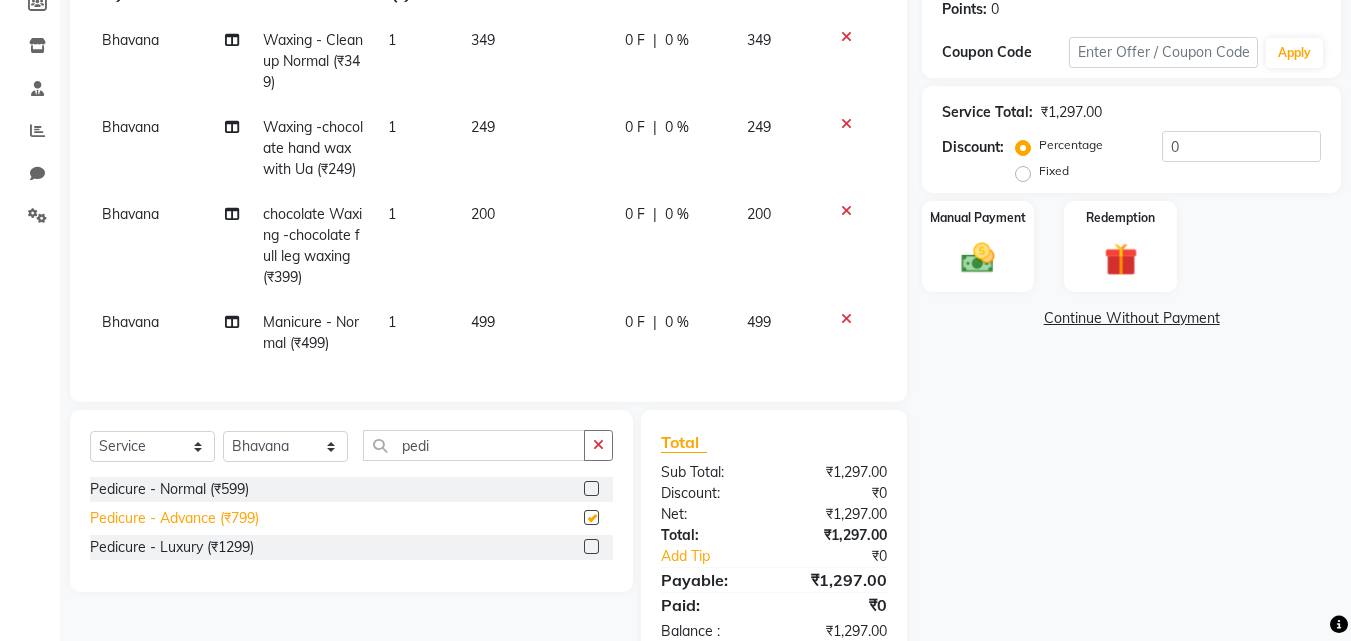 checkbox on "false" 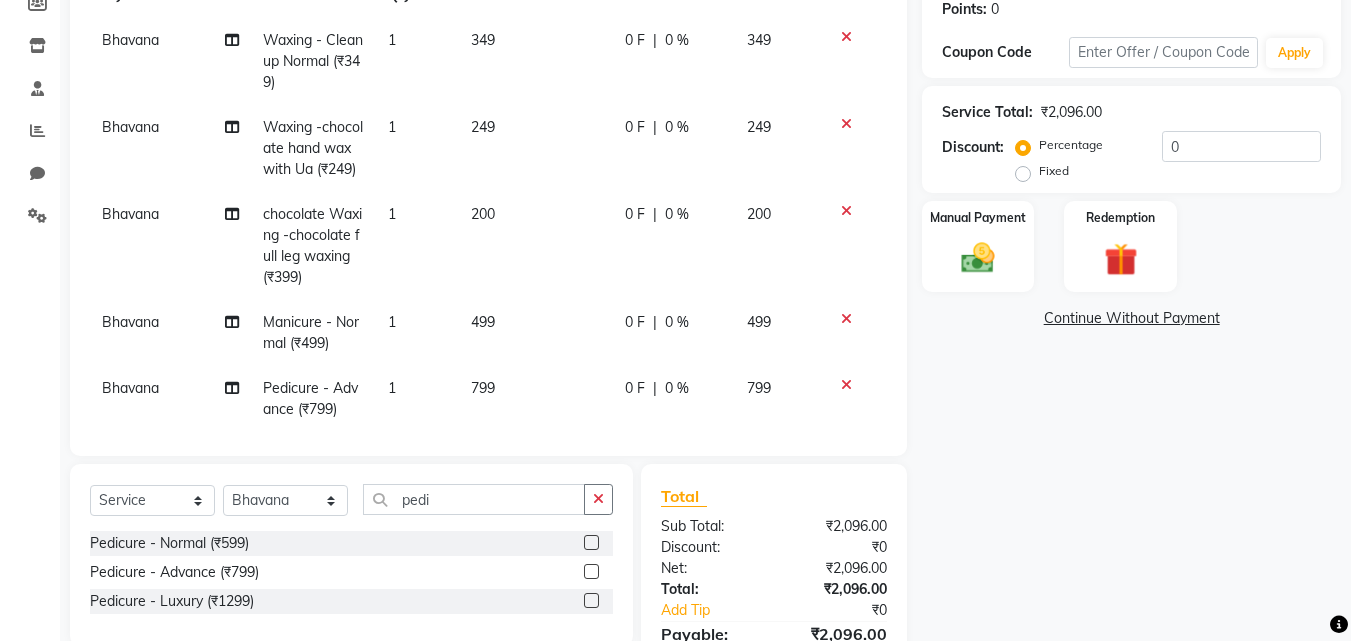 click 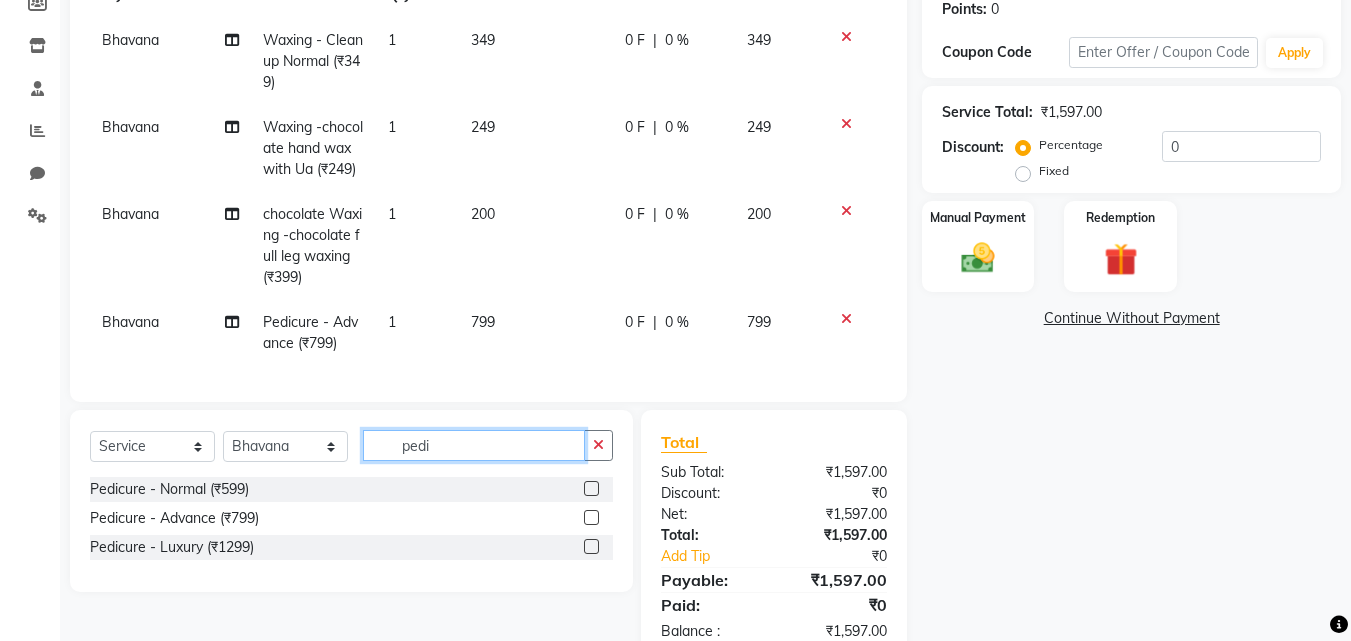click on "pedi" 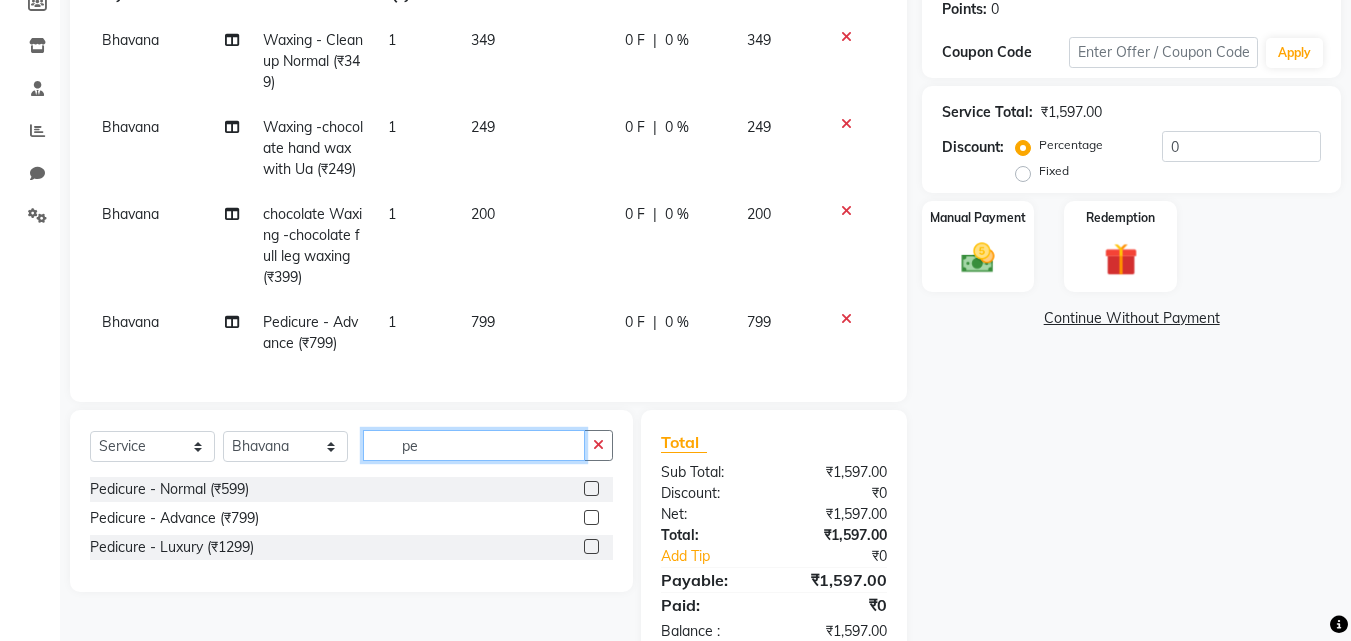 type on "p" 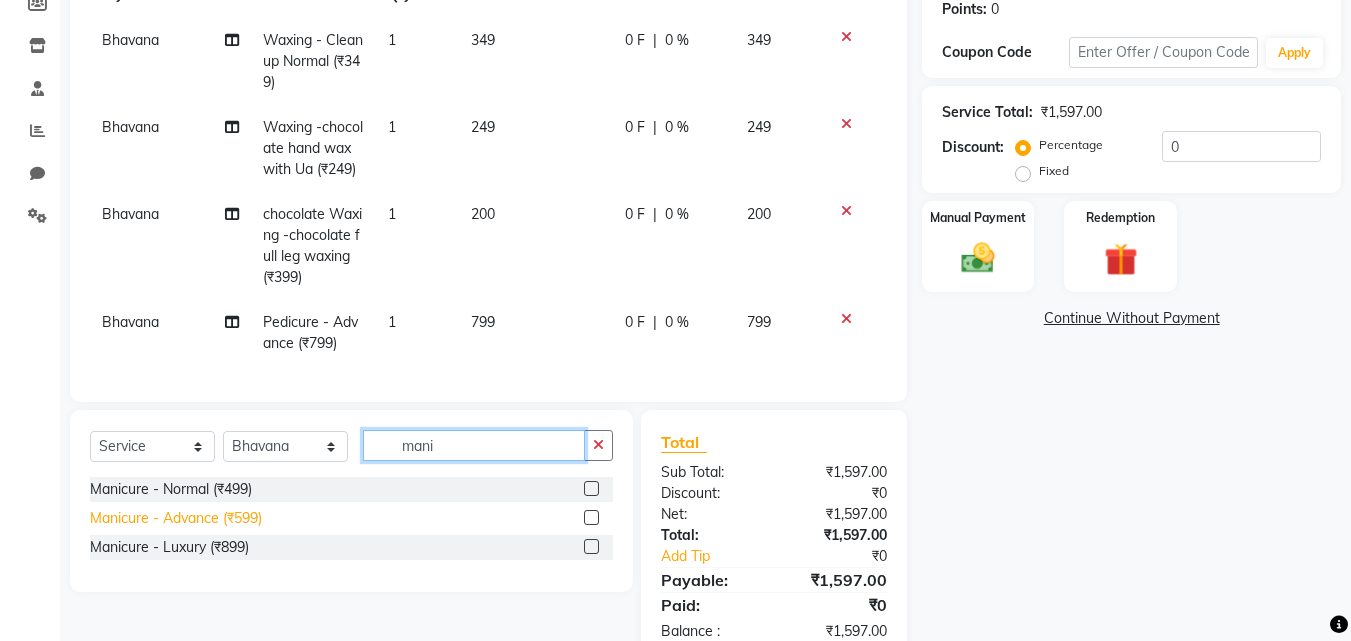 type on "mani" 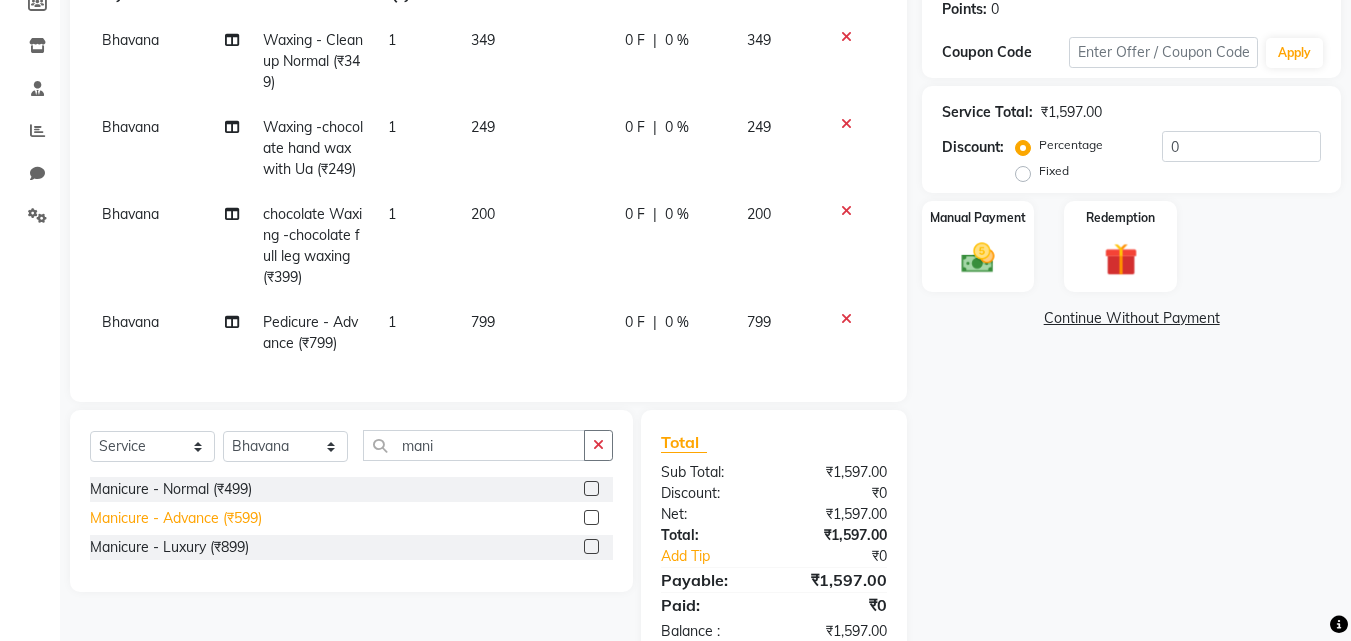 click on "Manicure - Advance (₹599)" 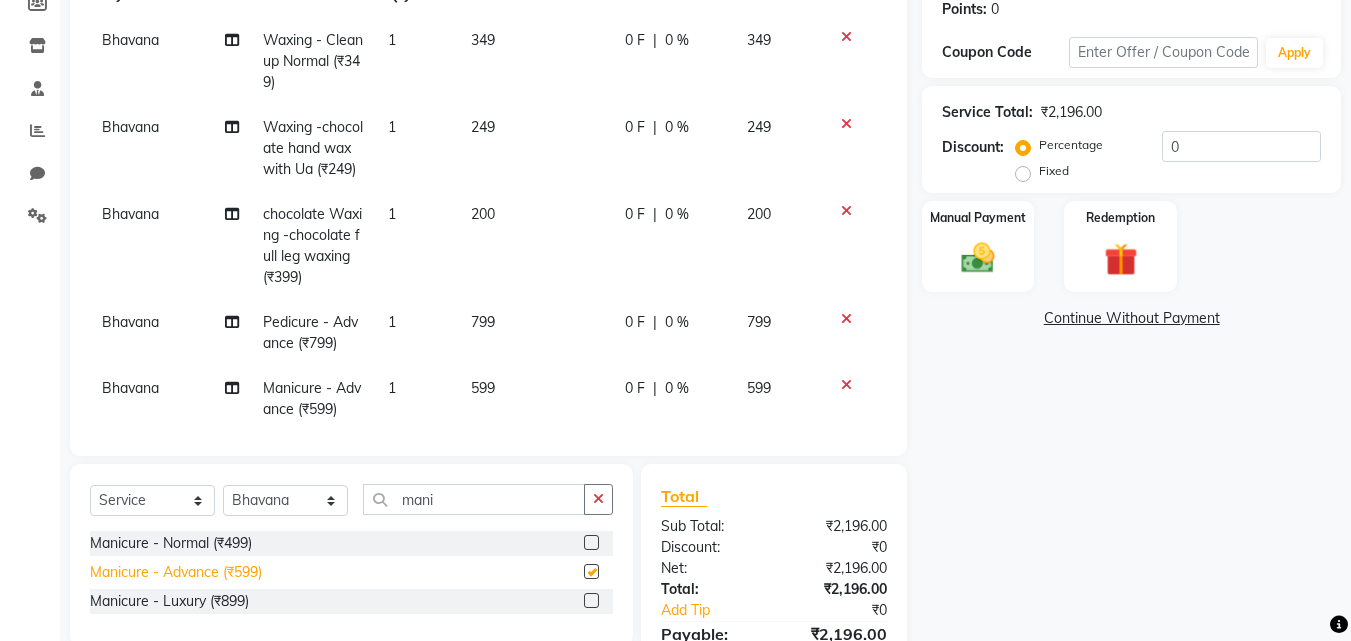 checkbox on "false" 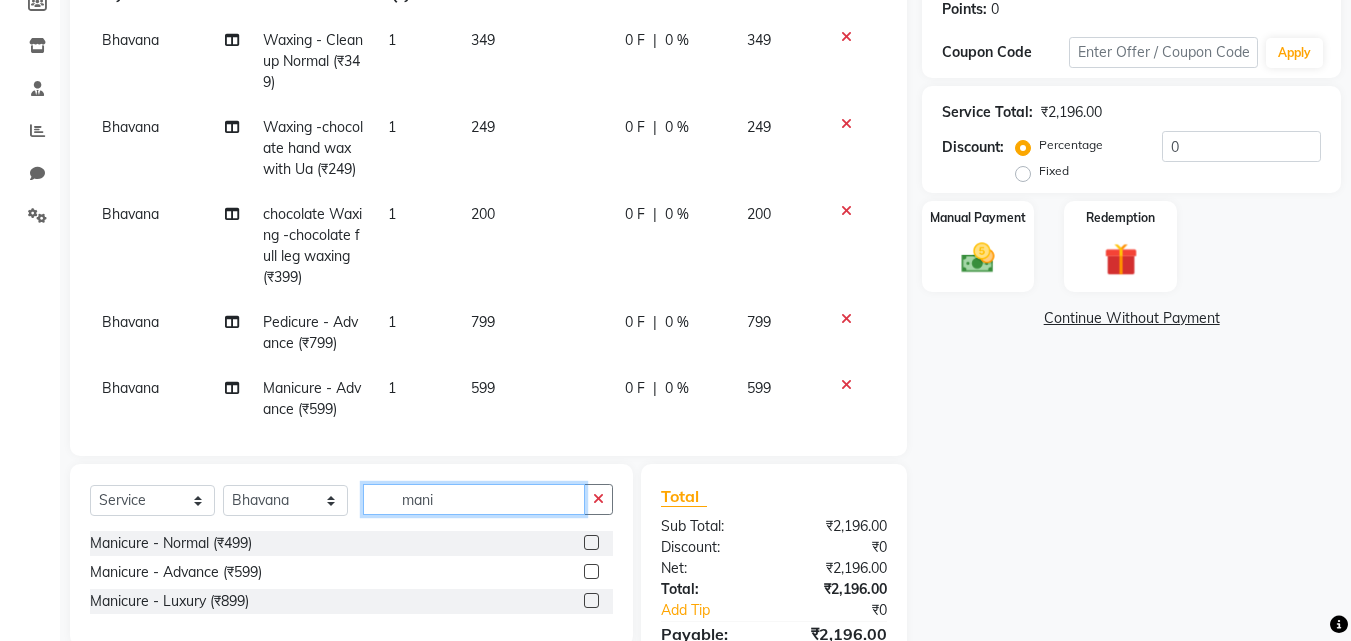 click on "mani" 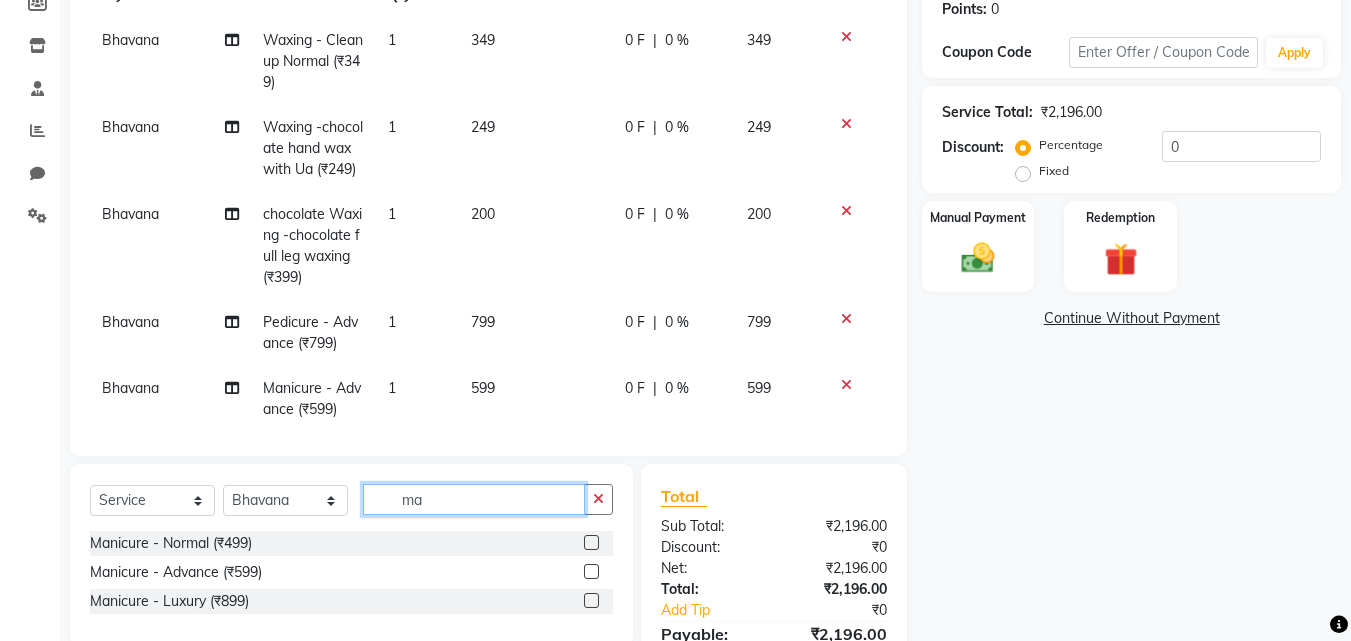 type on "m" 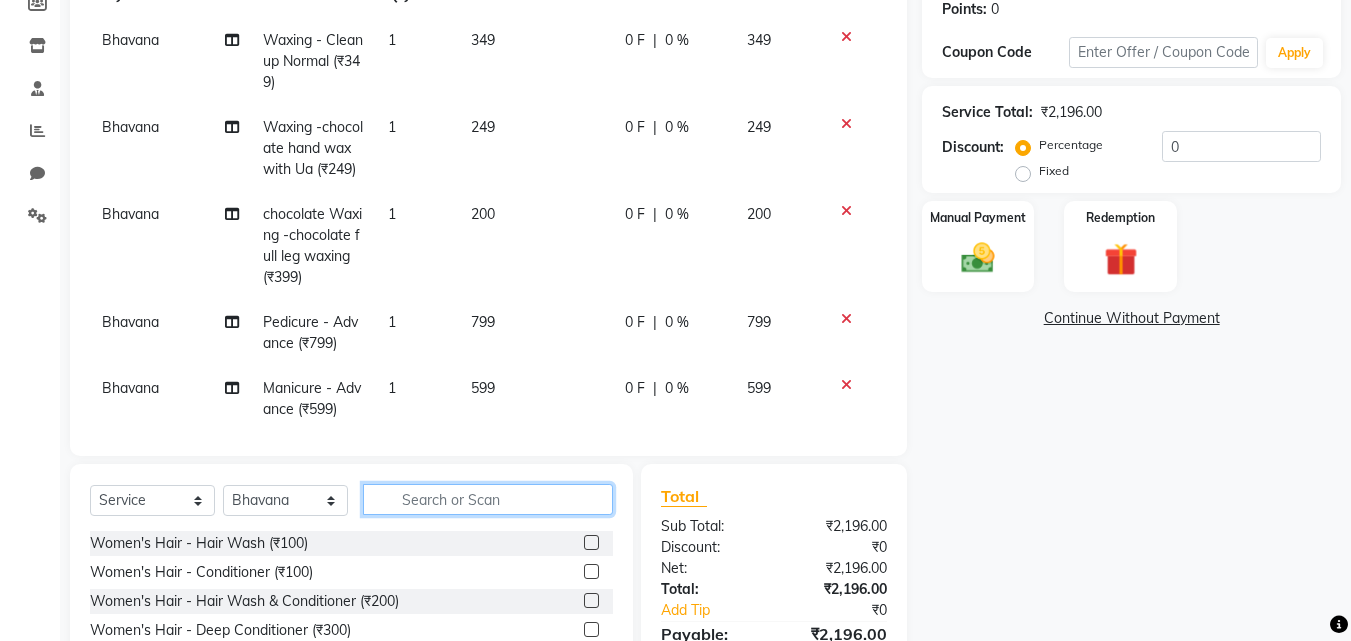 type on "r" 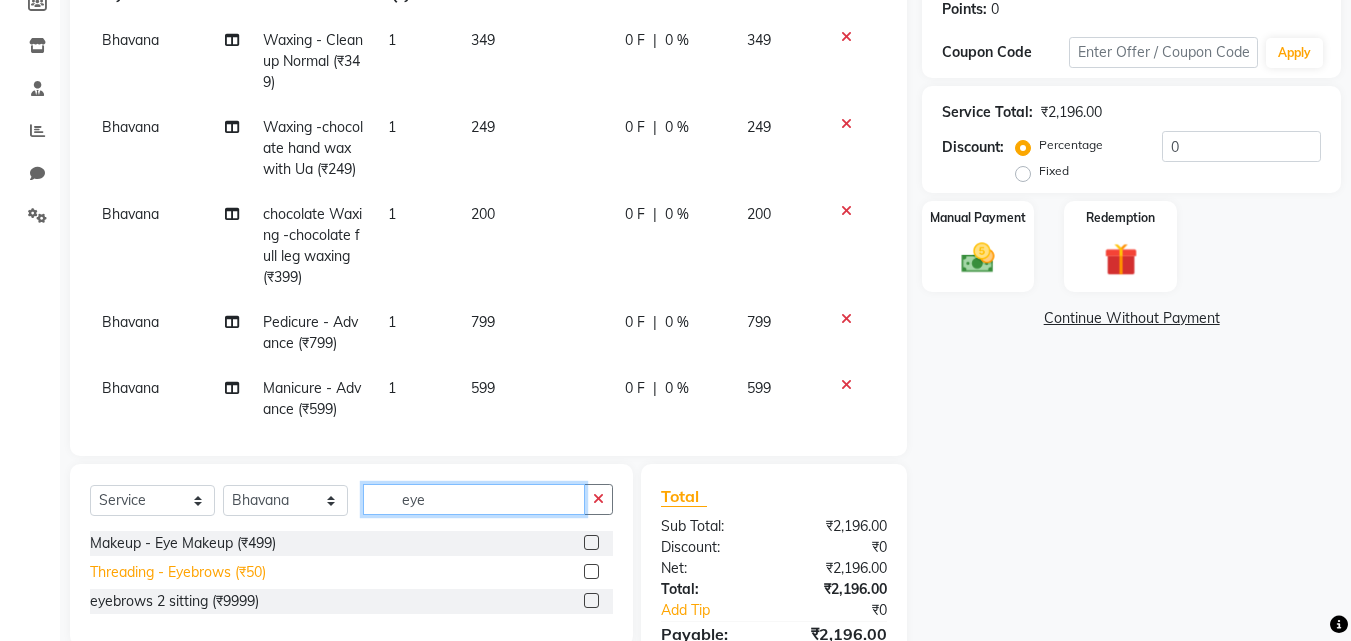 type on "eye" 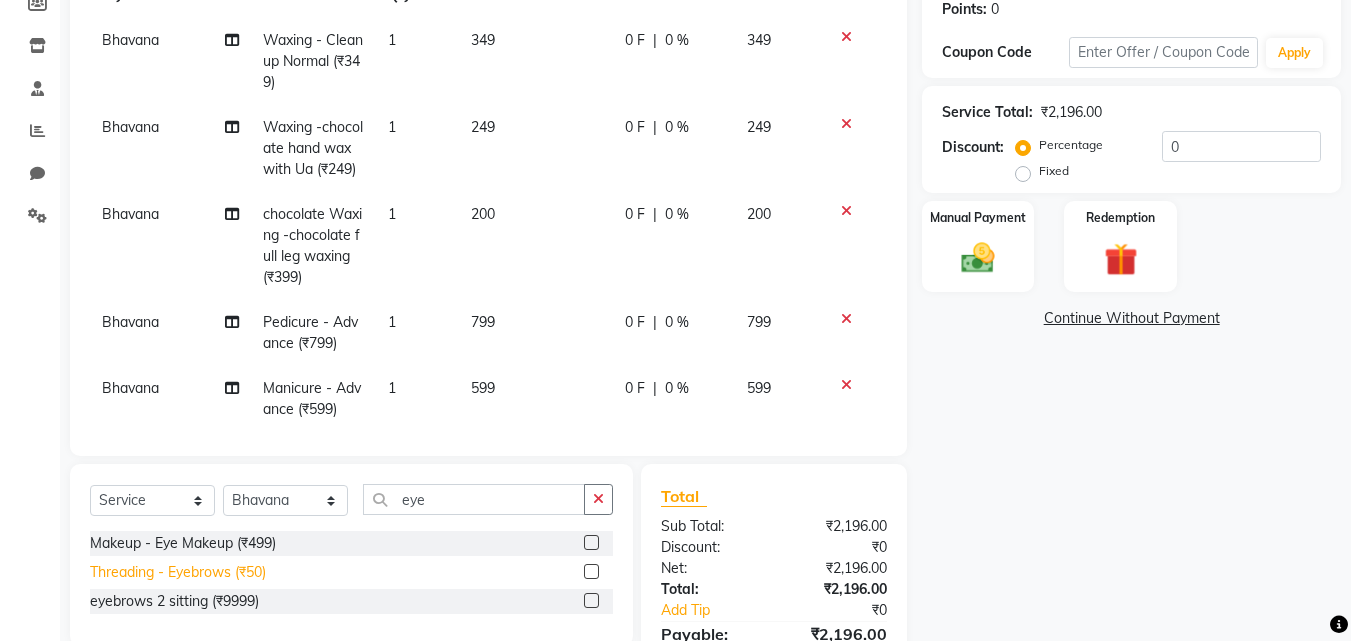 click on "Threading - Eyebrows (₹50)" 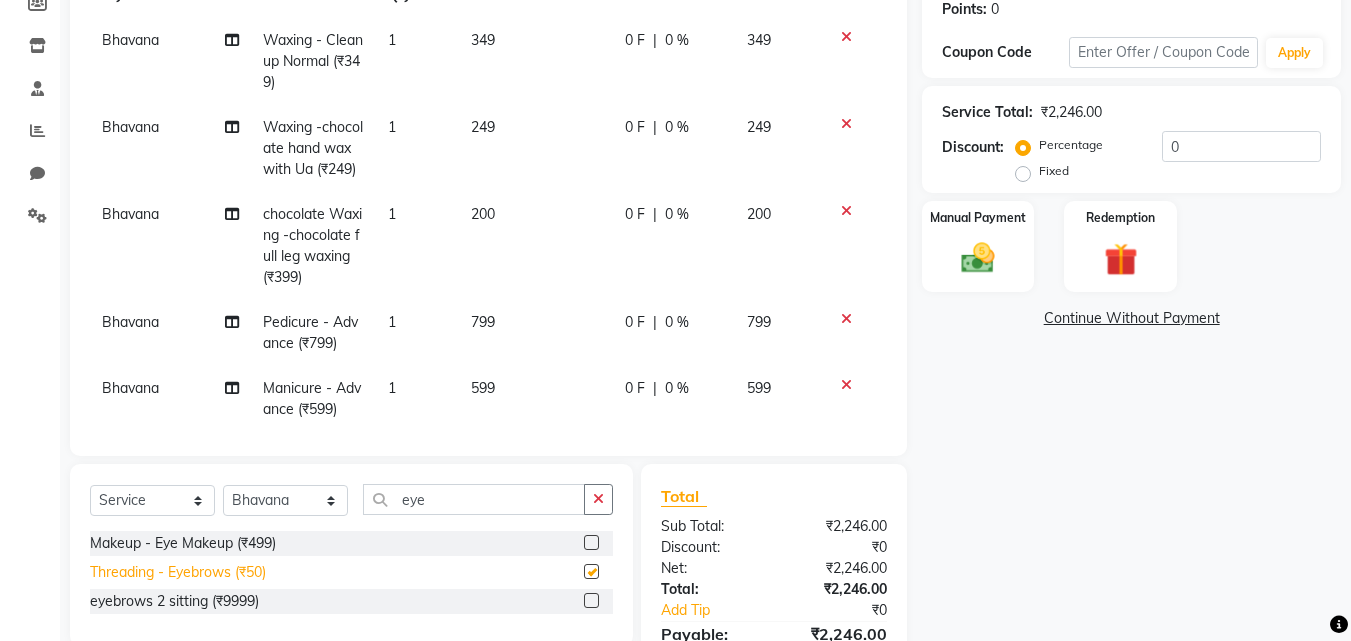 checkbox on "false" 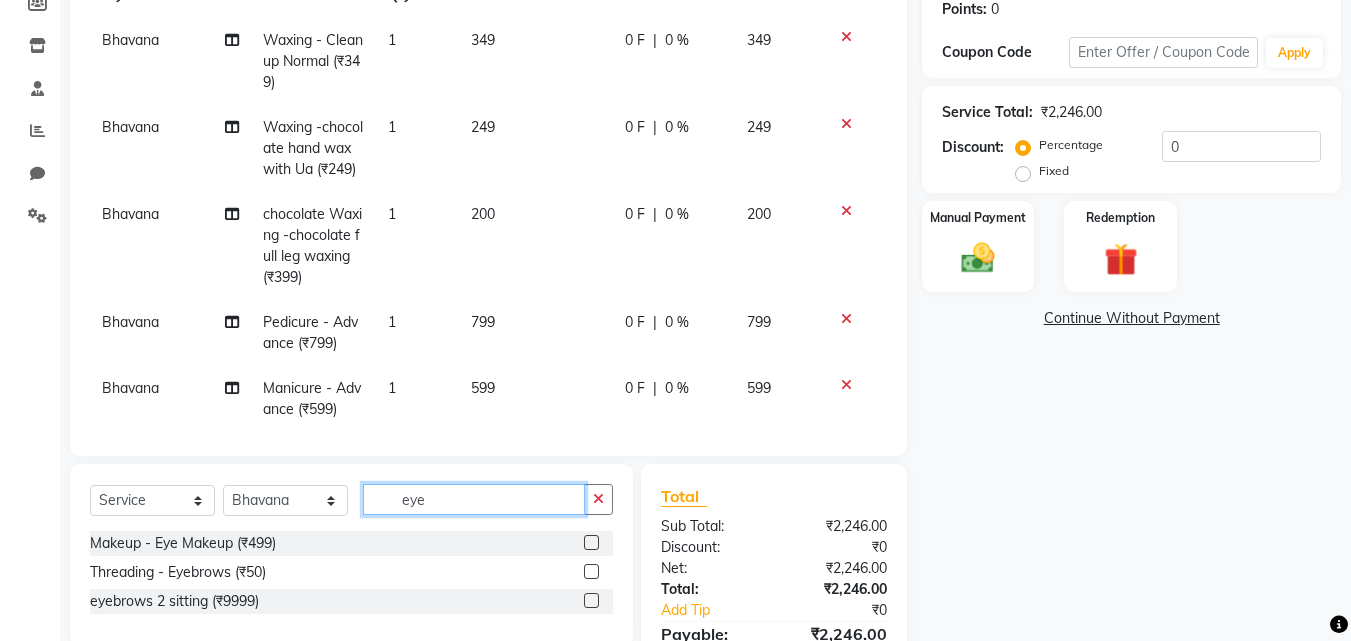 click on "eye" 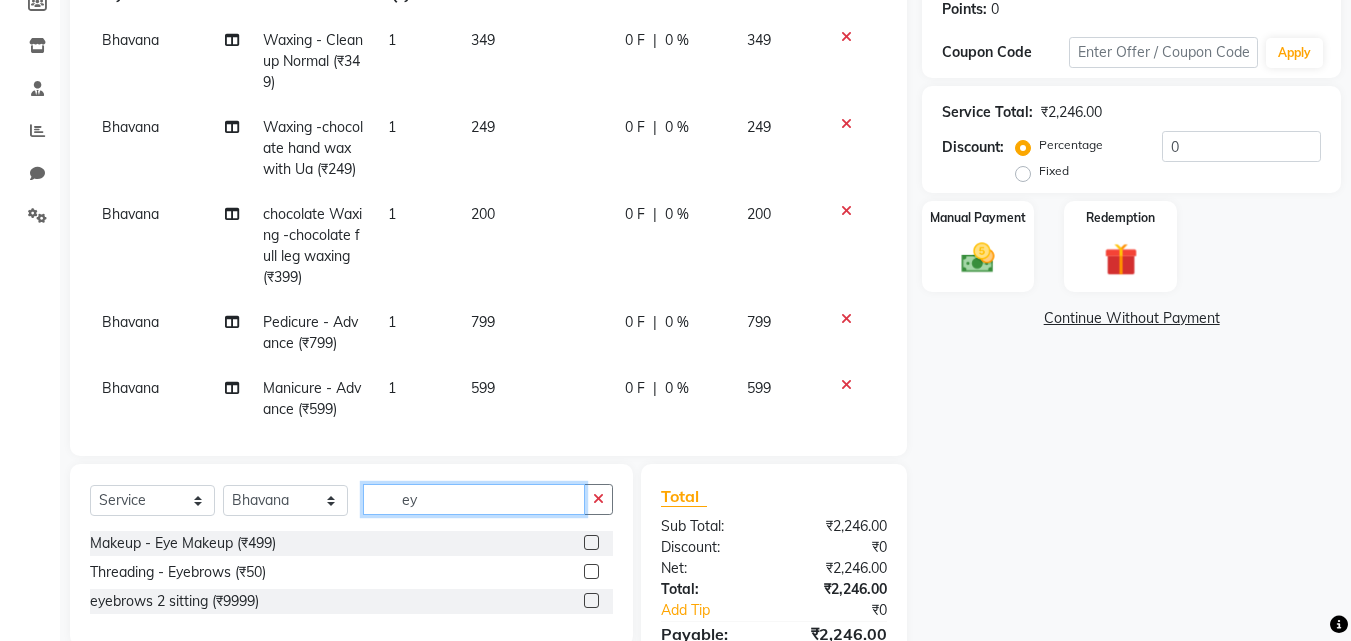 type on "e" 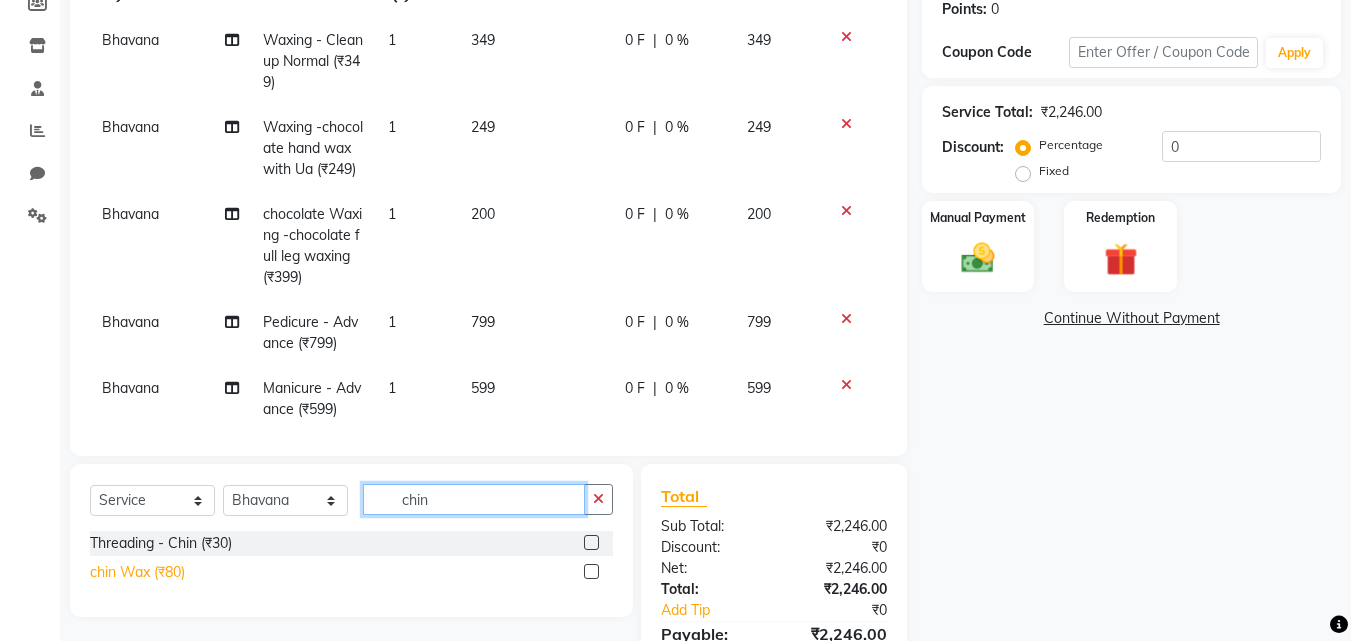 type on "chin" 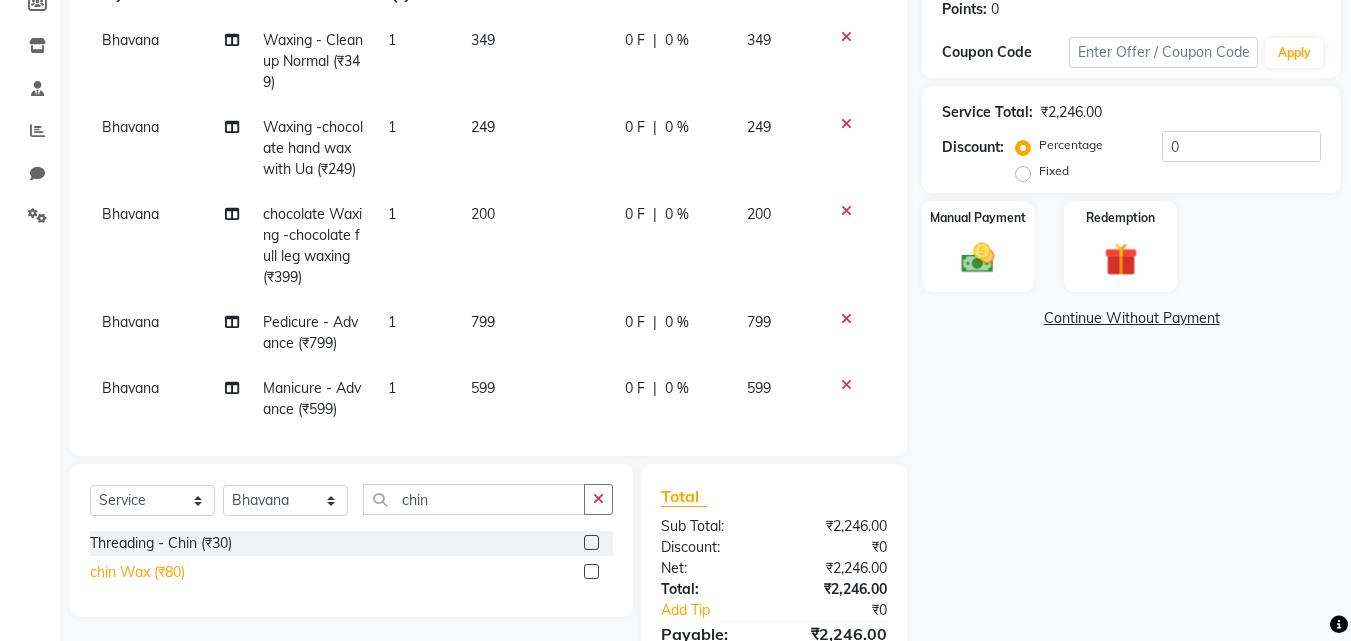 click on "chin Wax (₹80)" 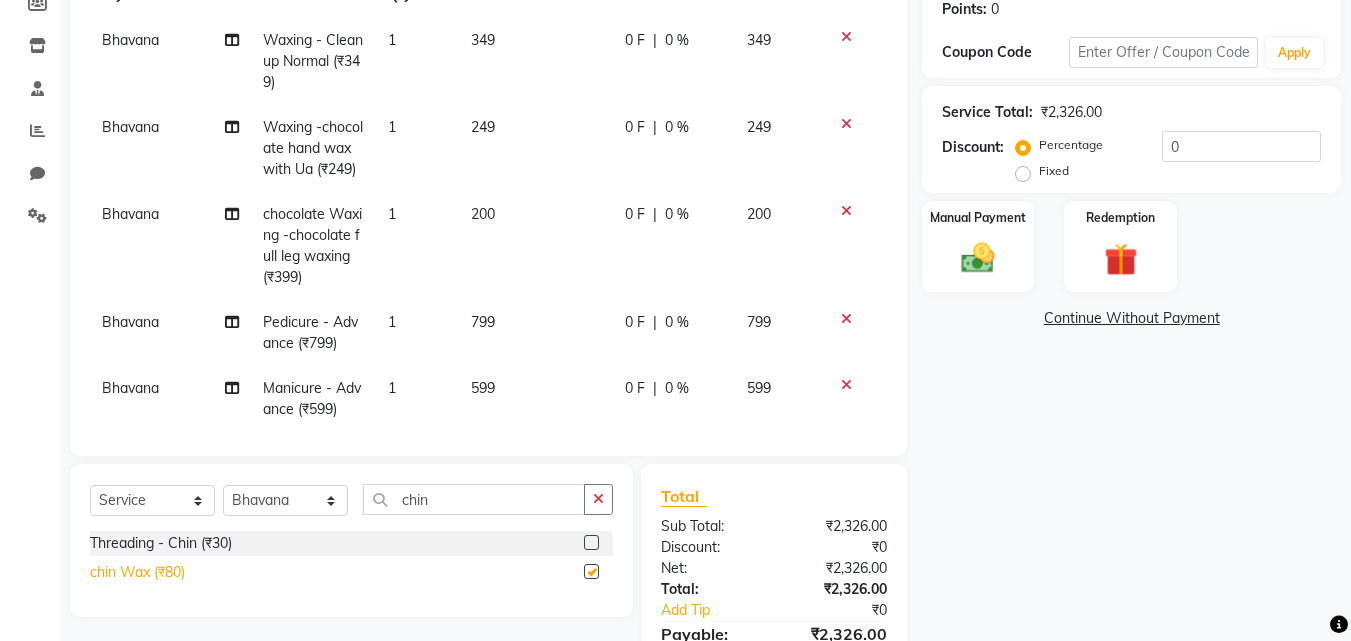 checkbox on "false" 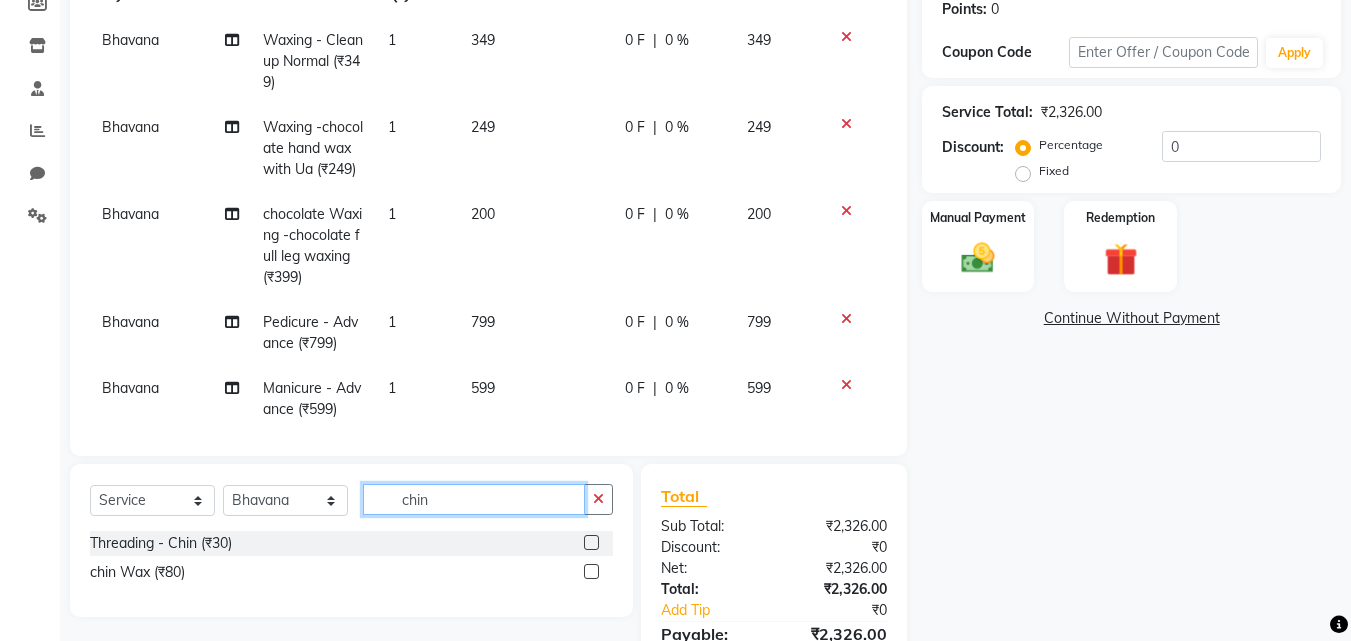 click on "chin" 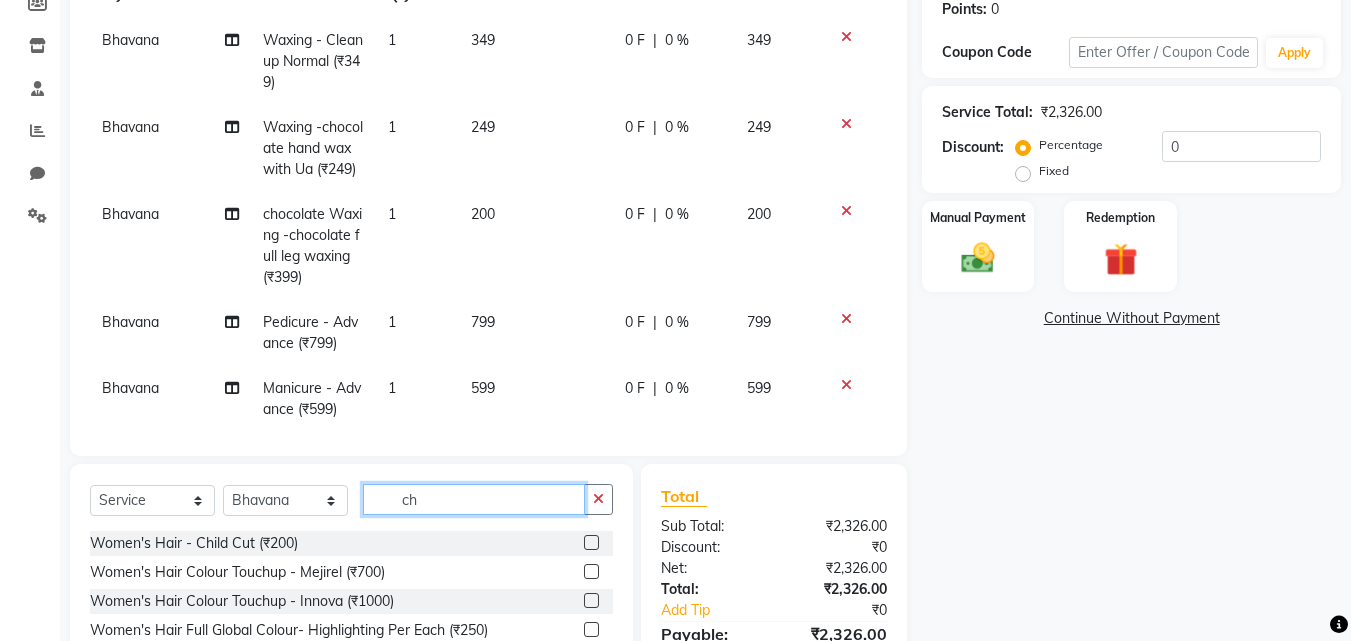 type on "c" 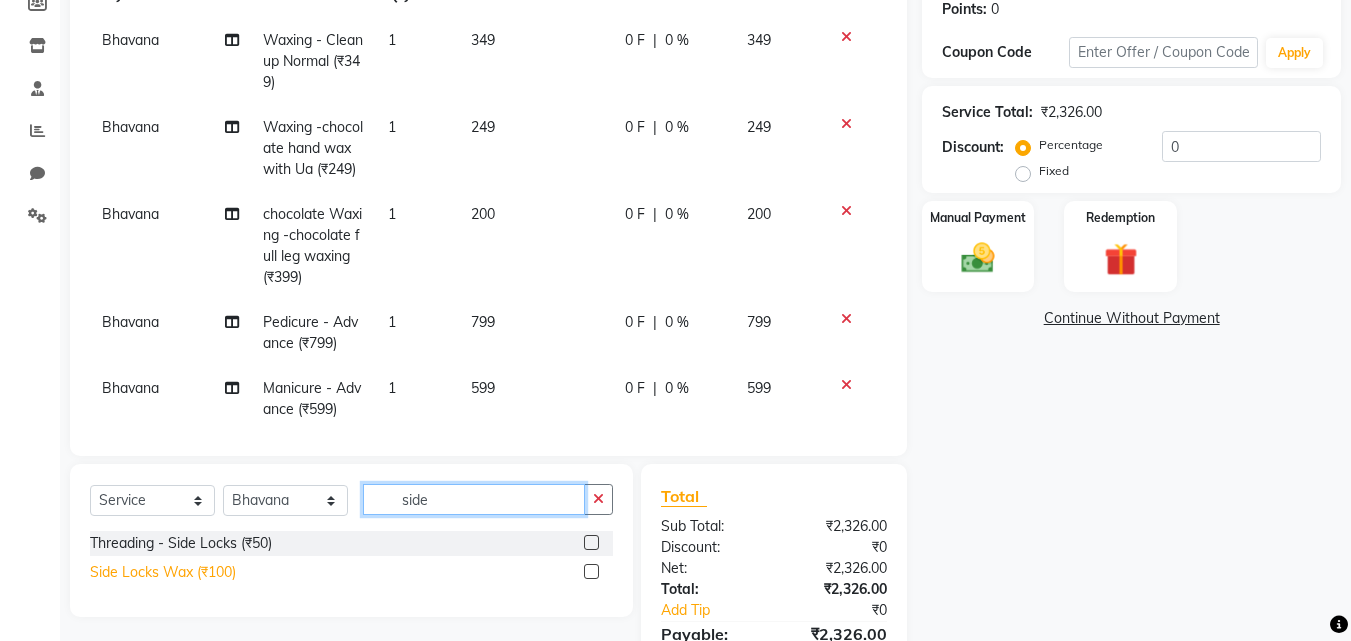 type on "side" 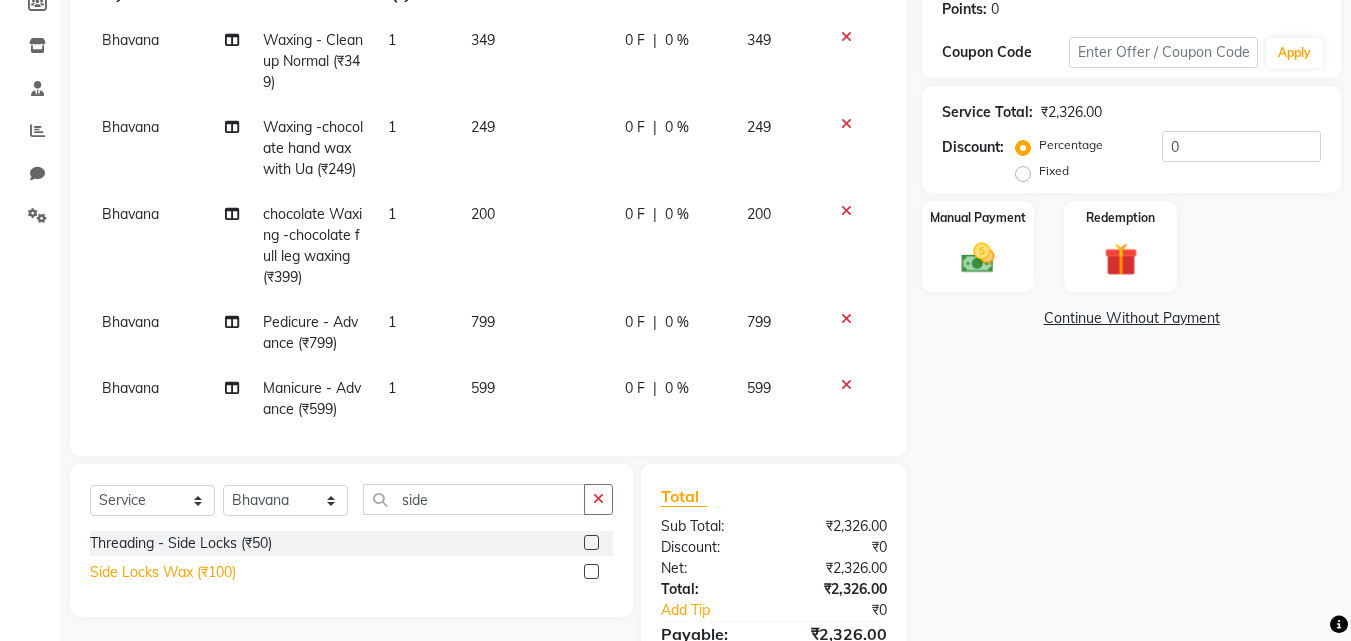 click on "Side Locks Wax (₹100)" 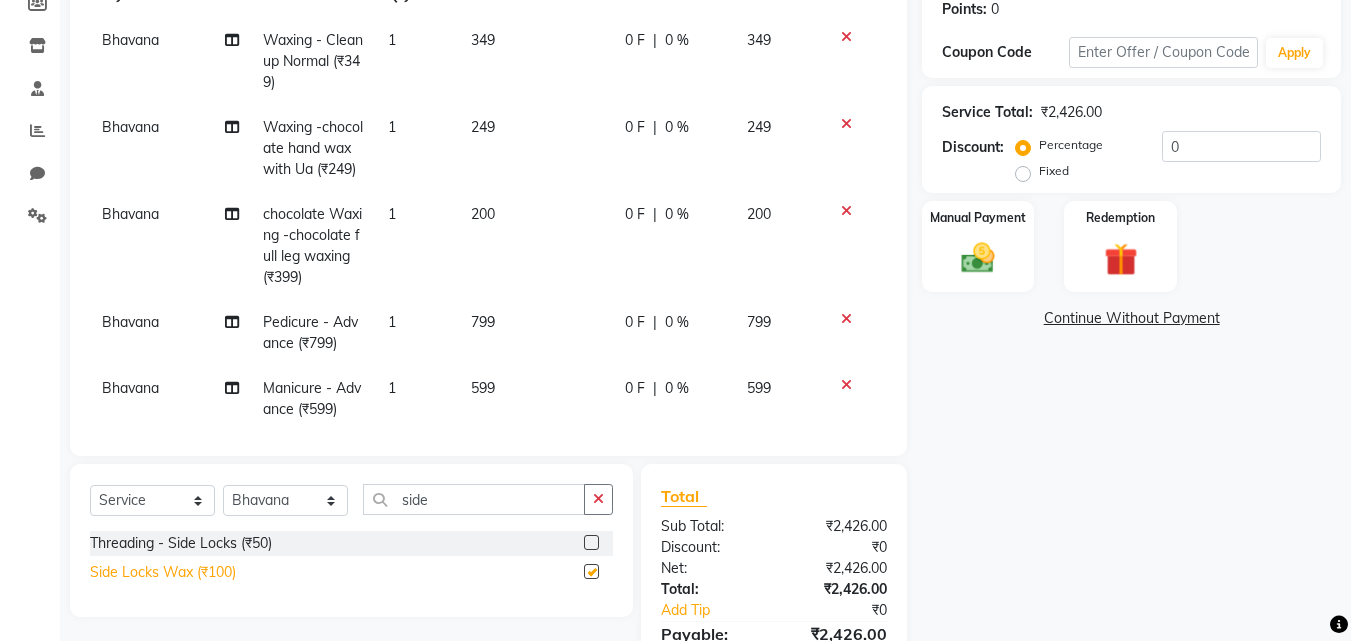 checkbox on "false" 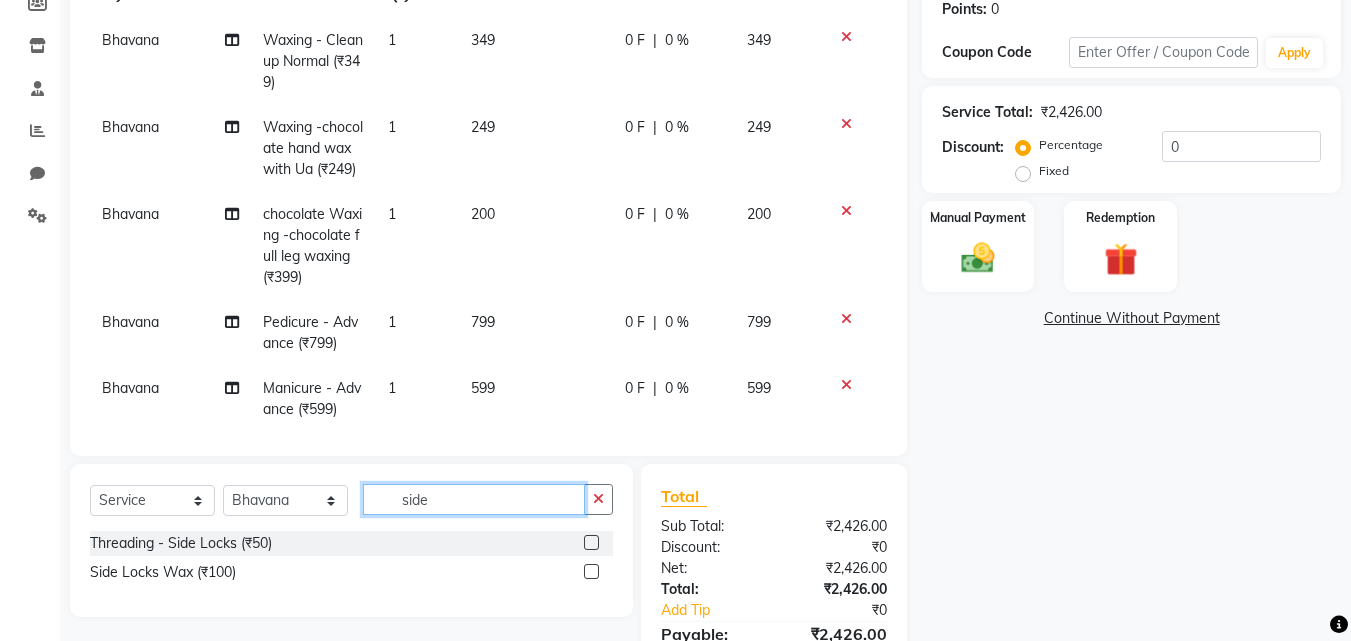 click on "side" 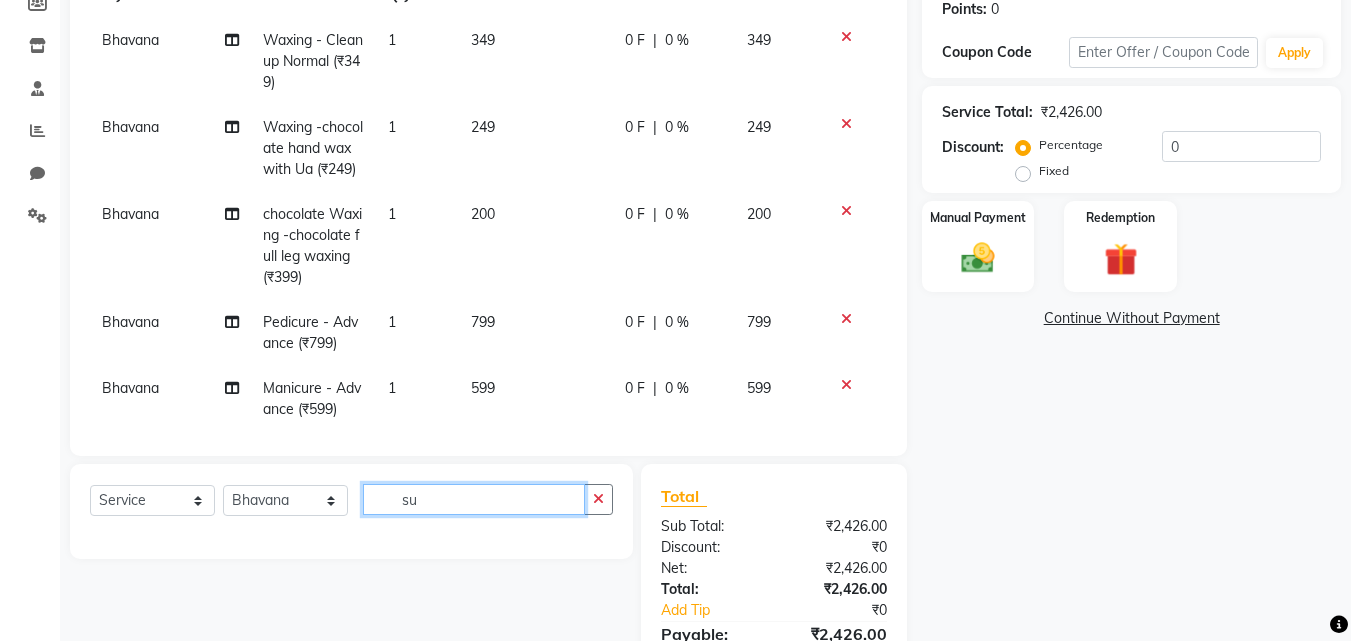 type on "s" 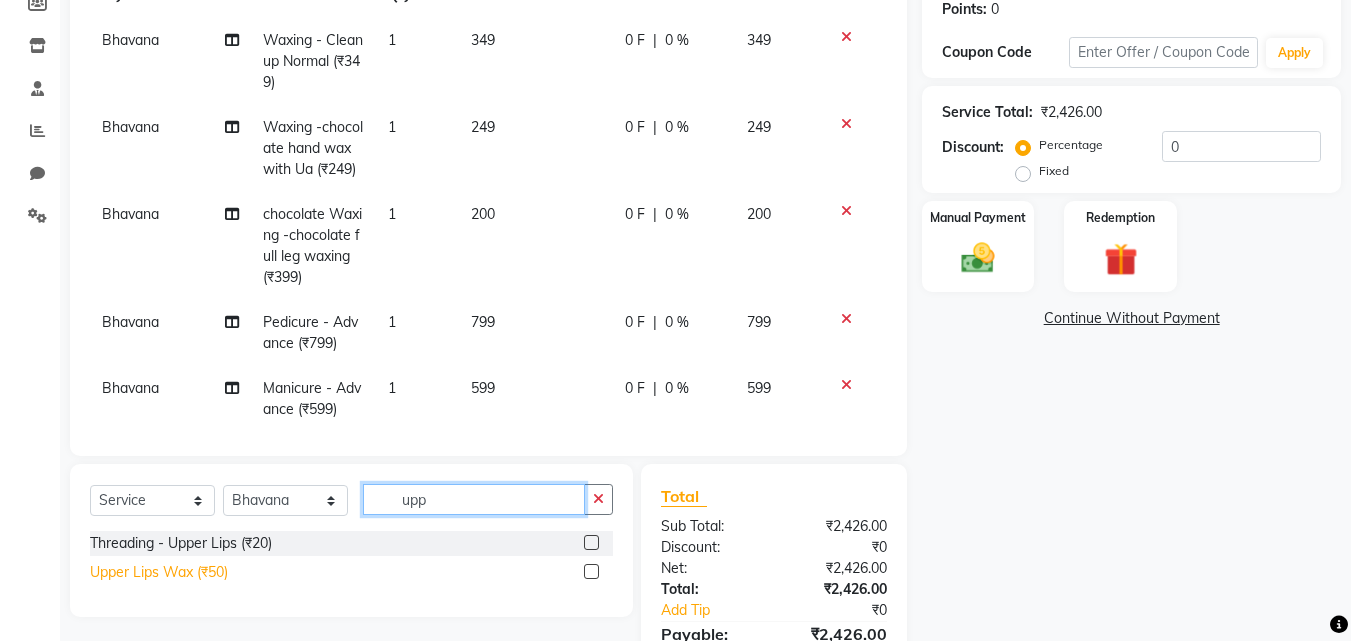 type on "upp" 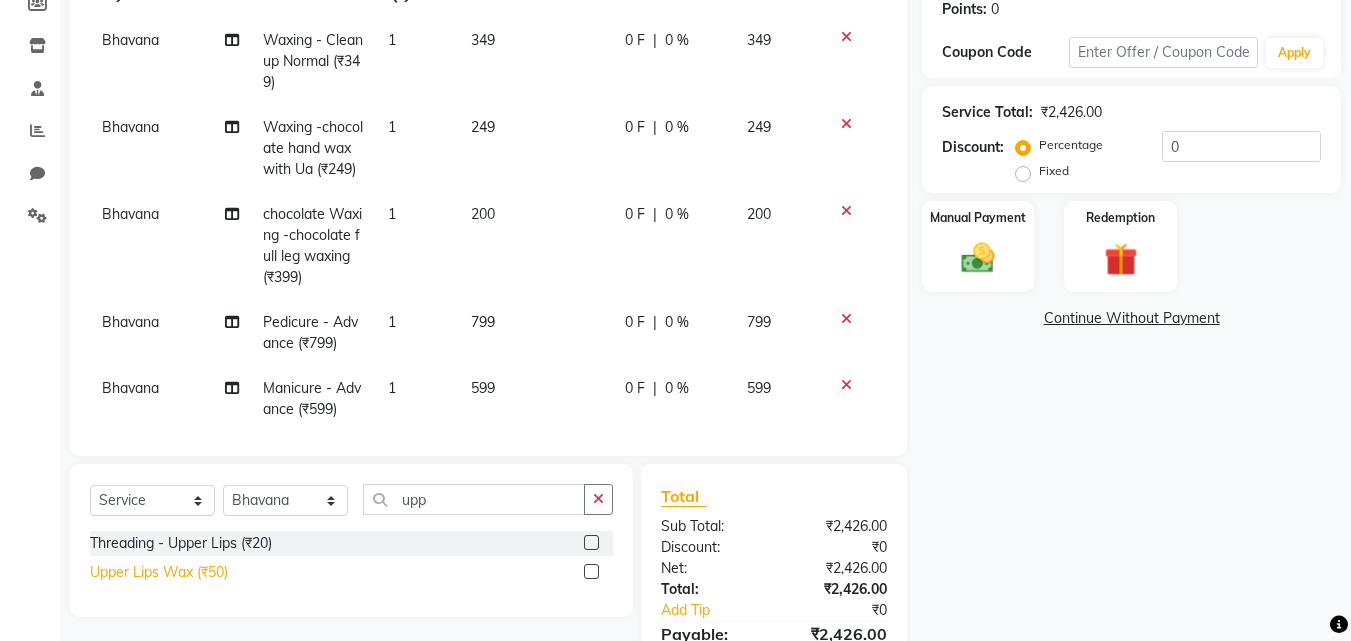 click on "Upper Lips Wax (₹50)" 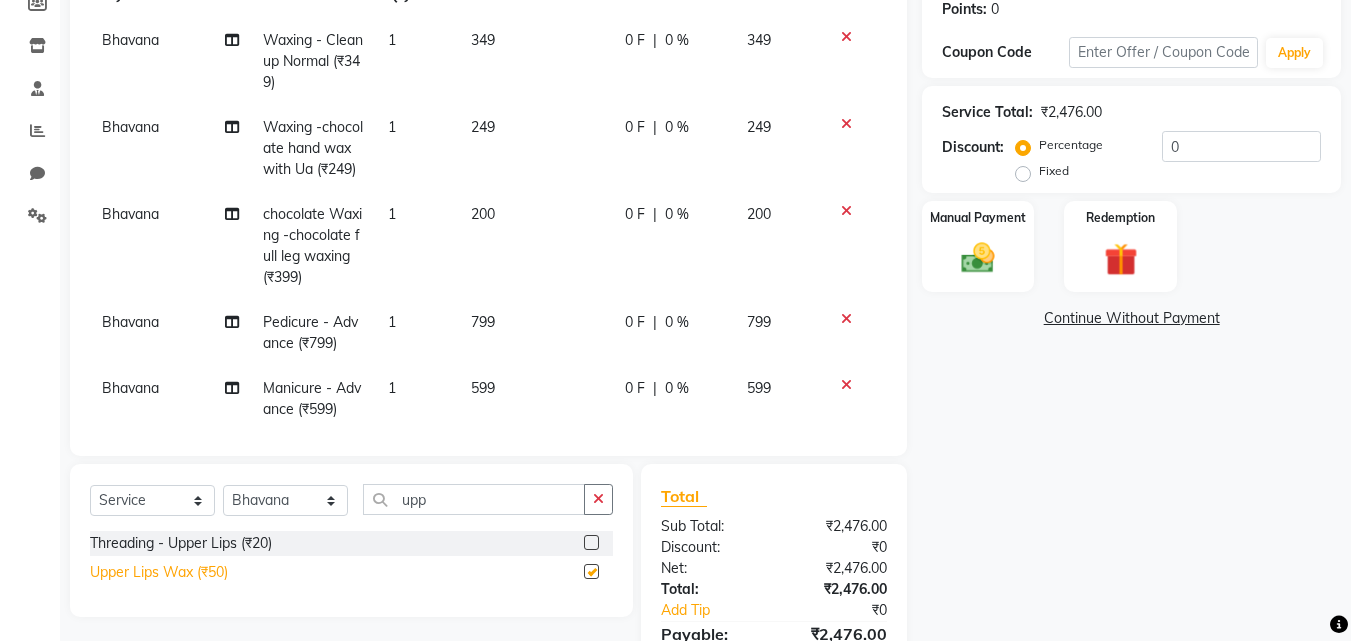 checkbox on "false" 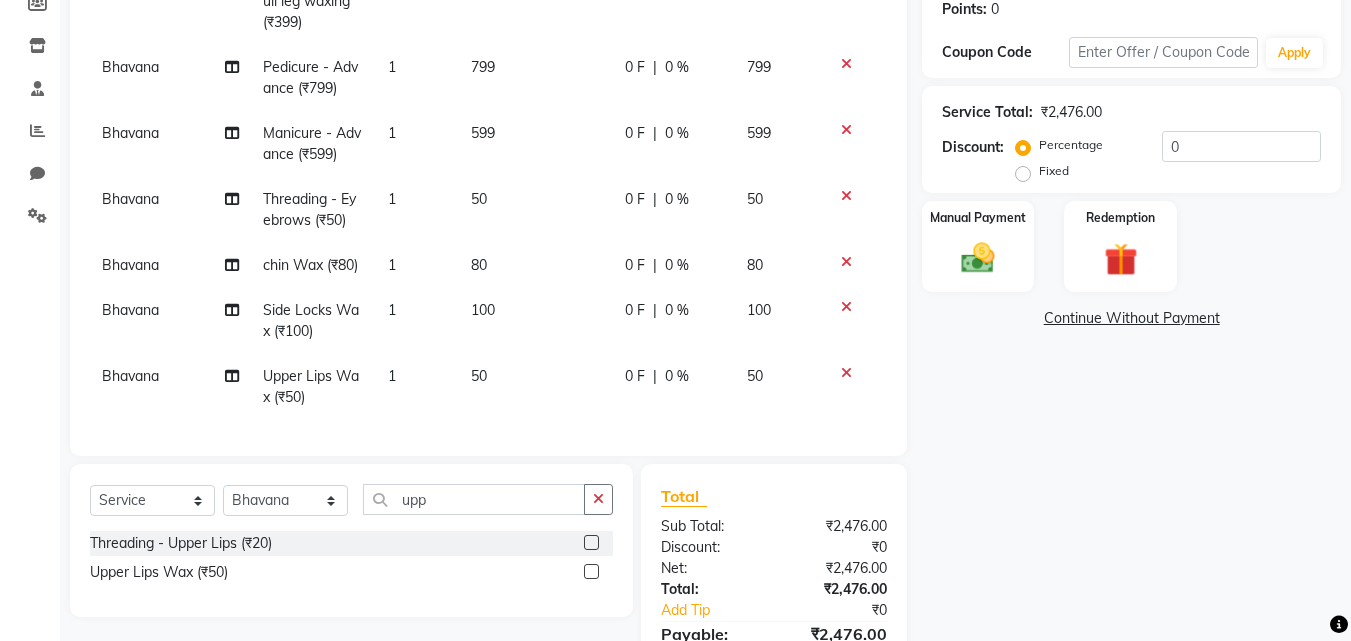 scroll, scrollTop: 312, scrollLeft: 0, axis: vertical 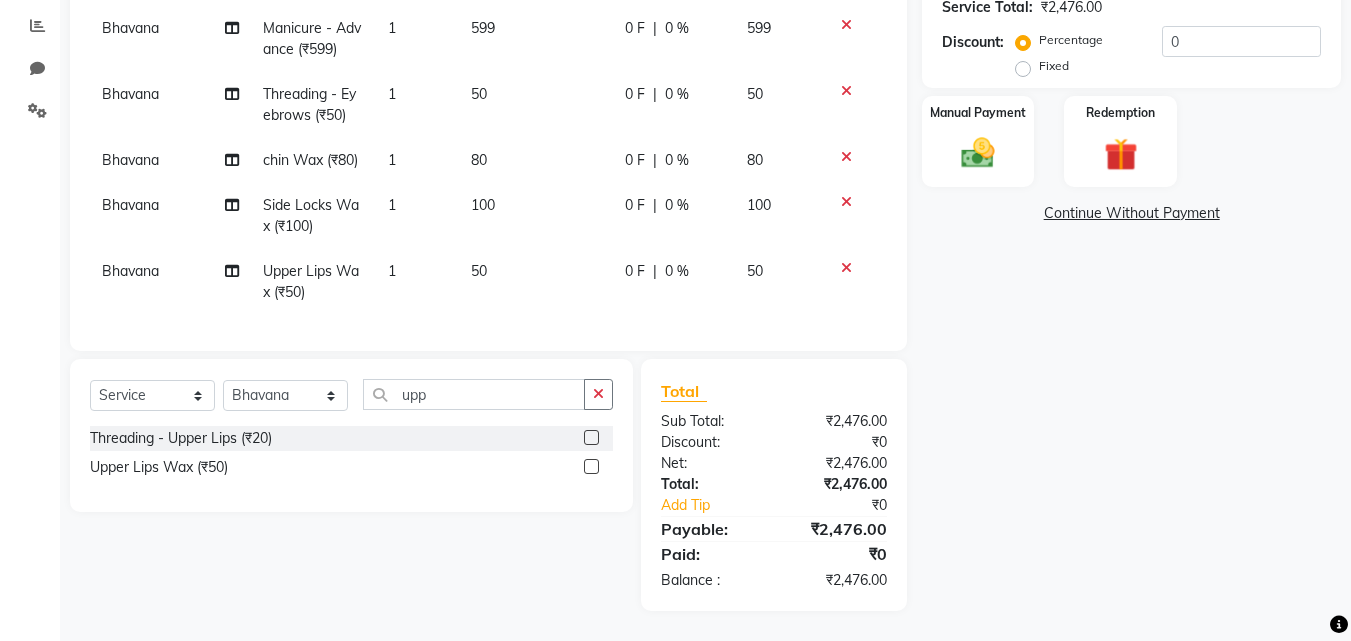 click on "Fixed" 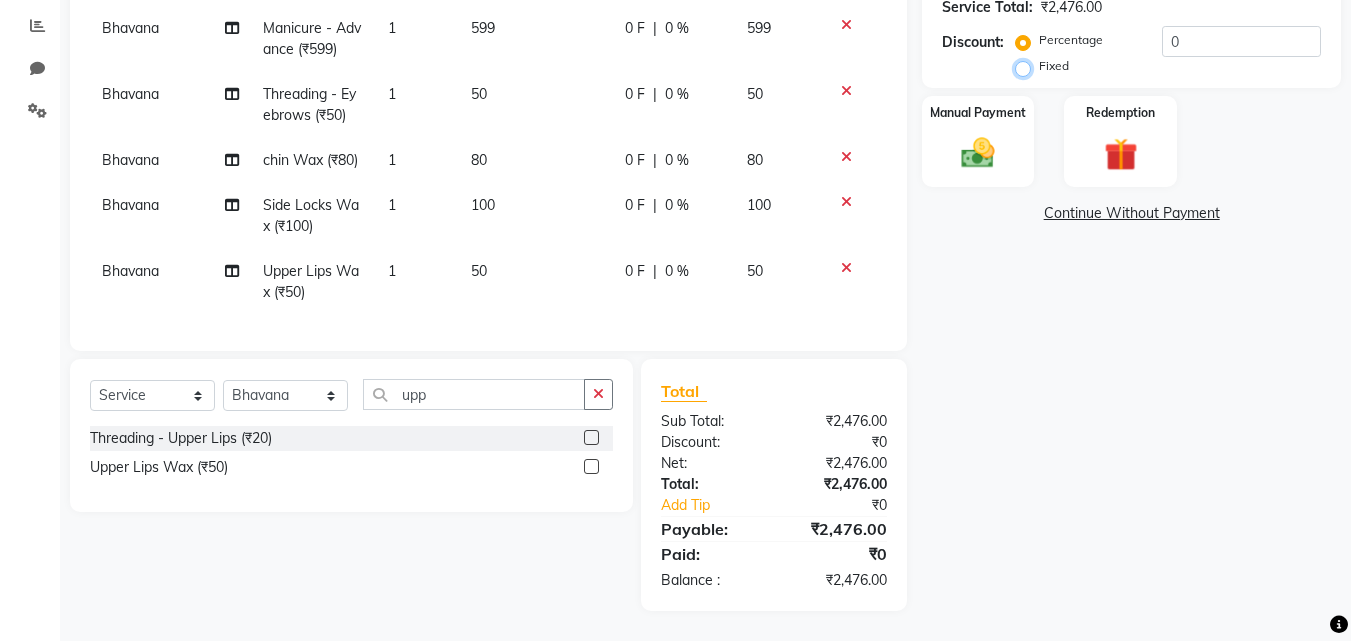 click on "Fixed" at bounding box center (1027, 66) 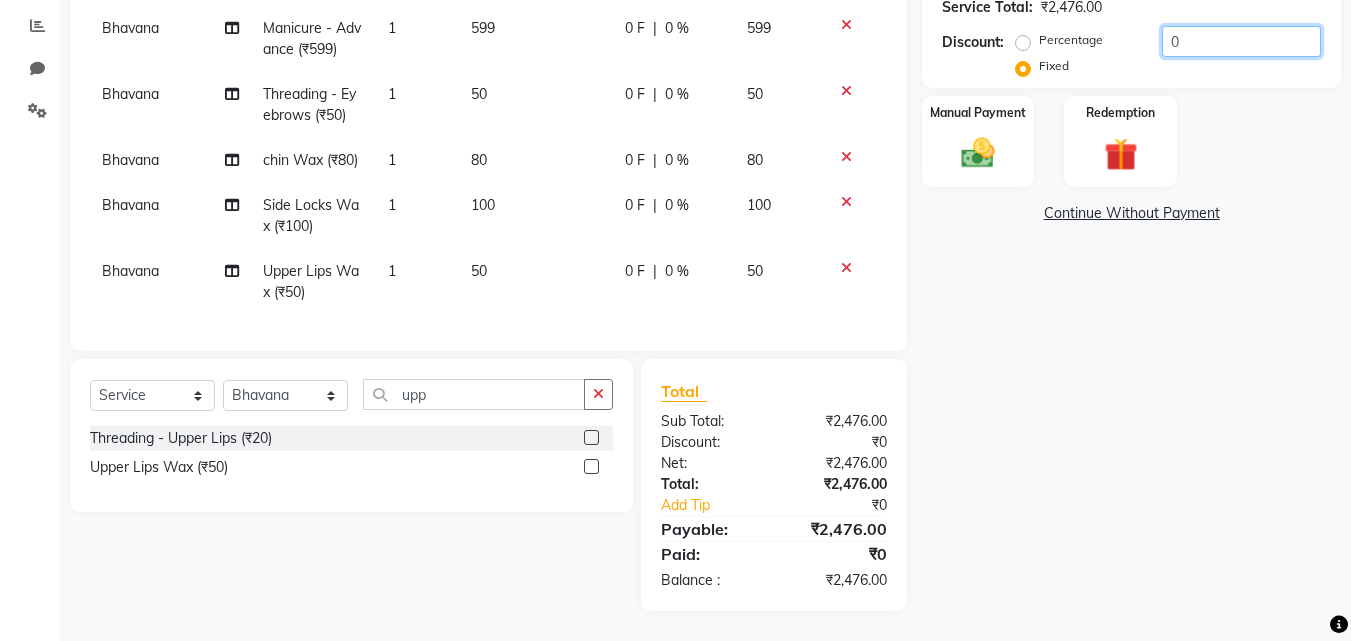 click on "0" 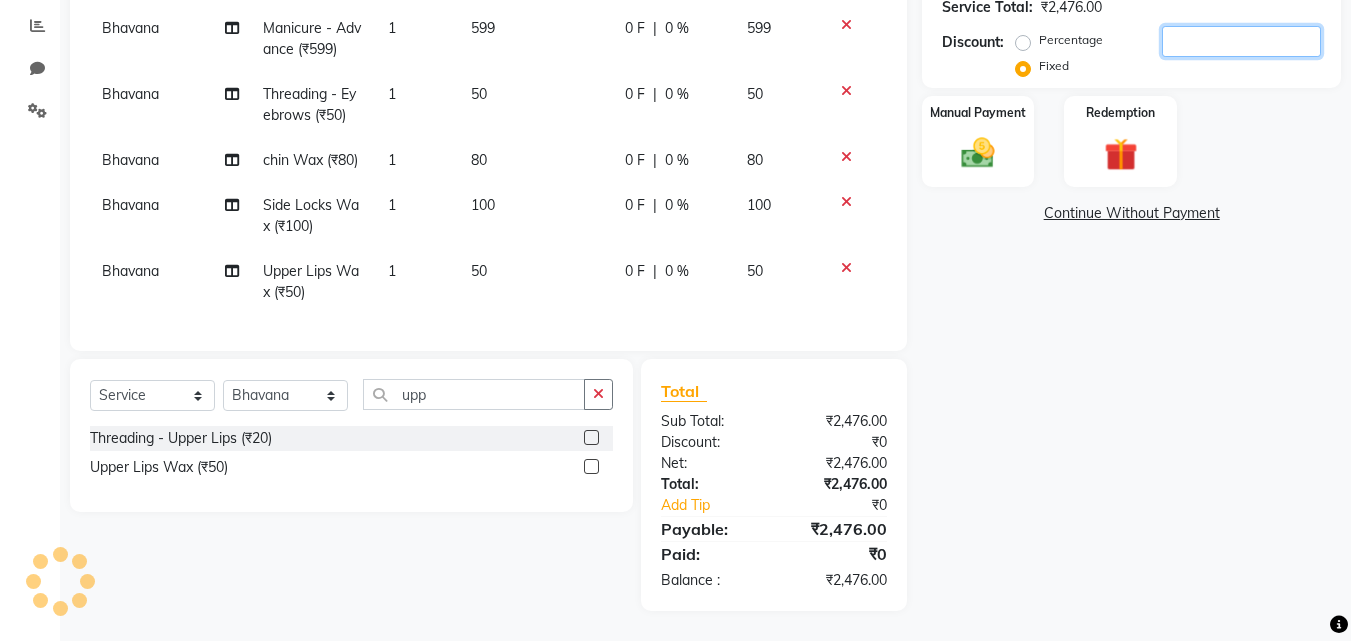 click 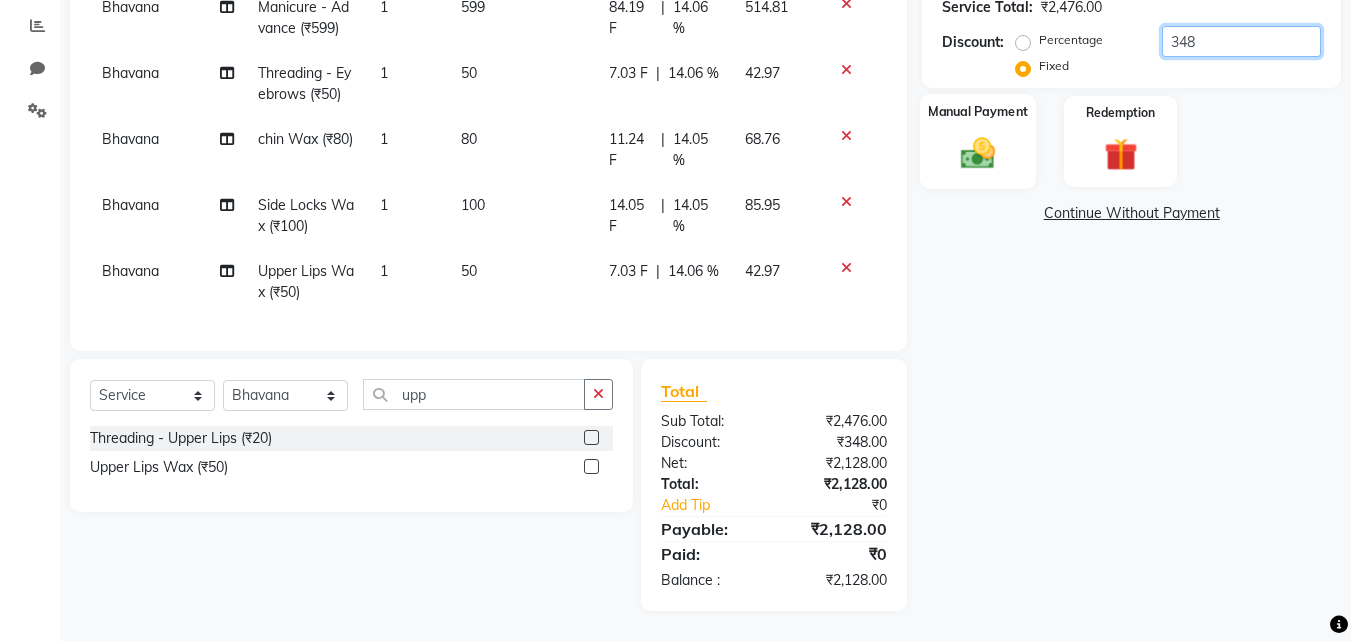type on "348" 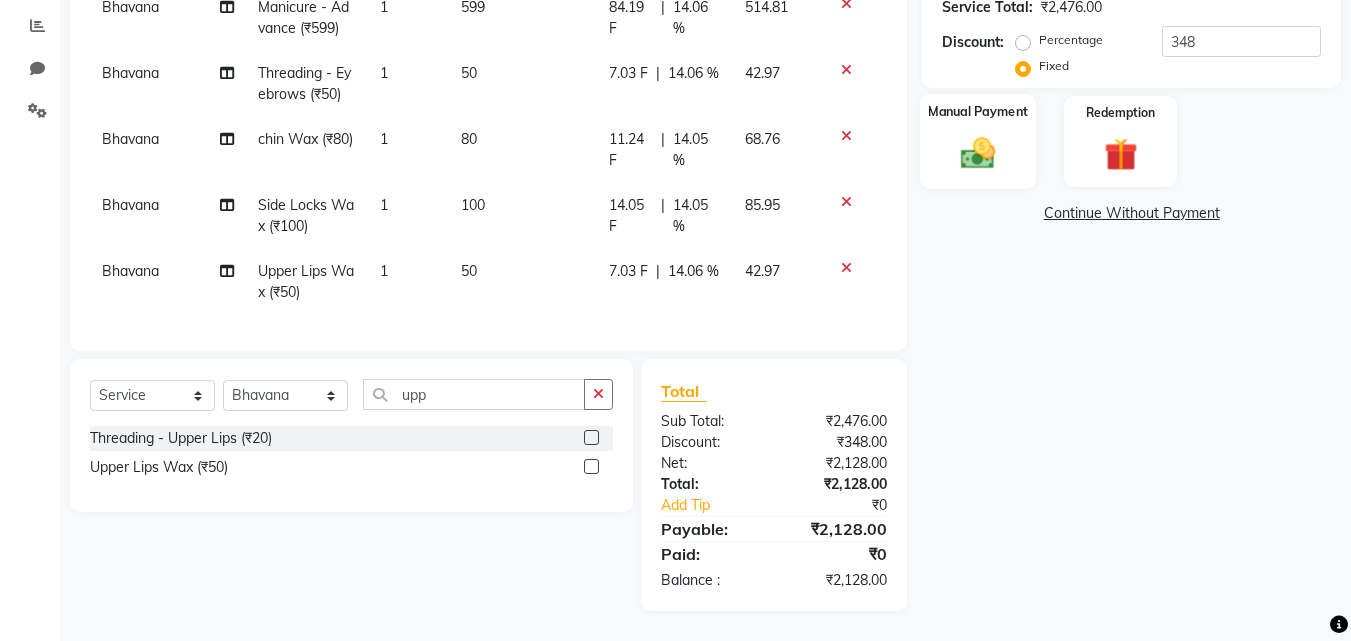 click on "Manual Payment" 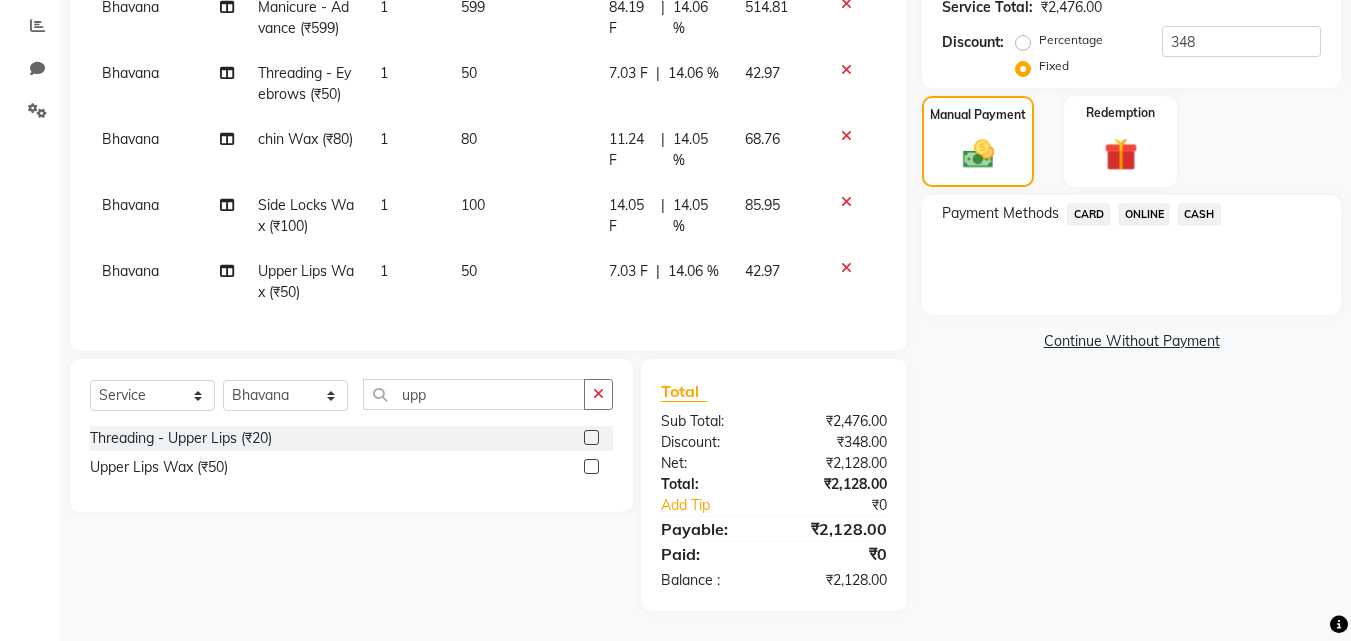 click on "Payment Methods  CARD   ONLINE   CASH" 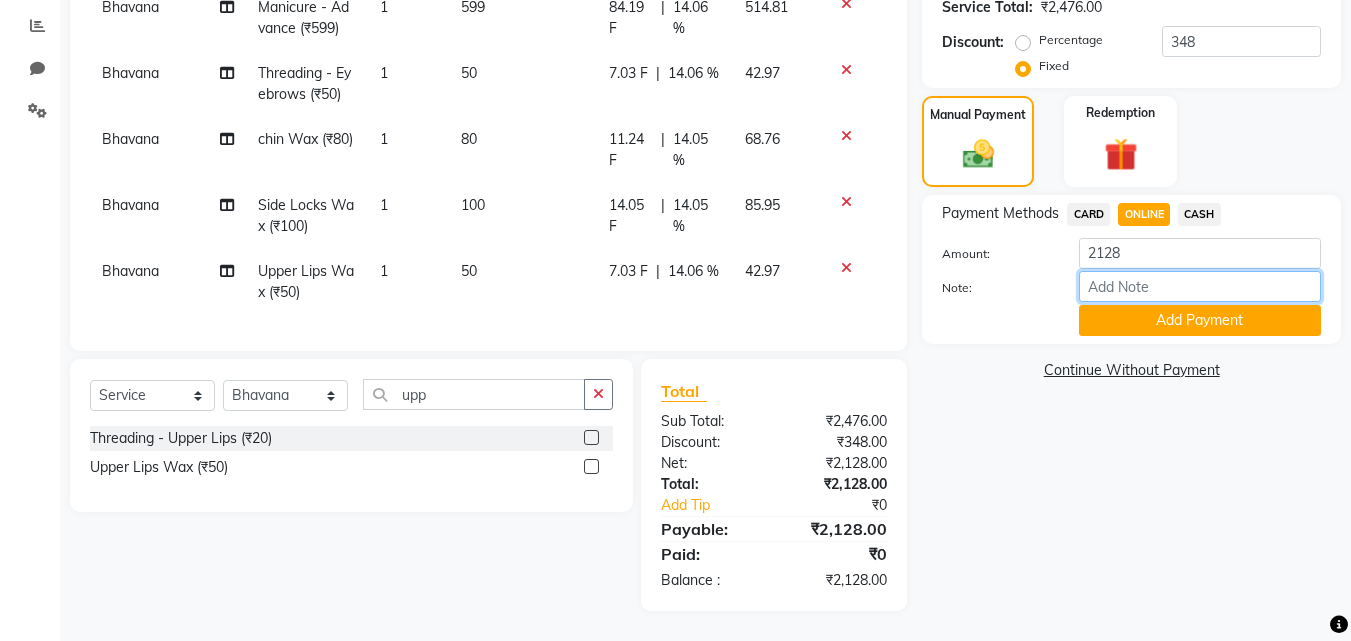 click on "Note:" at bounding box center (1200, 286) 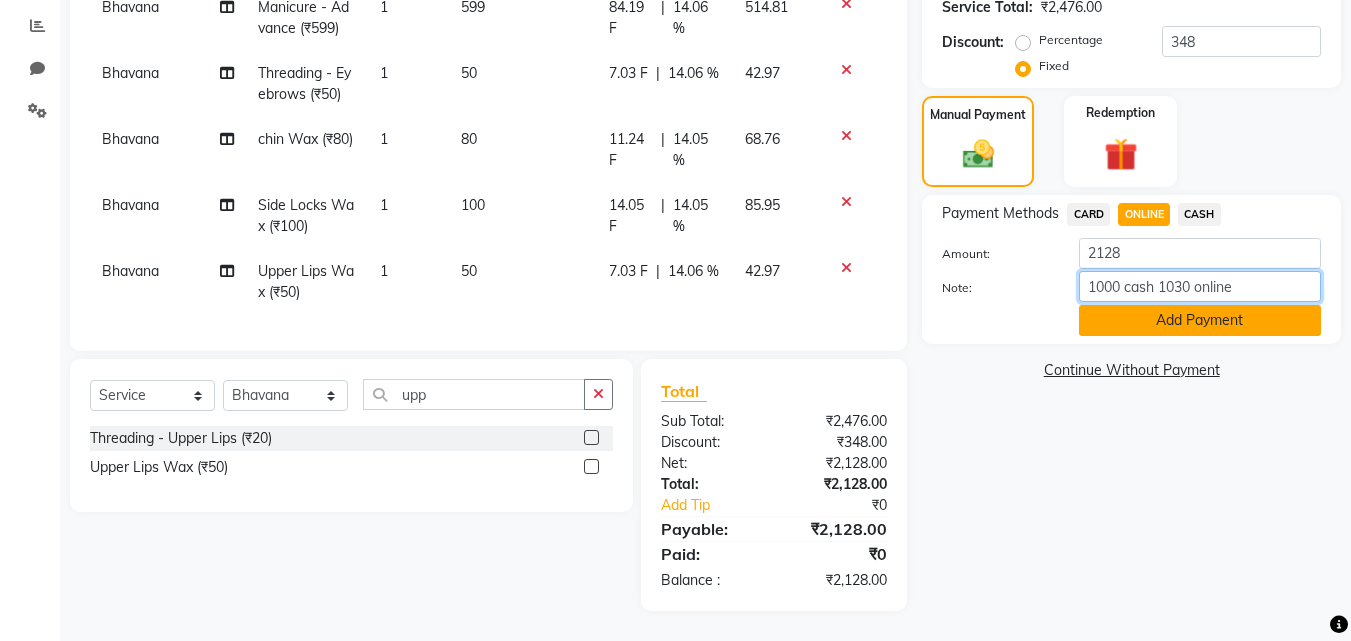 type on "1000 cash 1030 online" 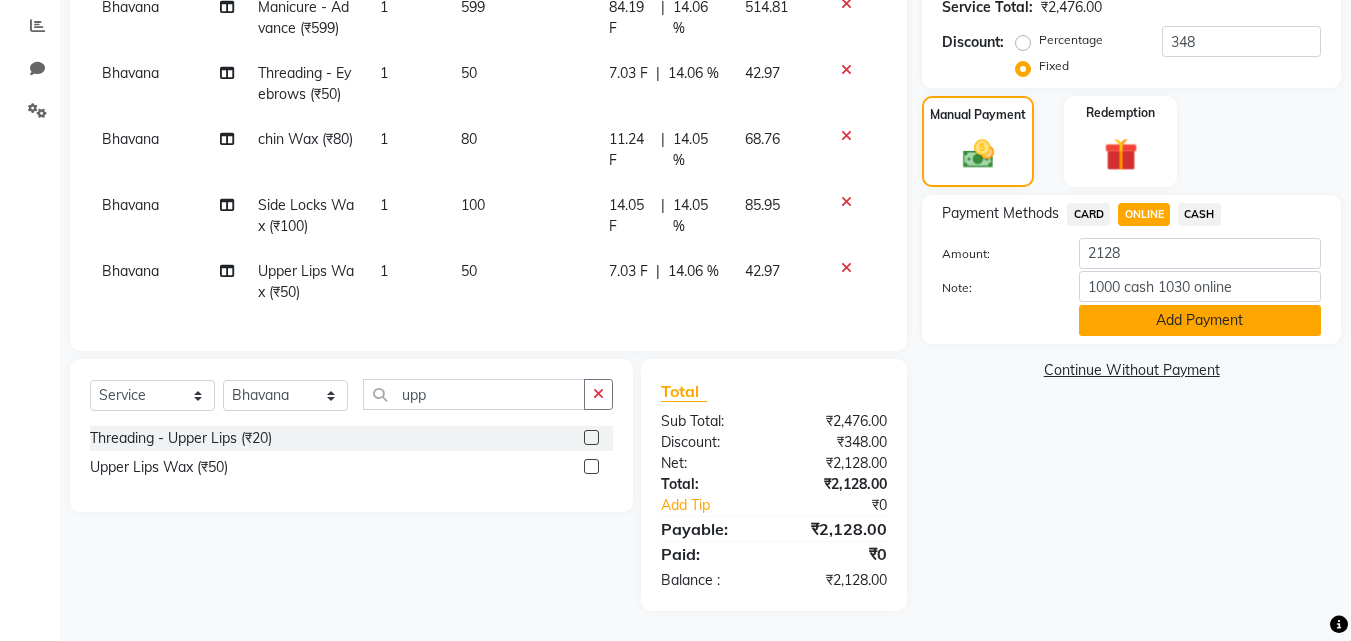 click on "Add Payment" 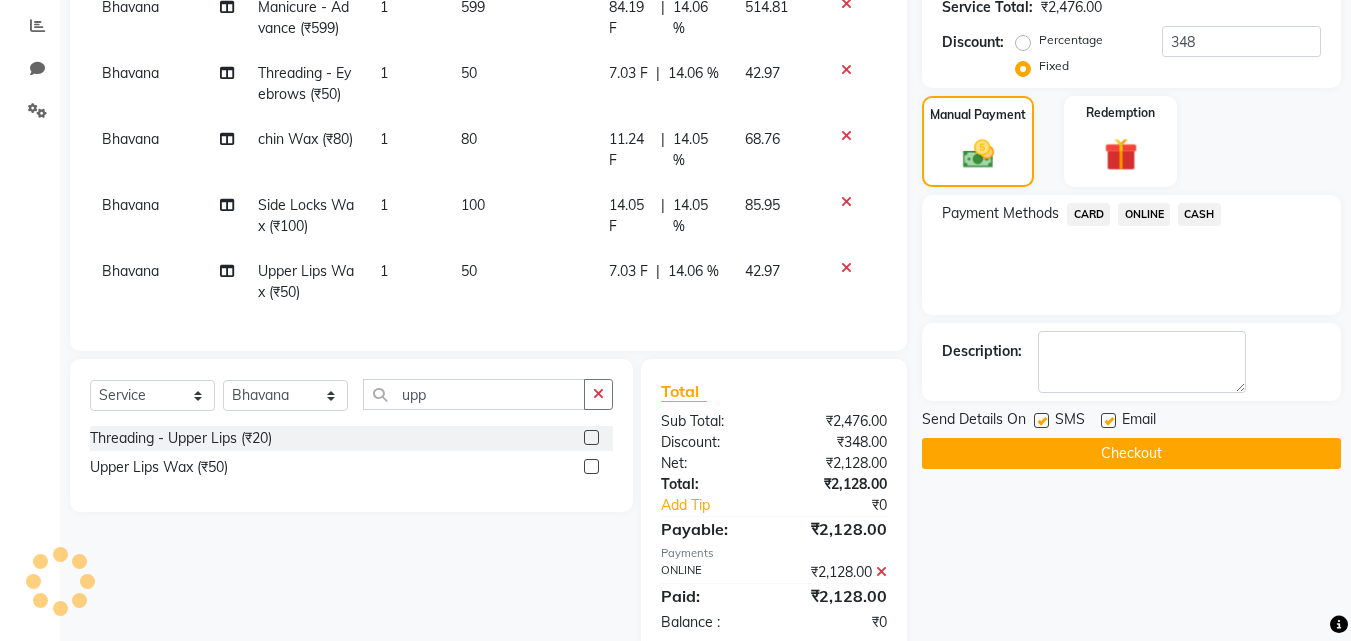 click on "Checkout" 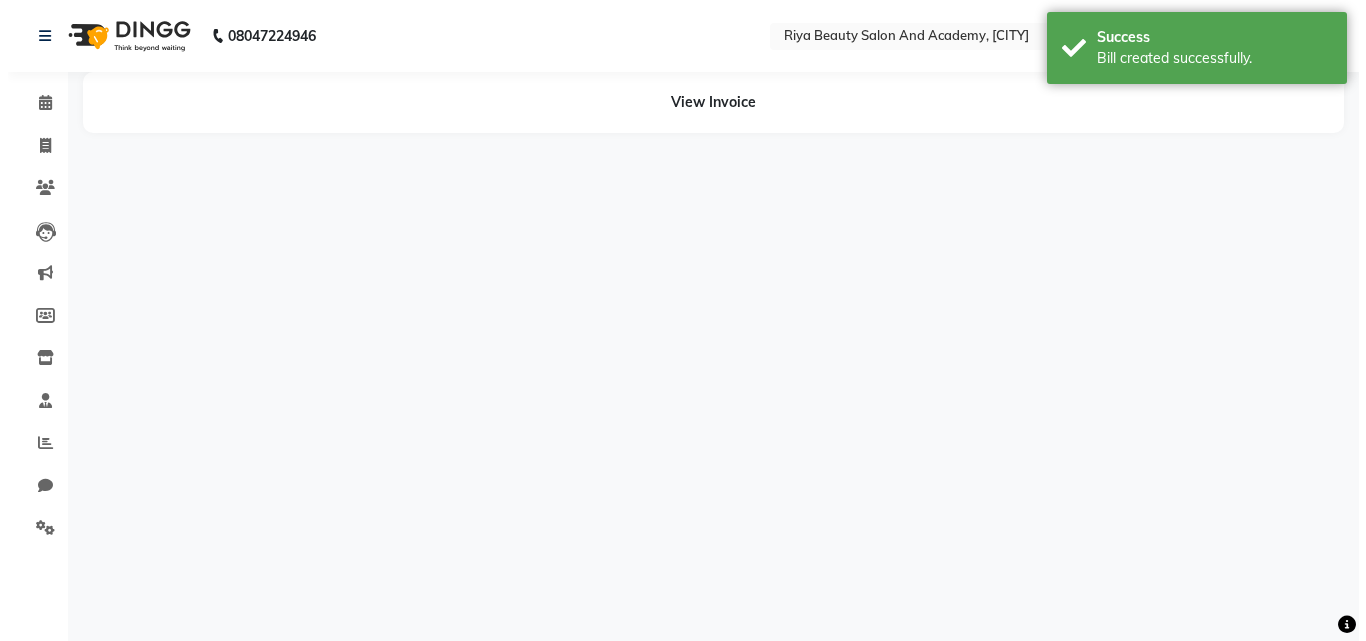 scroll, scrollTop: 0, scrollLeft: 0, axis: both 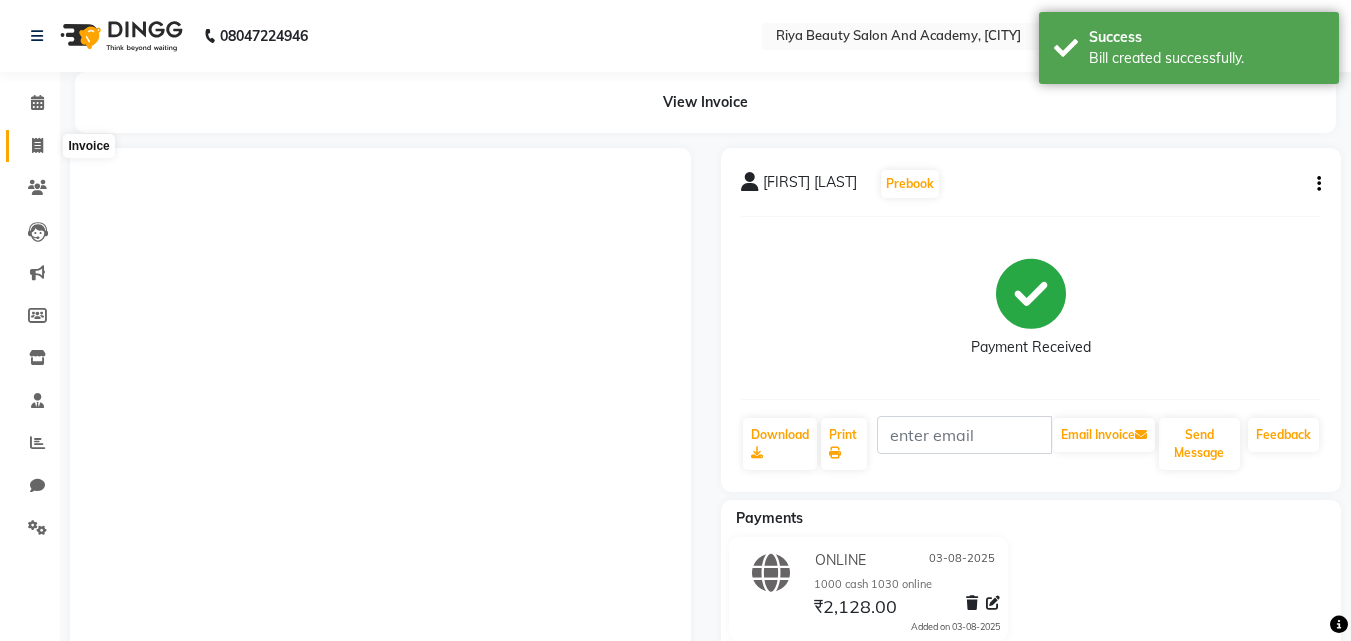 click 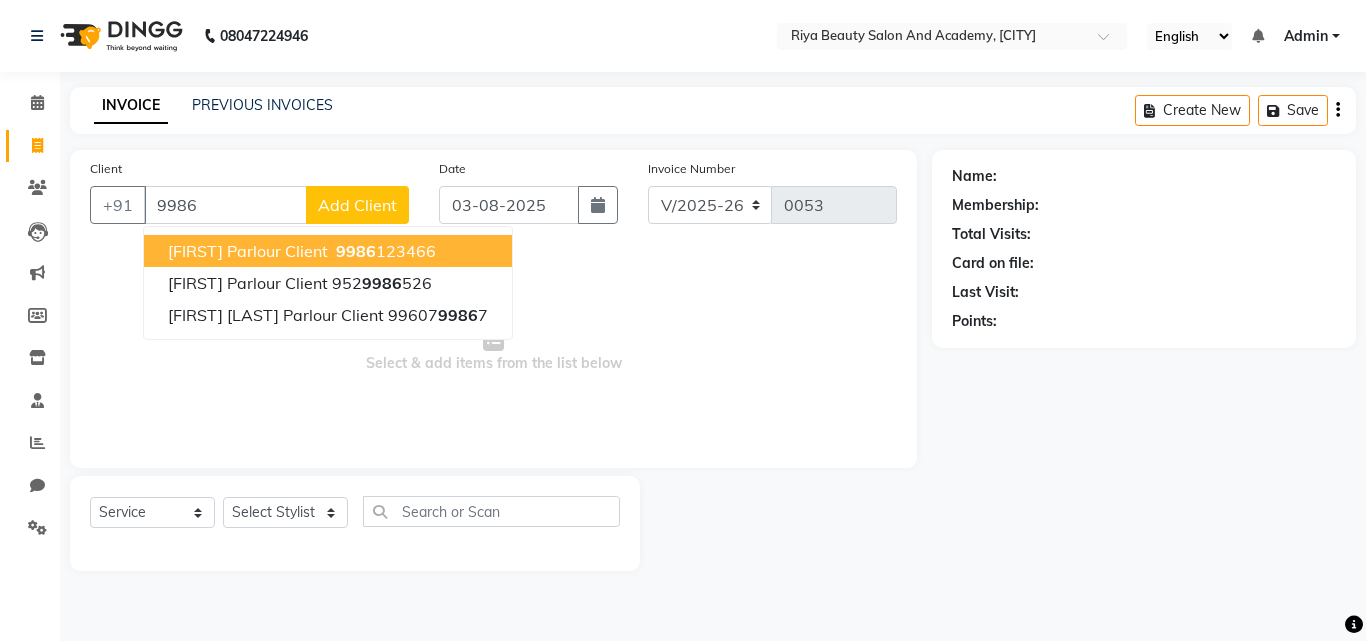 click on "[PHONE]" at bounding box center (384, 251) 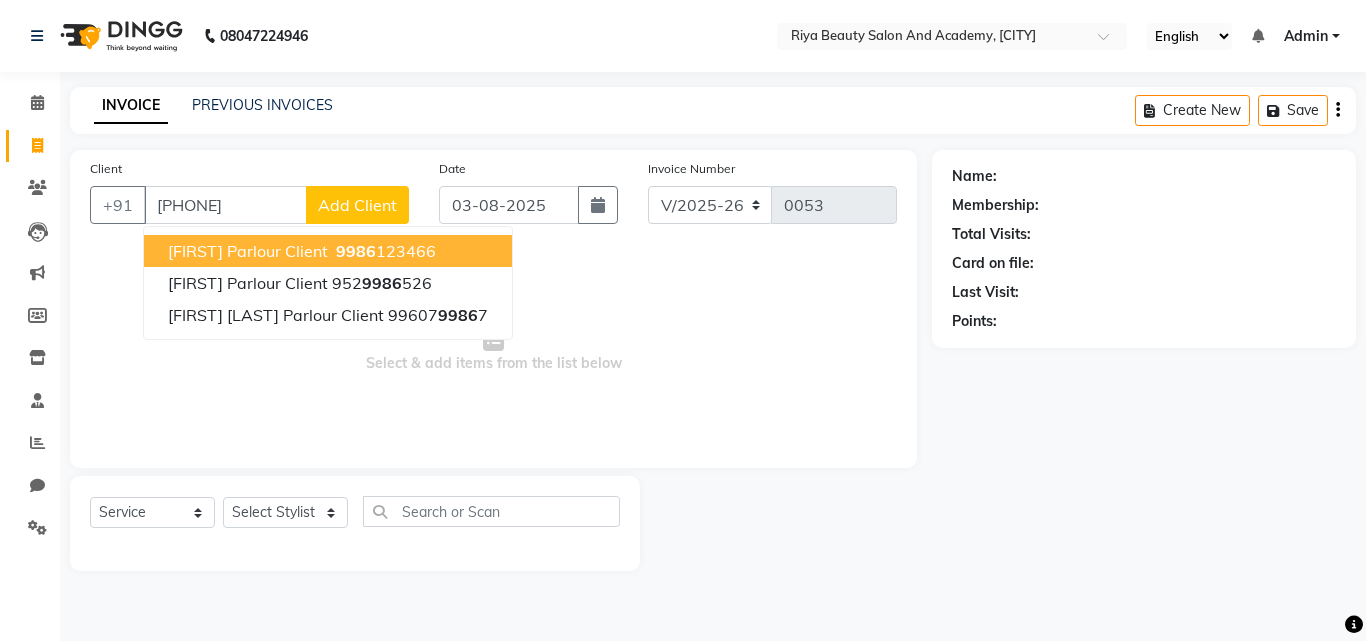 type on "[PHONE]" 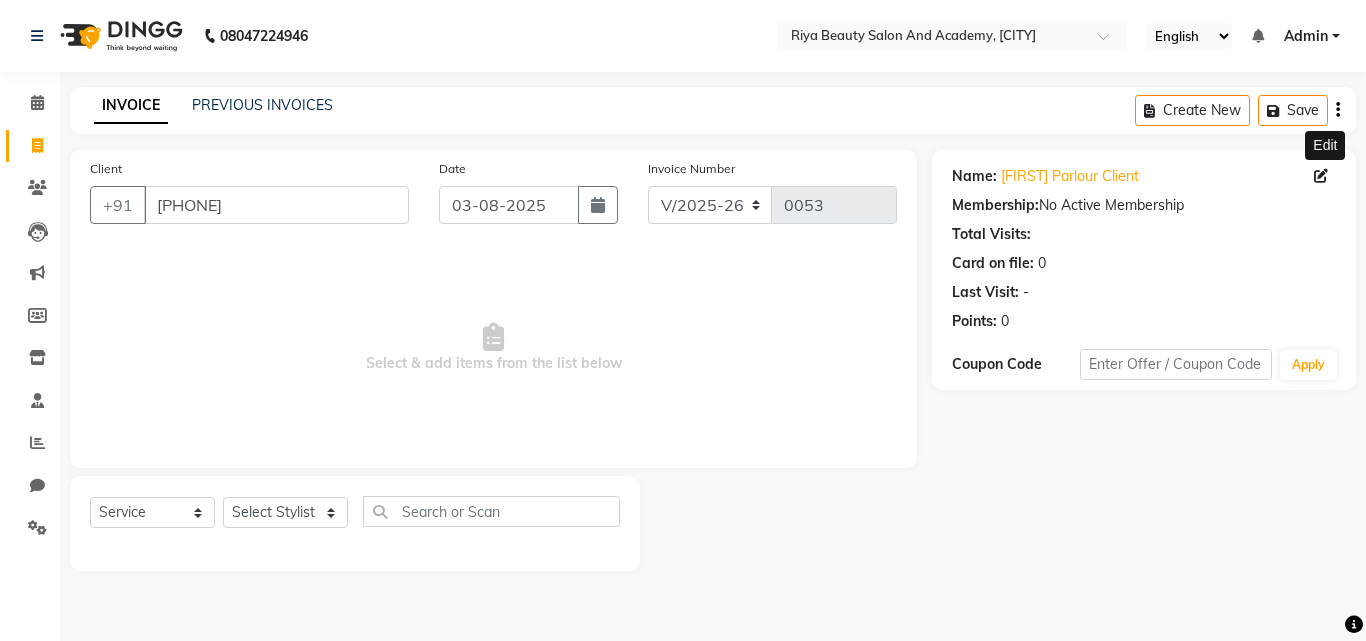 click 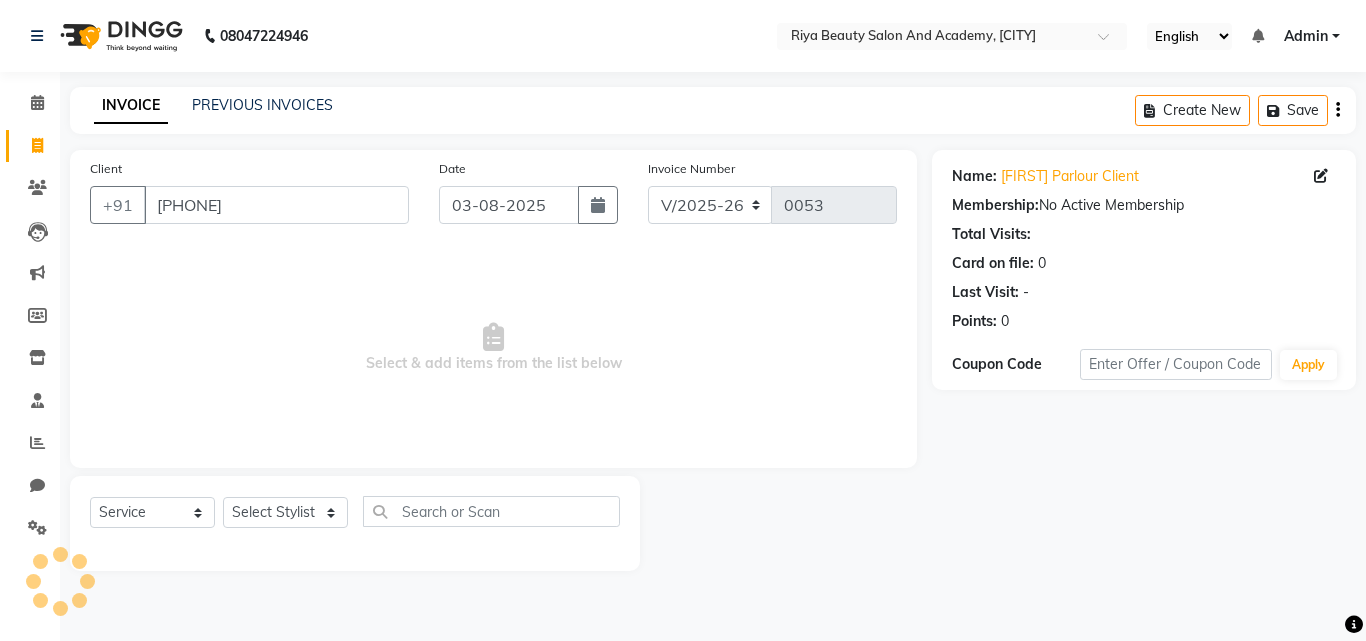 click on "Select & add items from the list below" at bounding box center [493, 348] 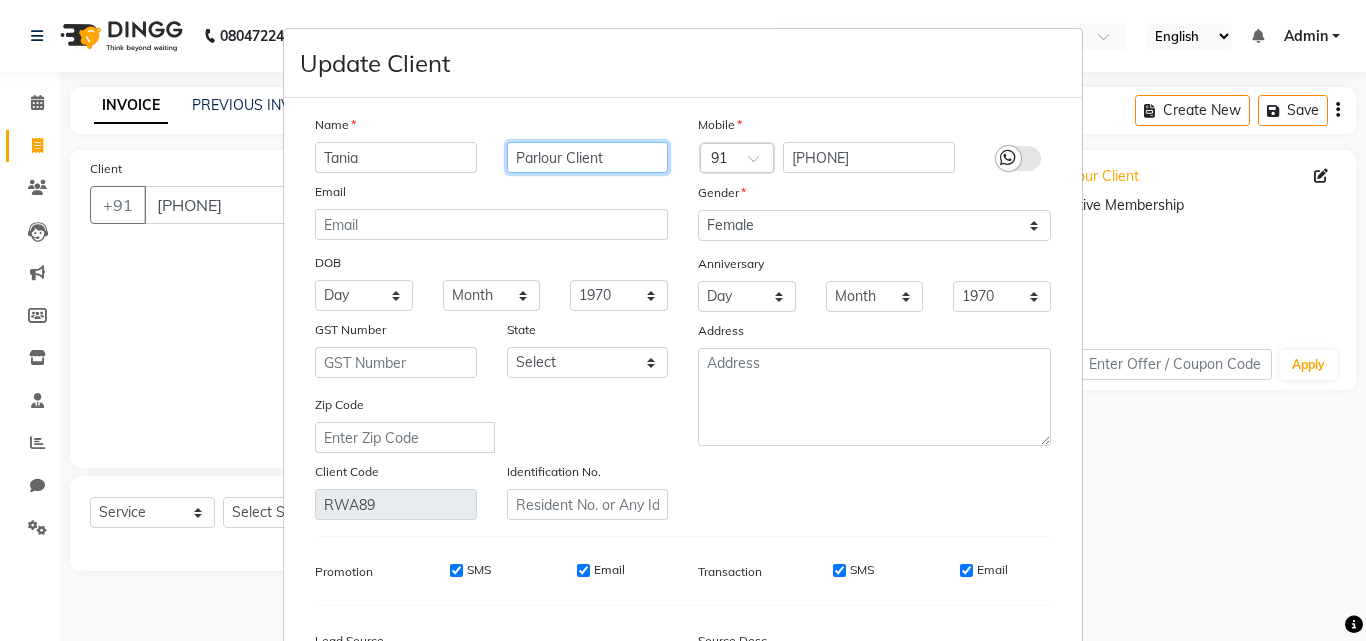 click on "Parlour Client" at bounding box center (588, 157) 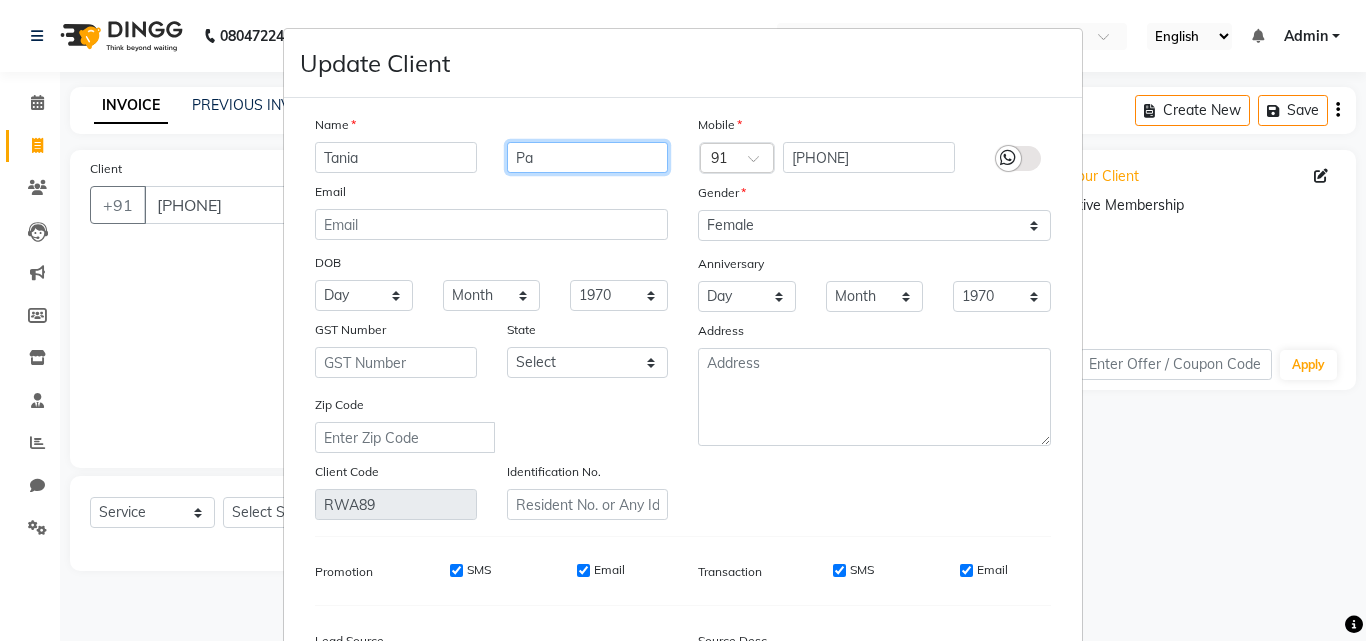 type on "P" 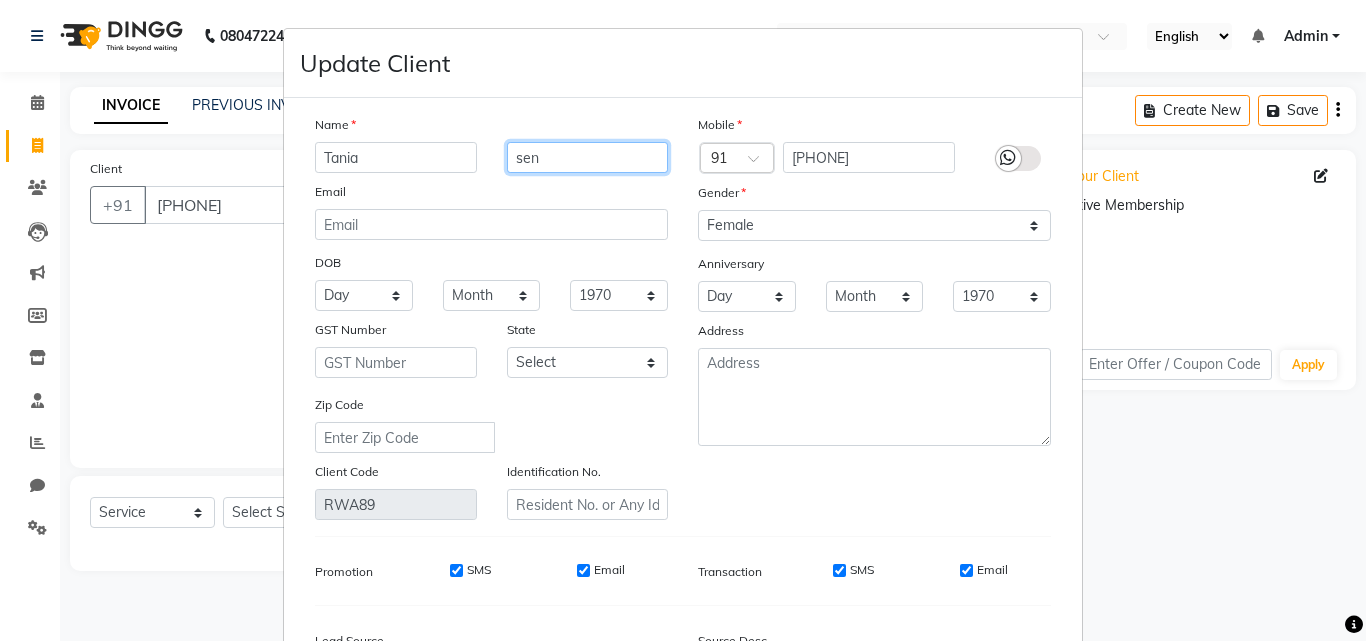 type on "sen" 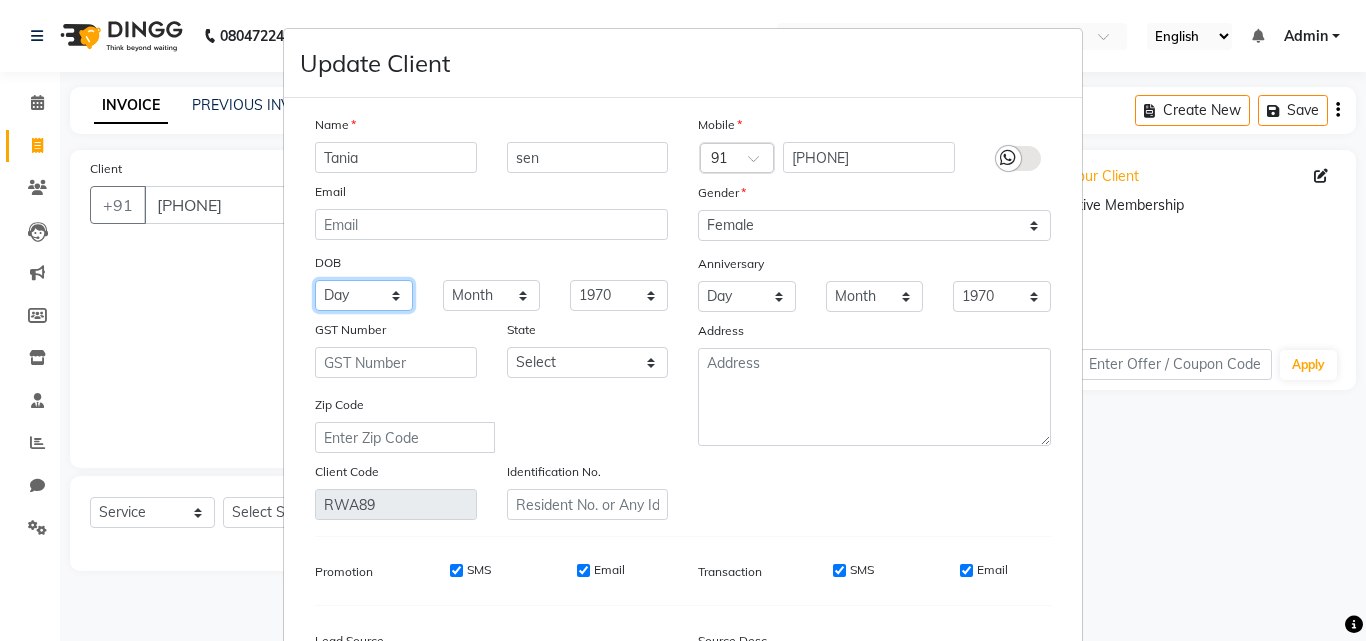 click on "Day 01 02 03 04 05 06 07 08 09 10 11 12 13 14 15 16 17 18 19 20 21 22 23 24 25 26 27 28 29 30 31" at bounding box center (364, 295) 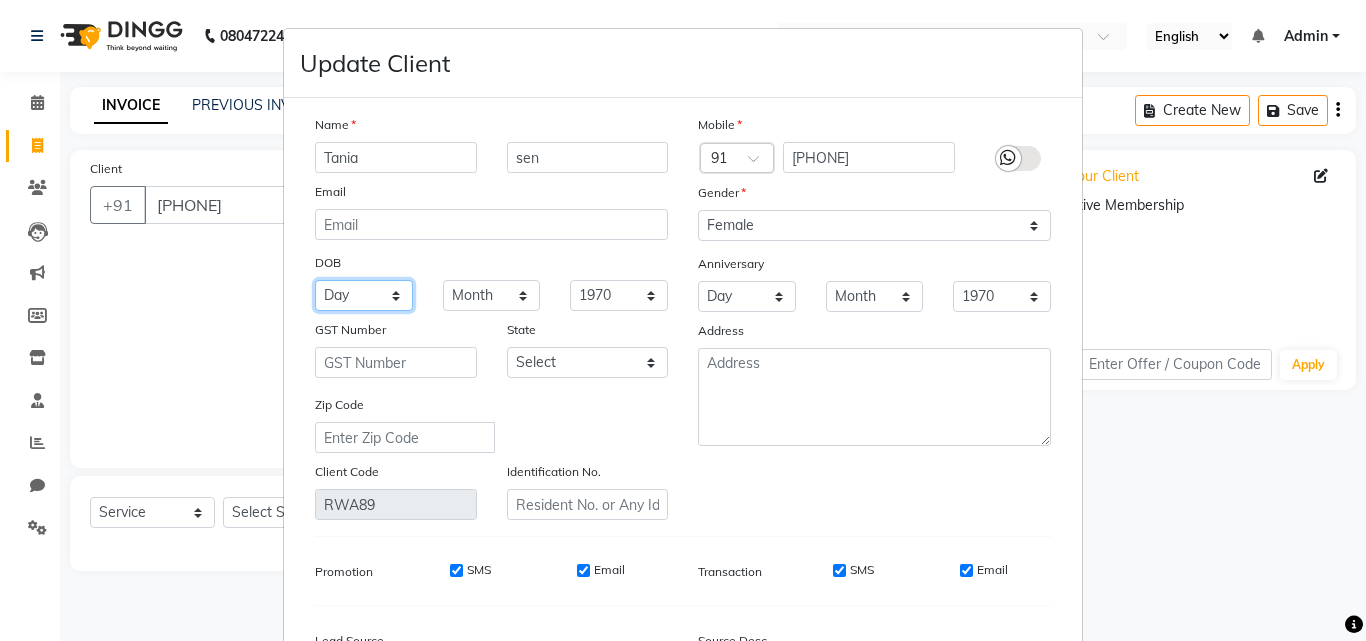 select on "14" 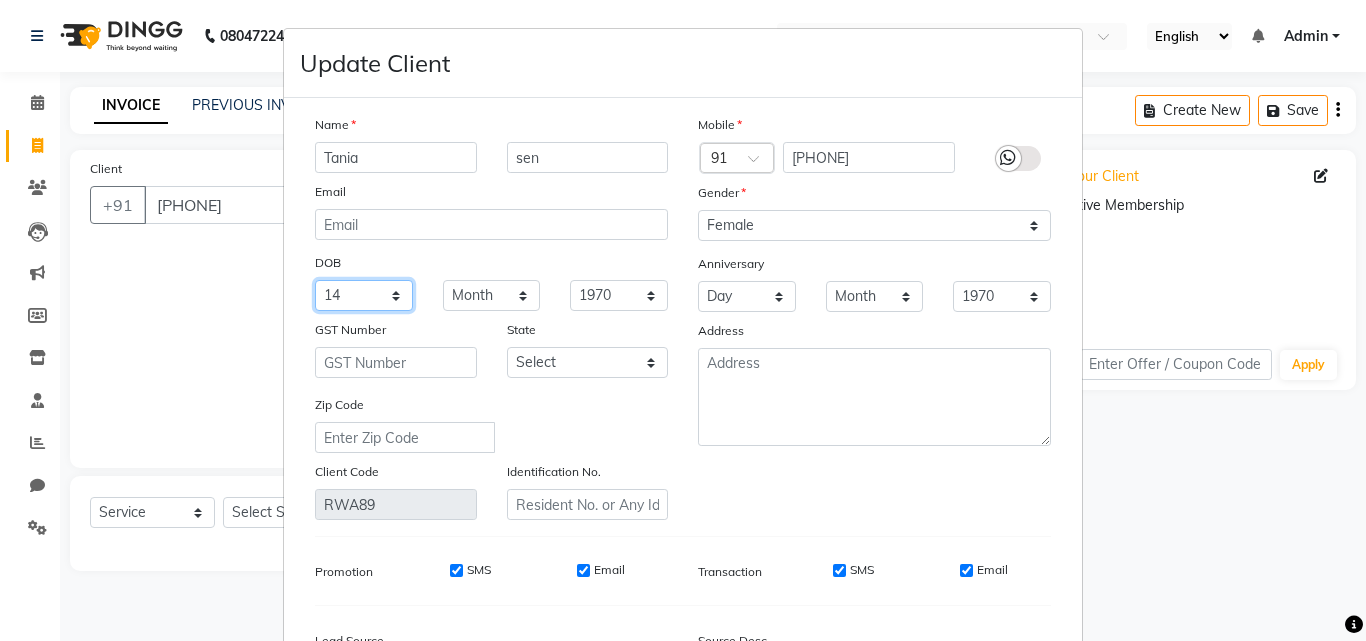 click on "Day 01 02 03 04 05 06 07 08 09 10 11 12 13 14 15 16 17 18 19 20 21 22 23 24 25 26 27 28 29 30 31" at bounding box center [364, 295] 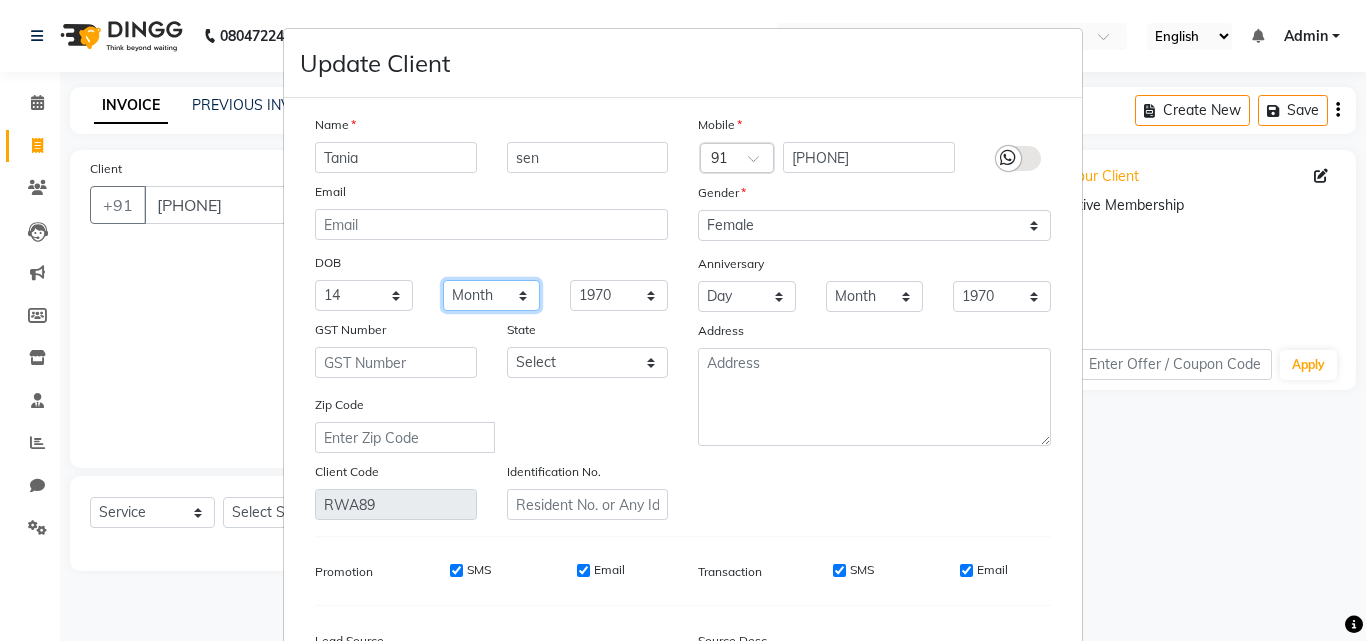click on "Month January February March April May June July August September October November December" at bounding box center (492, 295) 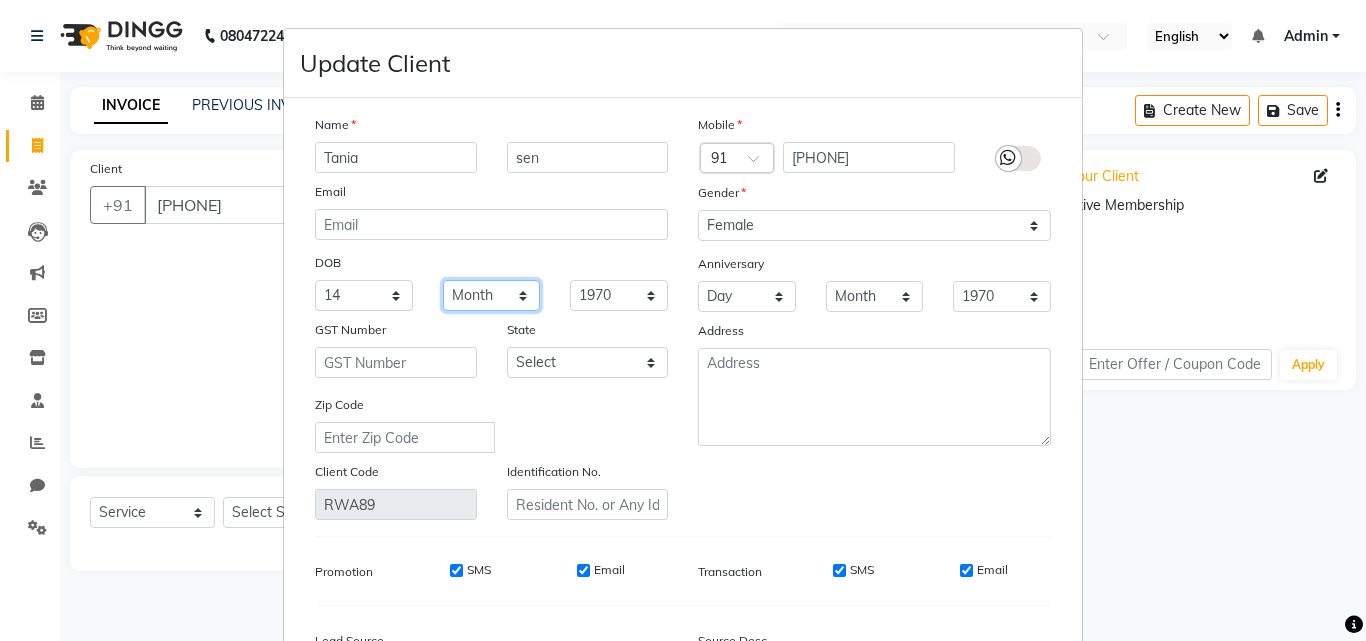 select on "08" 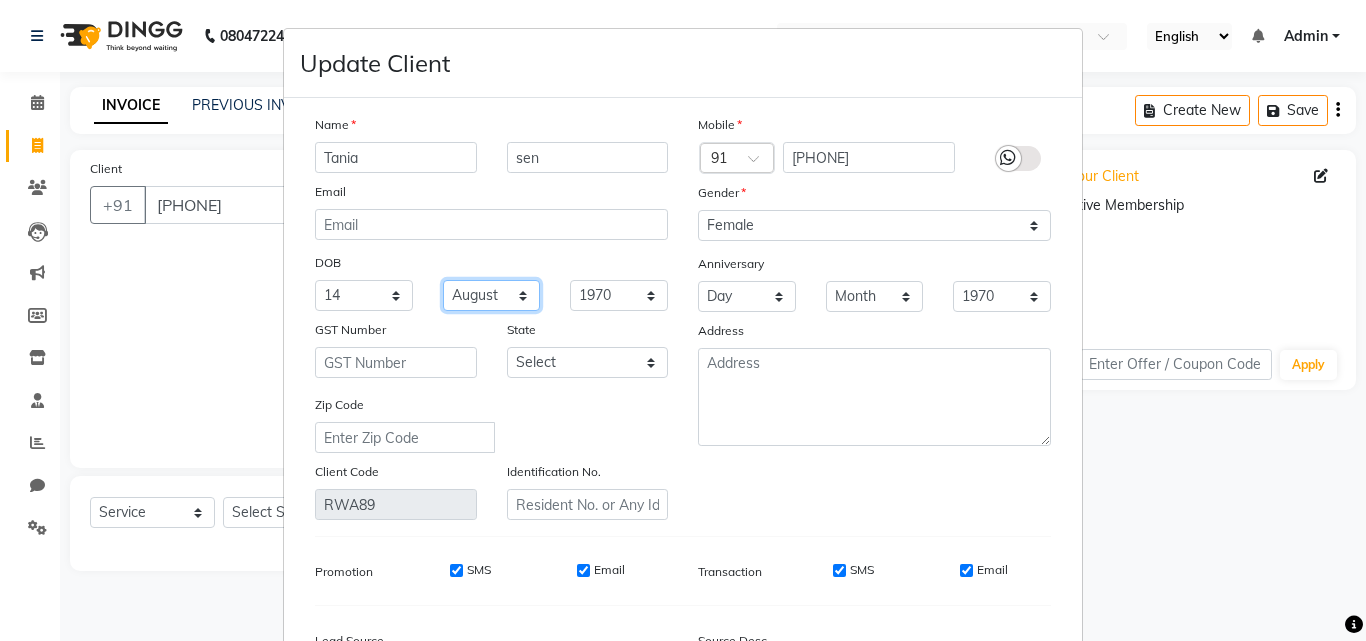 click on "Month January February March April May June July August September October November December" at bounding box center [492, 295] 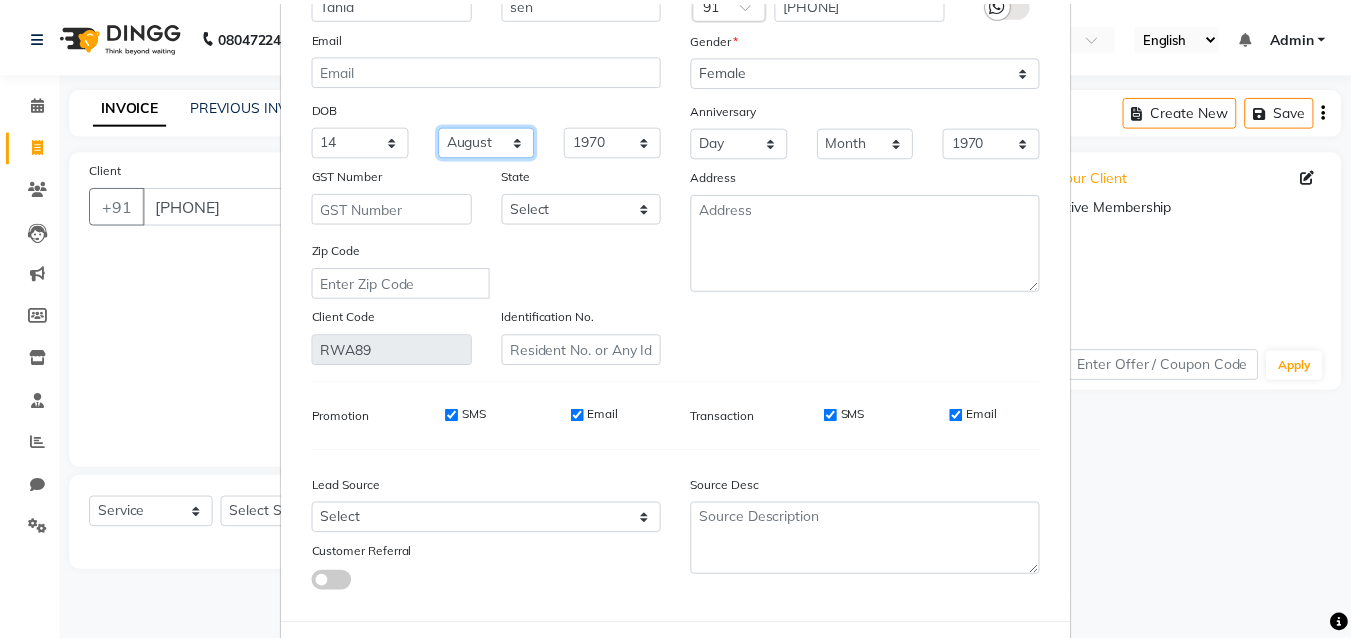 scroll, scrollTop: 246, scrollLeft: 0, axis: vertical 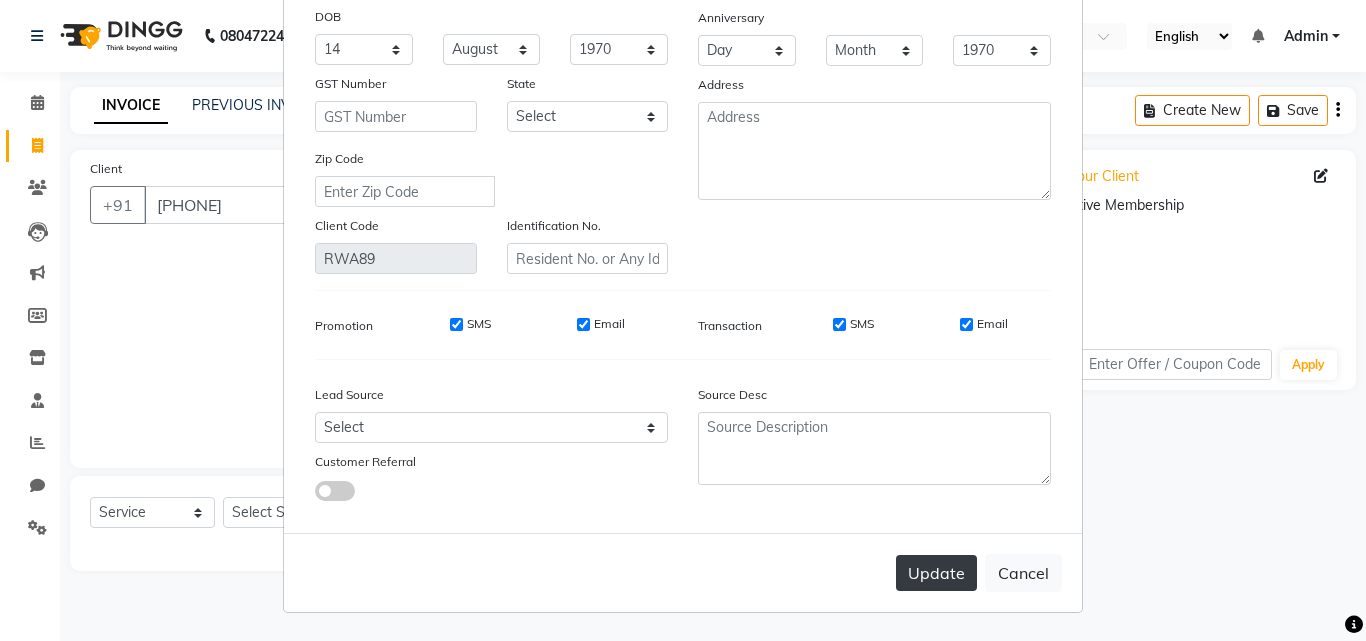 click on "Update" at bounding box center [936, 573] 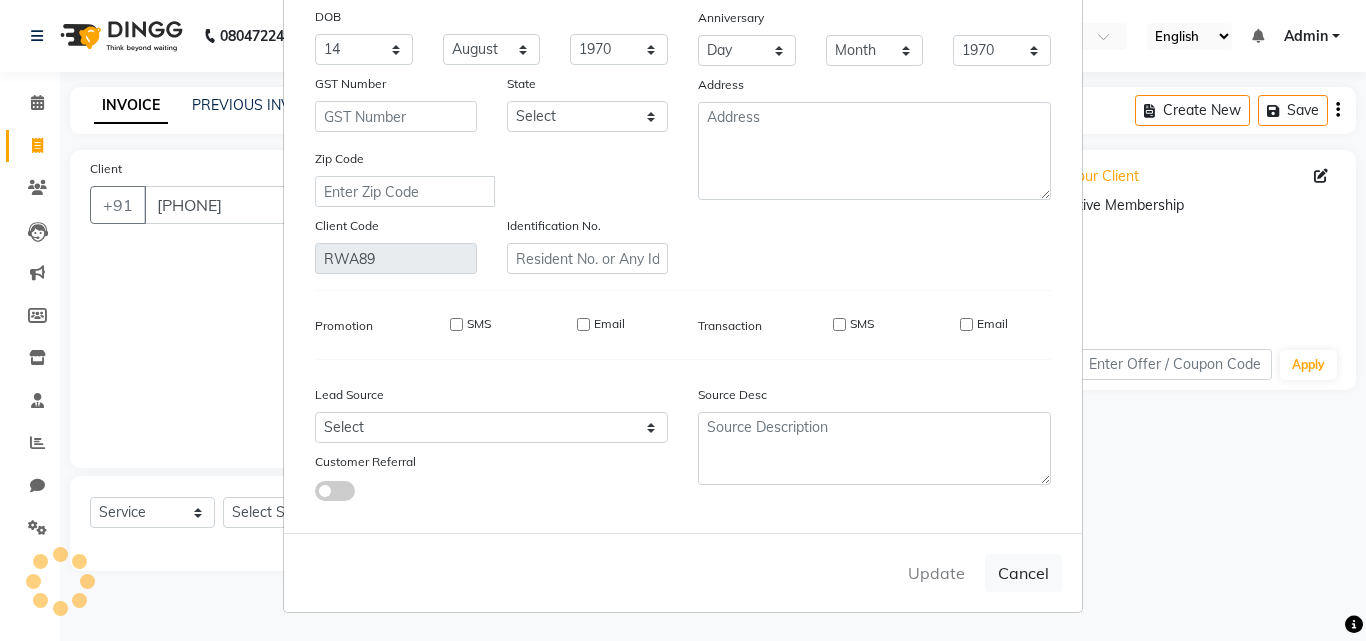 type 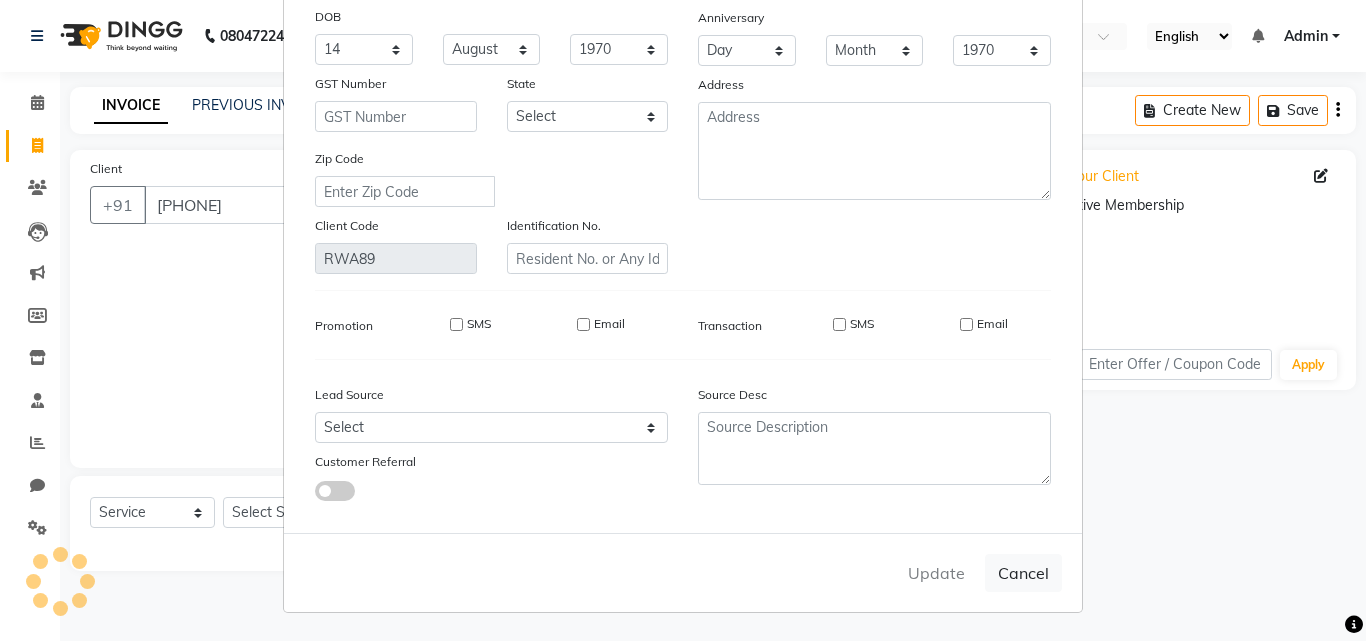 select 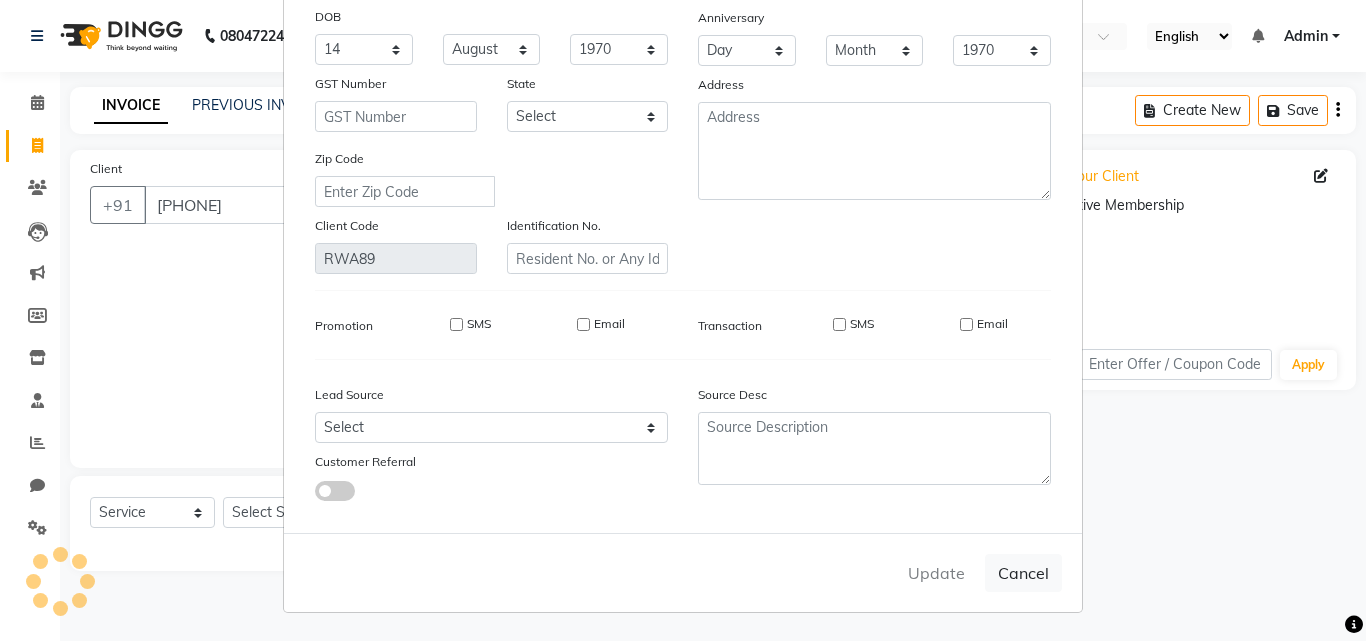 select 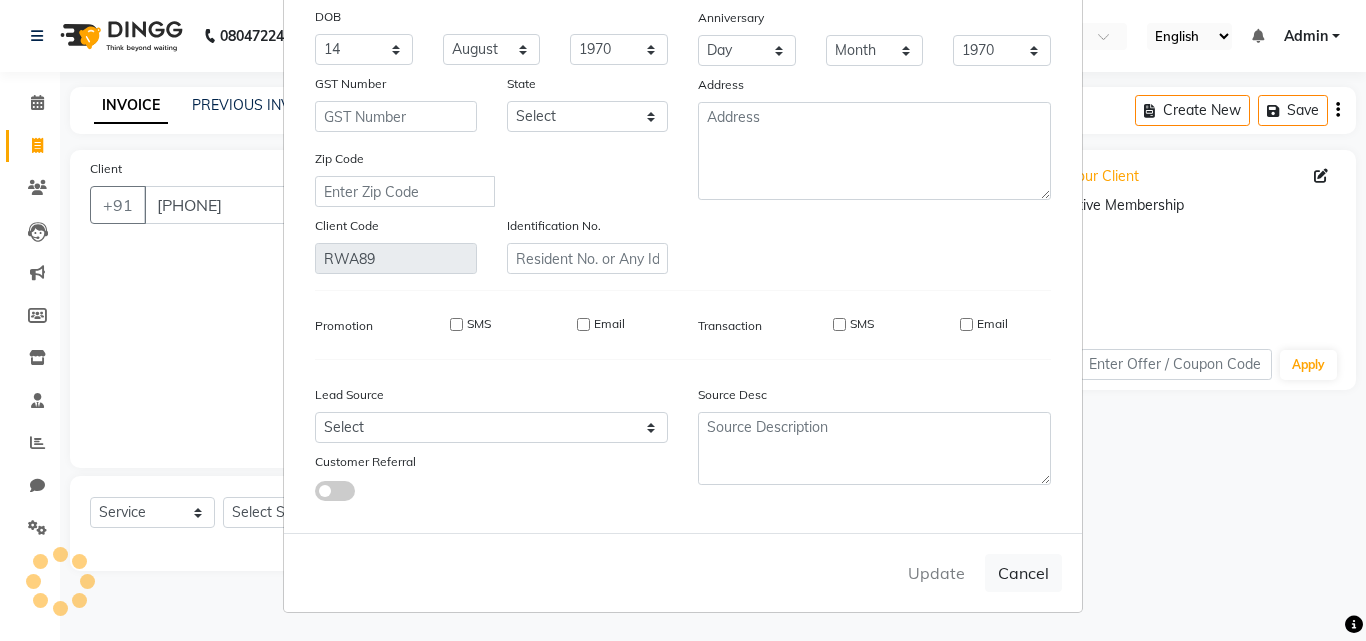 select 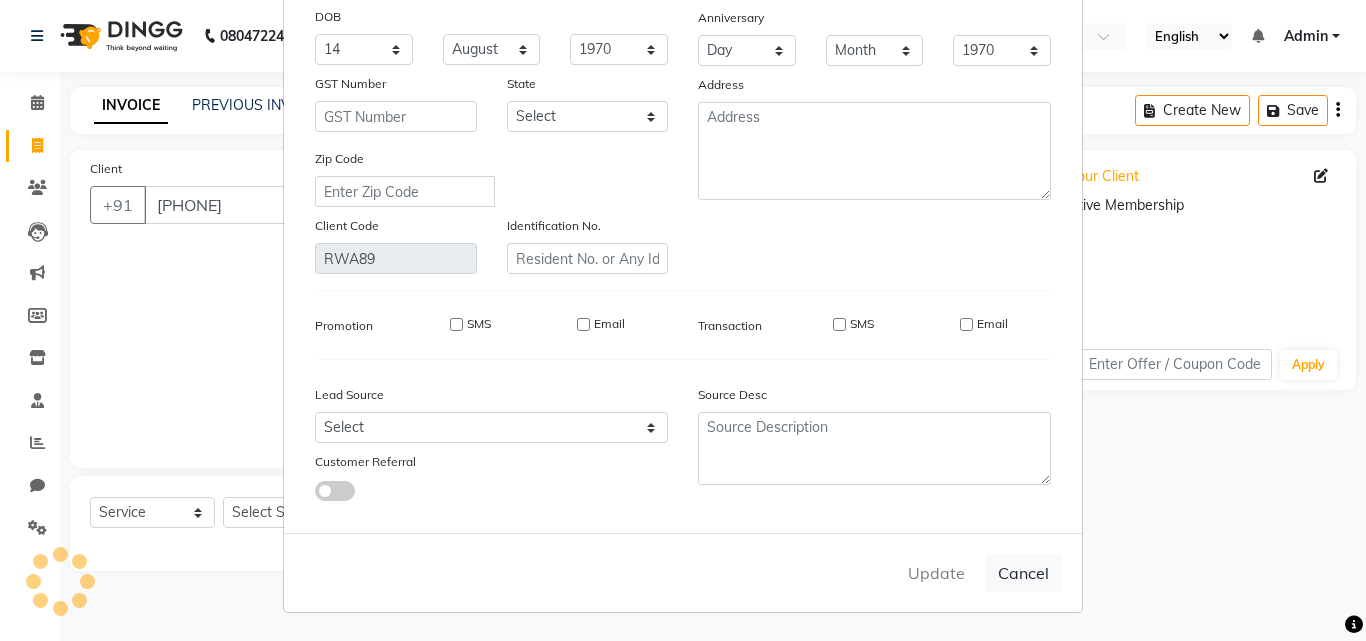 select 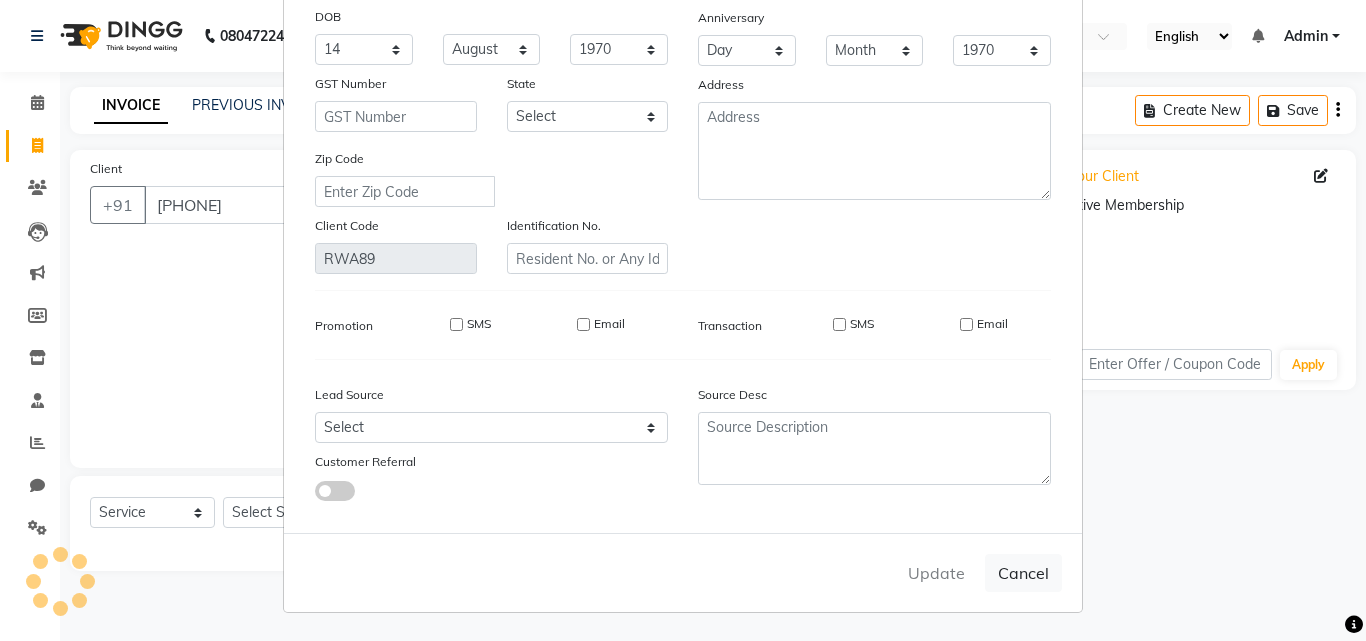 checkbox on "false" 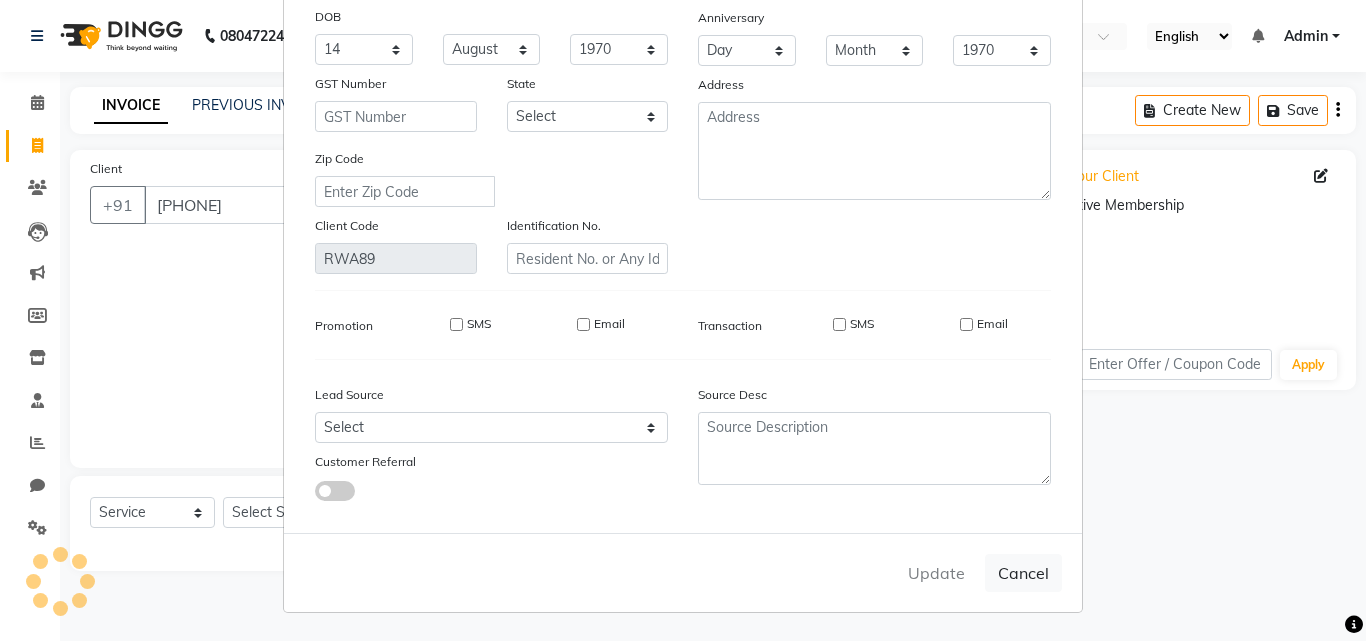 checkbox on "false" 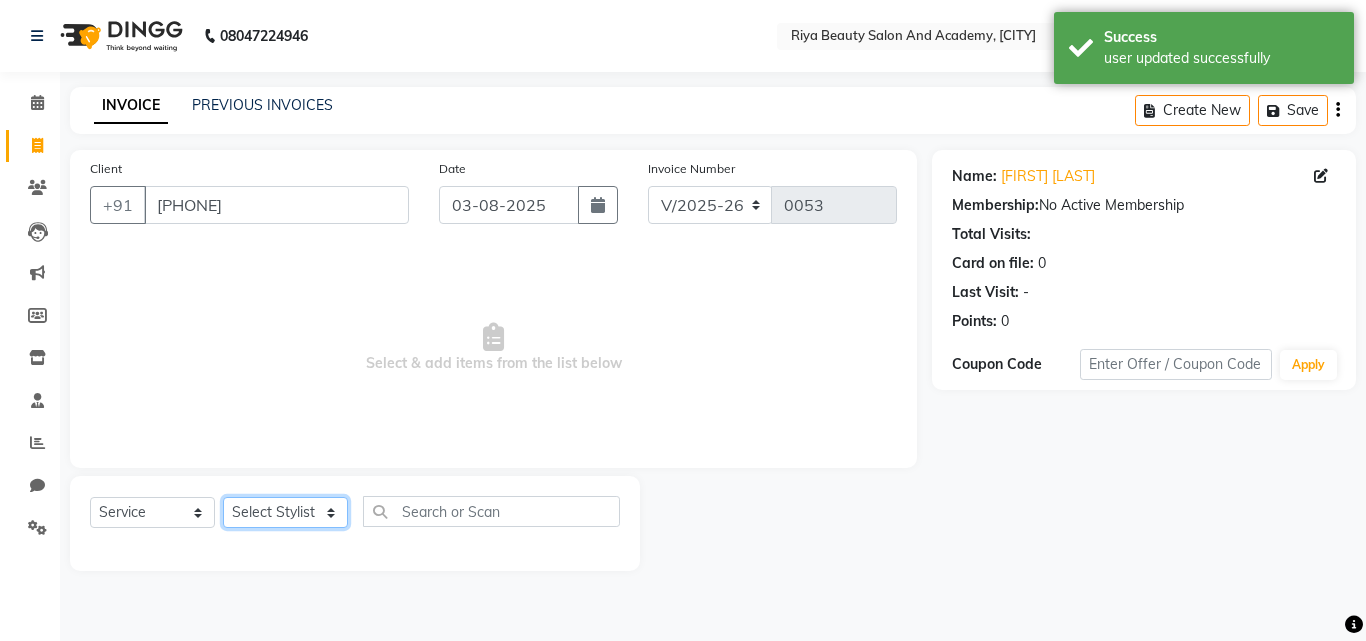 click on "Select Stylist Bhavana Riya Rupali Supriya" 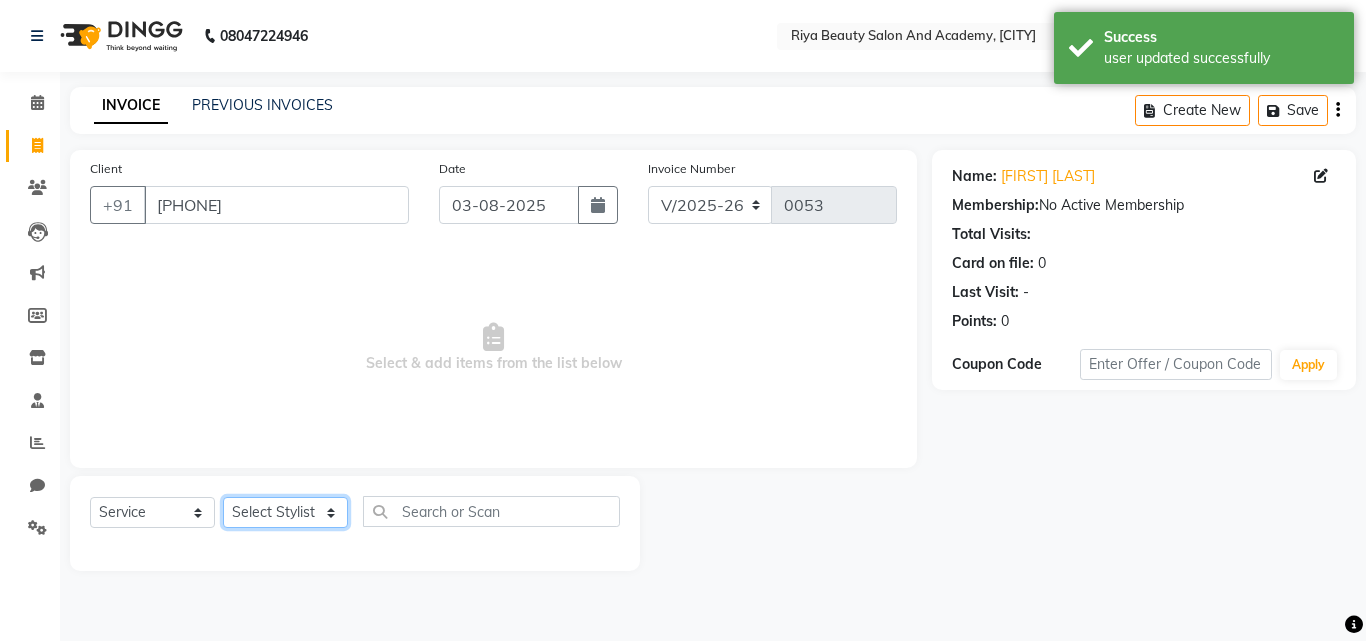 select on "87286" 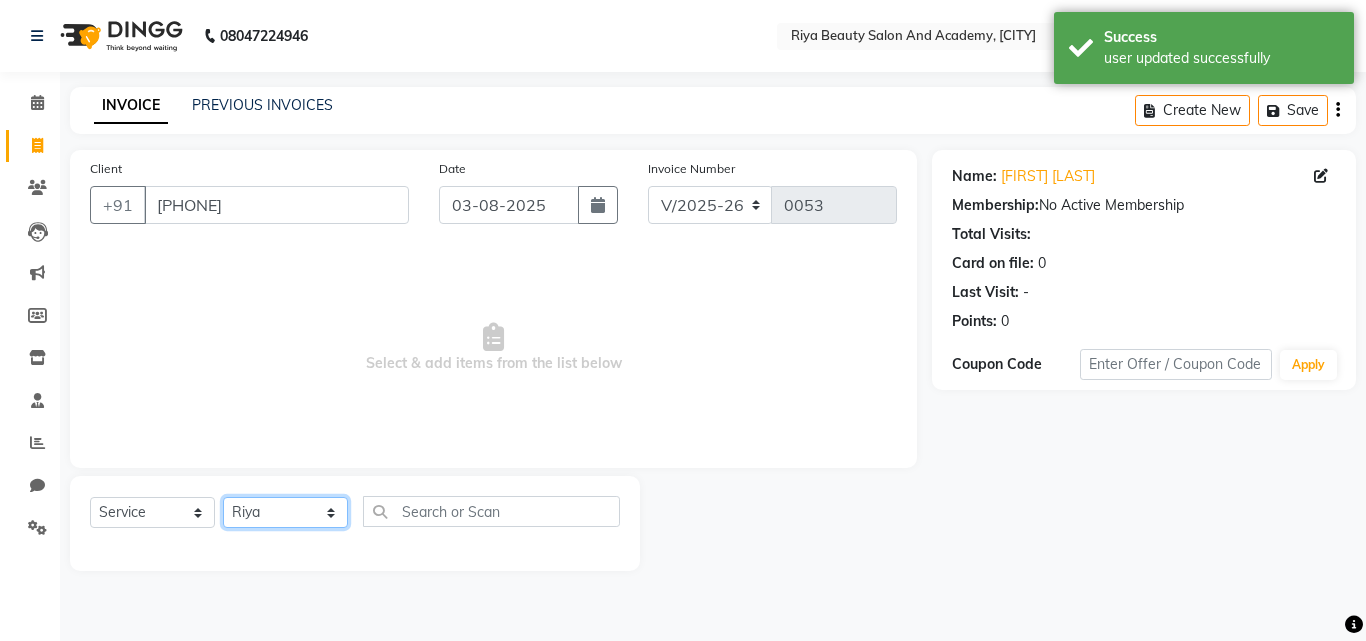 click on "Select Stylist Bhavana Riya Rupali Supriya" 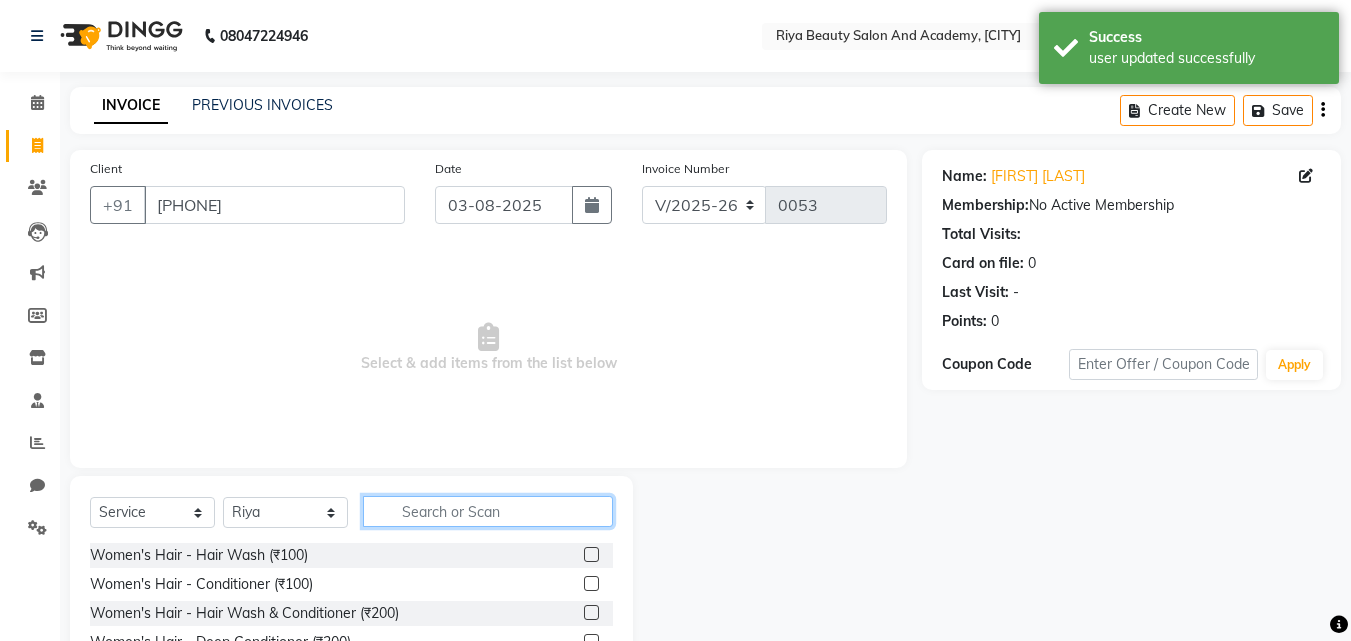 click 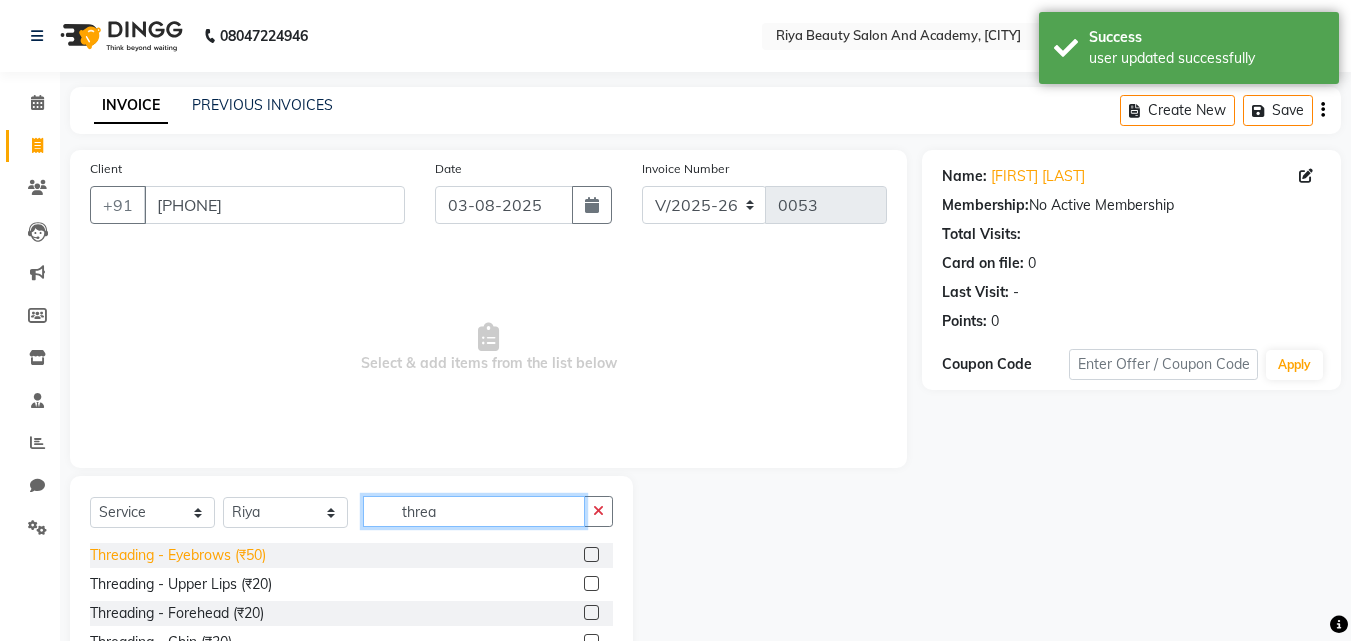 type on "threa" 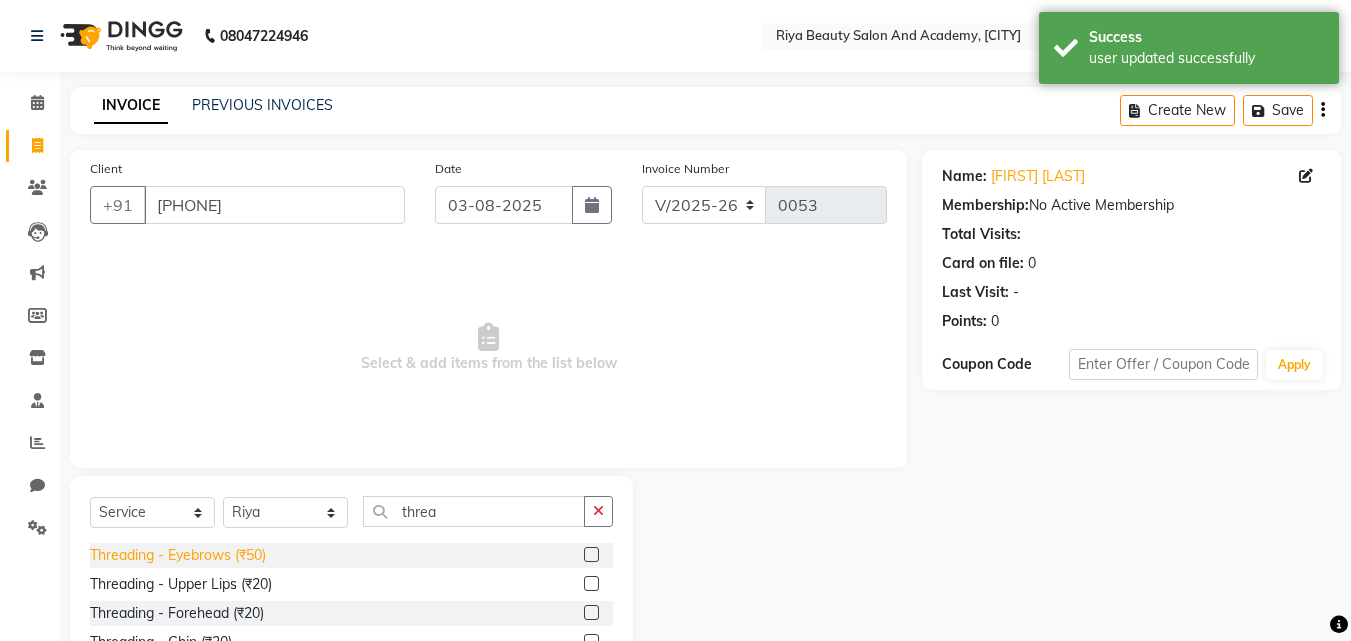 click on "Threading - Eyebrows (₹50)" 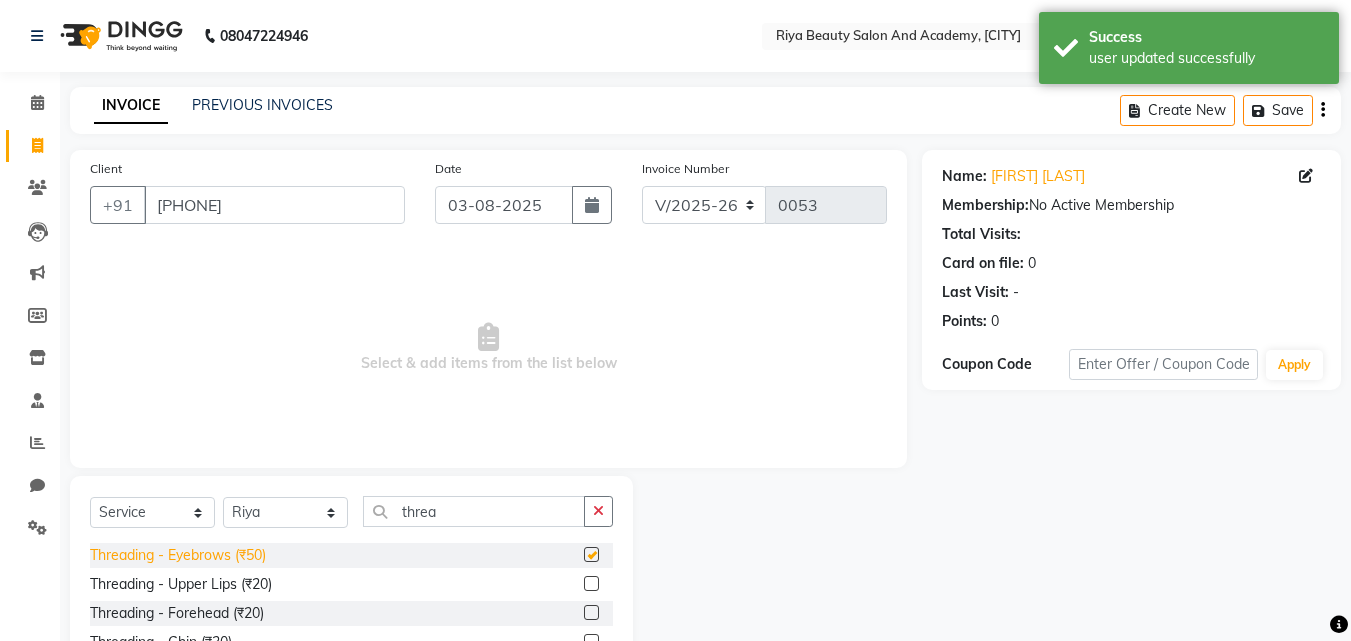 checkbox on "false" 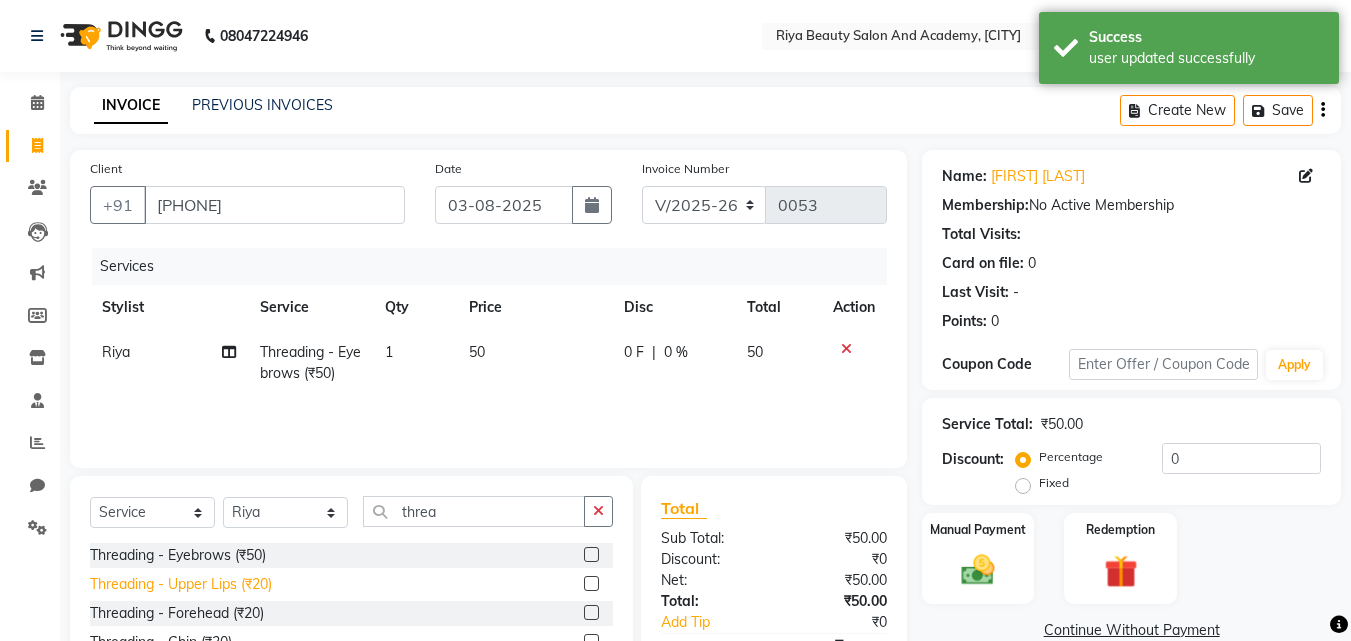 click on "Threading - Upper Lips (₹20)" 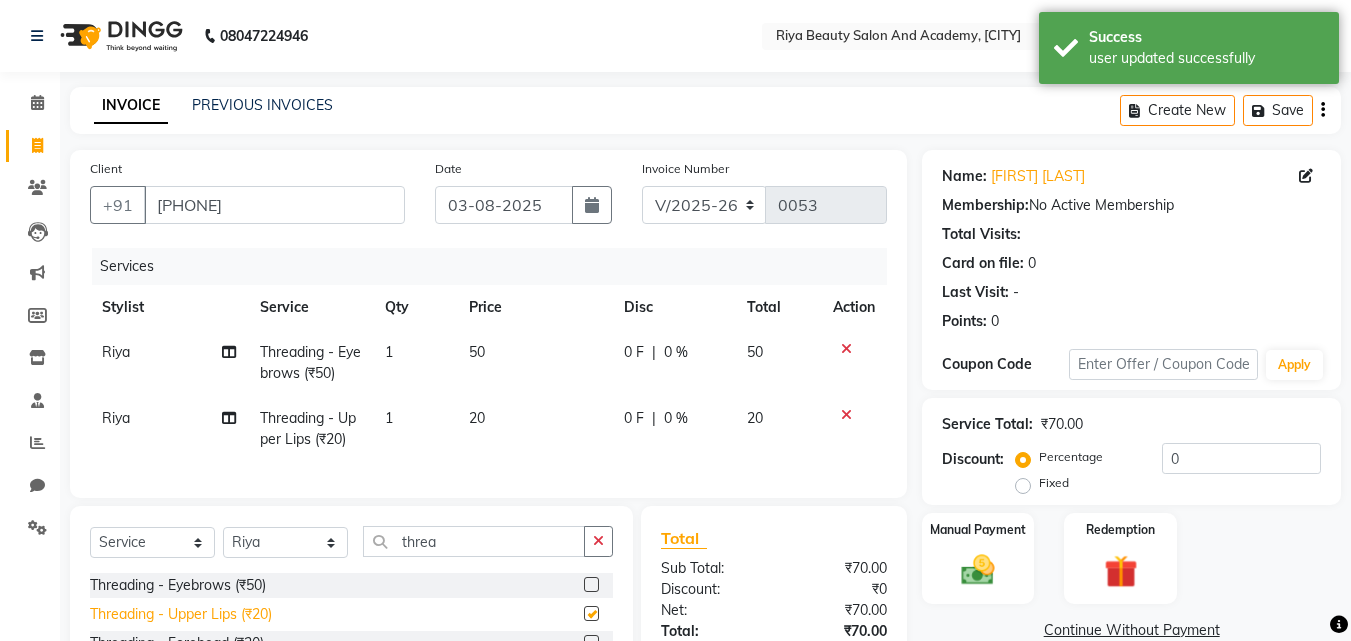 checkbox on "false" 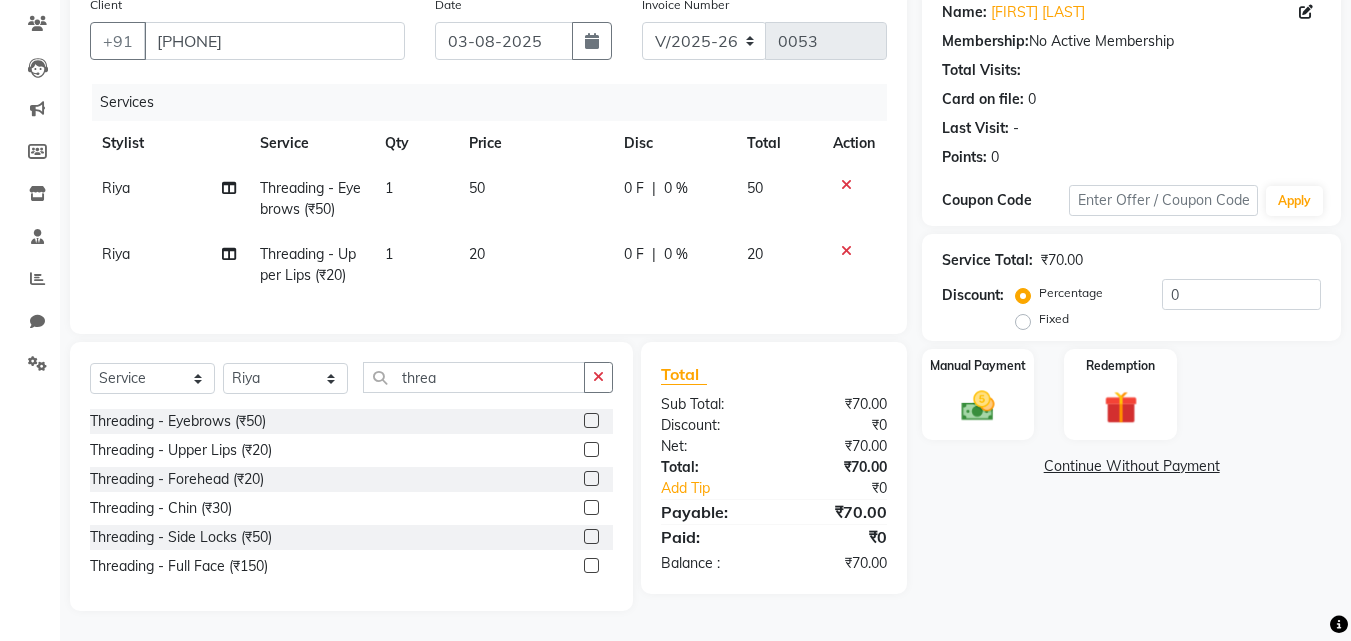 scroll, scrollTop: 179, scrollLeft: 0, axis: vertical 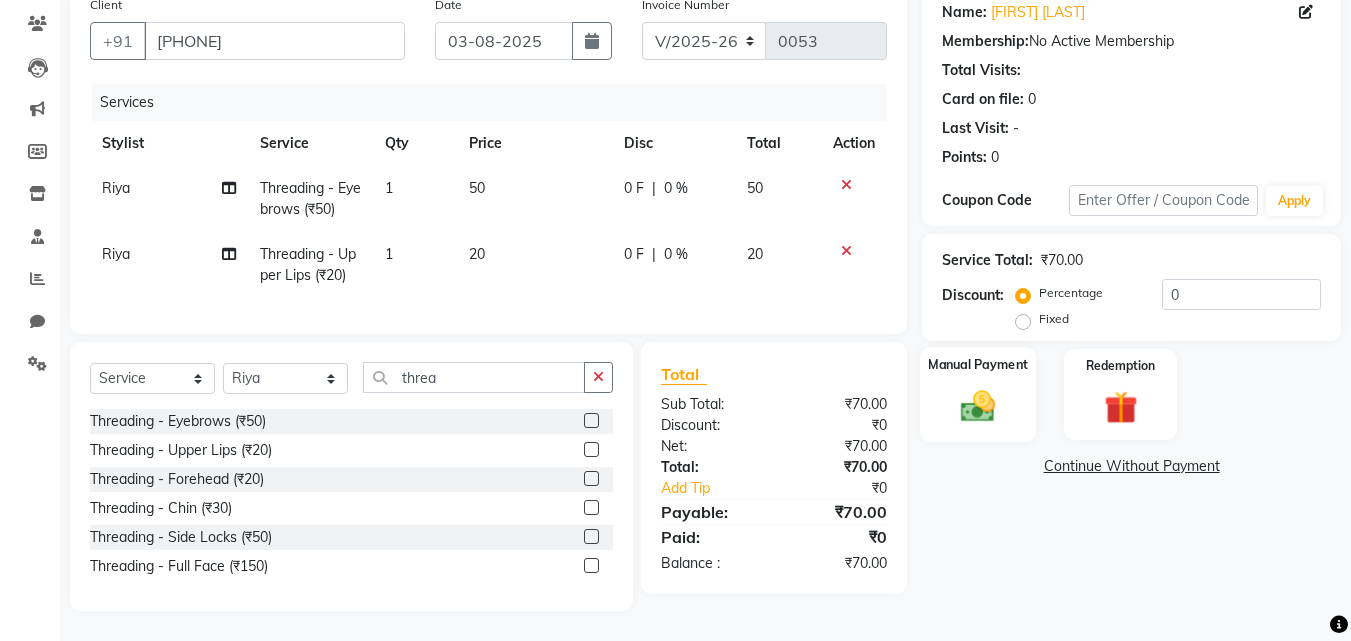 click 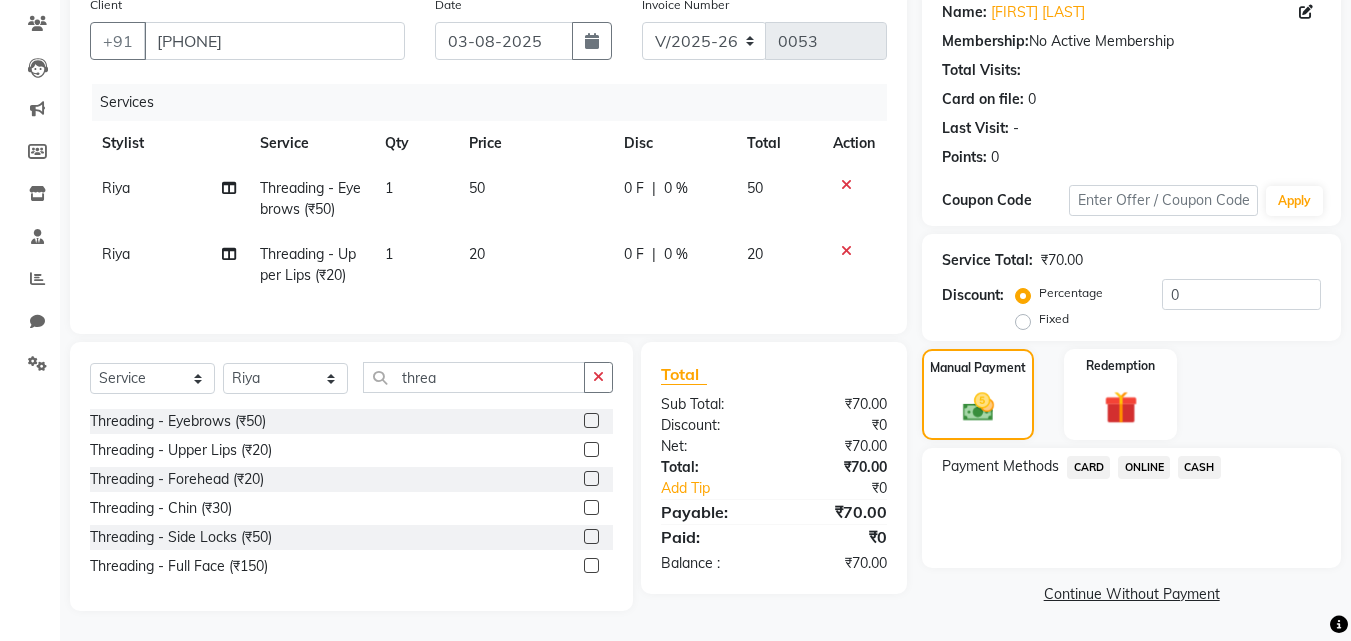click on "ONLINE" 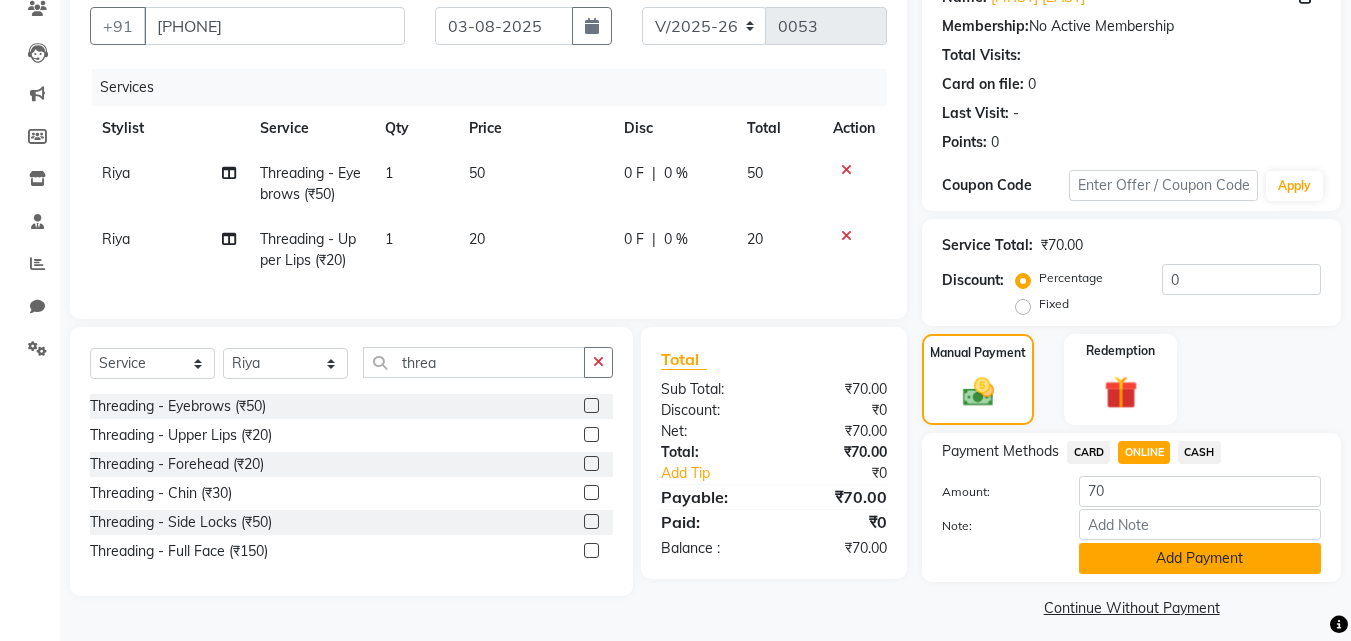 click on "Add Payment" 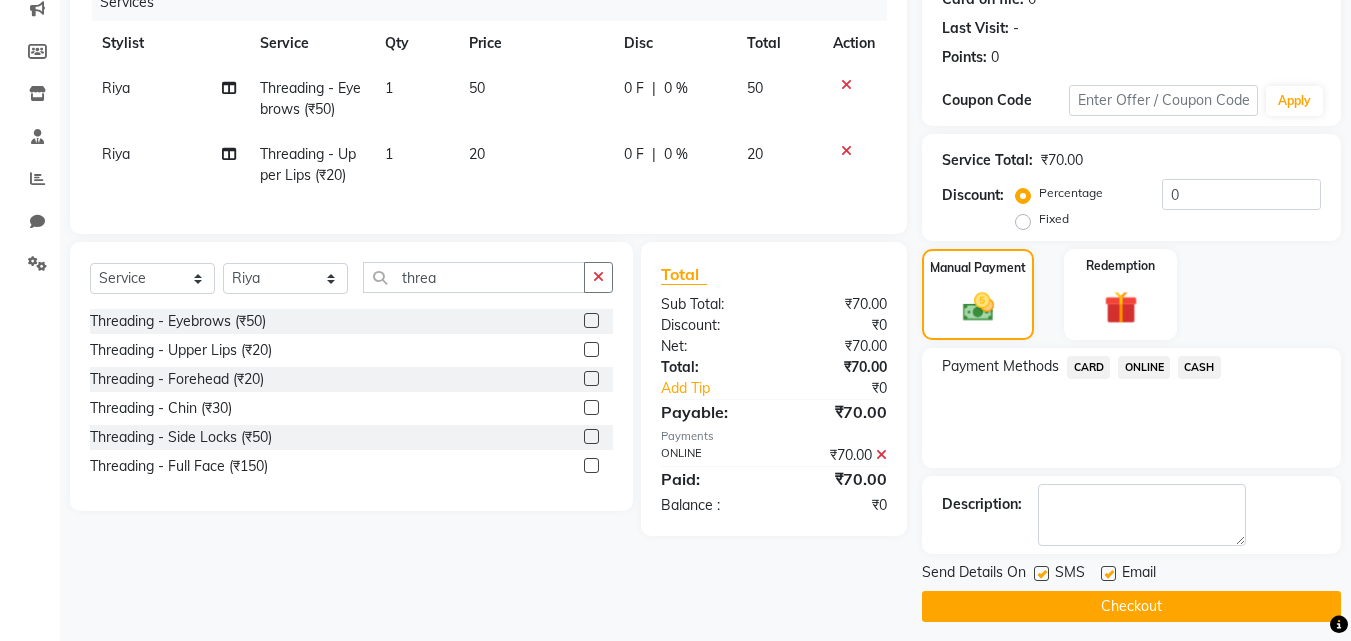 scroll, scrollTop: 275, scrollLeft: 0, axis: vertical 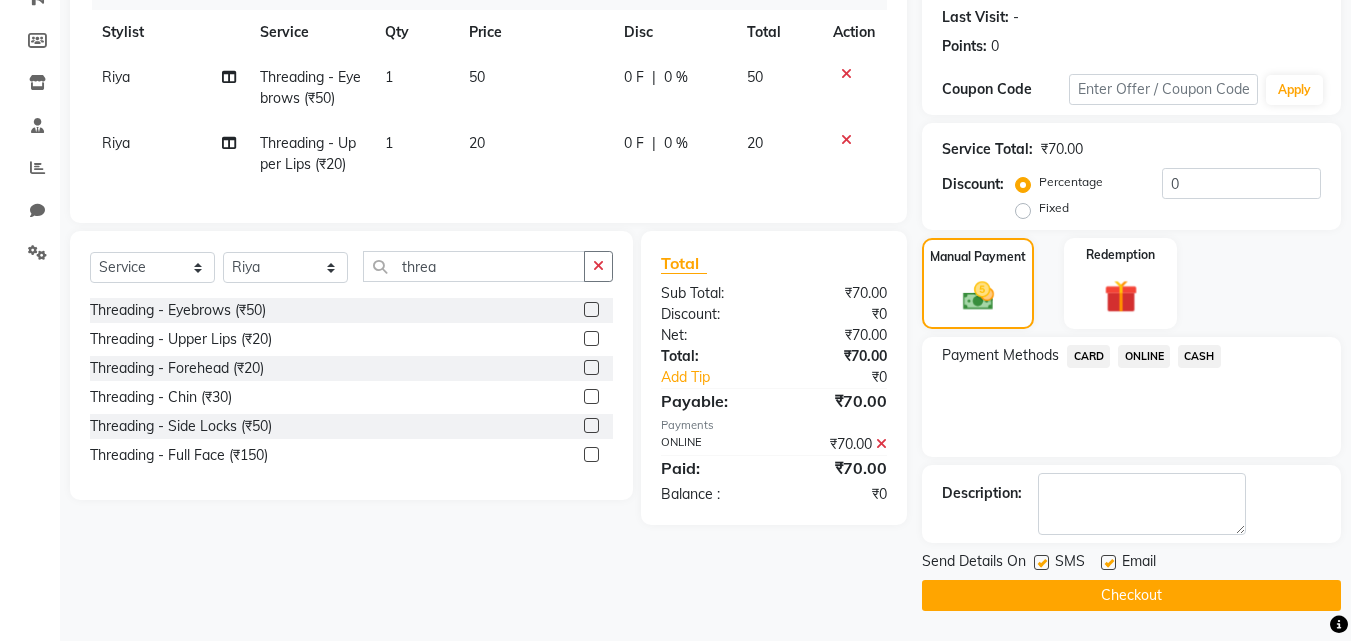 click on "Checkout" 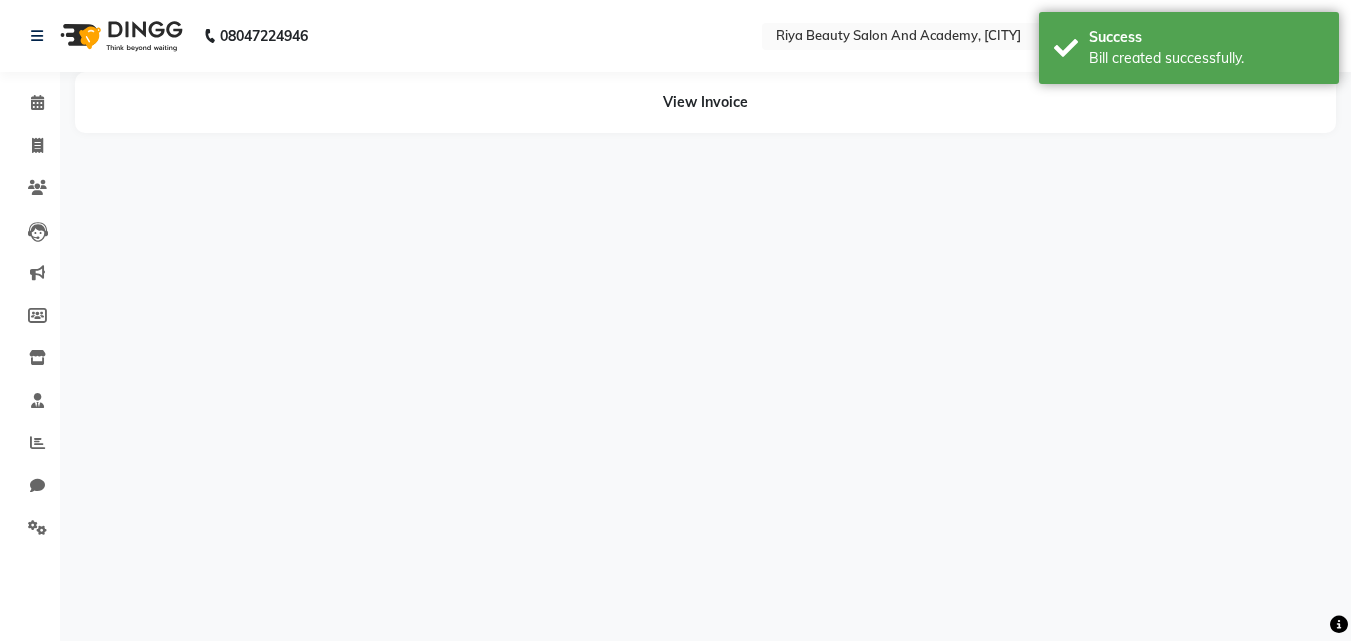 scroll, scrollTop: 0, scrollLeft: 0, axis: both 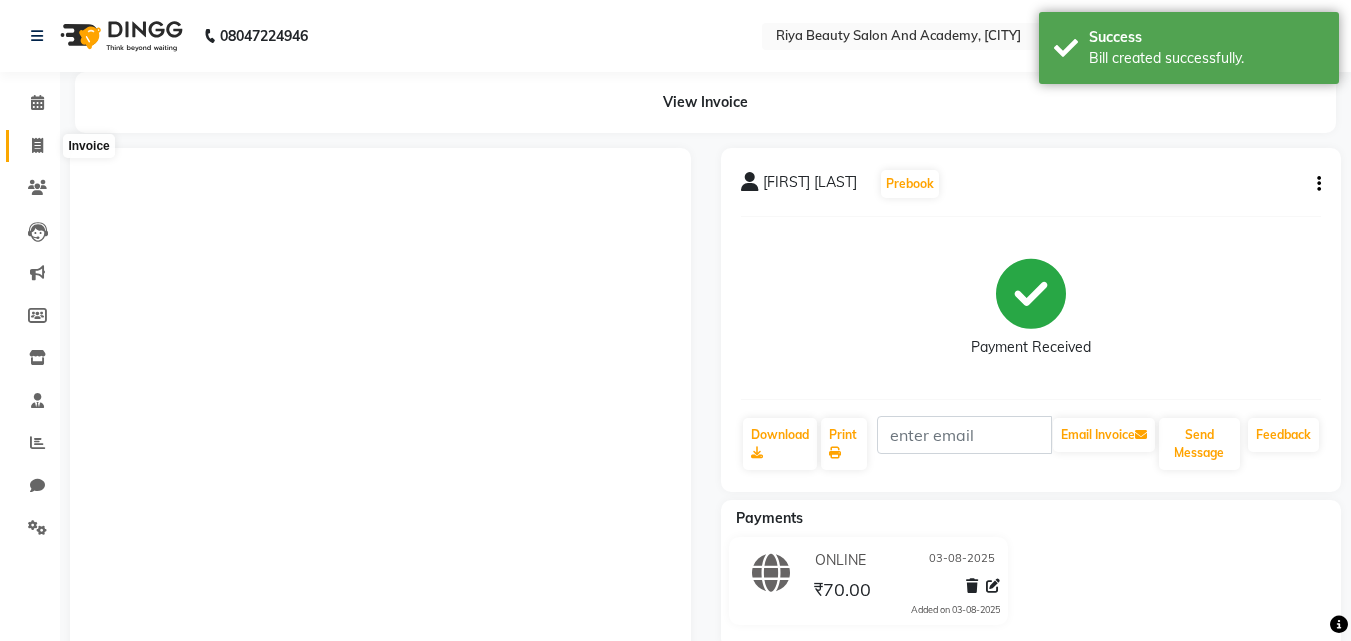click 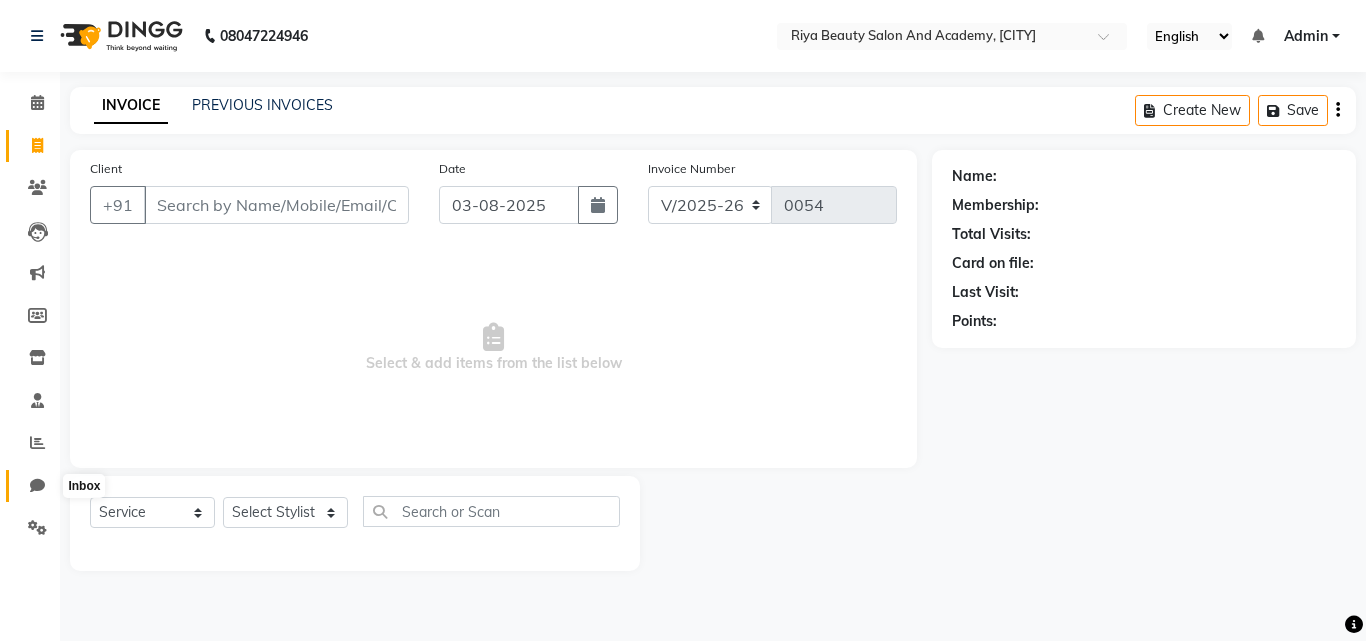 click 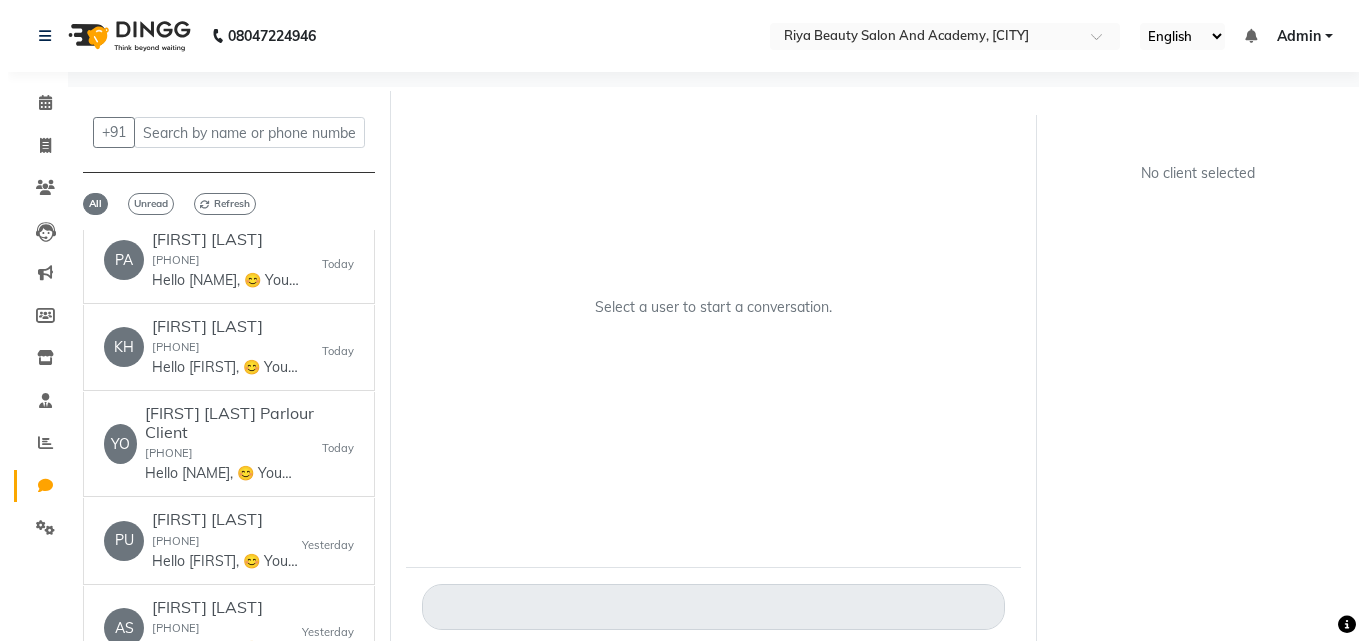 scroll, scrollTop: 0, scrollLeft: 0, axis: both 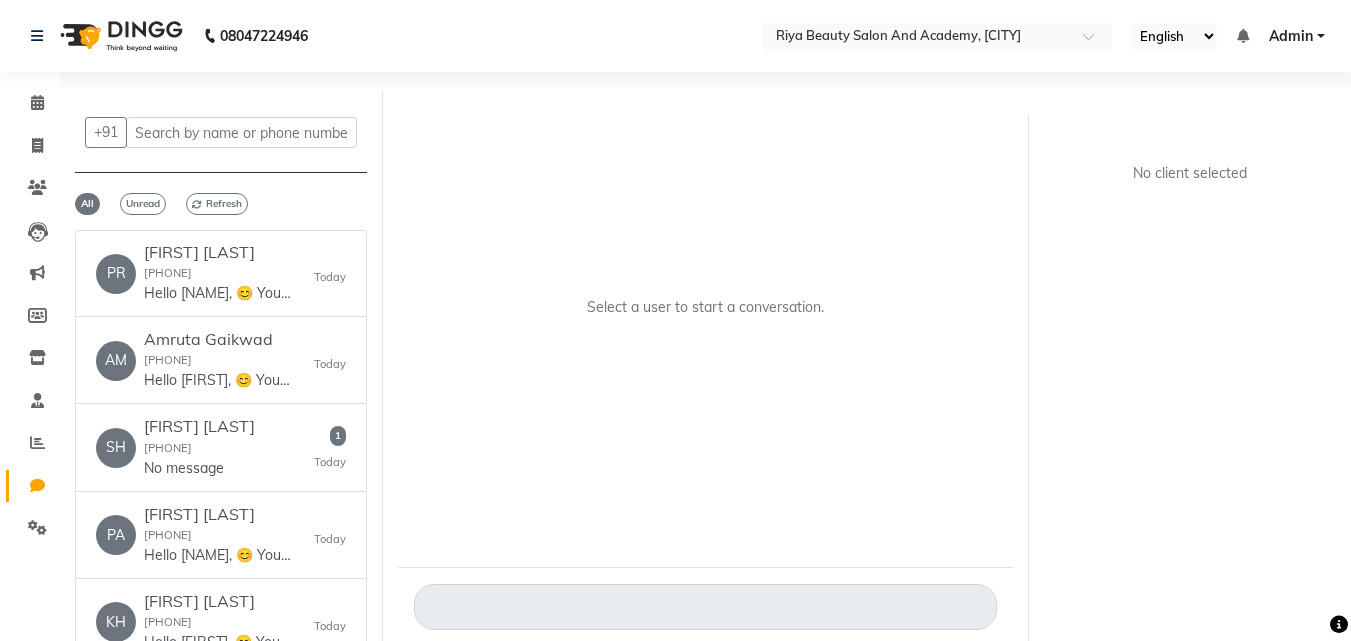 click on "Select a user to start a conversation." 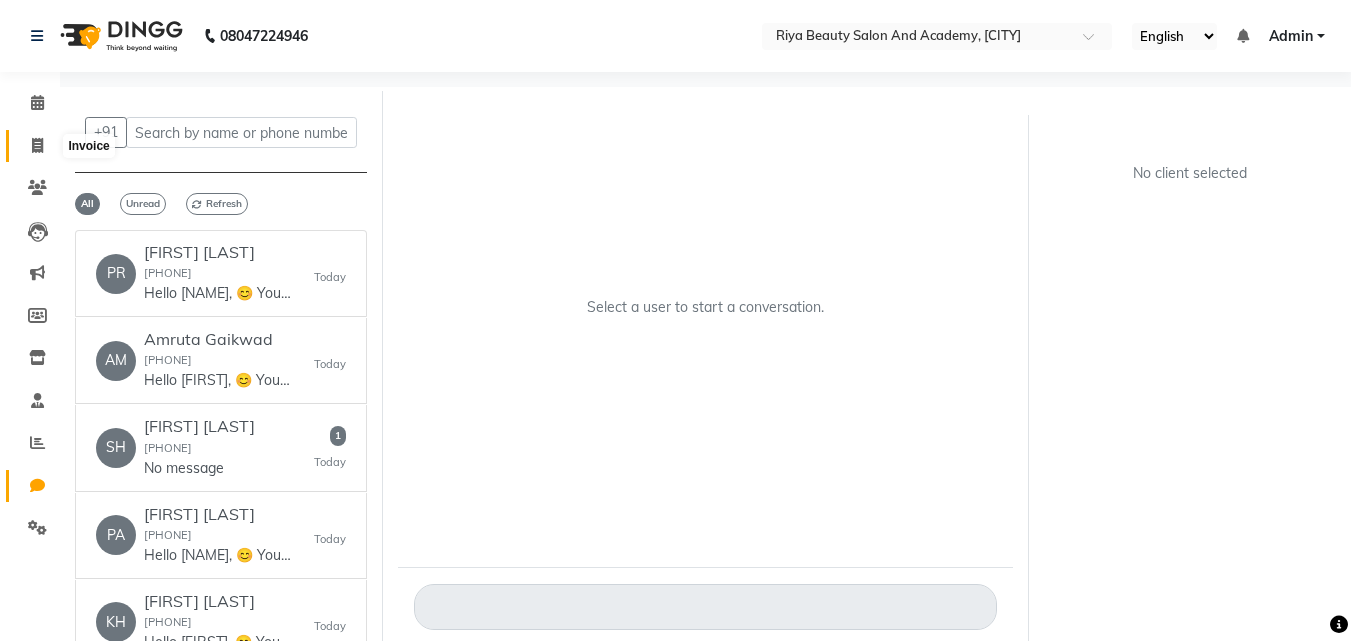 click 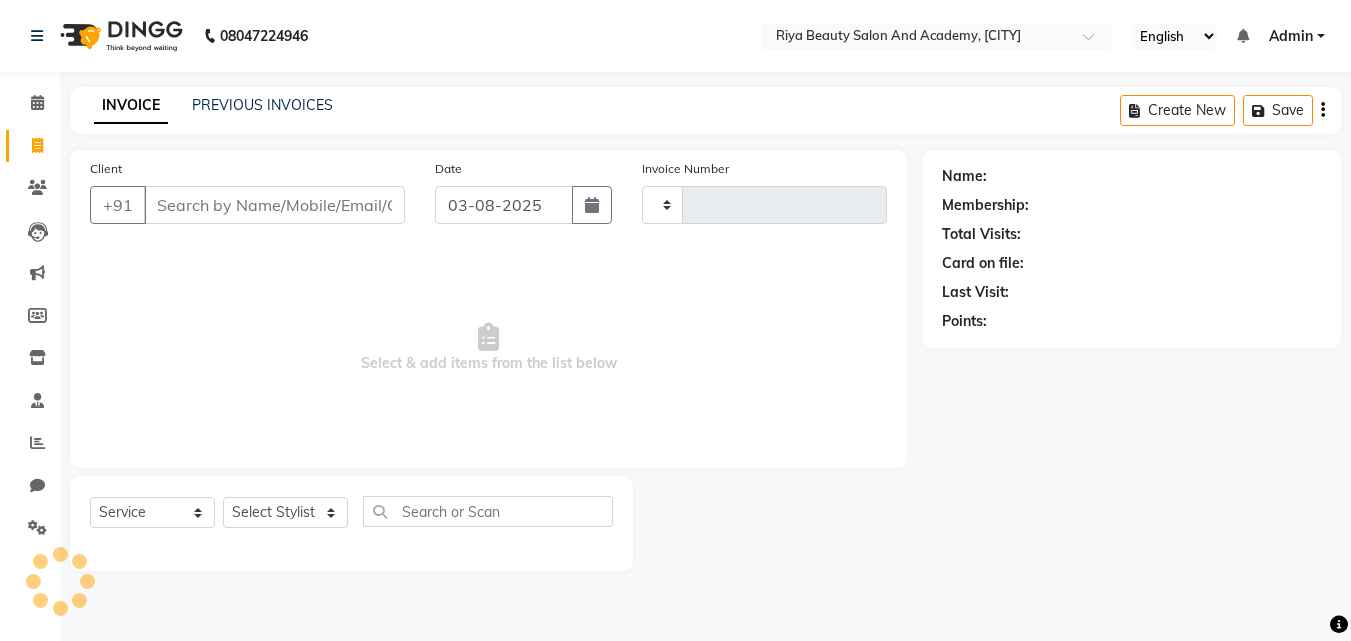 type on "0054" 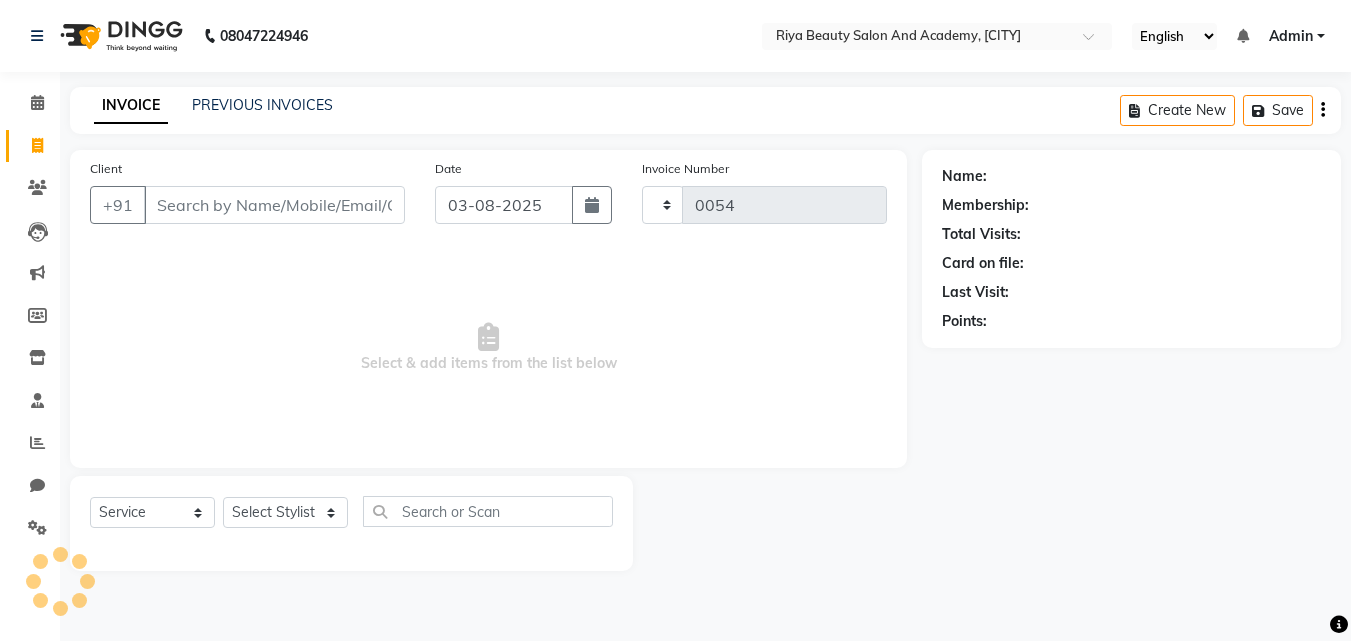 select on "8620" 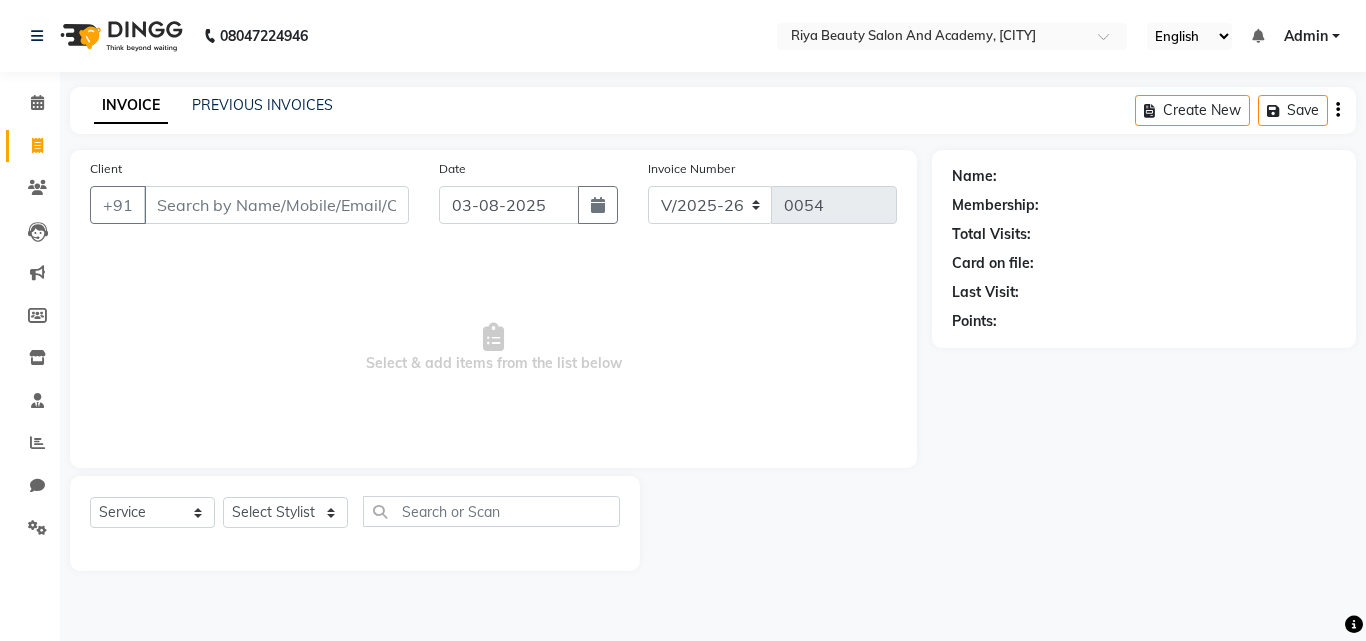 click on "Client" at bounding box center [276, 205] 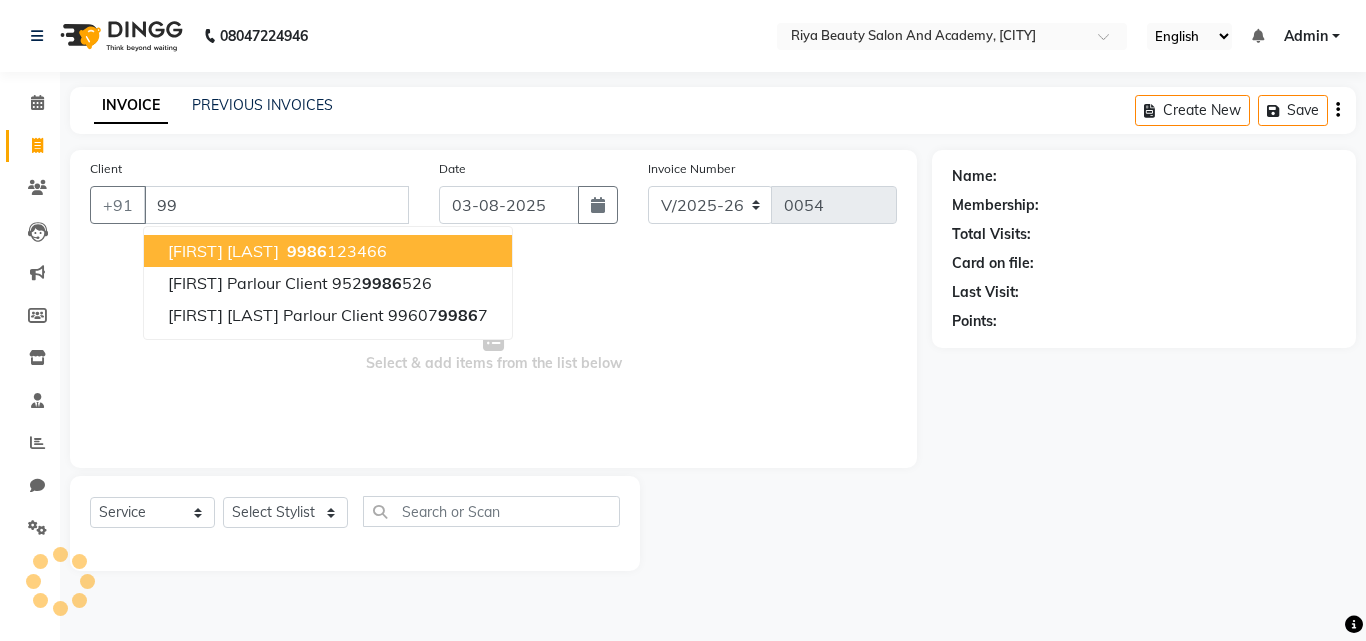 type on "9" 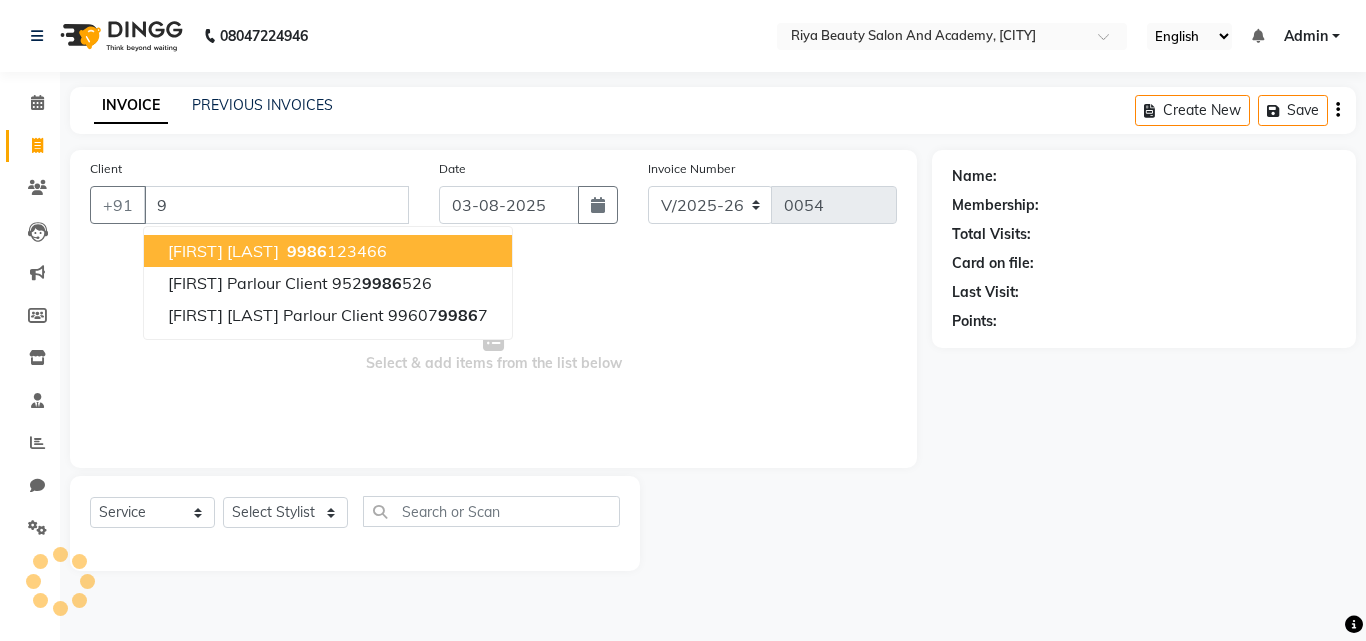type 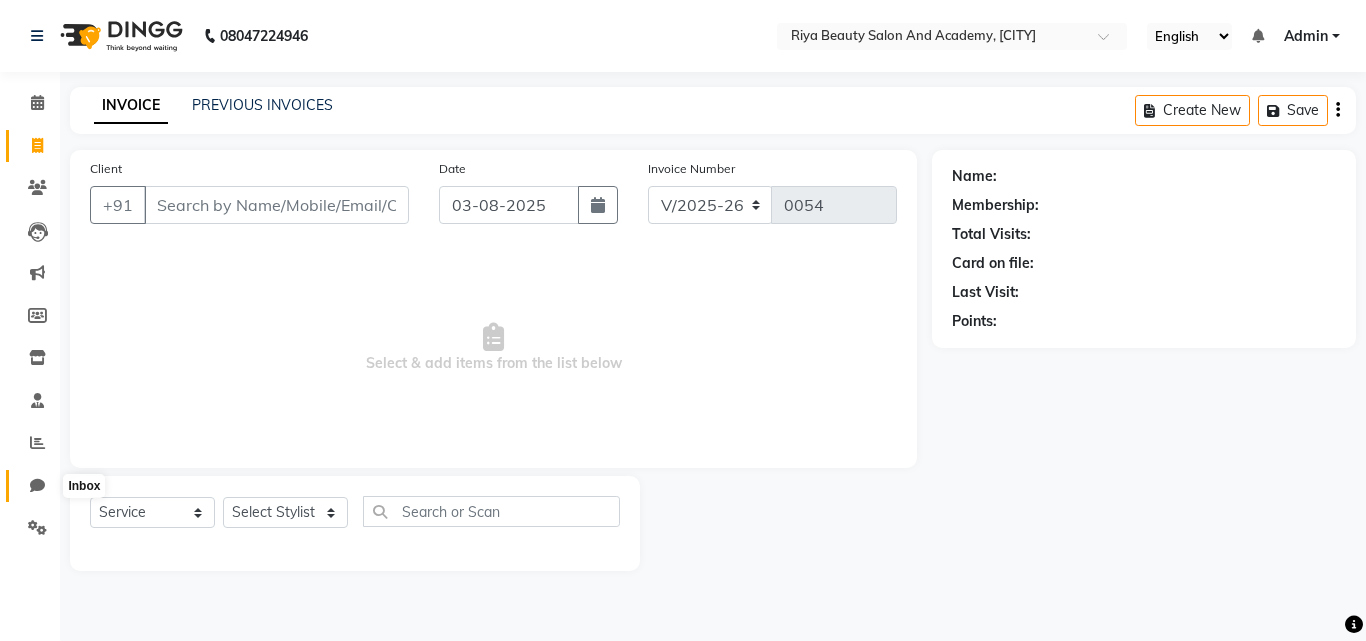 click 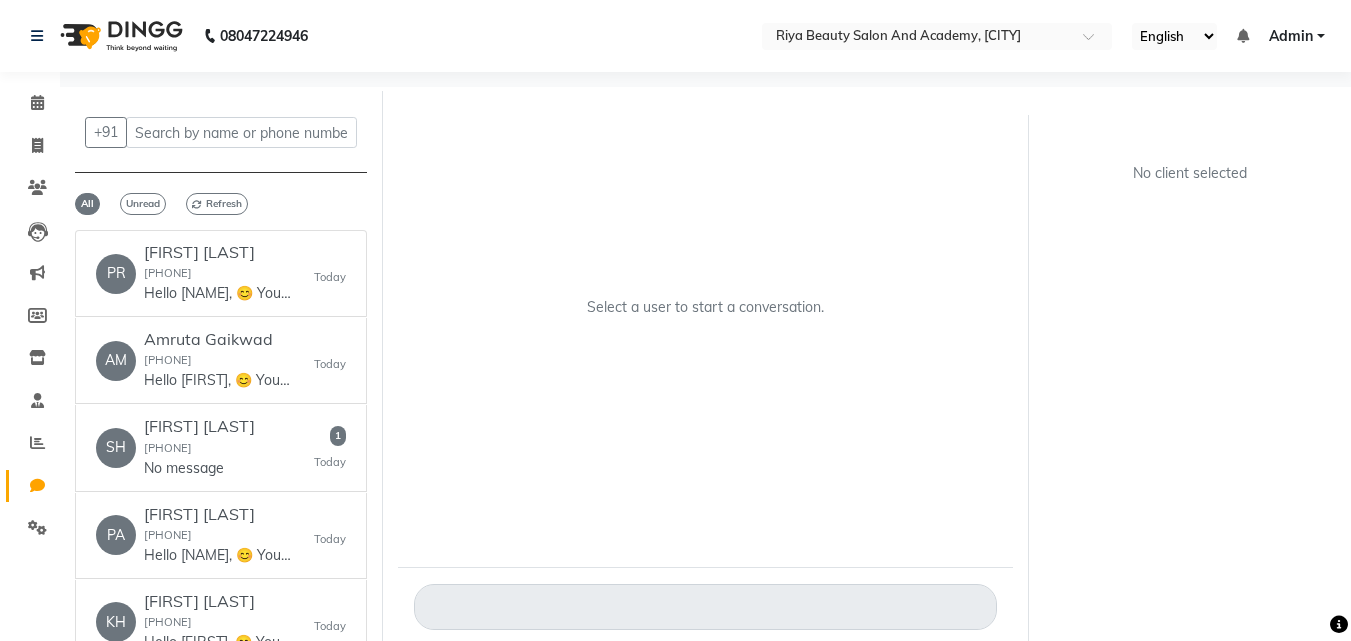click on "Select a user to start a conversation." 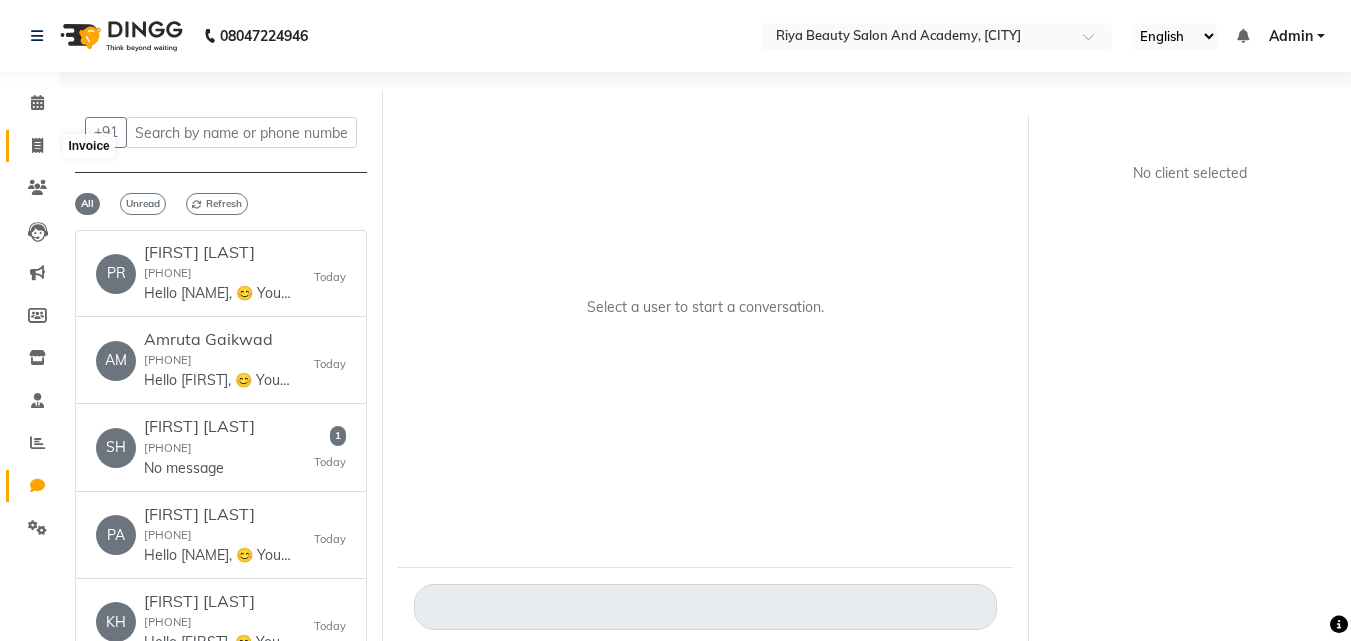 click 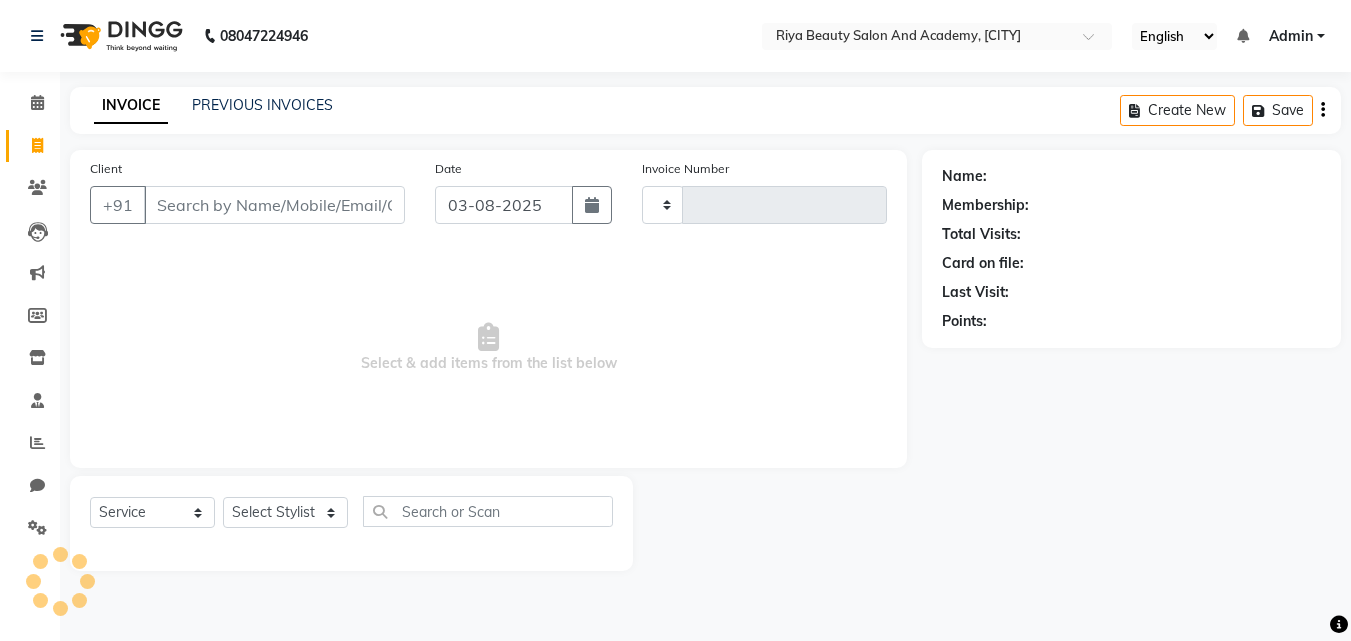 type on "0054" 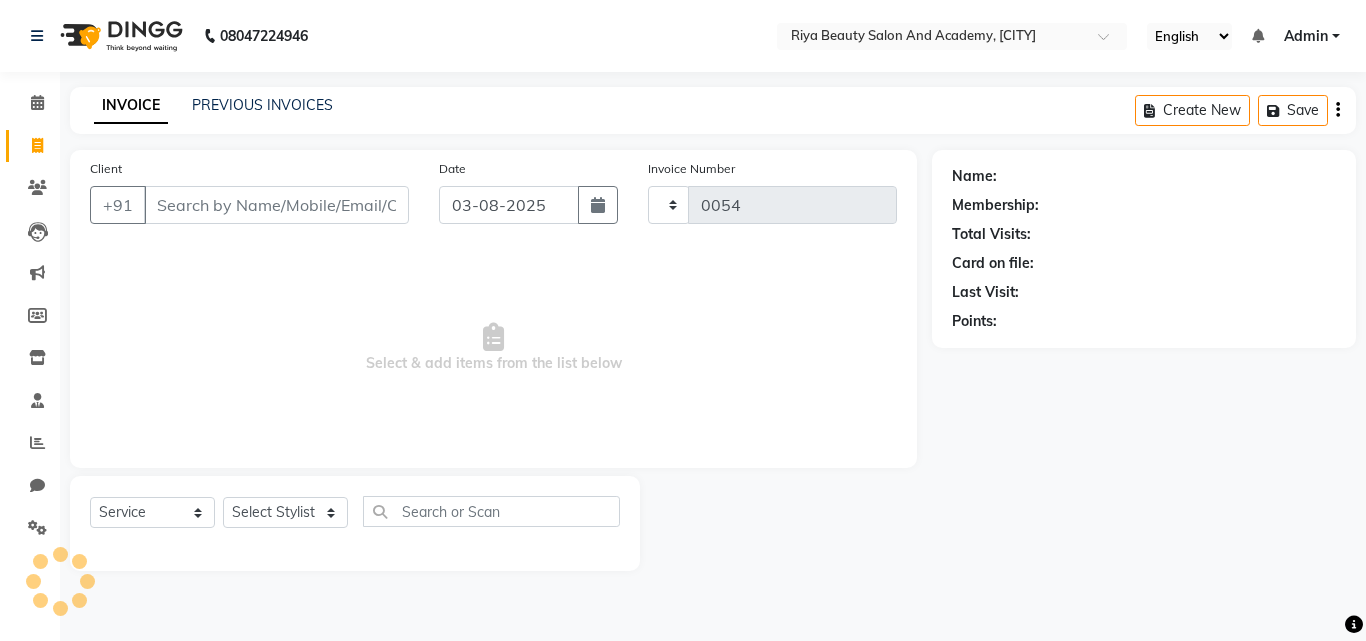 select on "8620" 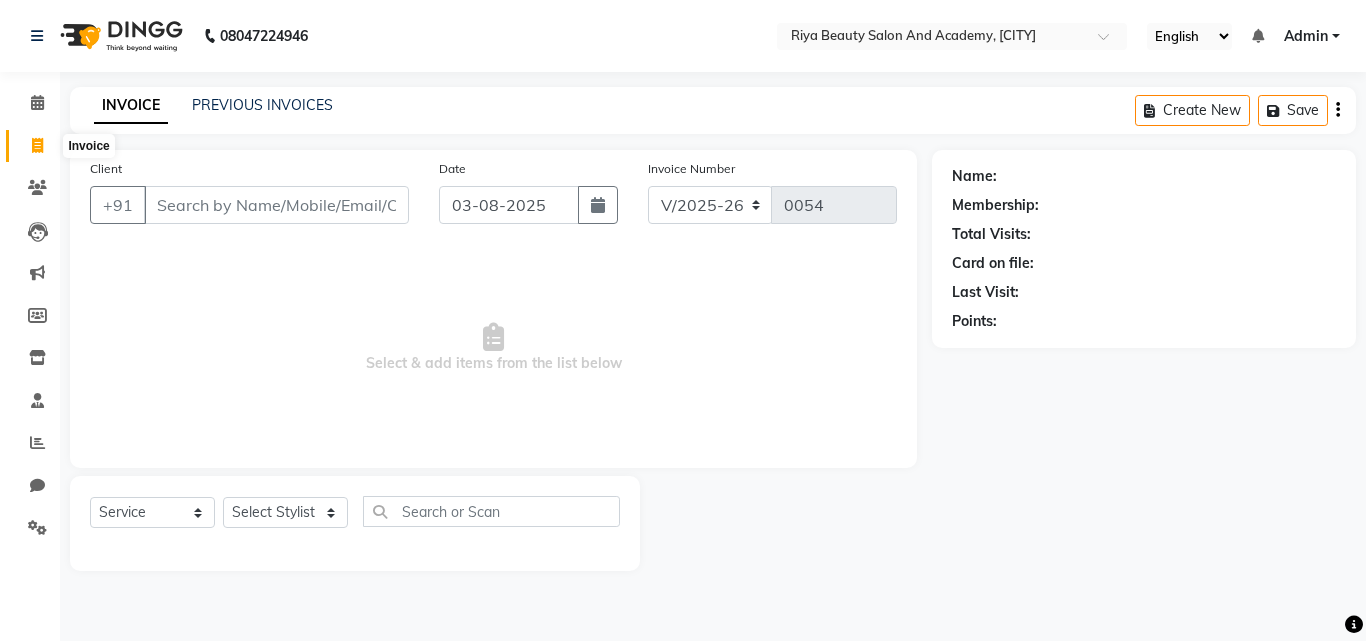 click 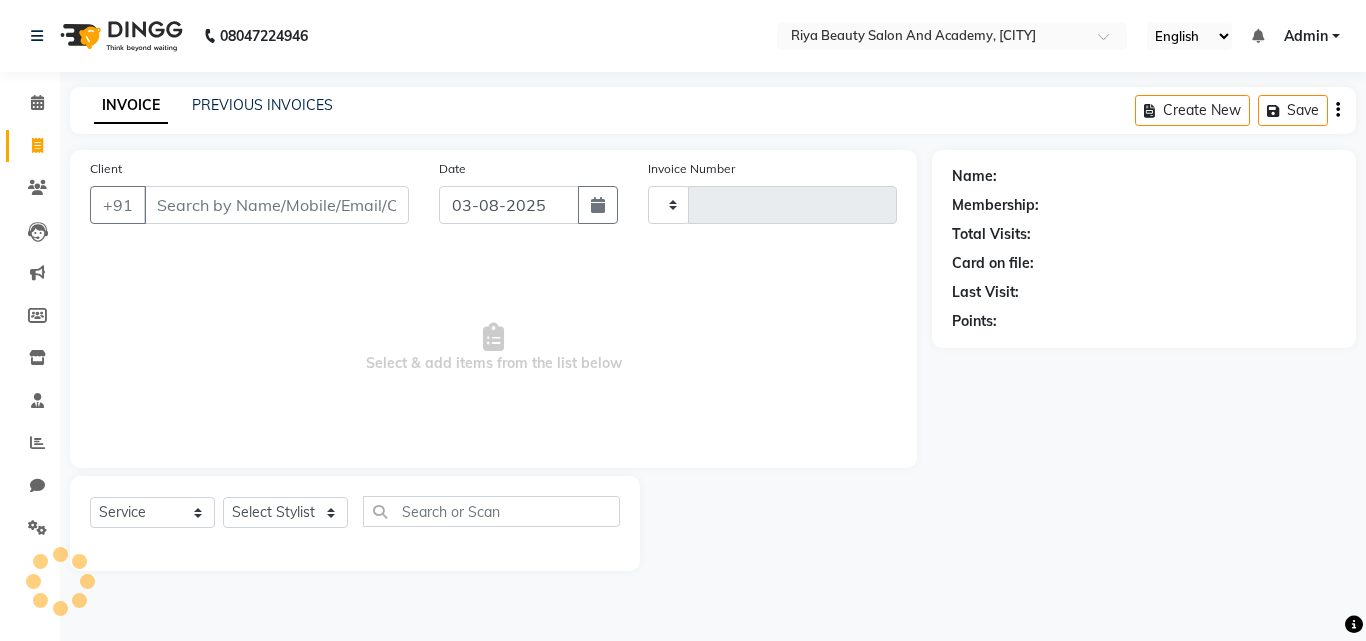 type on "0054" 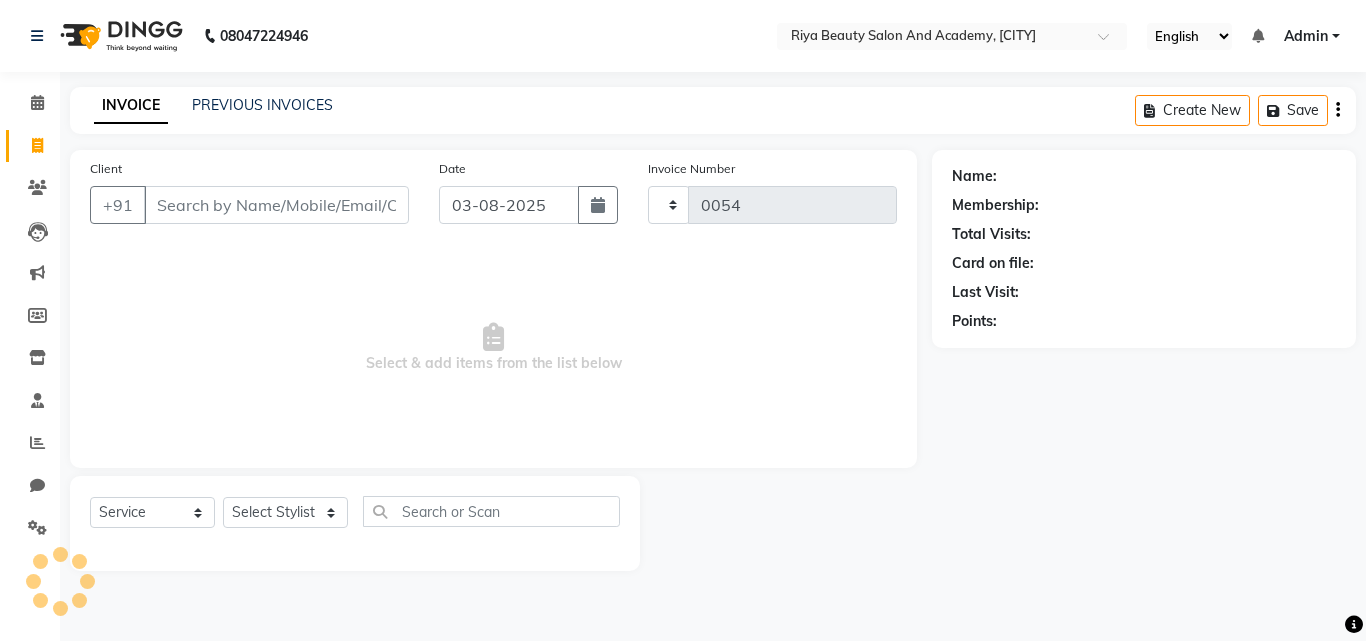 select on "8620" 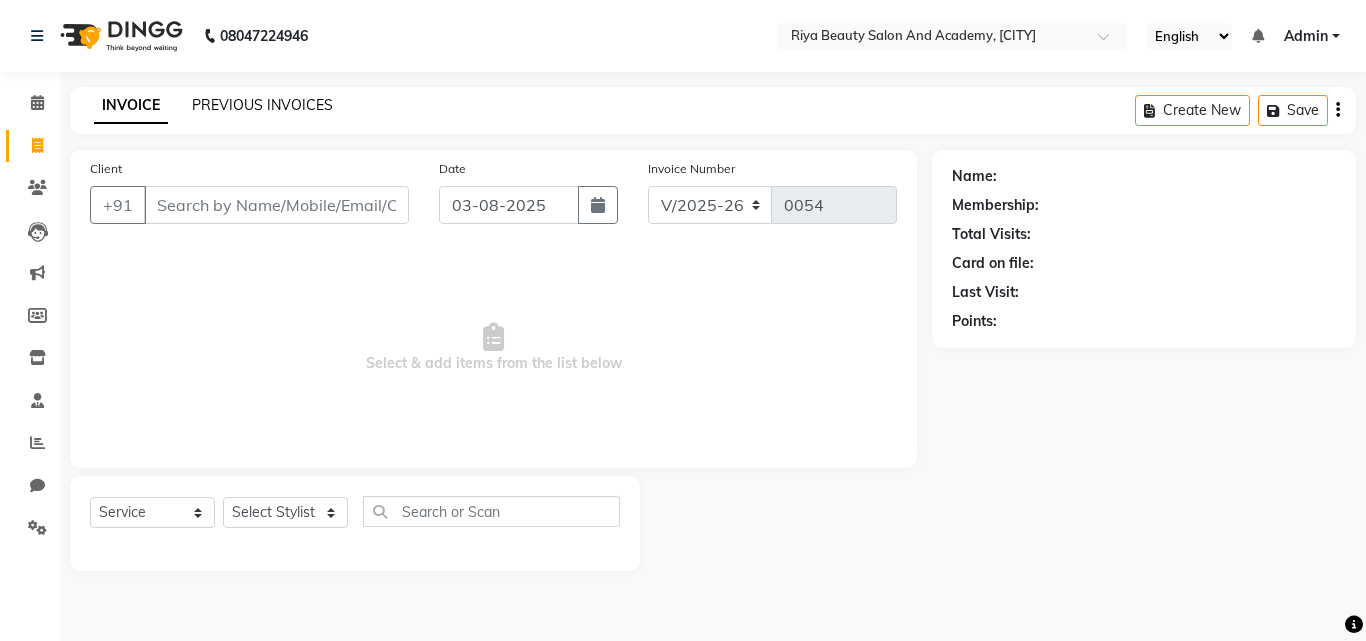 click on "PREVIOUS INVOICES" 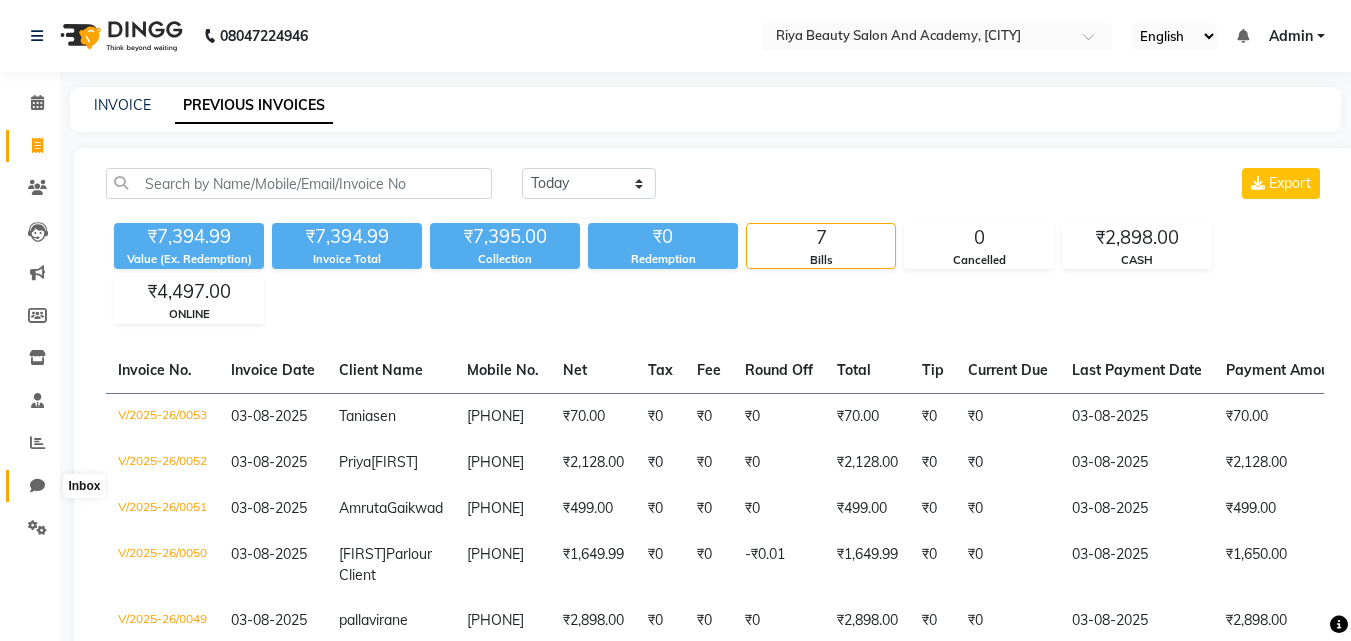 click 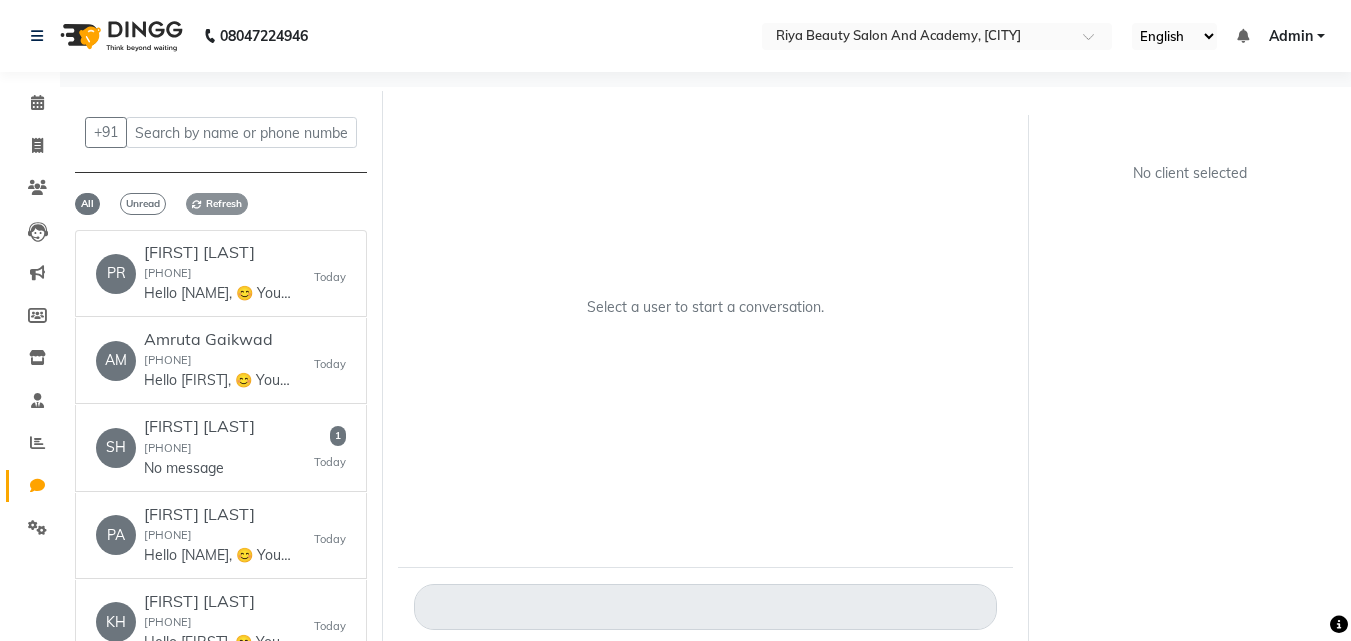 click on "Refresh" 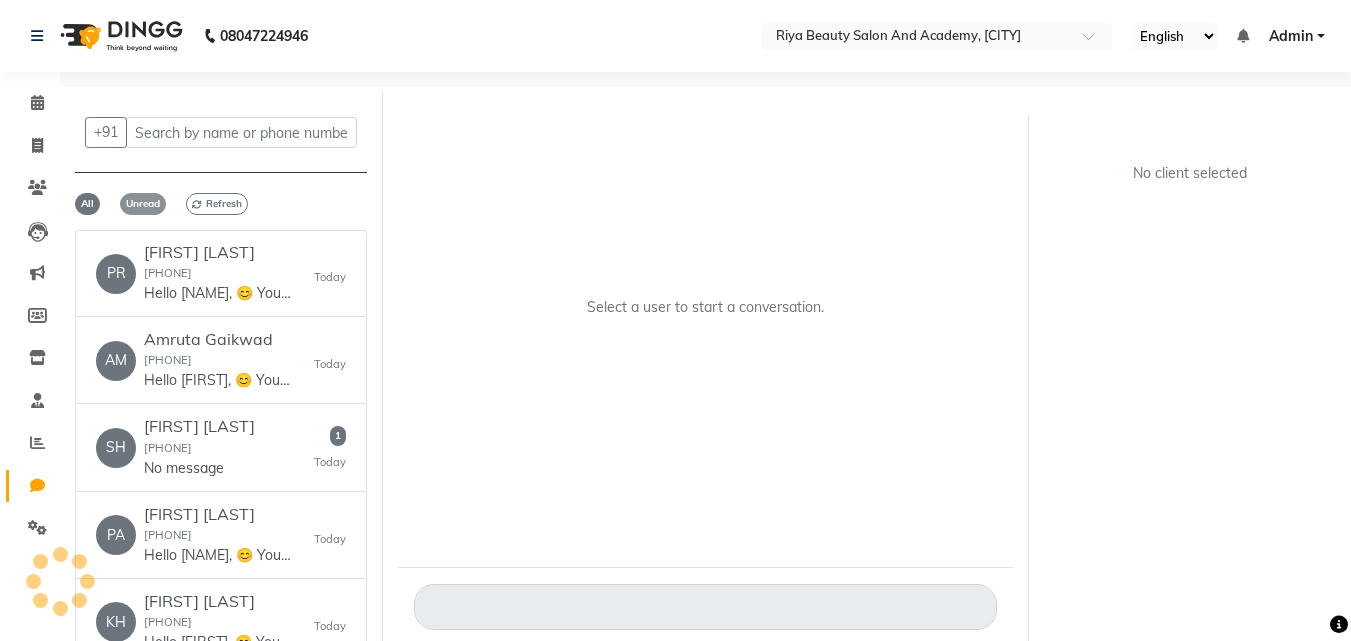 click on "Unread" 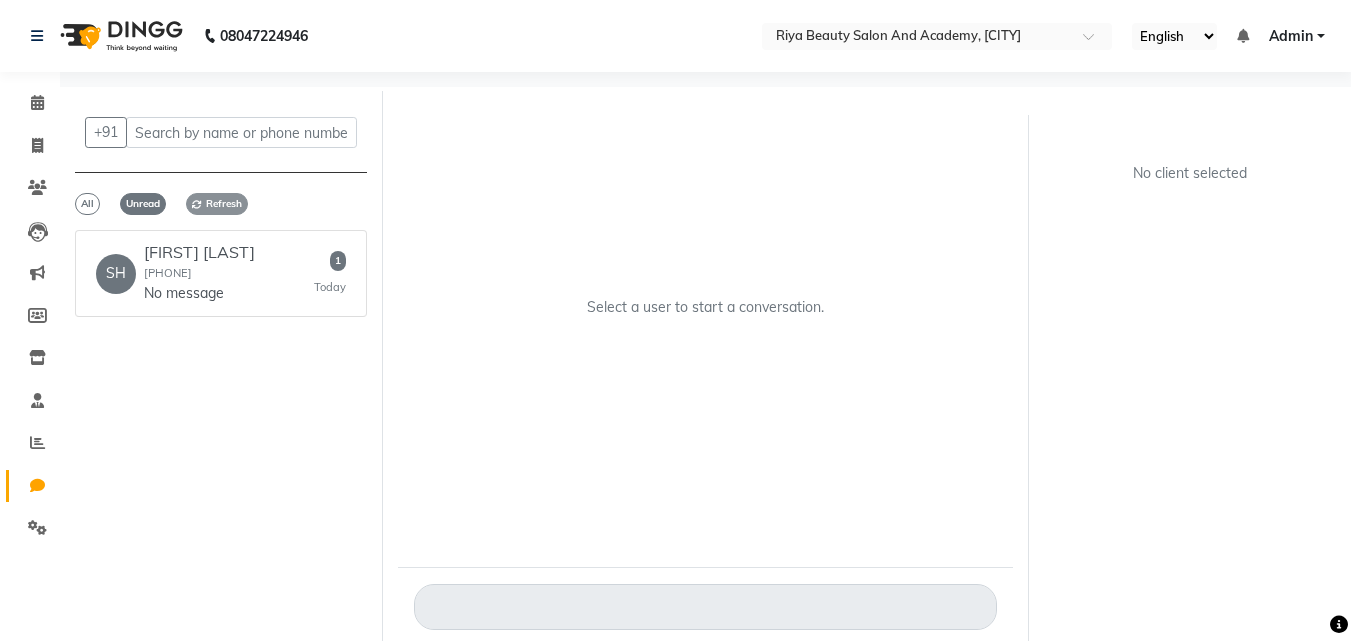 click on "Refresh" 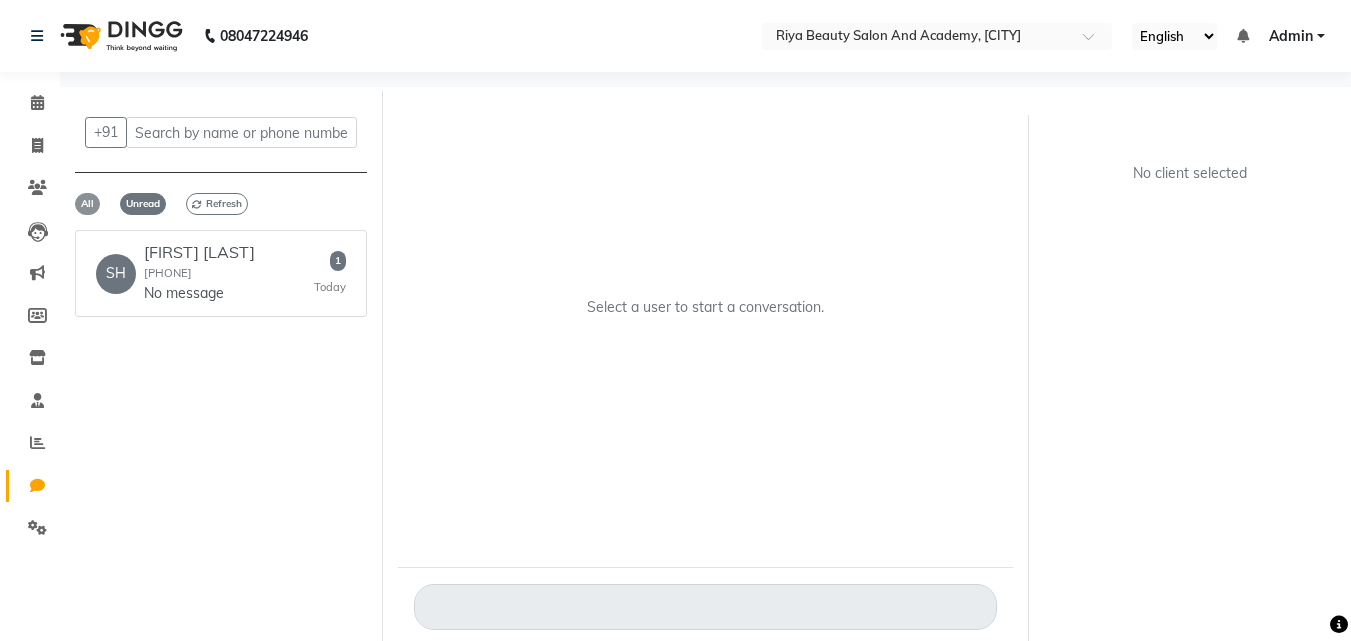 click on "All" 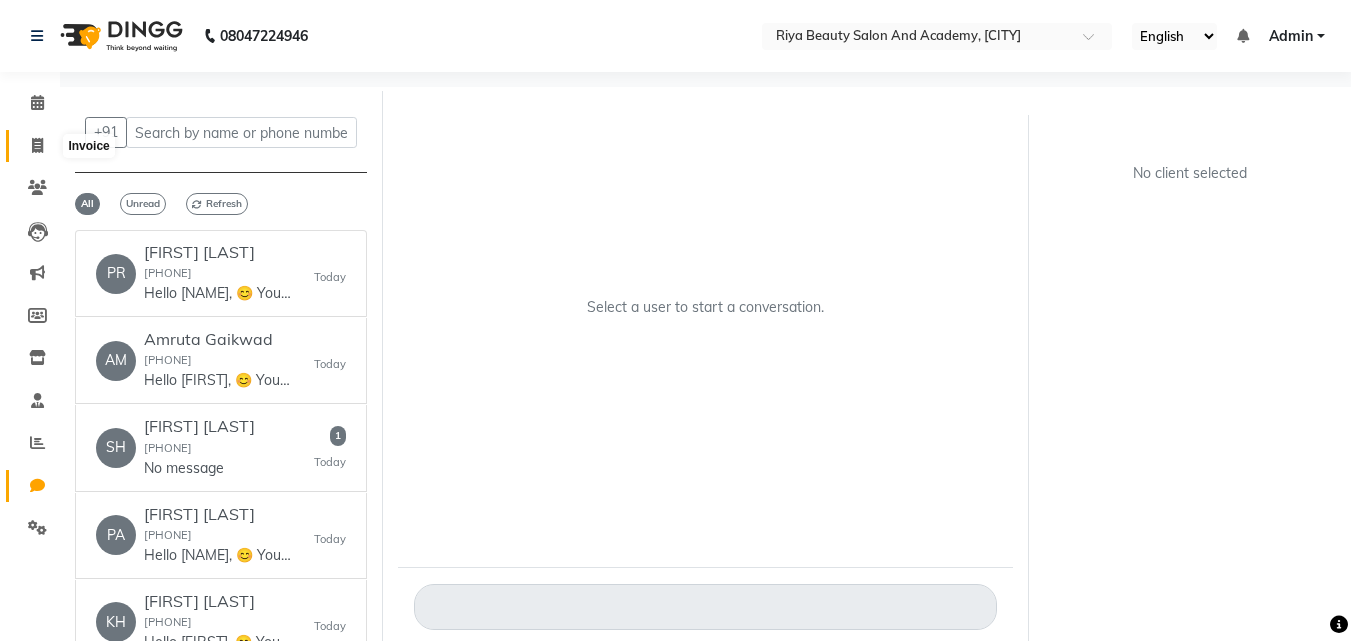 click 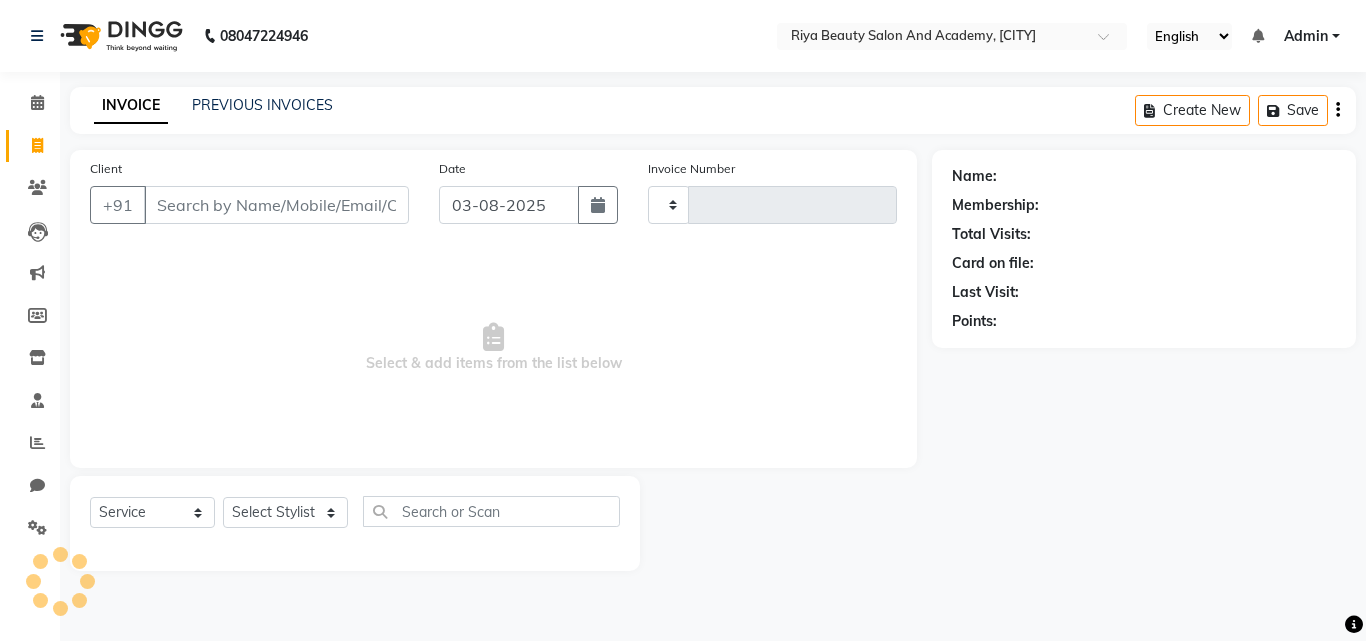 type on "0054" 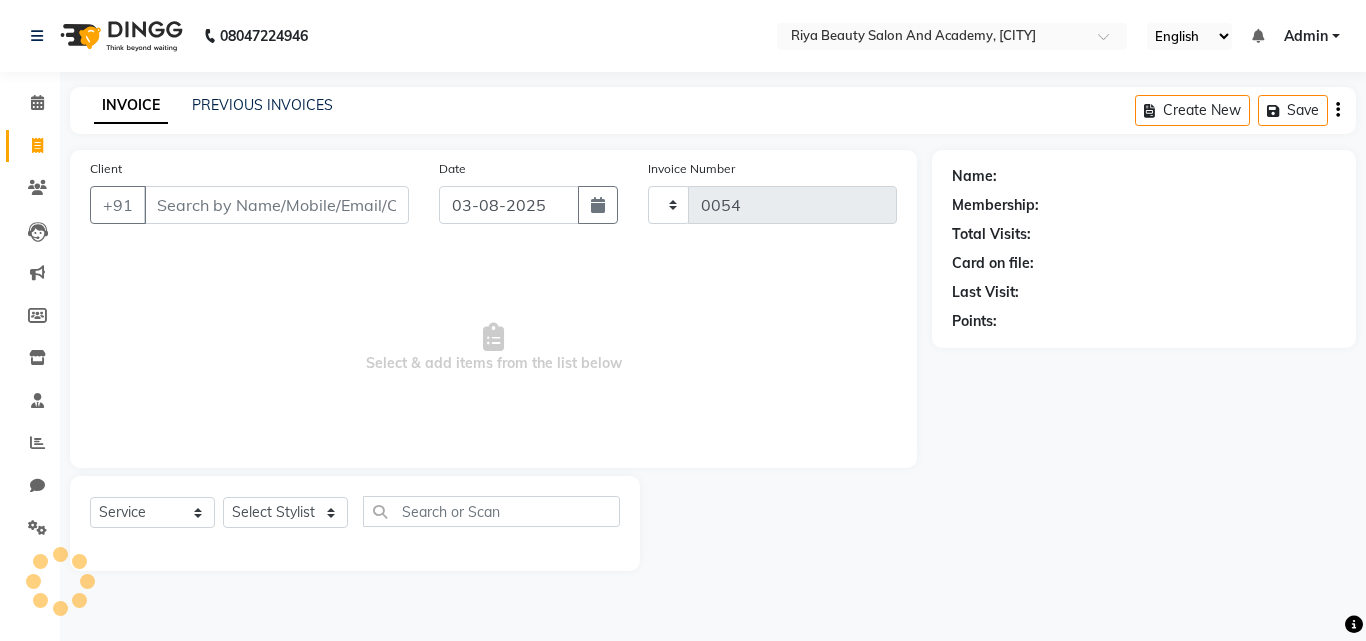 select on "8620" 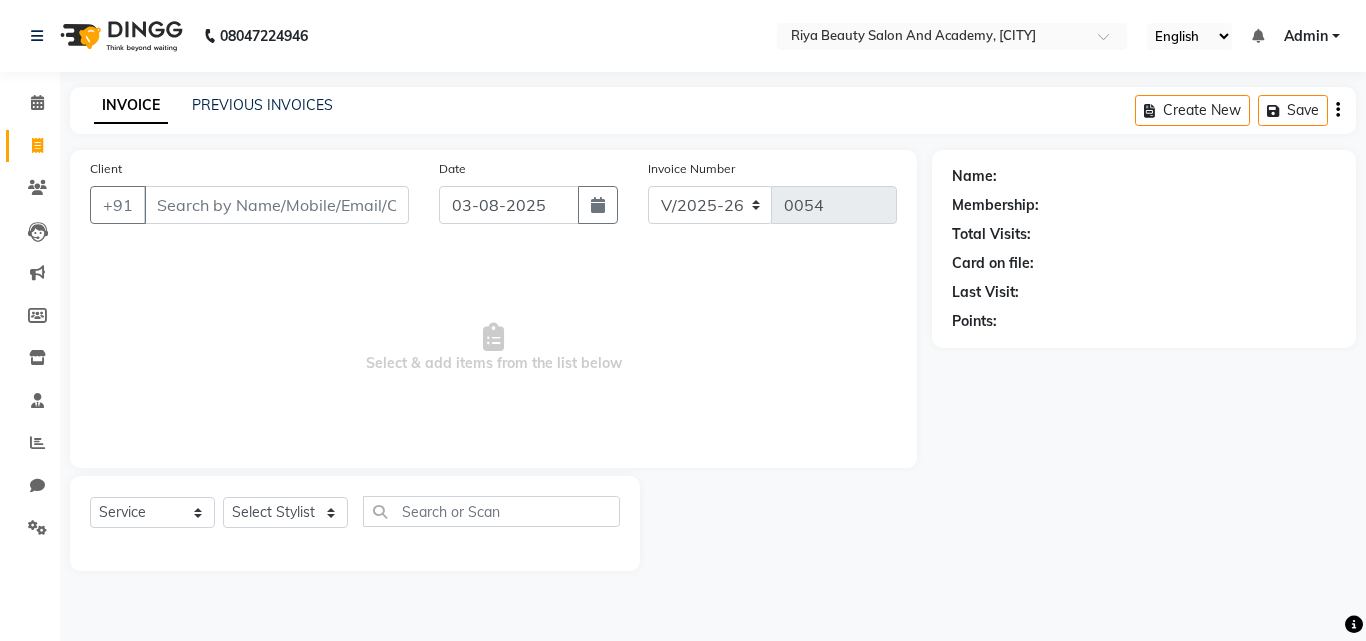 click on "Client" at bounding box center [276, 205] 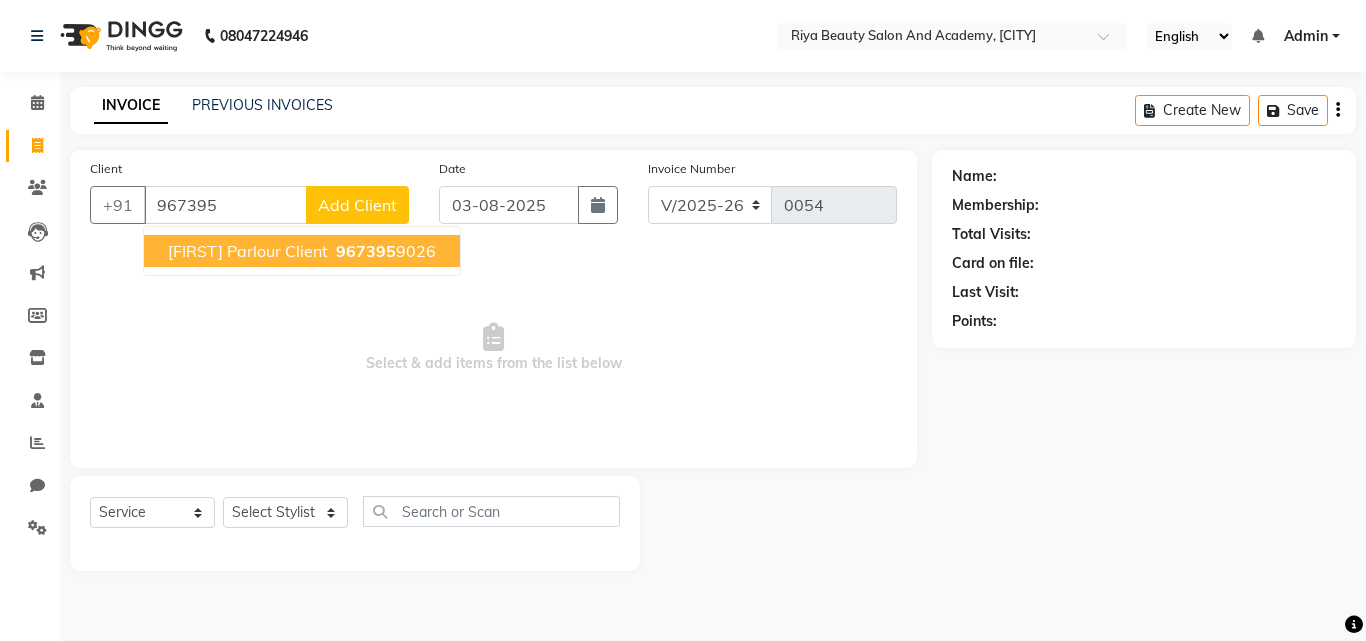 click on "[FIRST] Parlour Client" at bounding box center (248, 251) 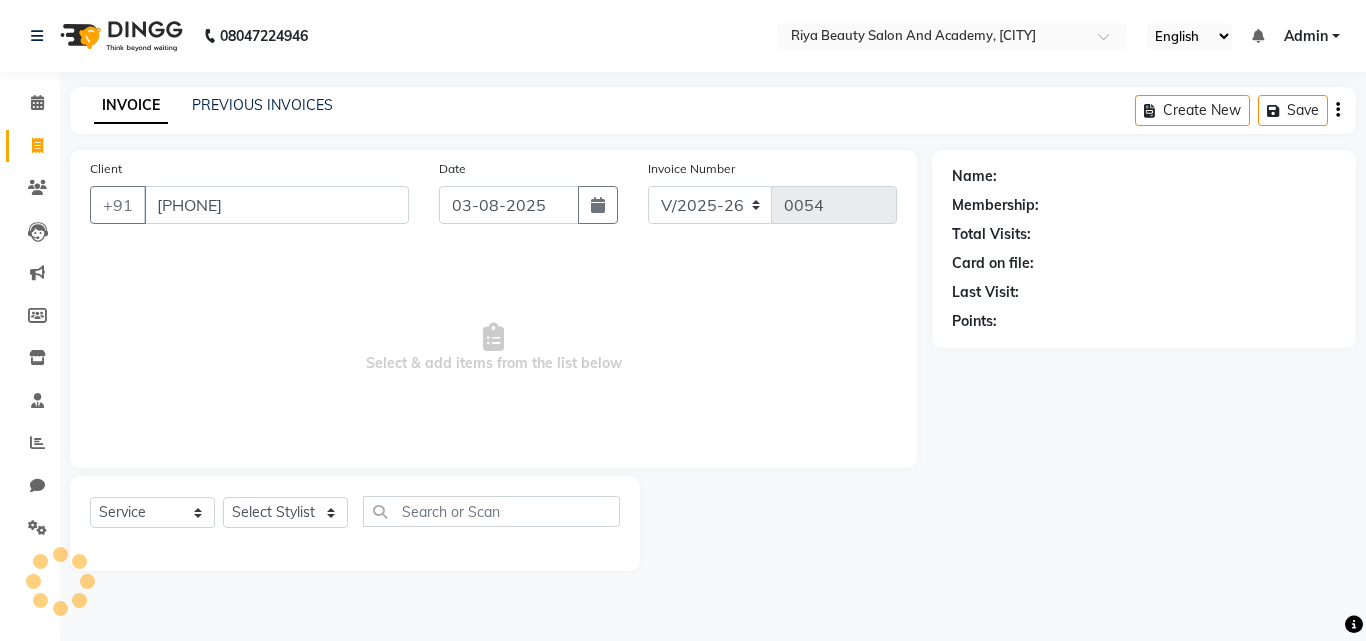 type on "[PHONE]" 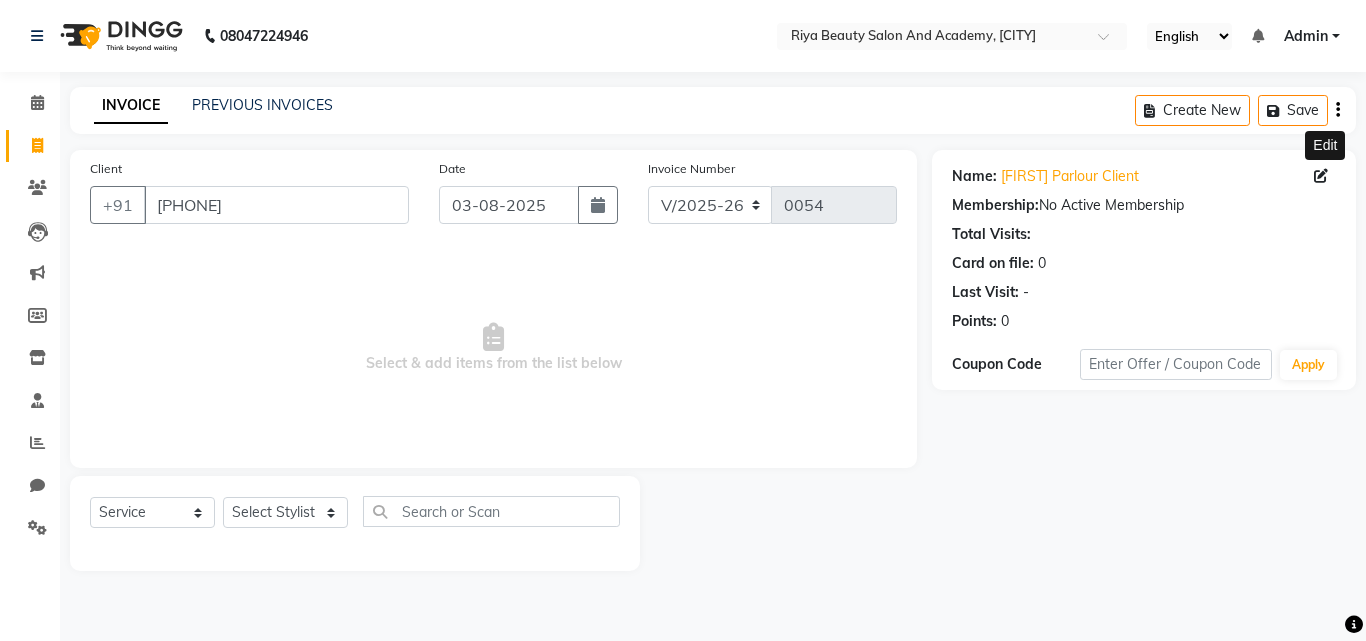 click 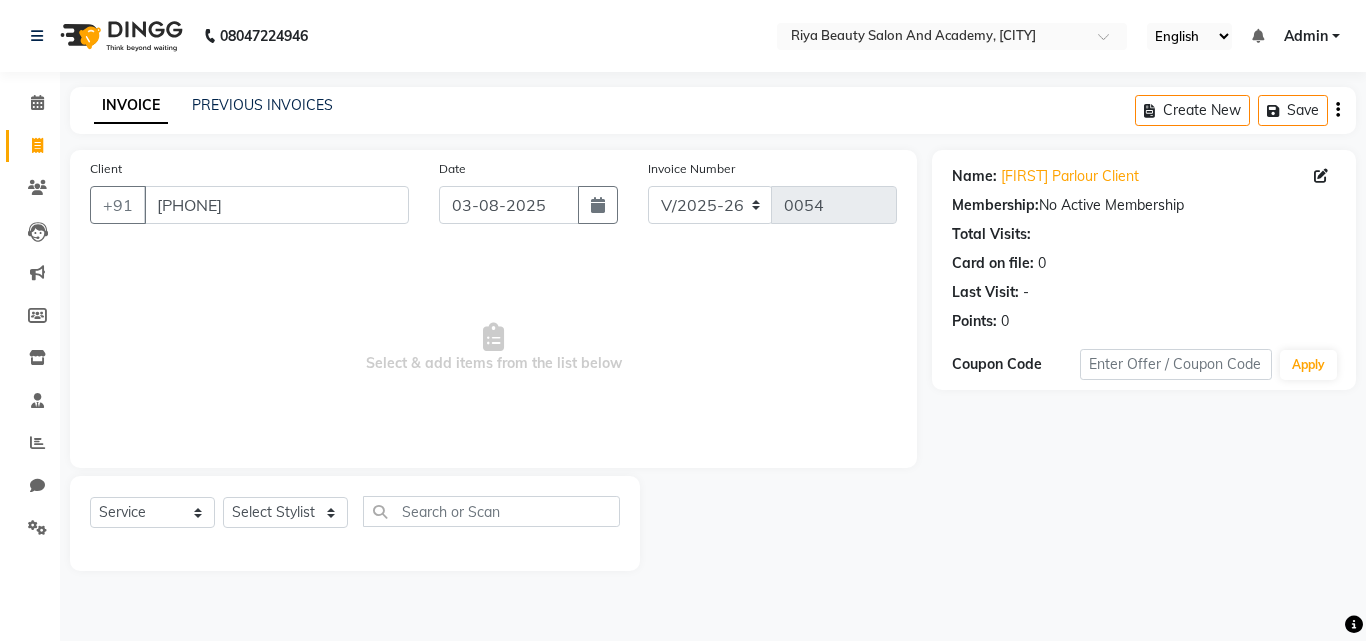 click 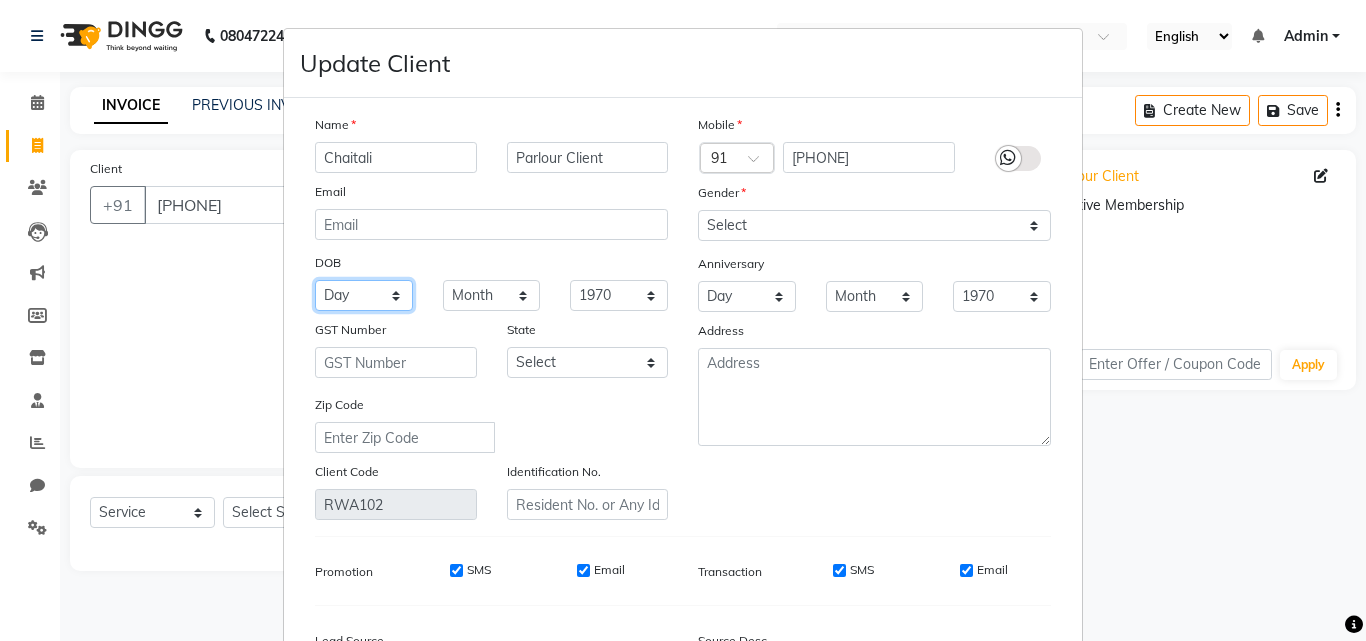 click on "Day 01 02 03 04 05 06 07 08 09 10 11 12 13 14 15 16 17 18 19 20 21 22 23 24 25 26 27 28 29 30 31" at bounding box center [364, 295] 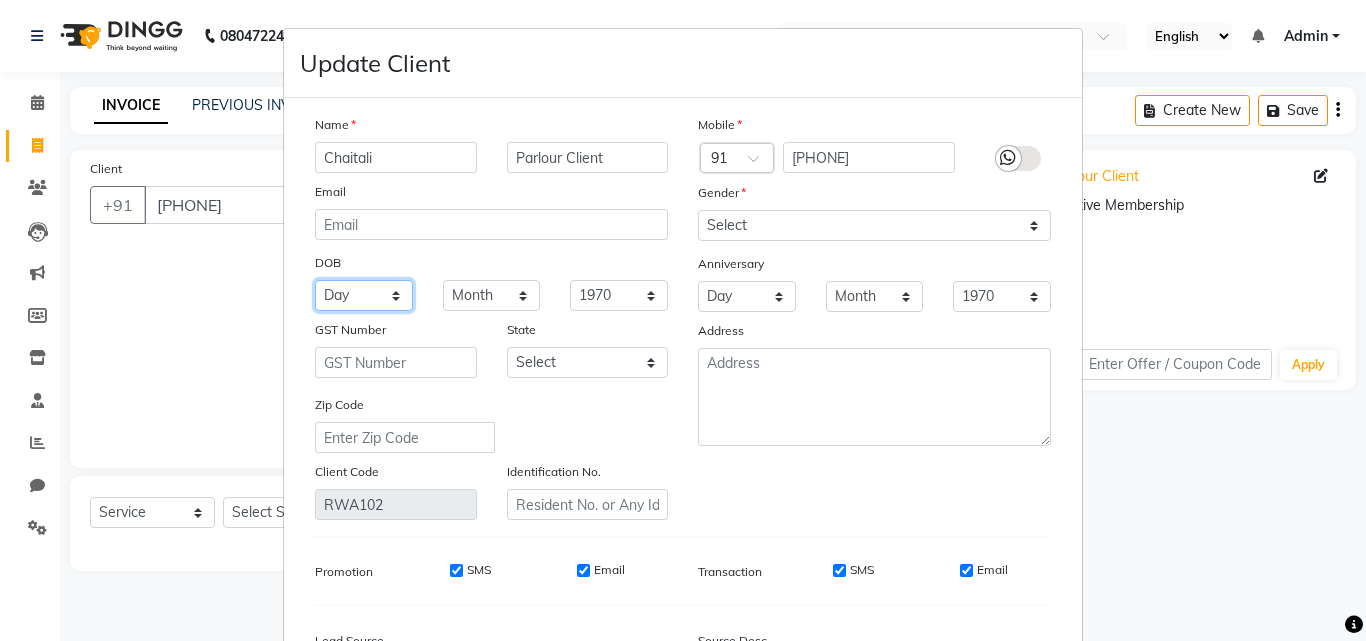 select on "15" 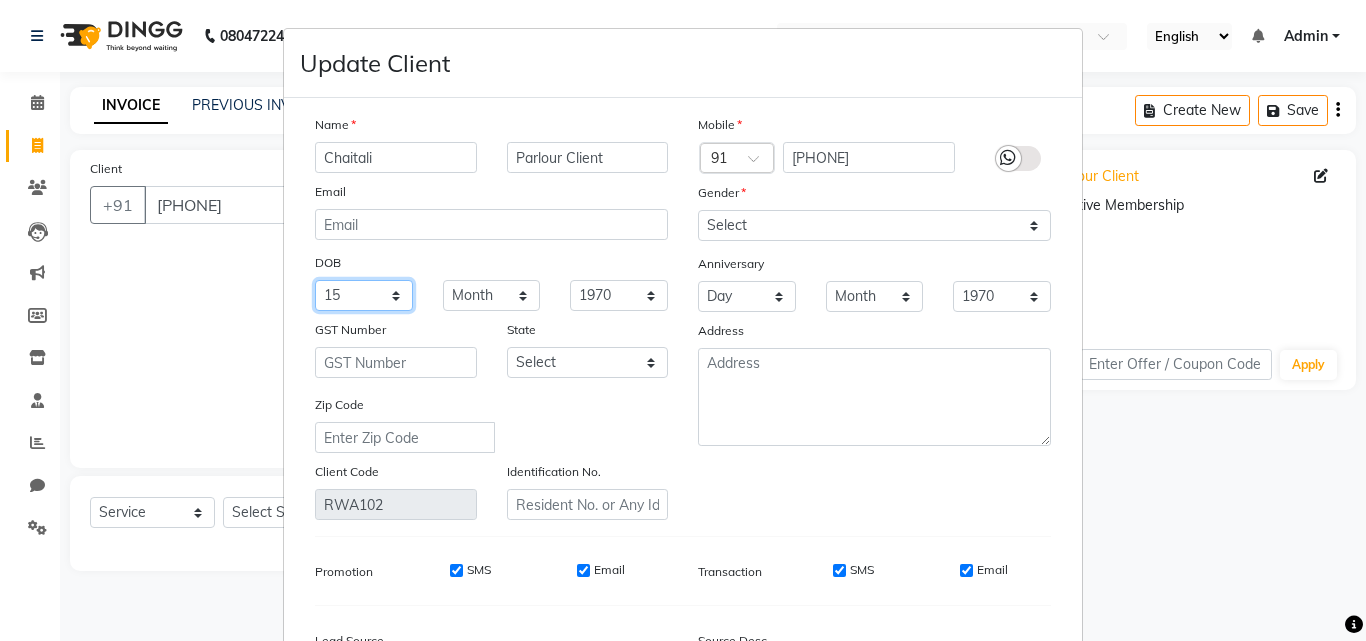 click on "Day 01 02 03 04 05 06 07 08 09 10 11 12 13 14 15 16 17 18 19 20 21 22 23 24 25 26 27 28 29 30 31" at bounding box center (364, 295) 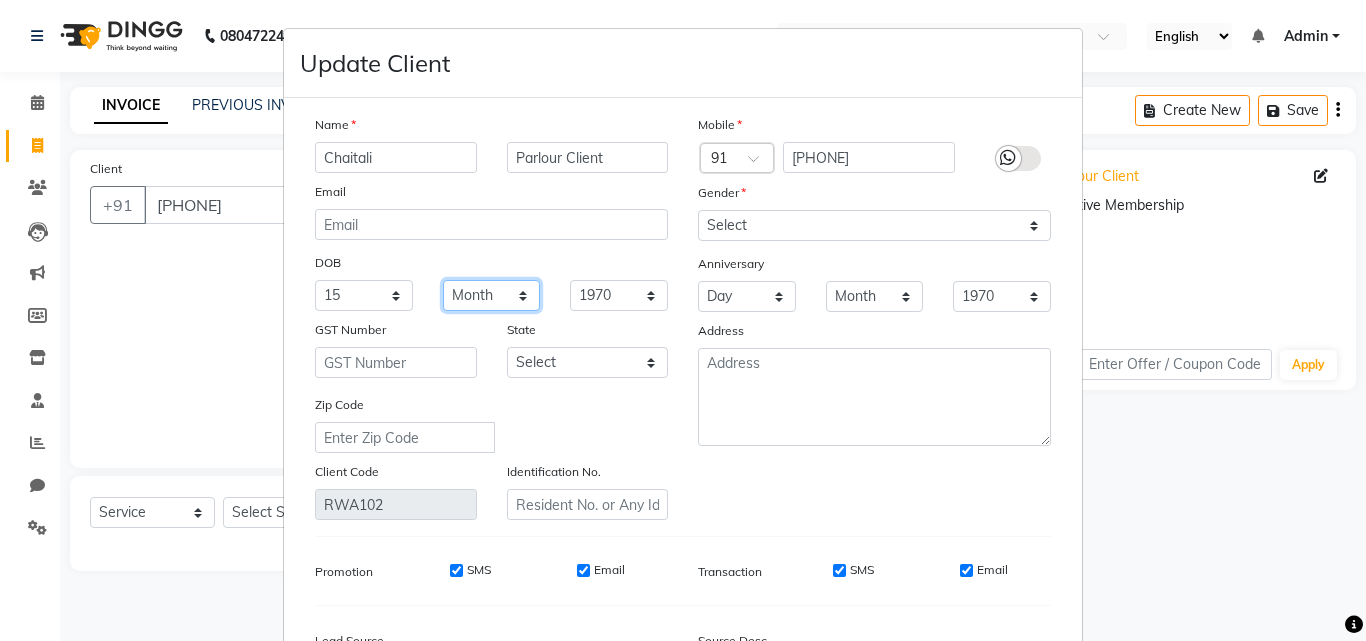 click on "Month January February March April May June July August September October November December" at bounding box center (492, 295) 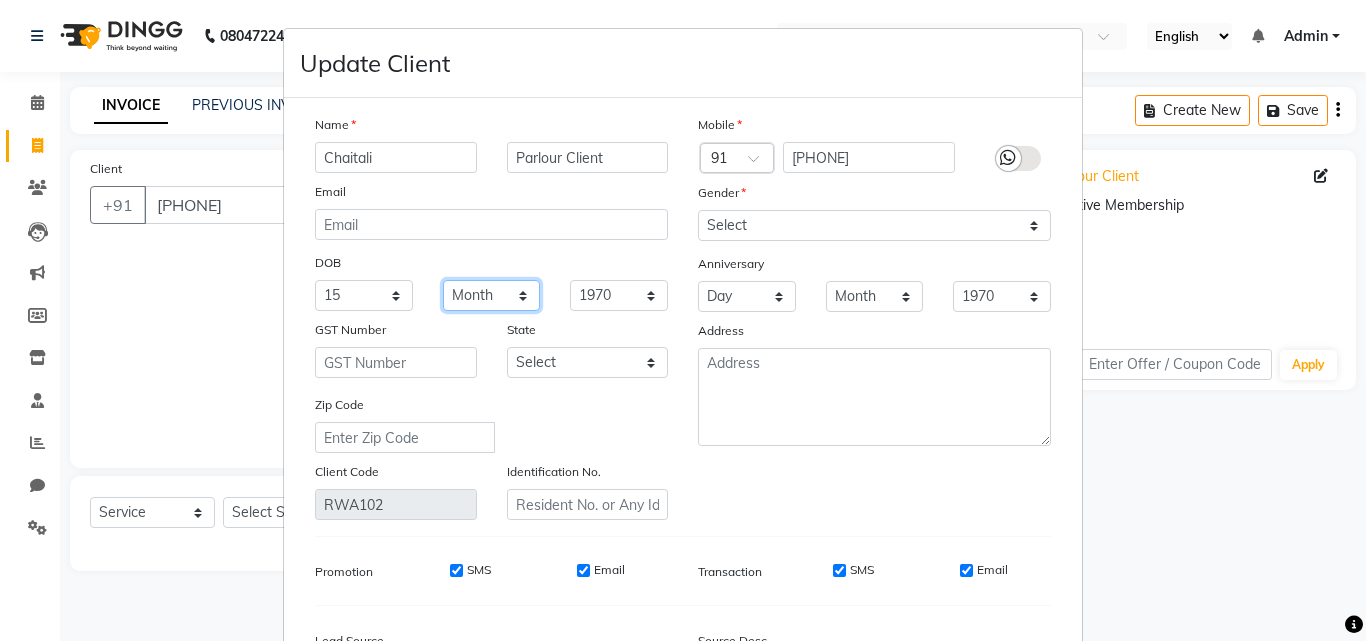 select on "04" 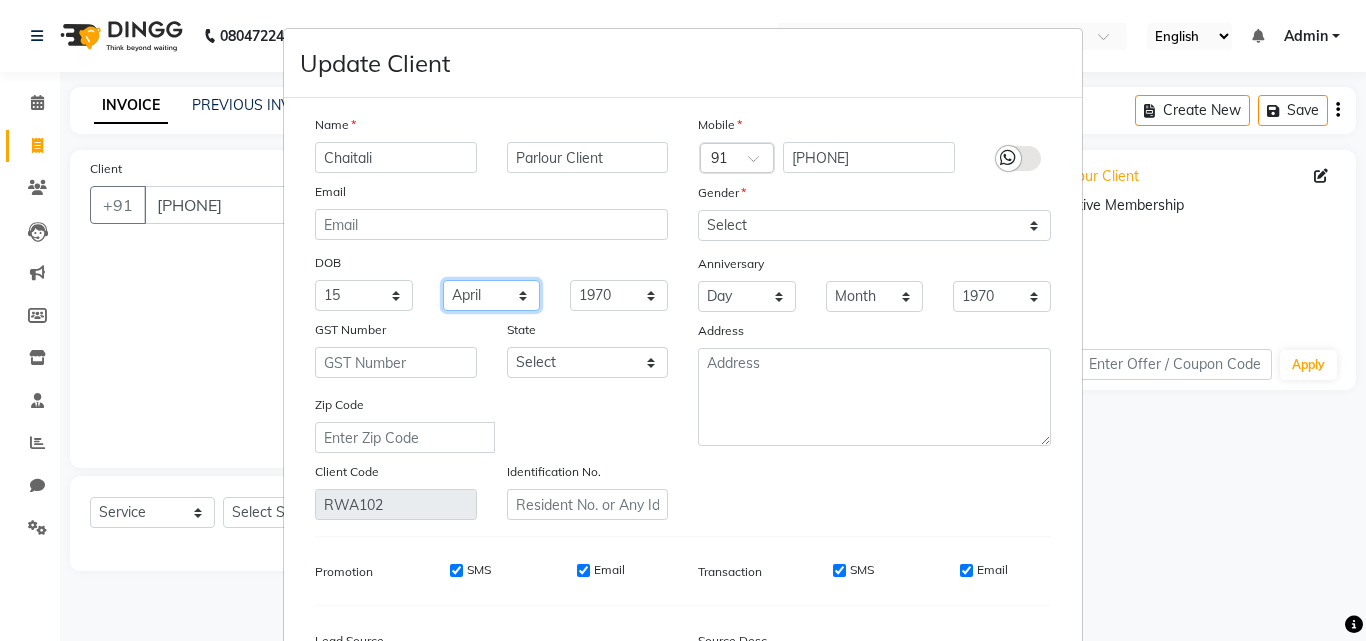click on "Month January February March April May June July August September October November December" at bounding box center [492, 295] 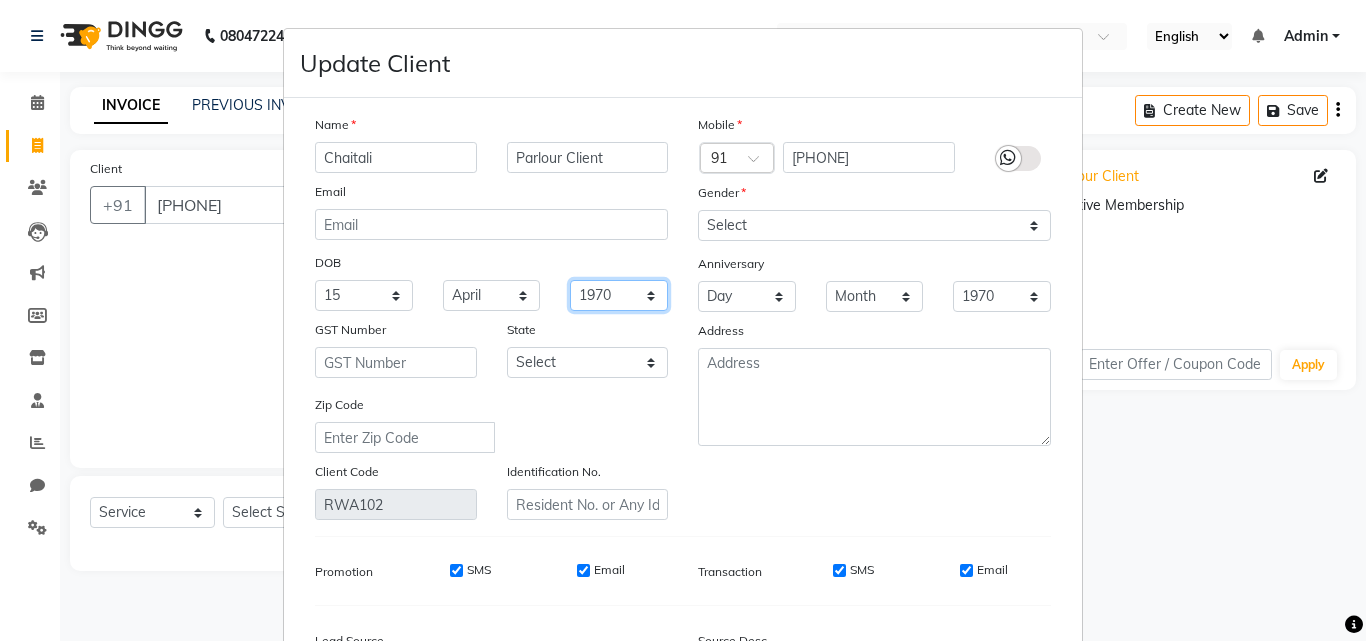 click on "1940 1941 1942 1943 1944 1945 1946 1947 1948 1949 1950 1951 1952 1953 1954 1955 1956 1957 1958 1959 1960 1961 1962 1963 1964 1965 1966 1967 1968 1969 1970 1971 1972 1973 1974 1975 1976 1977 1978 1979 1980 1981 1982 1983 1984 1985 1986 1987 1988 1989 1990 1991 1992 1993 1994 1995 1996 1997 1998 1999 2000 2001 2002 2003 2004 2005 2006 2007 2008 2009 2010 2011 2012 2013 2014 2015 2016 2017 2018 2019 2020 2021 2022 2023 2024" at bounding box center [619, 295] 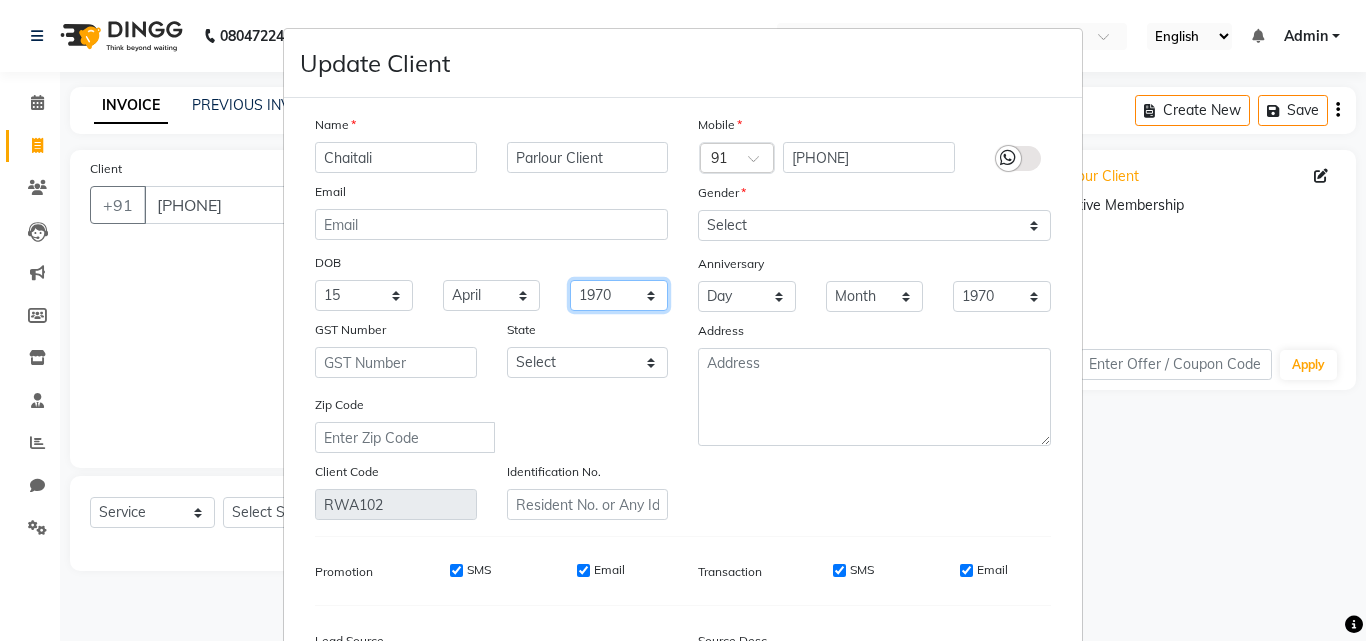 select on "1991" 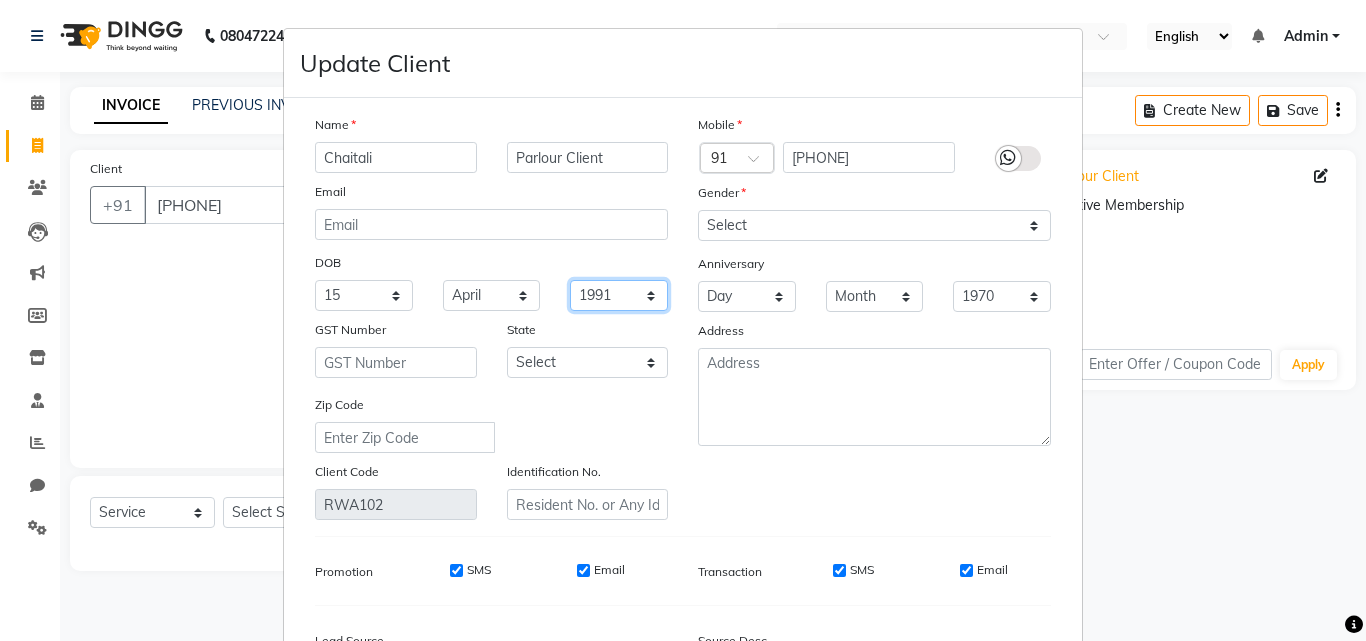 click on "1940 1941 1942 1943 1944 1945 1946 1947 1948 1949 1950 1951 1952 1953 1954 1955 1956 1957 1958 1959 1960 1961 1962 1963 1964 1965 1966 1967 1968 1969 1970 1971 1972 1973 1974 1975 1976 1977 1978 1979 1980 1981 1982 1983 1984 1985 1986 1987 1988 1989 1990 1991 1992 1993 1994 1995 1996 1997 1998 1999 2000 2001 2002 2003 2004 2005 2006 2007 2008 2009 2010 2011 2012 2013 2014 2015 2016 2017 2018 2019 2020 2021 2022 2023 2024" at bounding box center [619, 295] 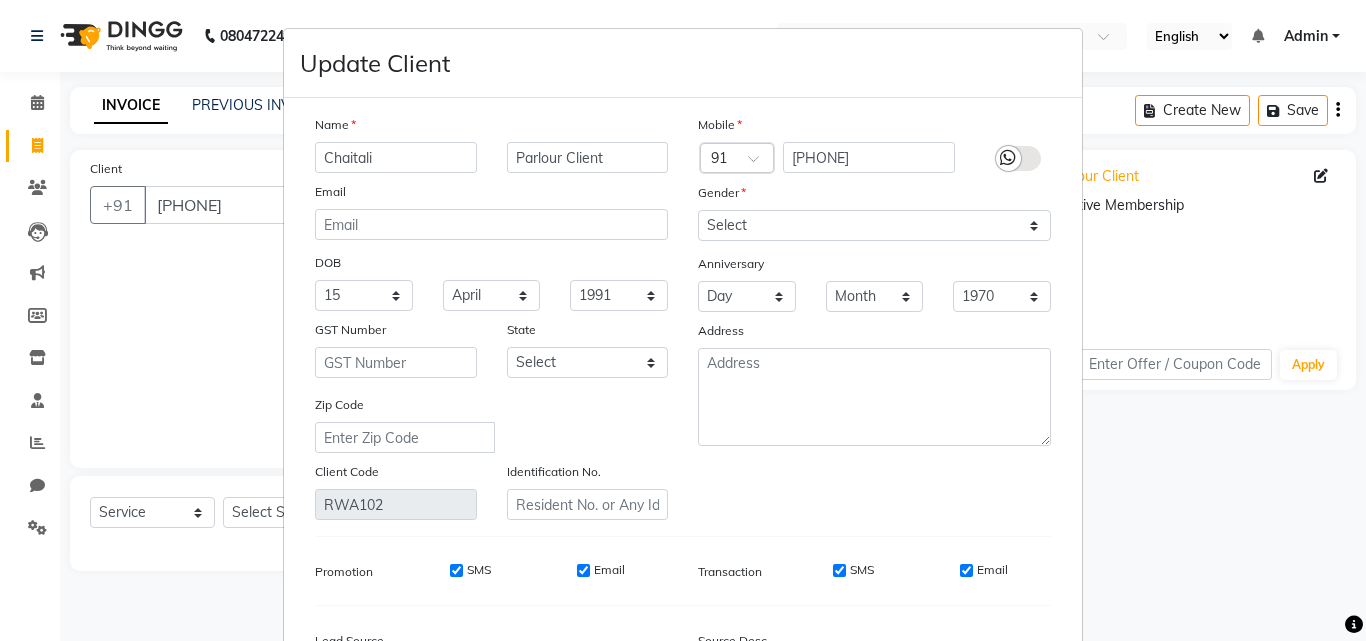 scroll, scrollTop: 246, scrollLeft: 0, axis: vertical 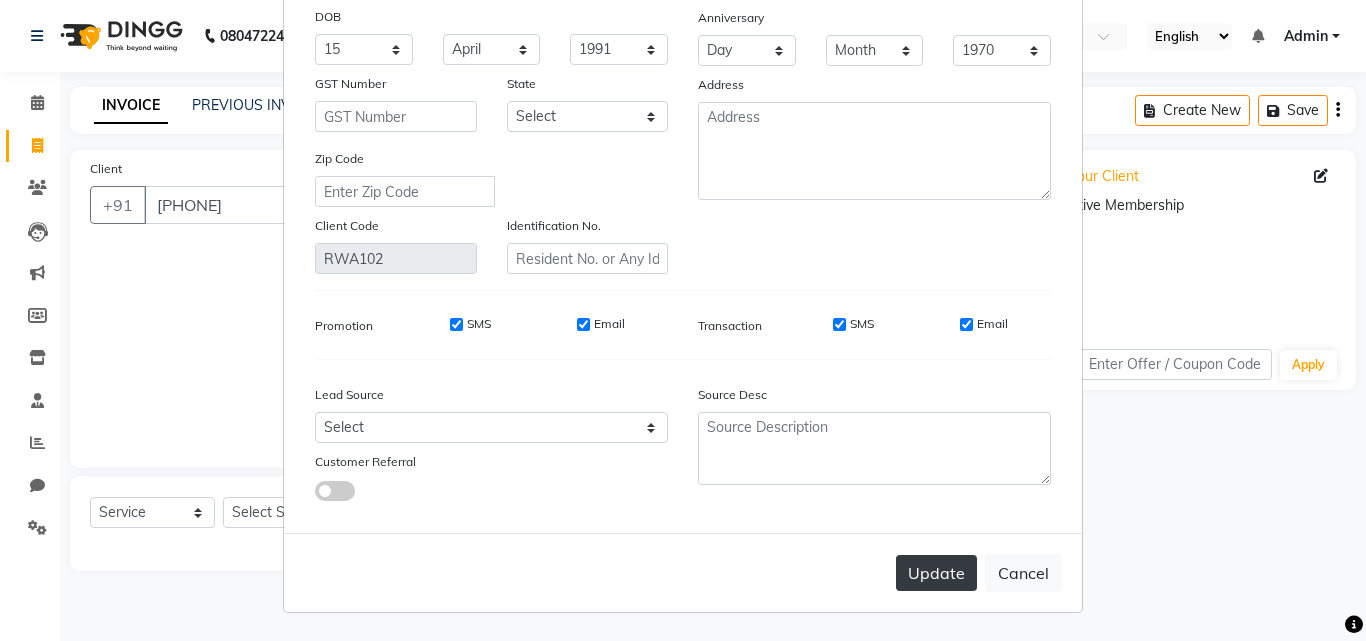 click on "Update" at bounding box center (936, 573) 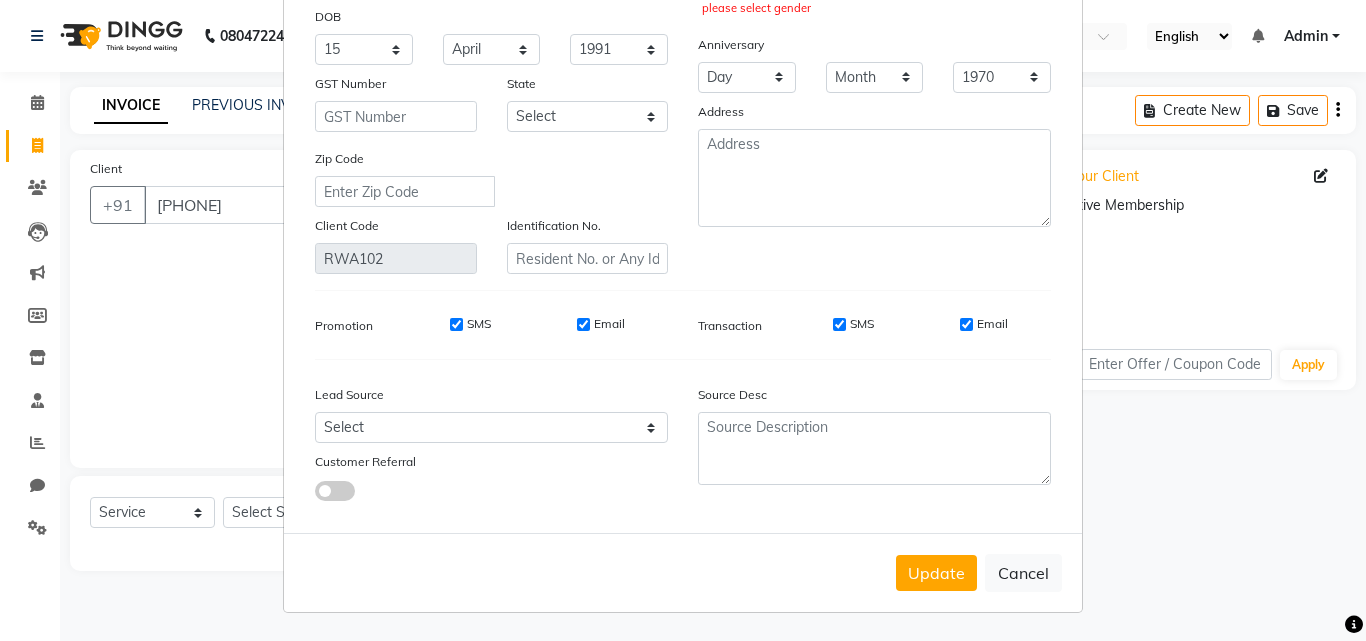 drag, startPoint x: 938, startPoint y: 580, endPoint x: 1129, endPoint y: 517, distance: 201.12186 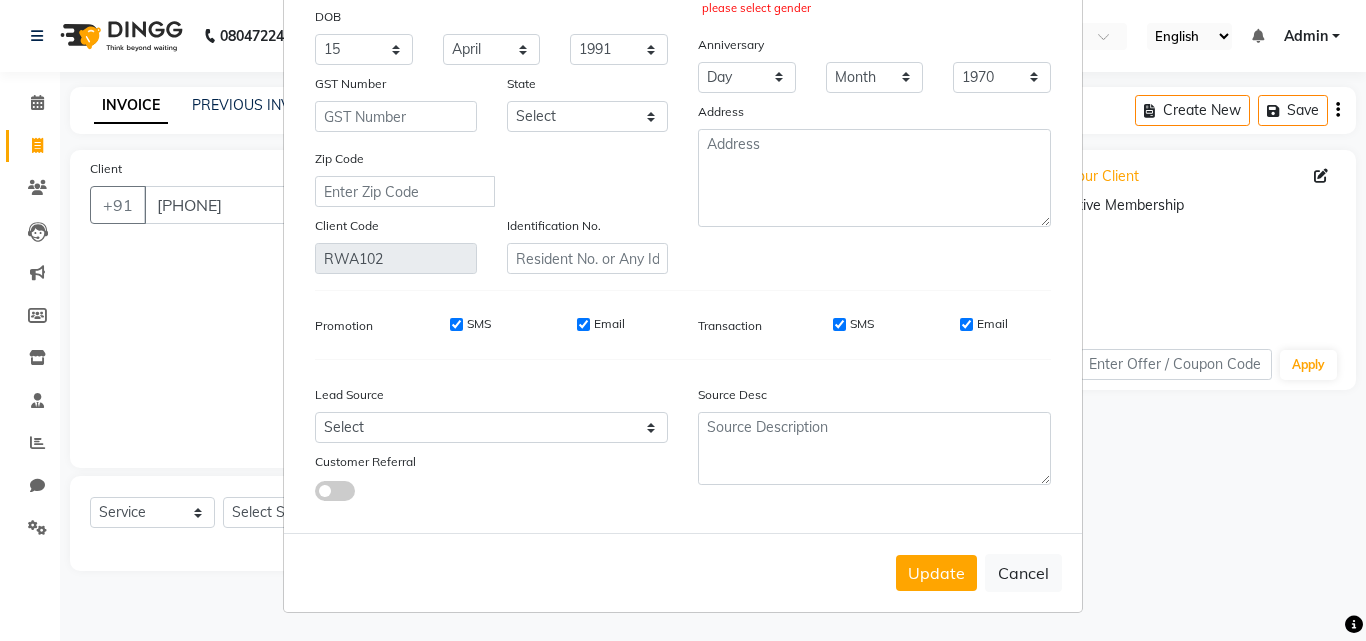 click on "Update Client Name [FIRST] Parlour Client Email DOB Day 01 02 03 04 05 06 07 08 09 10 11 12 13 14 15 16 17 18 19 20 21 22 23 24 25 26 27 28 29 30 31 Month January February March April May June July August September October November December 1940 1941 1942 1943 1944 1945 1946 1947 1948 1949 1950 1951 1952 1953 1954 1955 1956 1957 1958 1959 1960 1961 1962 1963 1964 1965 1966 1967 1968 1969 1970 1971 1972 1973 1974 1975 1976 1977 1978 1979 1980 1981 1982 1983 1984 1985 1986 1987 1988 1989 1990 1991 1992 1993 1994 1995 1996 1997 1998 1999 2000 2001 2002 2003 2004 2005 2006 2007 2008 2009 2010 2011 2012 2013 2014 2015 2016 2017 2018 2019 2020 2021 2022 2023 2024 GST Number State Select Andaman and Nicobar Islands Andhra Pradesh Arunachal Pradesh Assam Bihar Chandigarh Chhattisgarh Dadra and Nagar Haveli Daman and Diu Delhi Goa Gujarat Haryana Himachal Pradesh Jammu and Kashmir Jharkhand Karnataka Kerala Lakshadweep Madhya Pradesh Maharashtra Manipur Meghalaya Mizoram Nagaland Odisha Pondicherry Punjab Rajasthan" at bounding box center (683, 320) 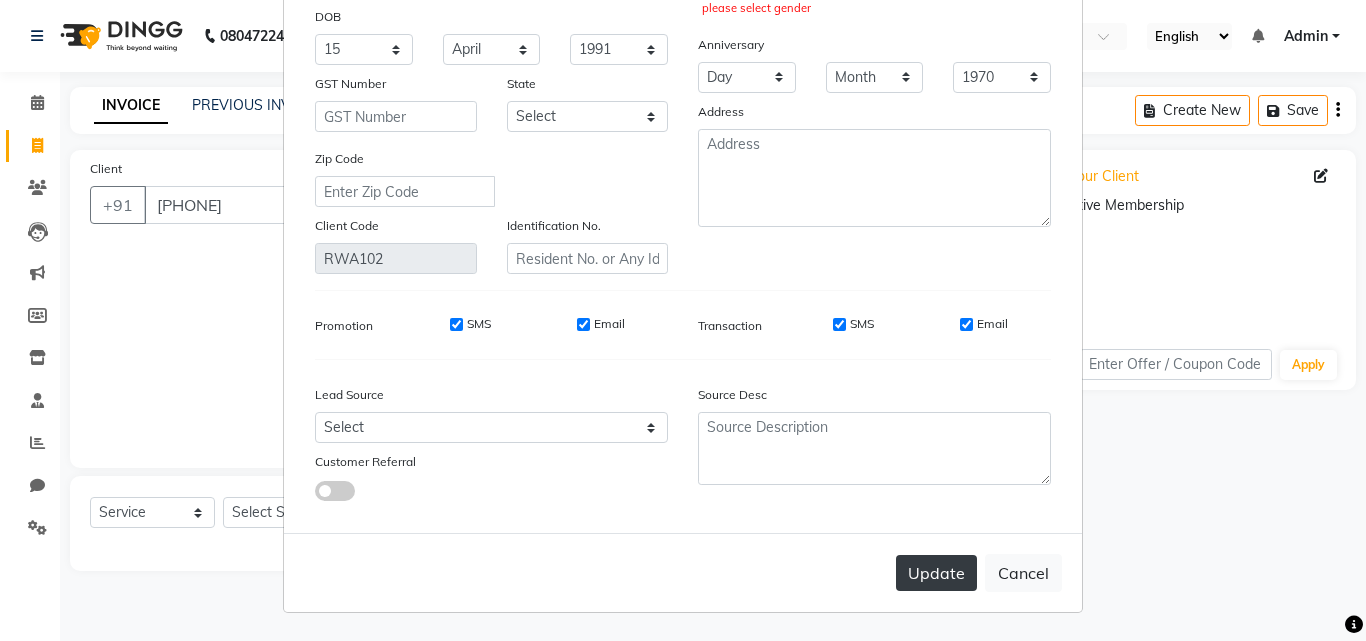 click on "Update" at bounding box center (936, 573) 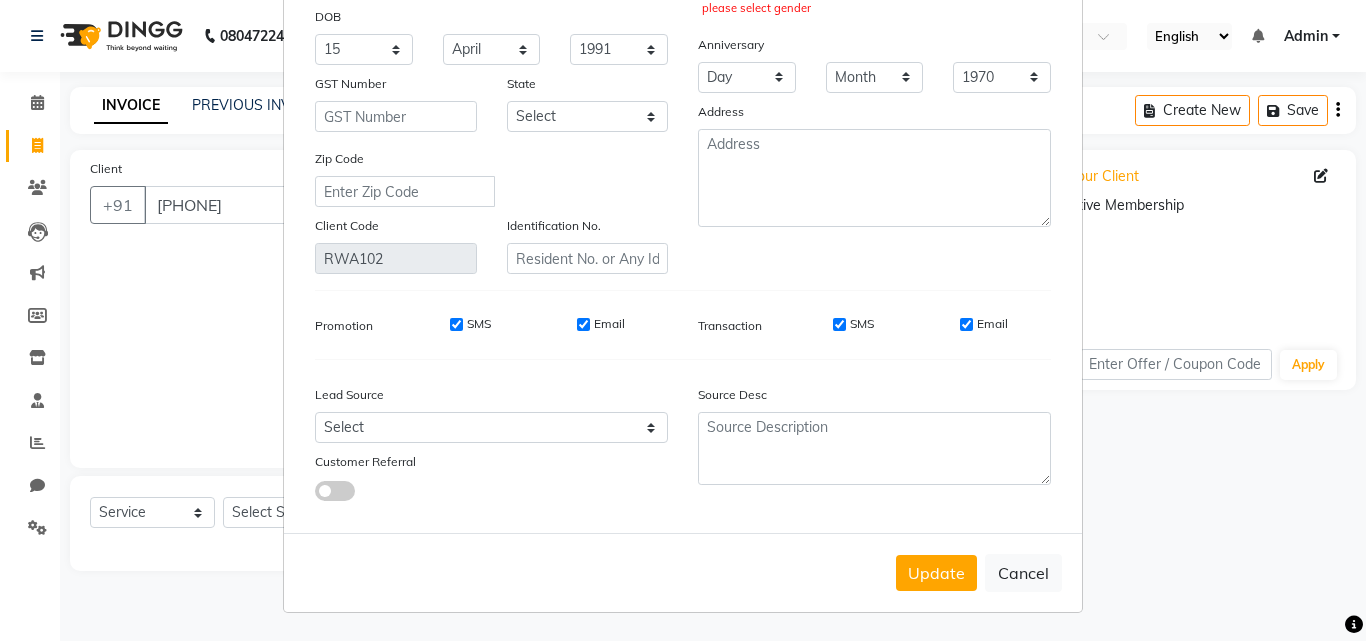 scroll, scrollTop: 0, scrollLeft: 0, axis: both 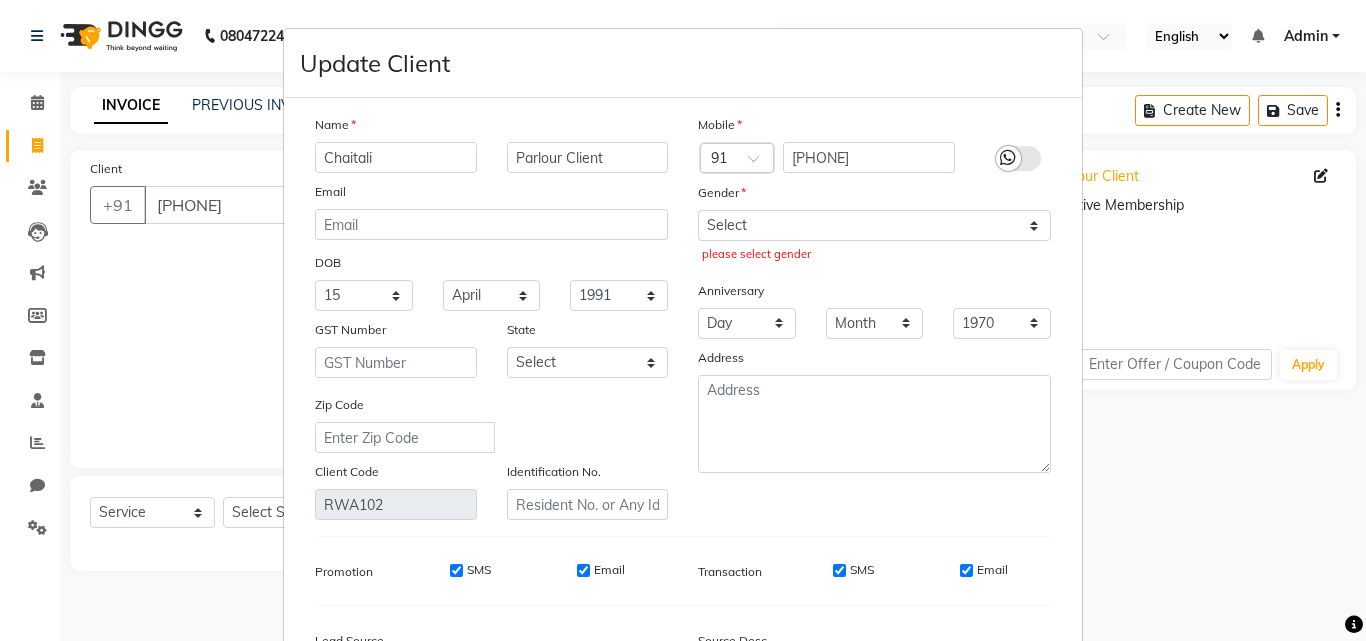 click on "Update Client Name [FIRST] Parlour Client Email DOB Day 01 02 03 04 05 06 07 08 09 10 11 12 13 14 15 16 17 18 19 20 21 22 23 24 25 26 27 28 29 30 31 Month January February March April May June July August September October November December 1940 1941 1942 1943 1944 1945 1946 1947 1948 1949 1950 1951 1952 1953 1954 1955 1956 1957 1958 1959 1960 1961 1962 1963 1964 1965 1966 1967 1968 1969 1970 1971 1972 1973 1974 1975 1976 1977 1978 1979 1980 1981 1982 1983 1984 1985 1986 1987 1988 1989 1990 1991 1992 1993 1994 1995 1996 1997 1998 1999 2000 2001 2002 2003 2004 2005 2006 2007 2008 2009 2010 2011 2012 2013 2014 2015 2016 2017 2018 2019 2020 2021 2022 2023 2024 GST Number State Select Andaman and Nicobar Islands Andhra Pradesh Arunachal Pradesh Assam Bihar Chandigarh Chhattisgarh Dadra and Nagar Haveli Daman and Diu Delhi Goa Gujarat Haryana Himachal Pradesh Jammu and Kashmir Jharkhand Karnataka Kerala Lakshadweep Madhya Pradesh Maharashtra Manipur Meghalaya Mizoram Nagaland Odisha Pondicherry Punjab Rajasthan" at bounding box center [683, 320] 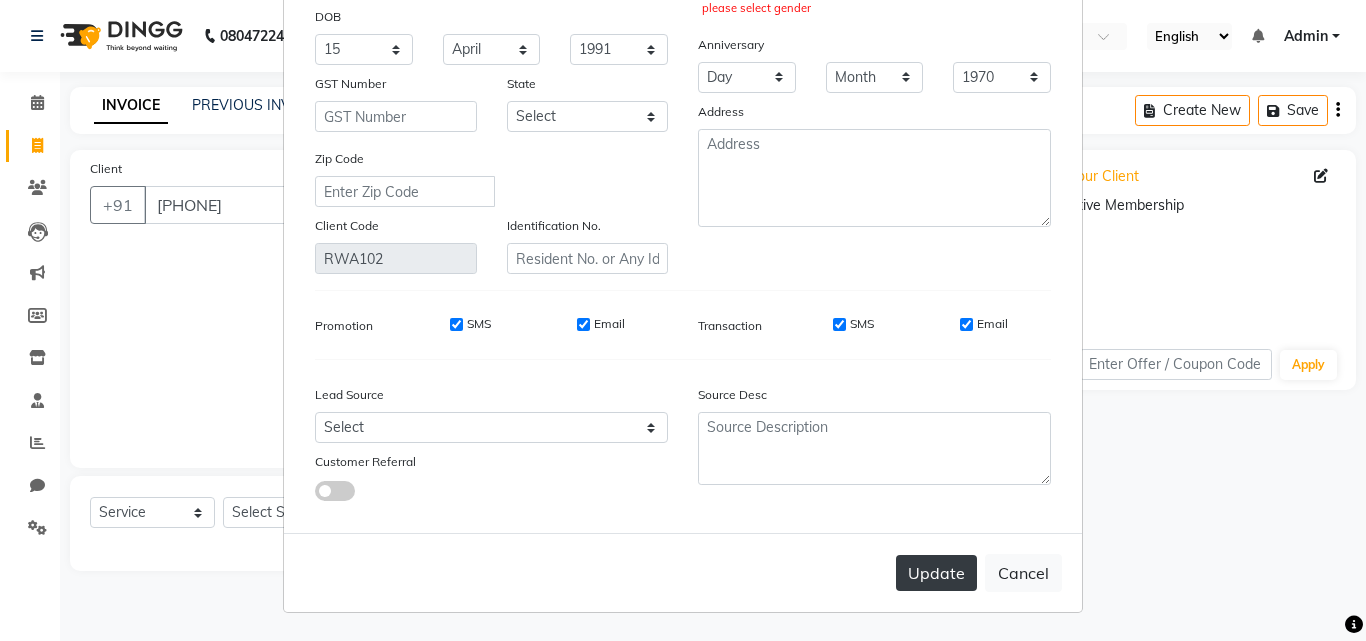 click on "Update" at bounding box center [936, 573] 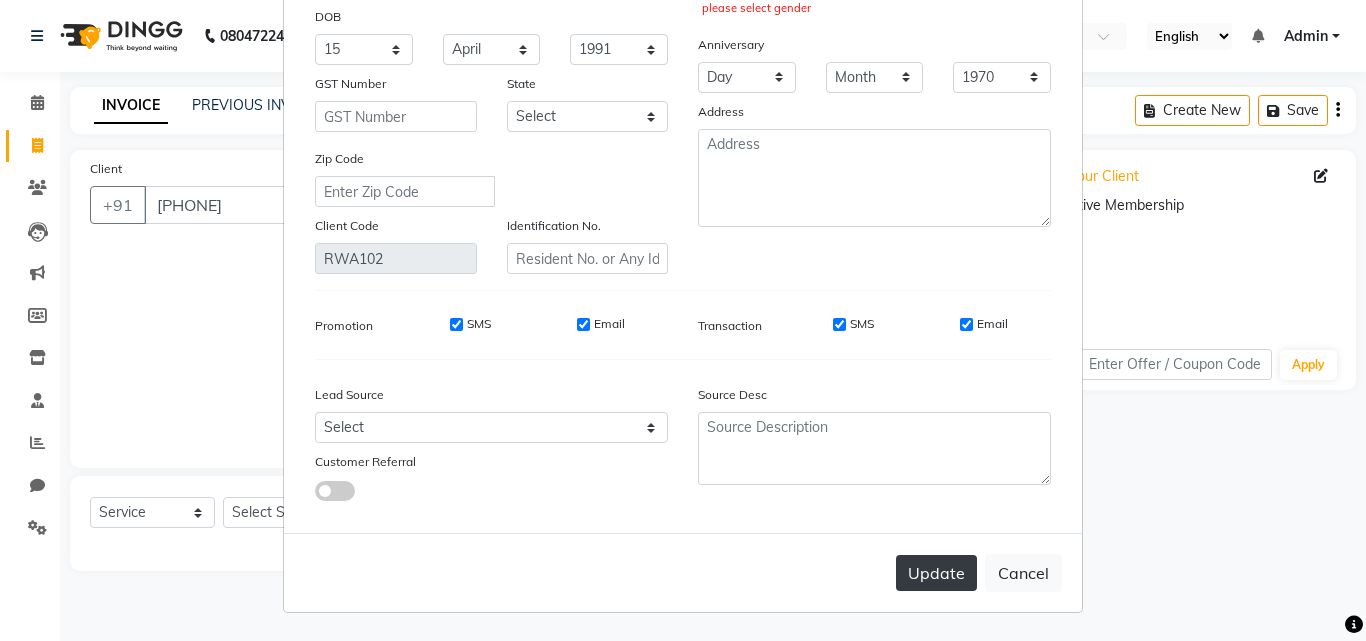click on "Update" at bounding box center (936, 573) 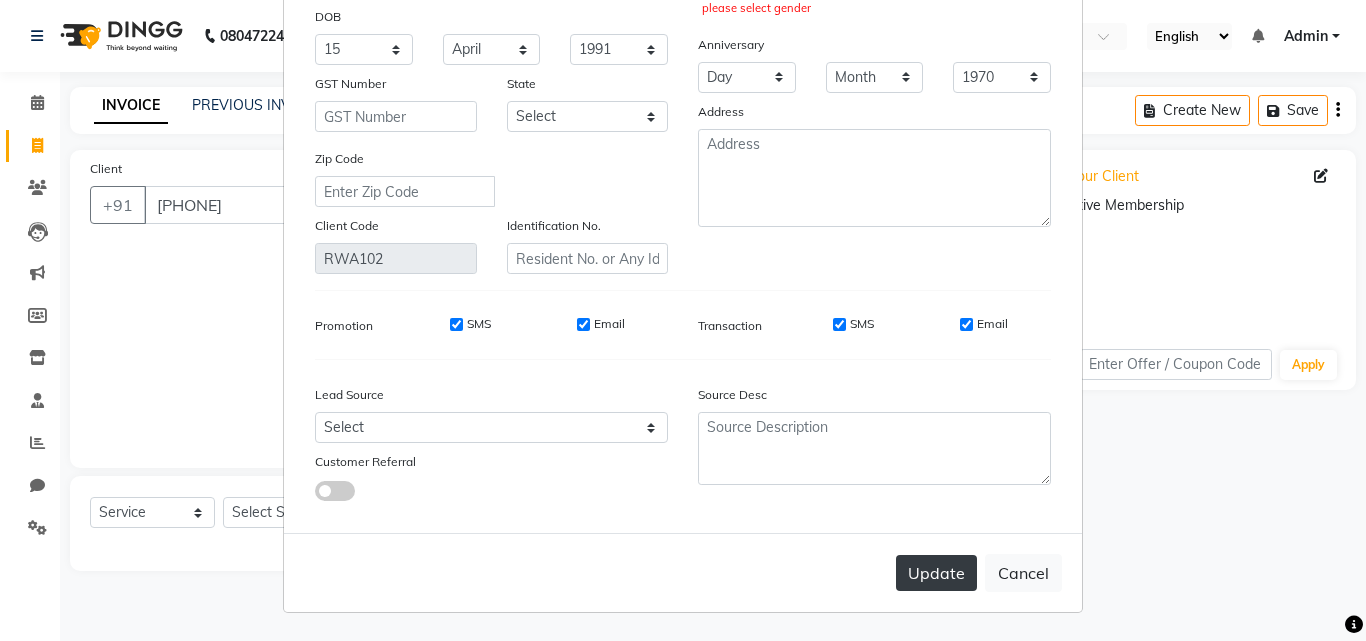 click on "Update" at bounding box center [936, 573] 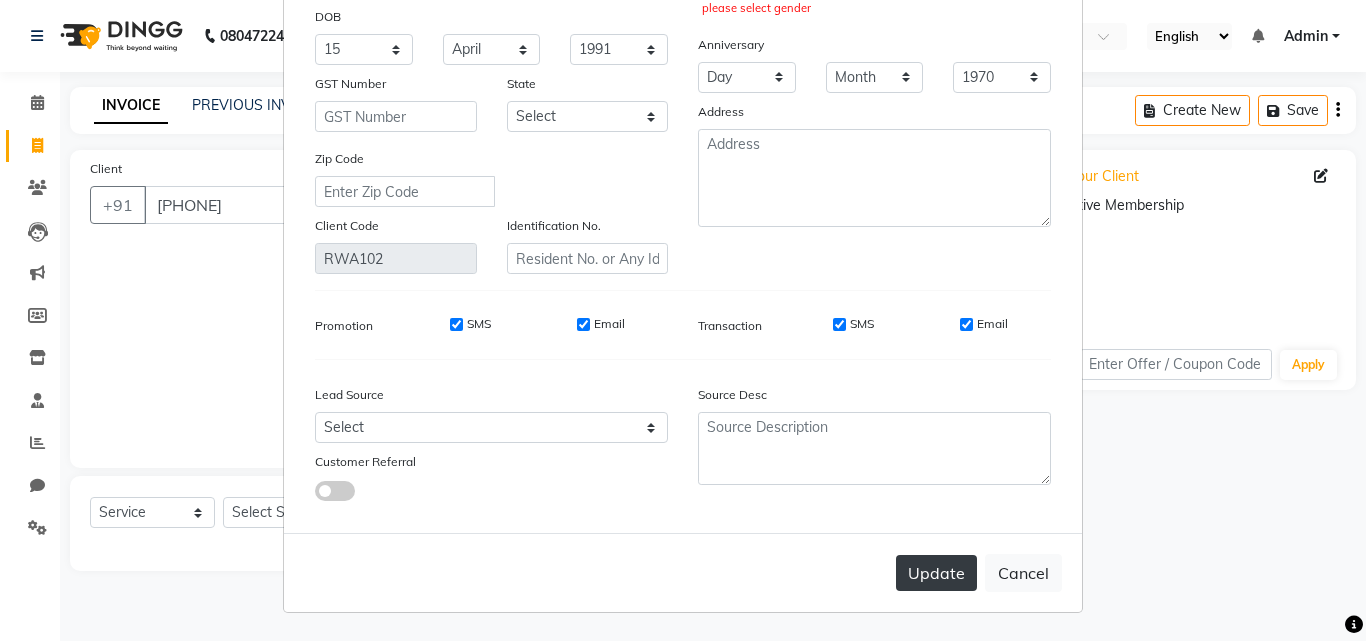 click on "Update" at bounding box center [936, 573] 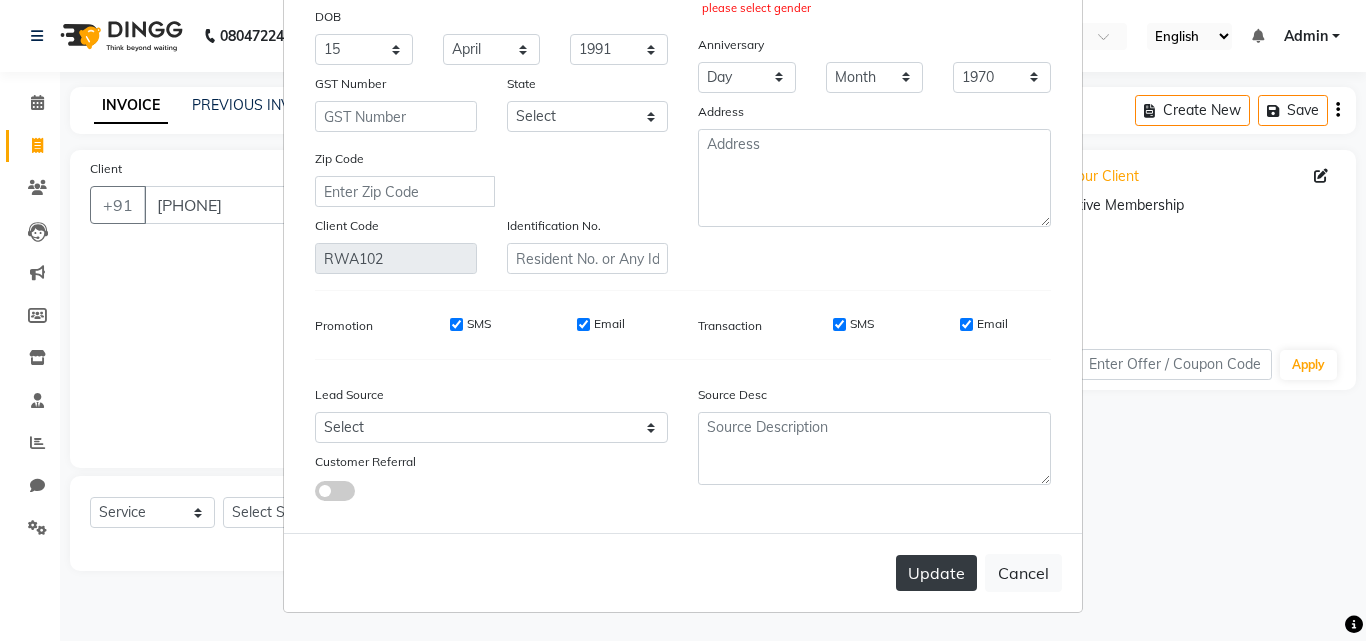 click on "Update" at bounding box center [936, 573] 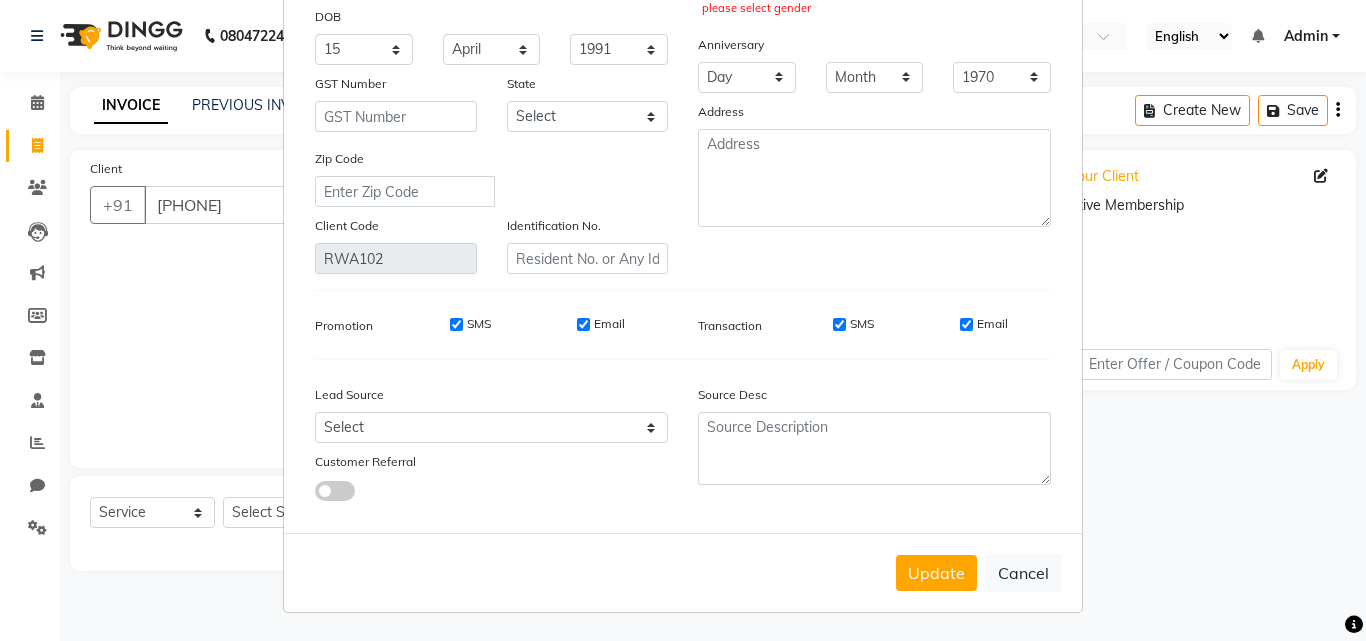scroll, scrollTop: 0, scrollLeft: 0, axis: both 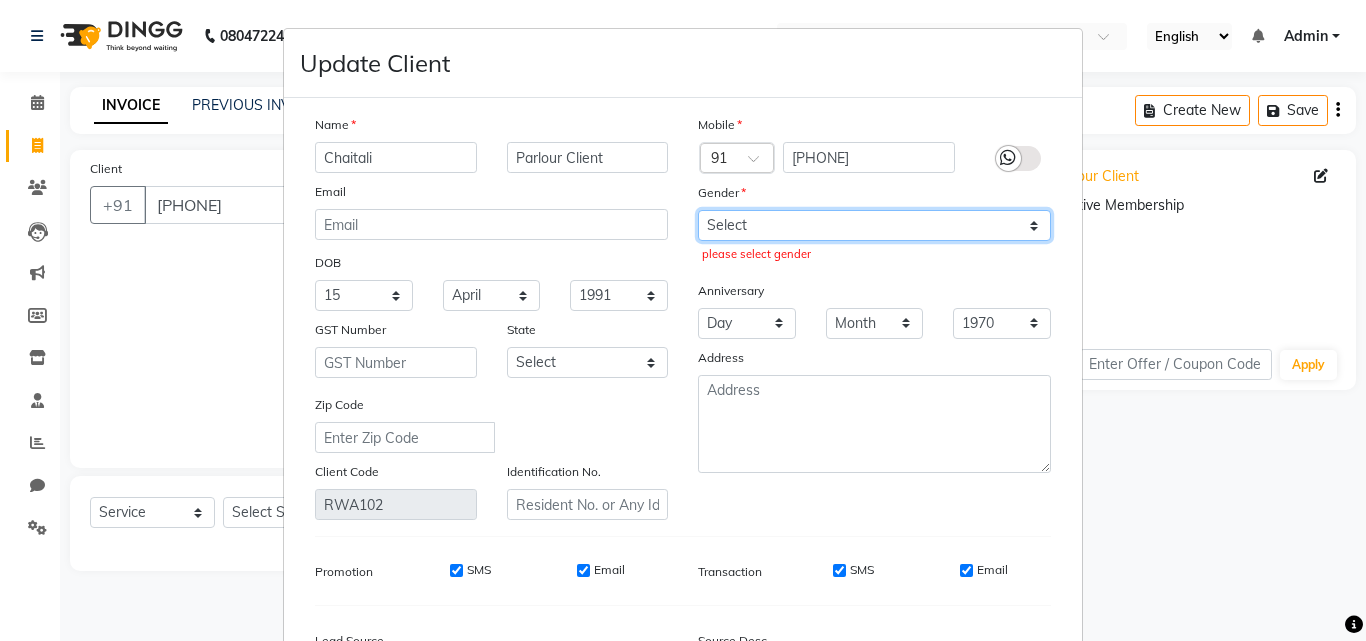 click on "Select Male Female Other Prefer Not To Say" at bounding box center [874, 225] 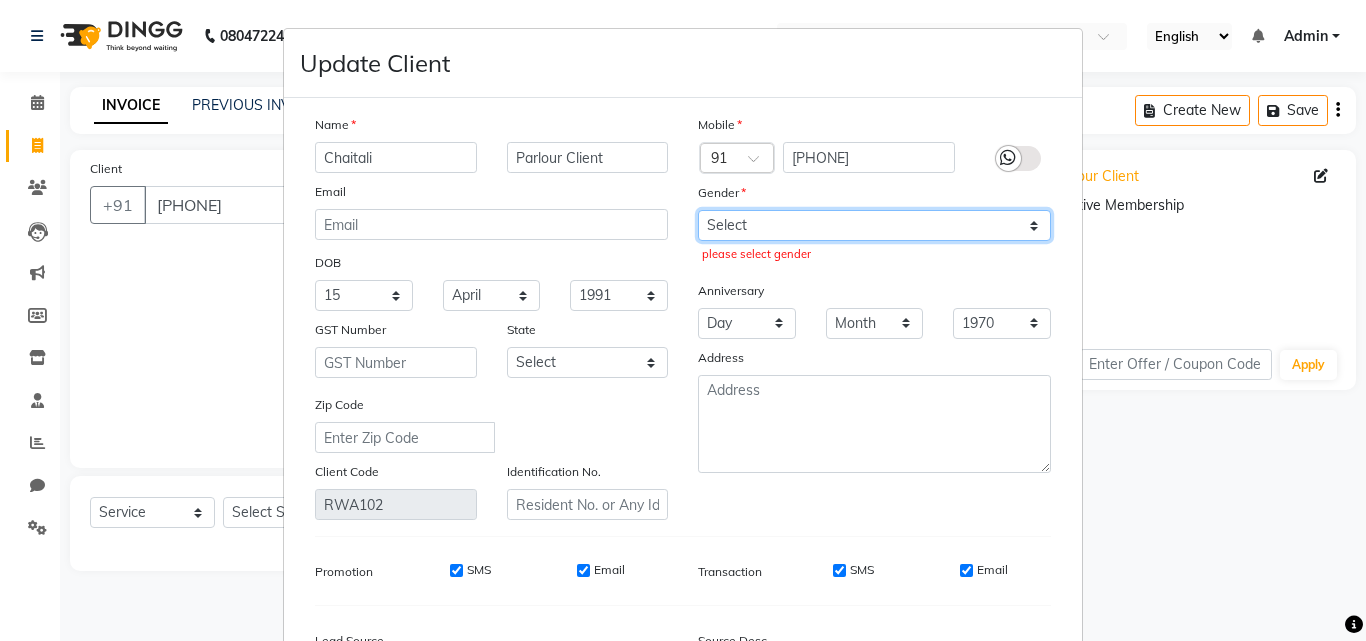 select on "female" 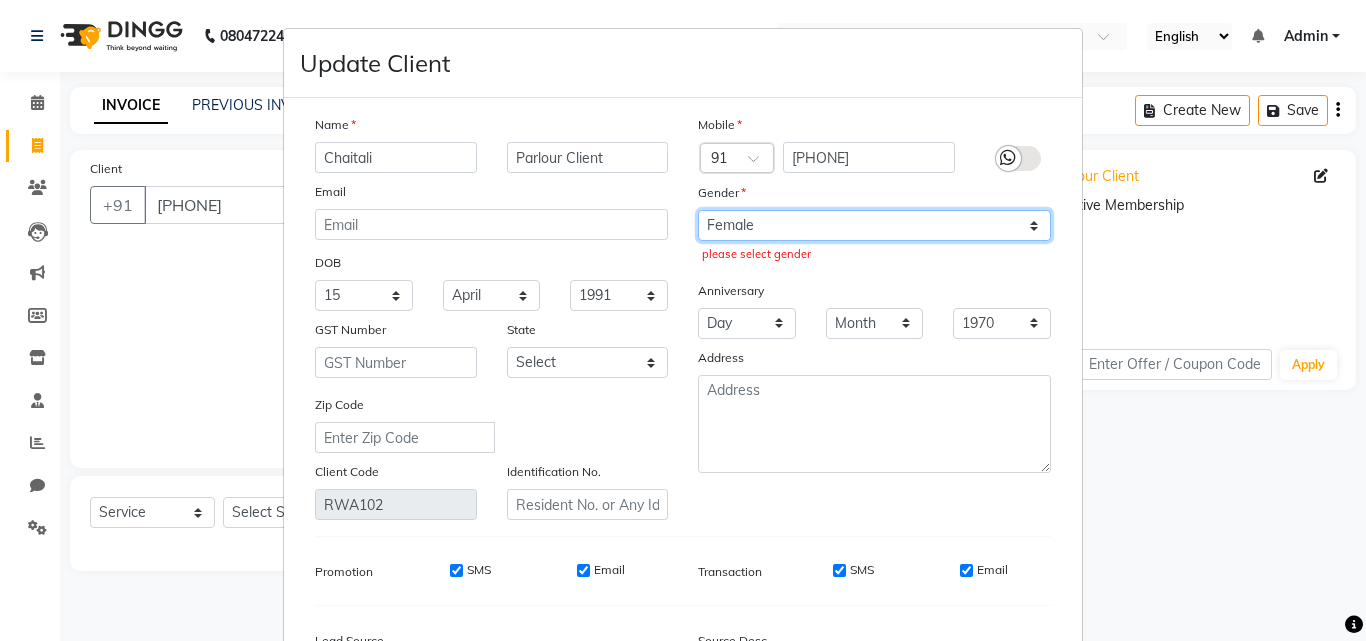 click on "Select Male Female Other Prefer Not To Say" at bounding box center (874, 225) 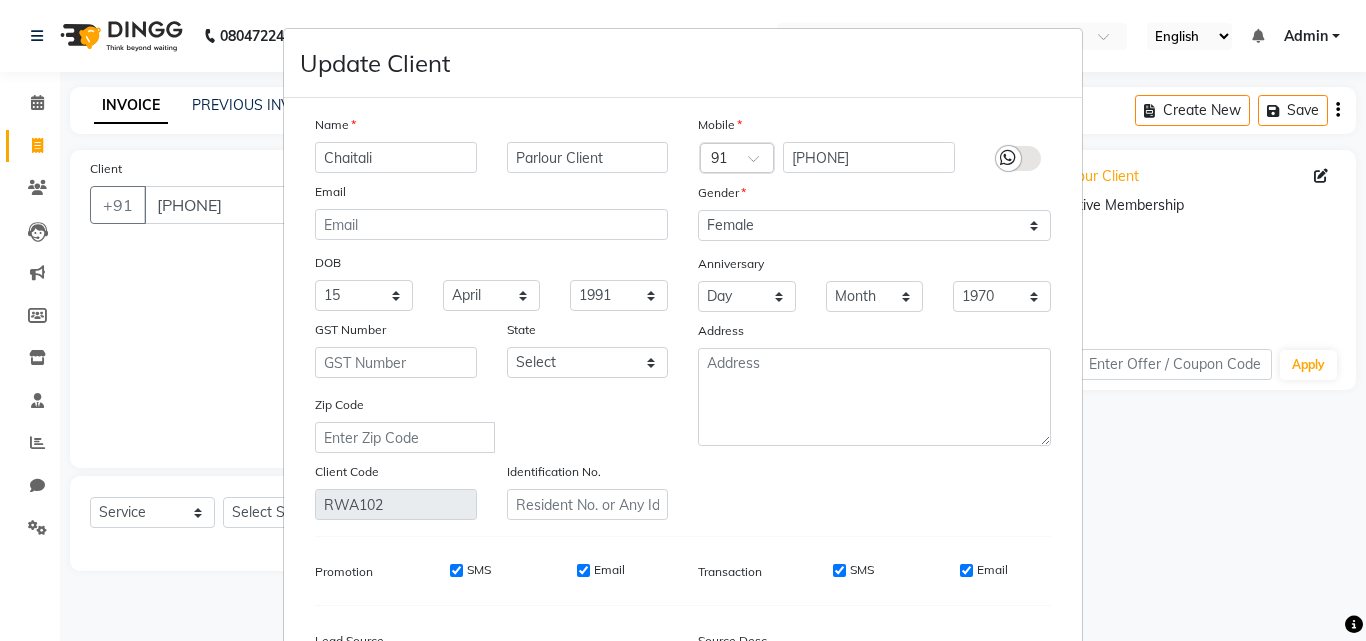 click on "Update Client Name [FIRST] Parlour Client Email DOB Day 01 02 03 04 05 06 07 08 09 10 11 12 13 14 15 16 17 18 19 20 21 22 23 24 25 26 27 28 29 30 31 Month January February March April May June July August September October November December 1940 1941 1942 1943 1944 1945 1946 1947 1948 1949 1950 1951 1952 1953 1954 1955 1956 1957 1958 1959 1960 1961 1962 1963 1964 1965 1966 1967 1968 1969 1970 1971 1972 1973 1974 1975 1976 1977 1978 1979 1980 1981 1982 1983 1984 1985 1986 1987 1988 1989 1990 1991 1992 1993 1994 1995 1996 1997 1998 1999 2000 2001 2002 2003 2004 2005 2006 2007 2008 2009 2010 2011 2012 2013 2014 2015 2016 2017 2018 2019 2020 2021 2022 2023 2024 GST Number State Select Andaman and Nicobar Islands Andhra Pradesh Arunachal Pradesh Assam Bihar Chandigarh Chhattisgarh Dadra and Nagar Haveli Daman and Diu Delhi Goa Gujarat Haryana Himachal Pradesh Jammu and Kashmir Jharkhand Karnataka Kerala Lakshadweep Madhya Pradesh Maharashtra Manipur Meghalaya Mizoram Nagaland Odisha Pondicherry Punjab Rajasthan" at bounding box center (683, 320) 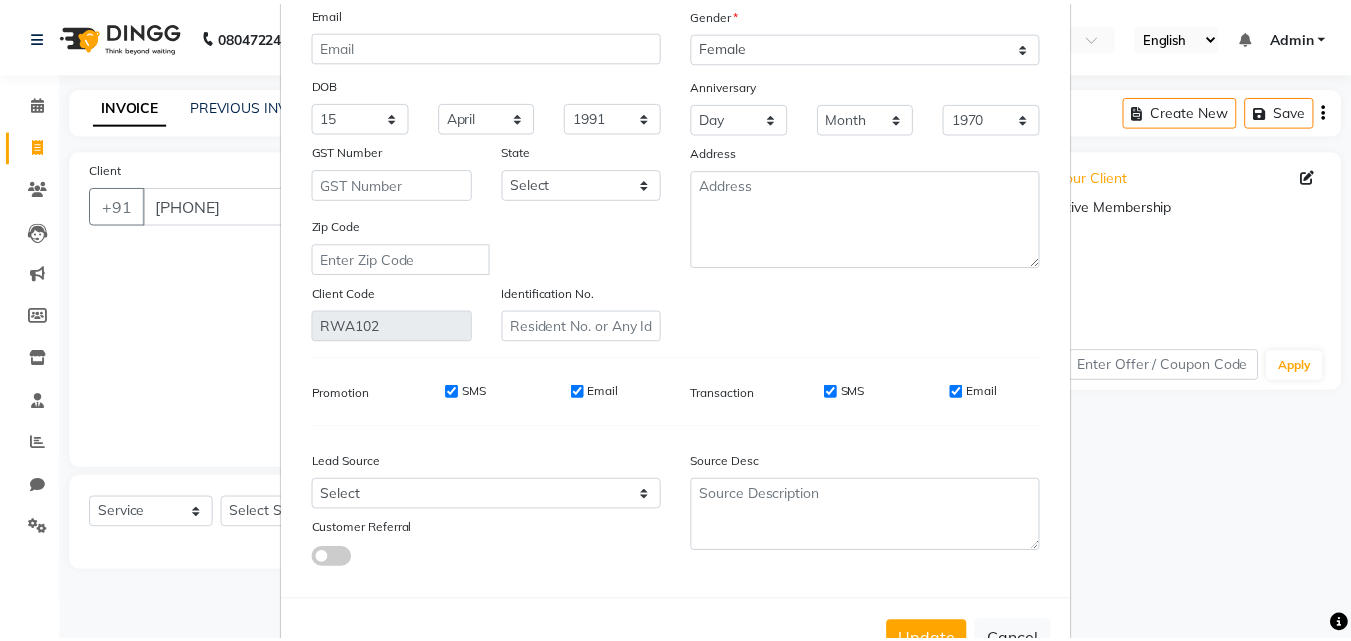 scroll, scrollTop: 246, scrollLeft: 0, axis: vertical 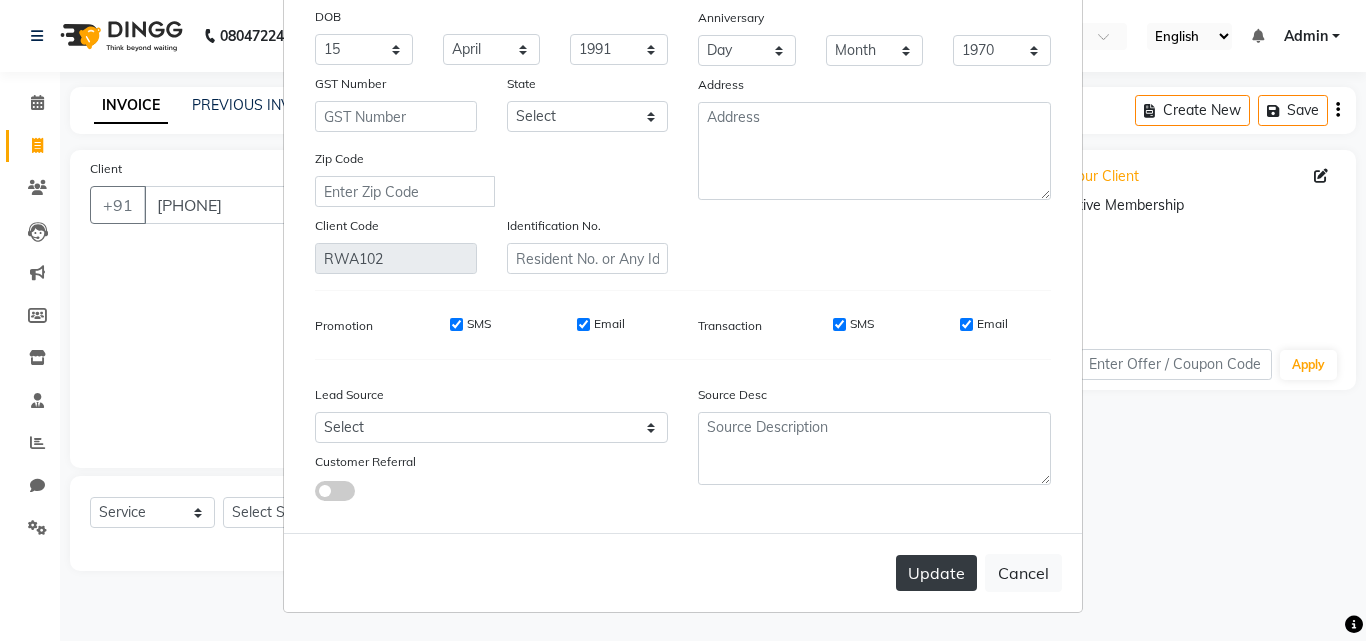 click on "Update" at bounding box center [936, 573] 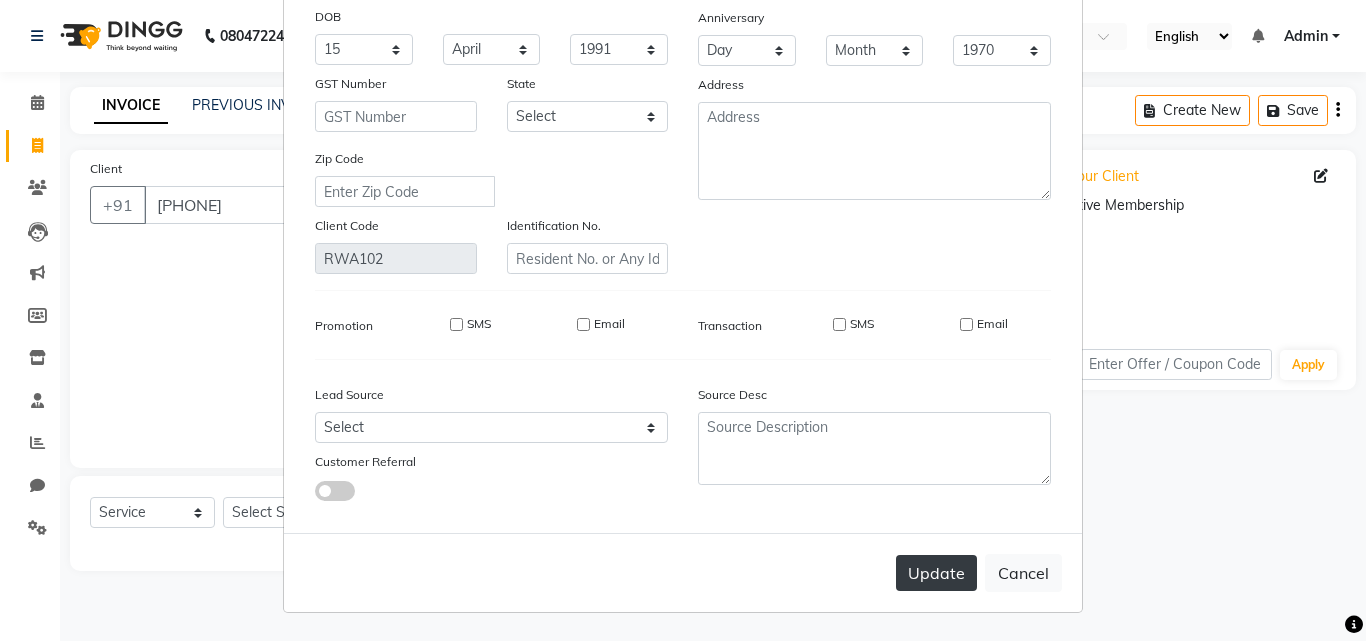type 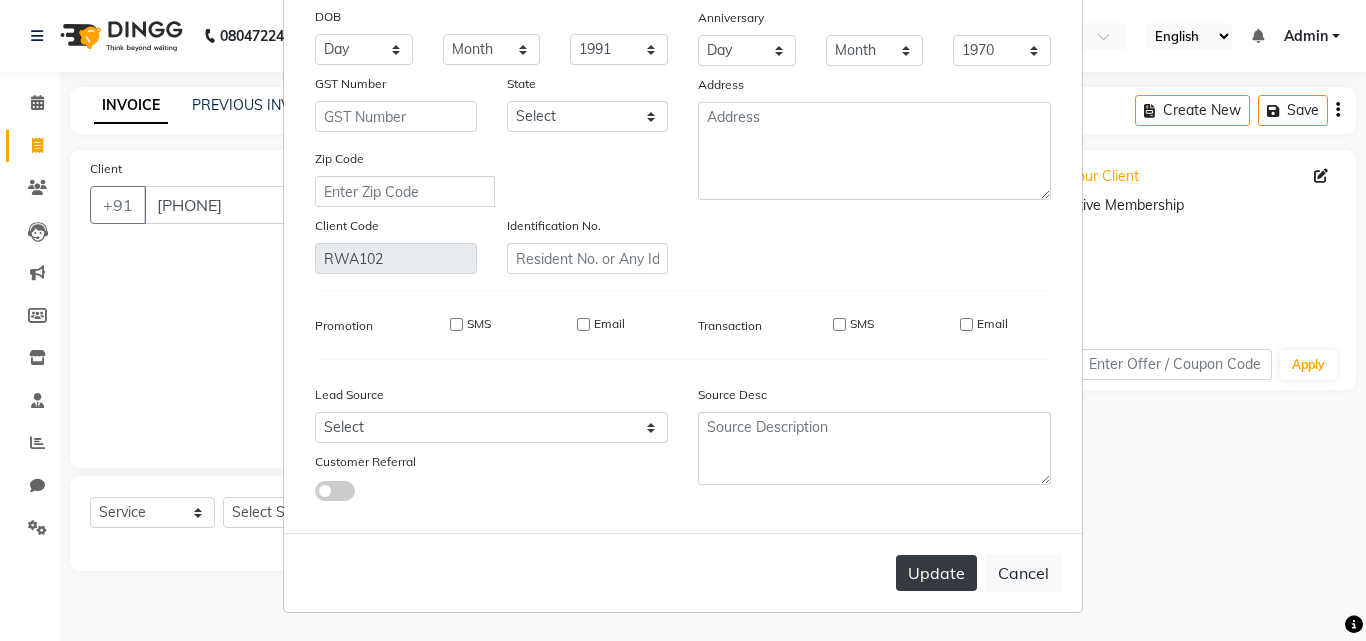 select 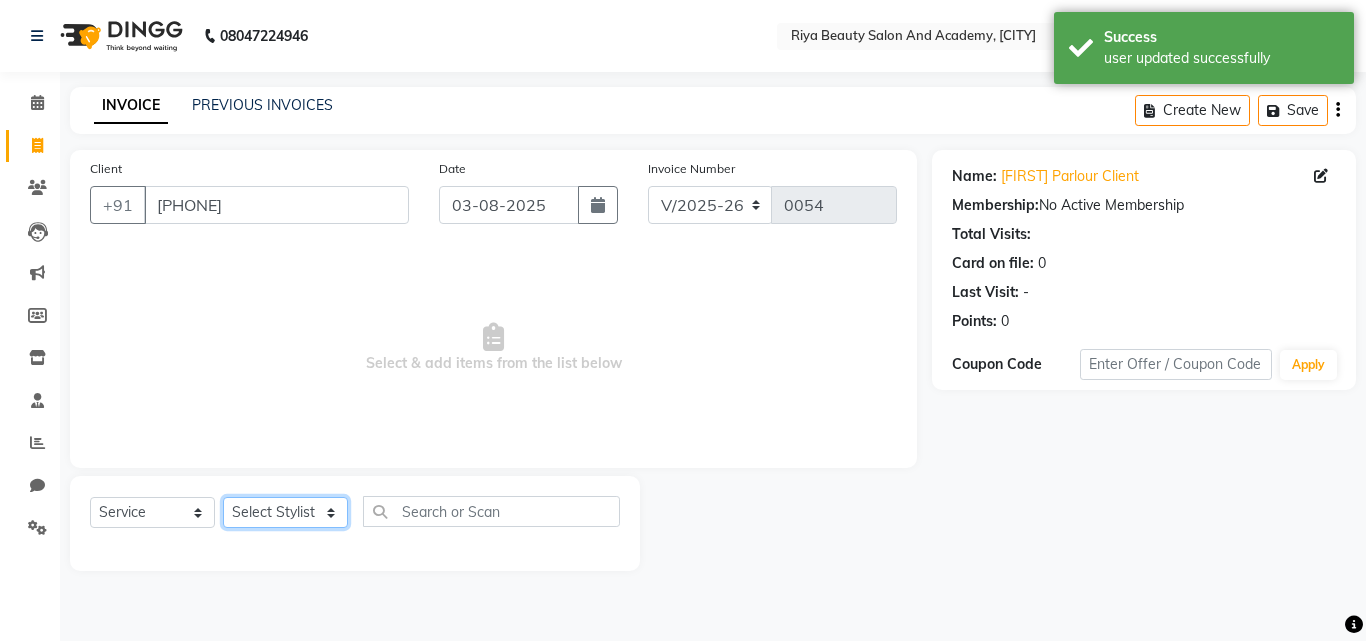 click on "Select Stylist Bhavana Riya Rupali Supriya" 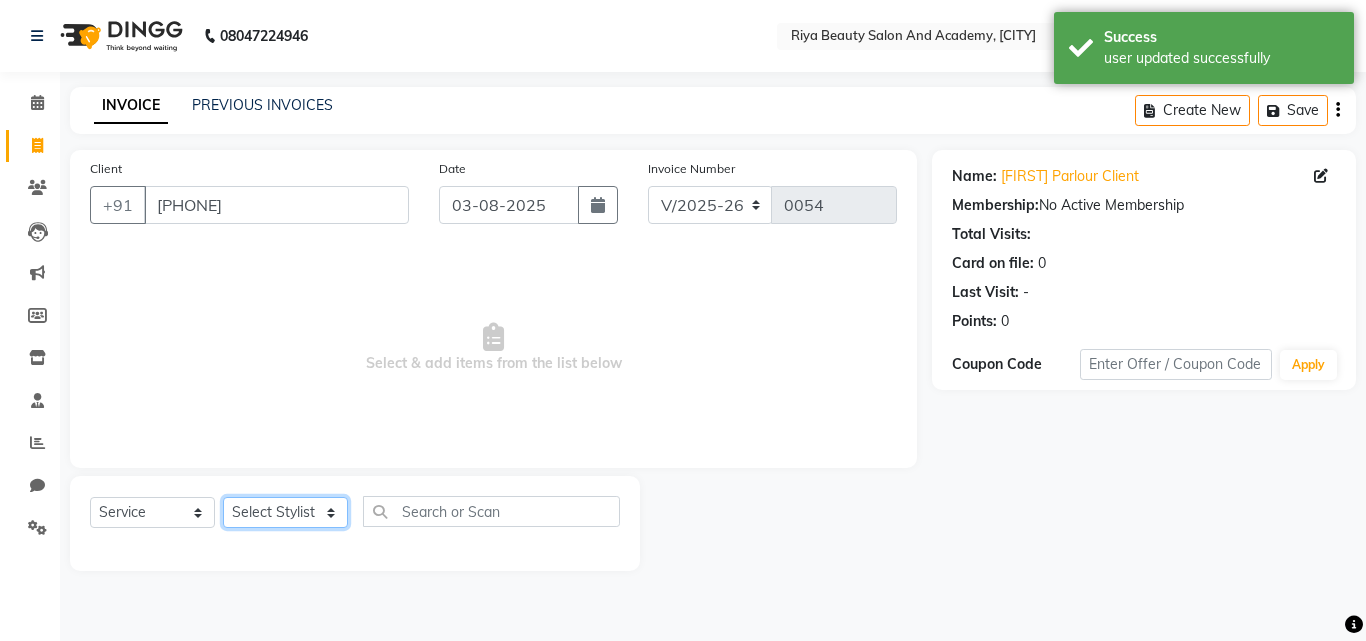 select on "87283" 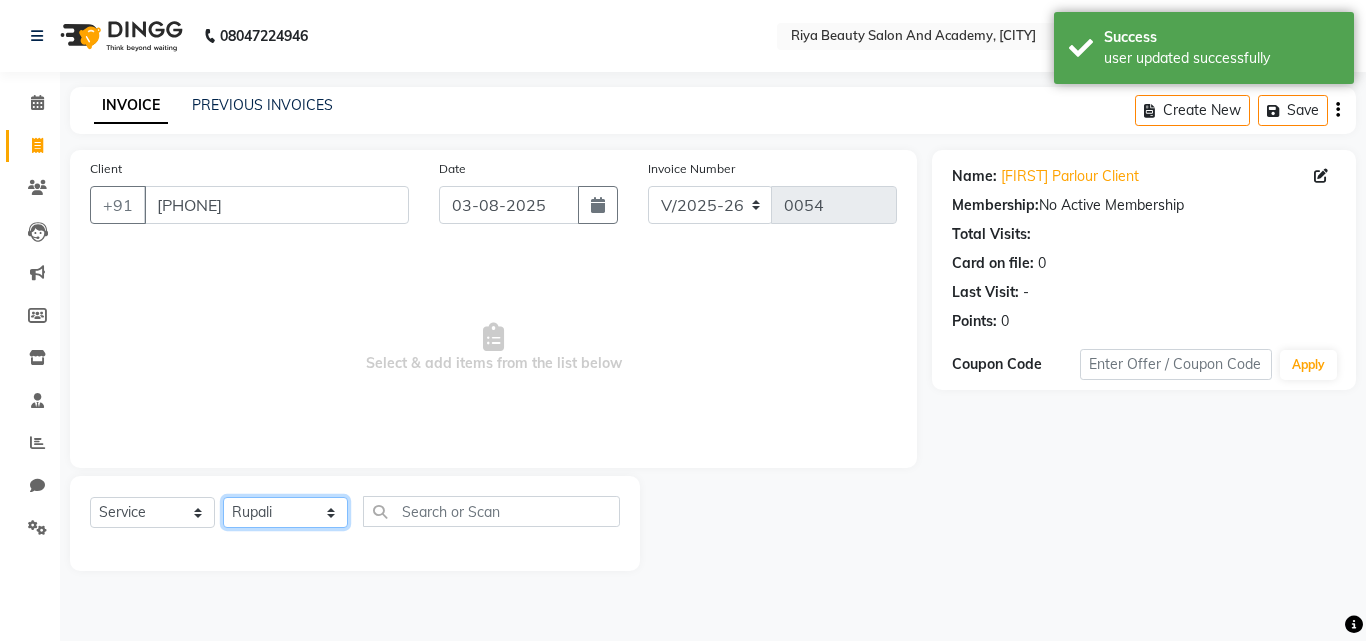click on "Select Stylist Bhavana Riya Rupali Supriya" 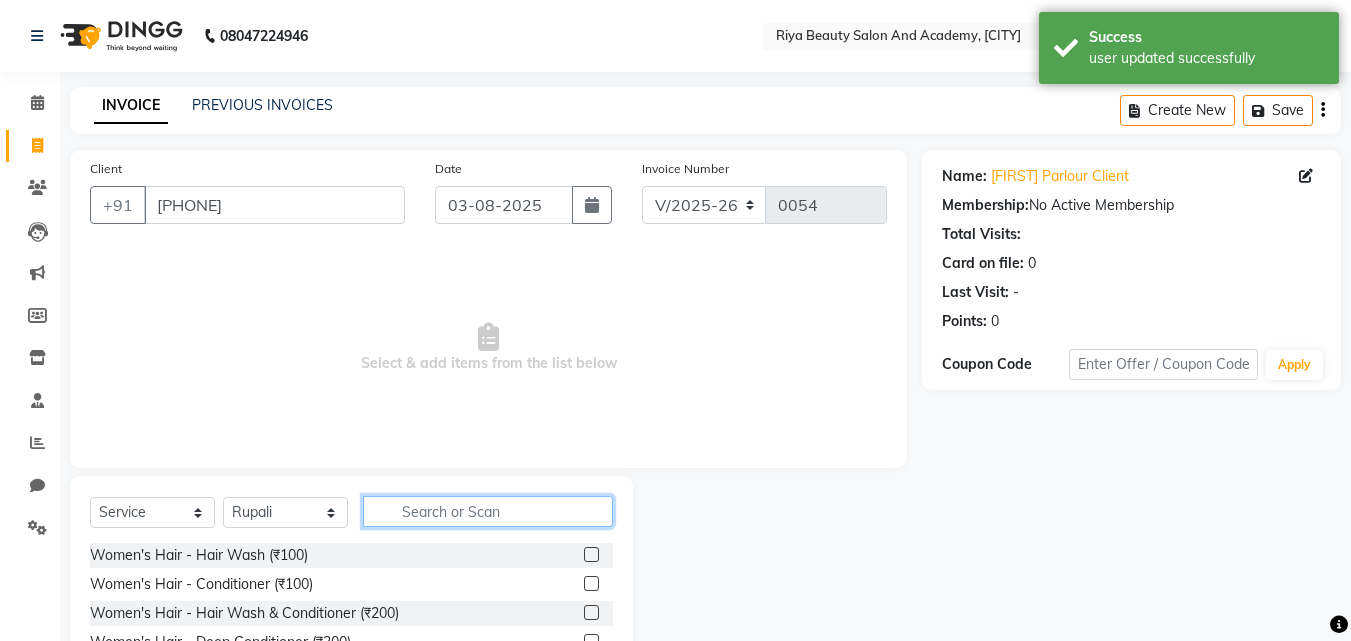 click 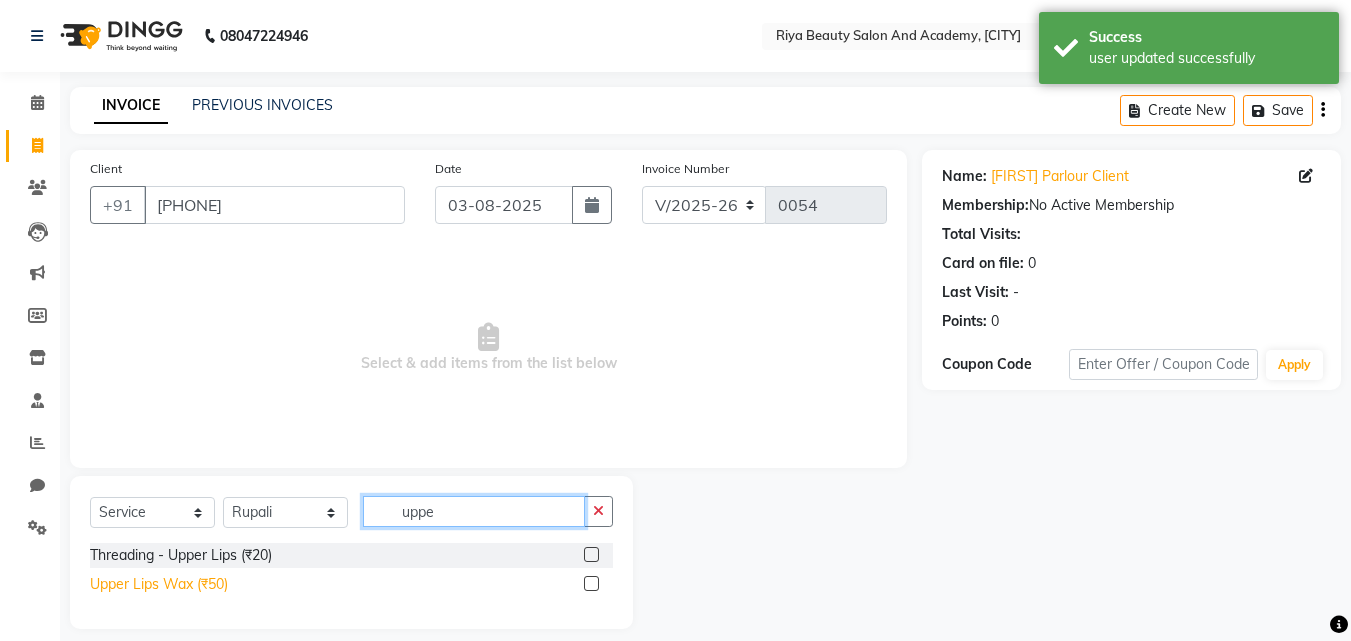 type on "uppe" 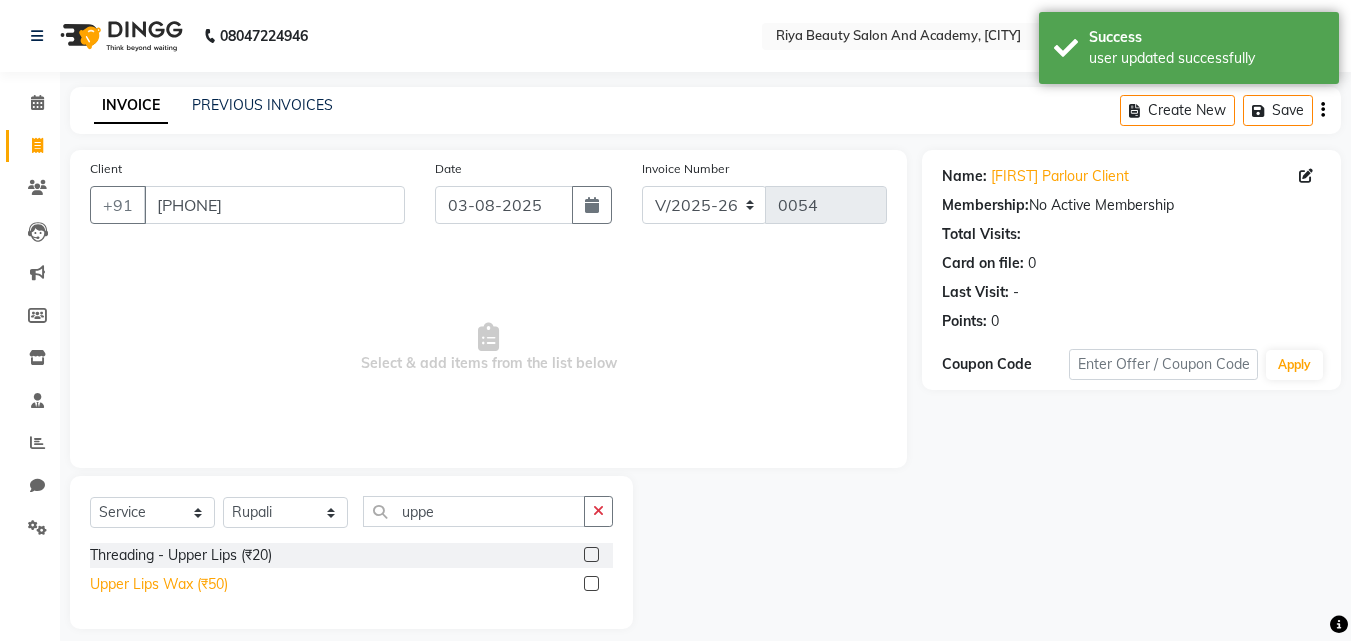 click on "Upper Lips Wax (₹50)" 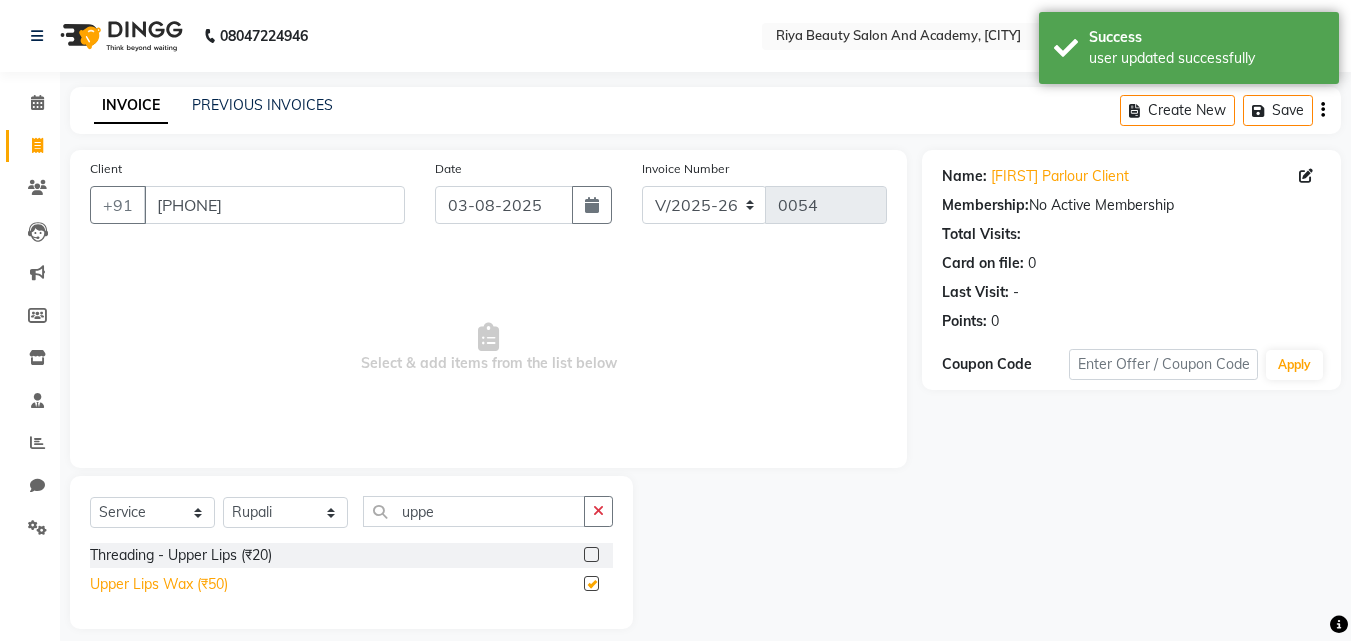 checkbox on "false" 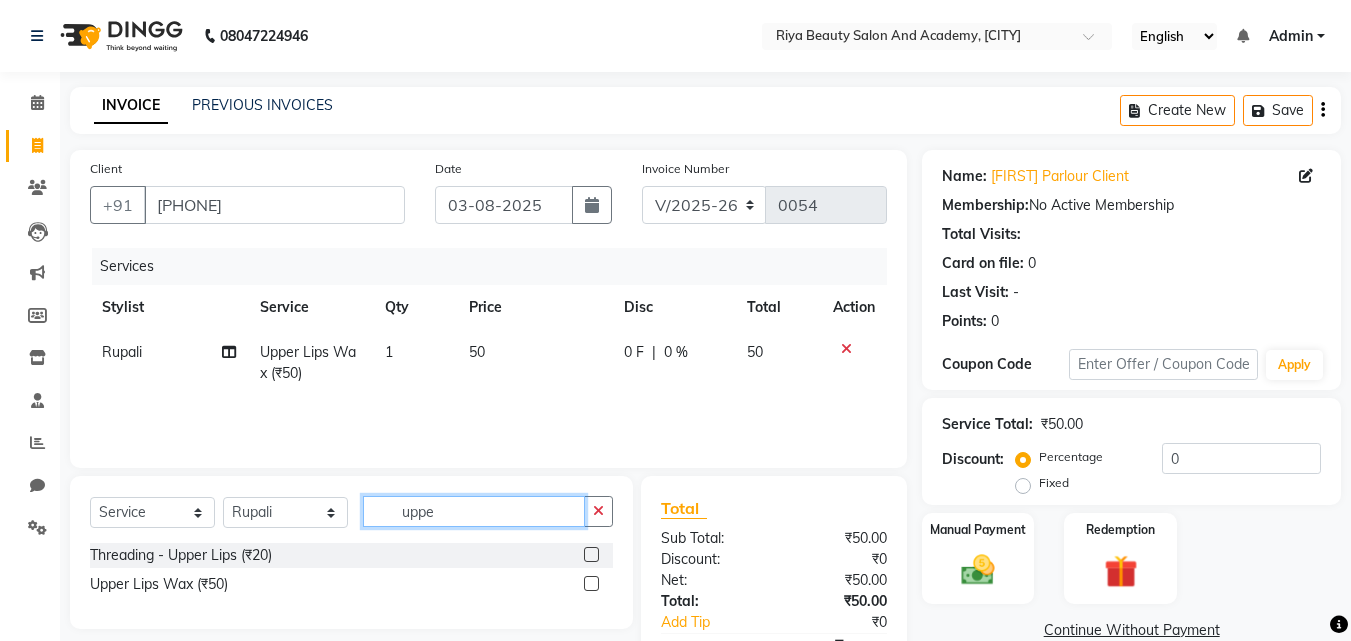 click on "uppe" 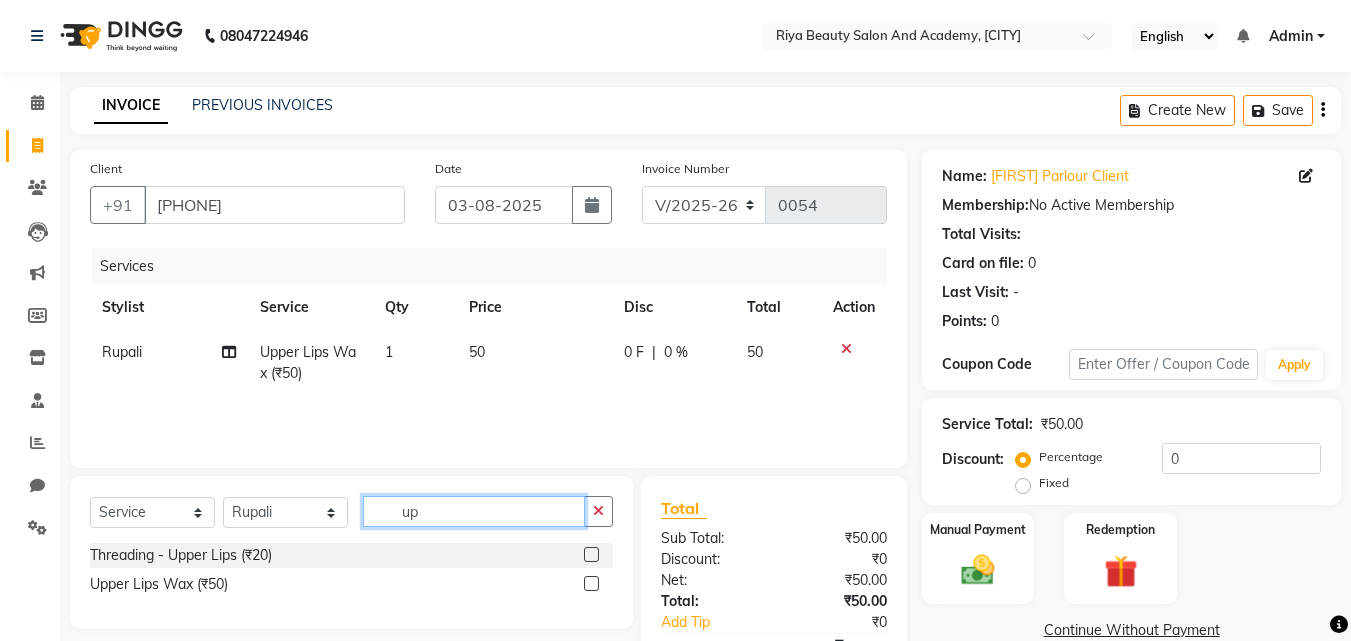 type on "u" 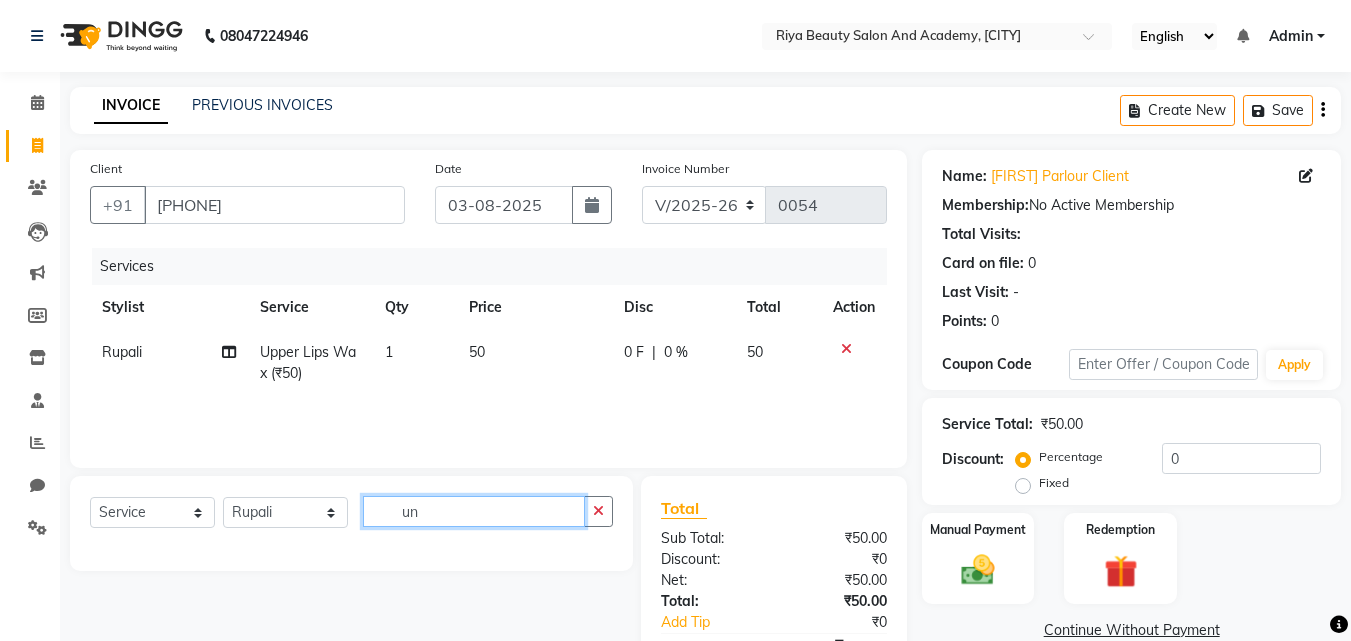 type on "u" 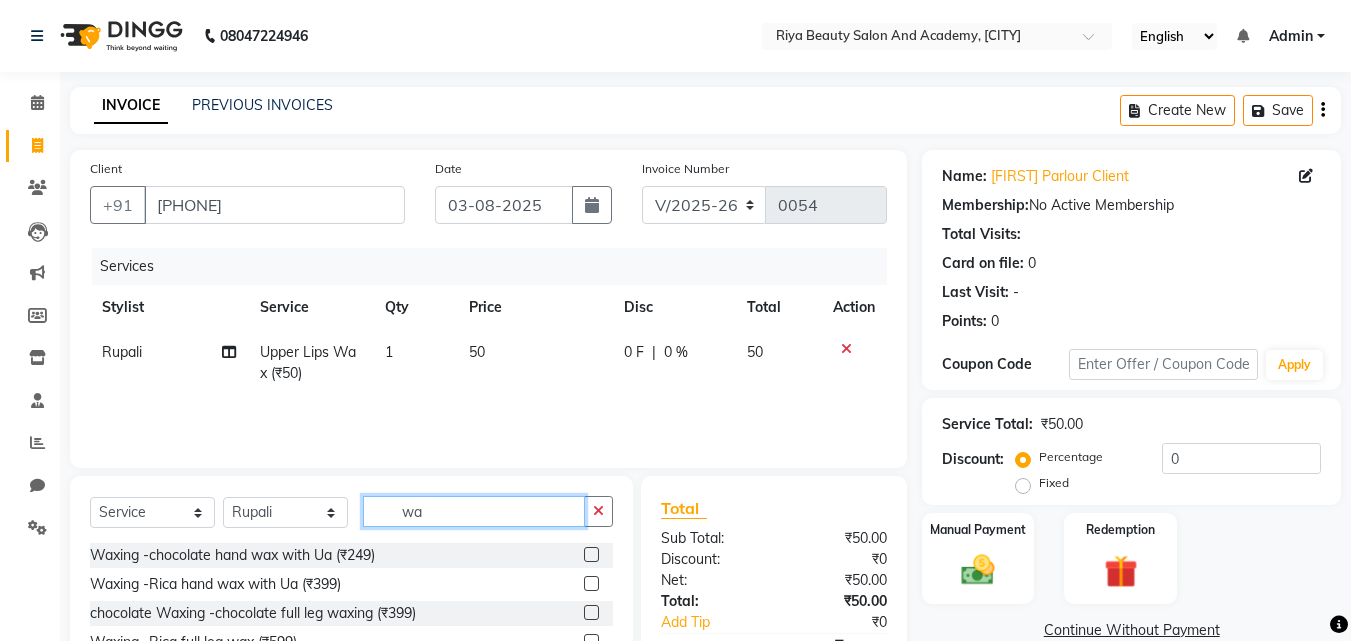 type on "w" 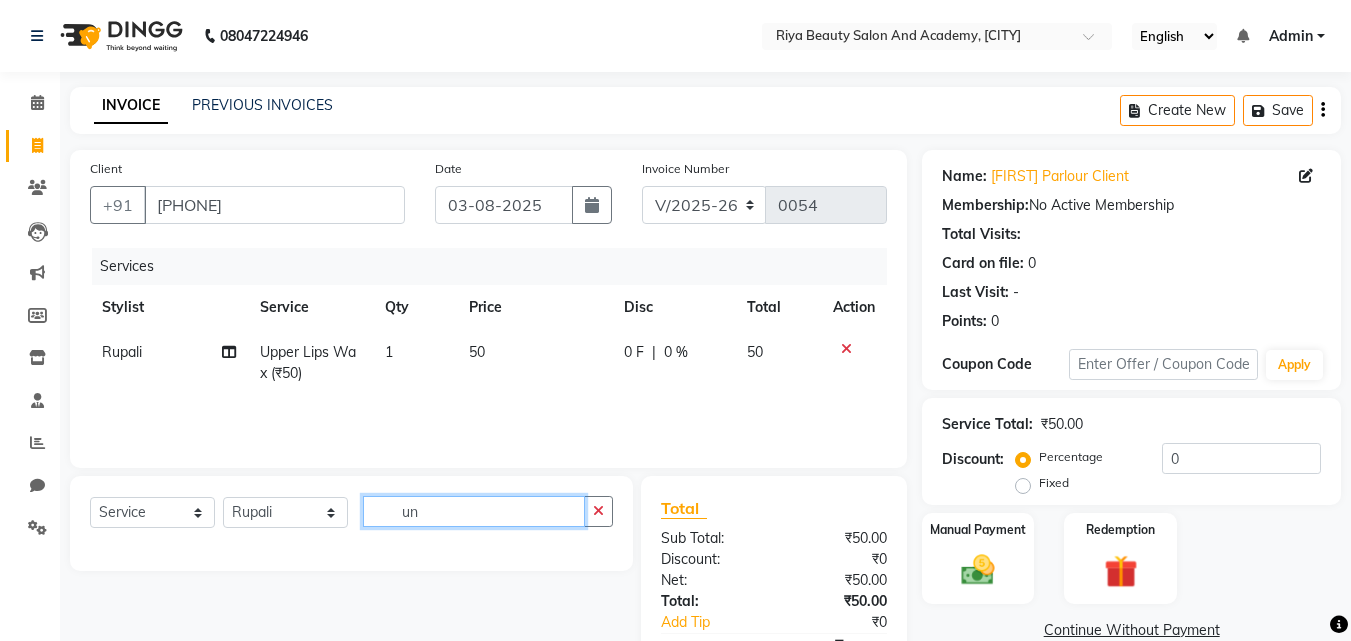 type on "u" 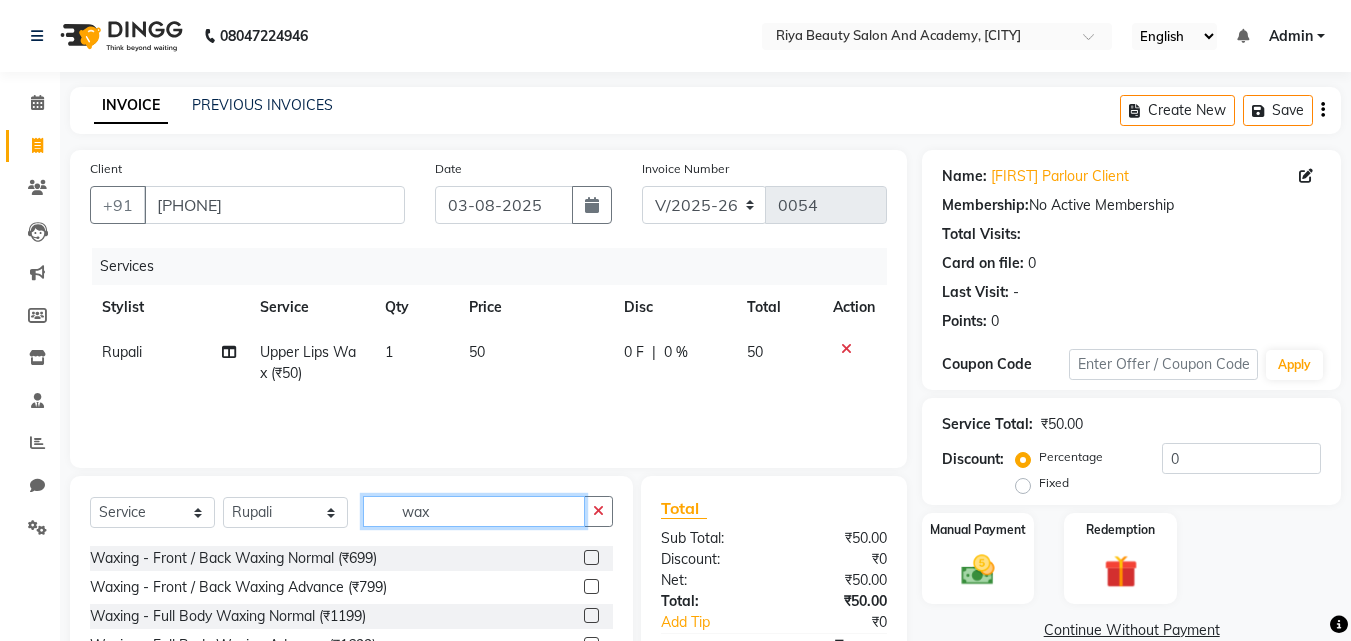 scroll, scrollTop: 175, scrollLeft: 0, axis: vertical 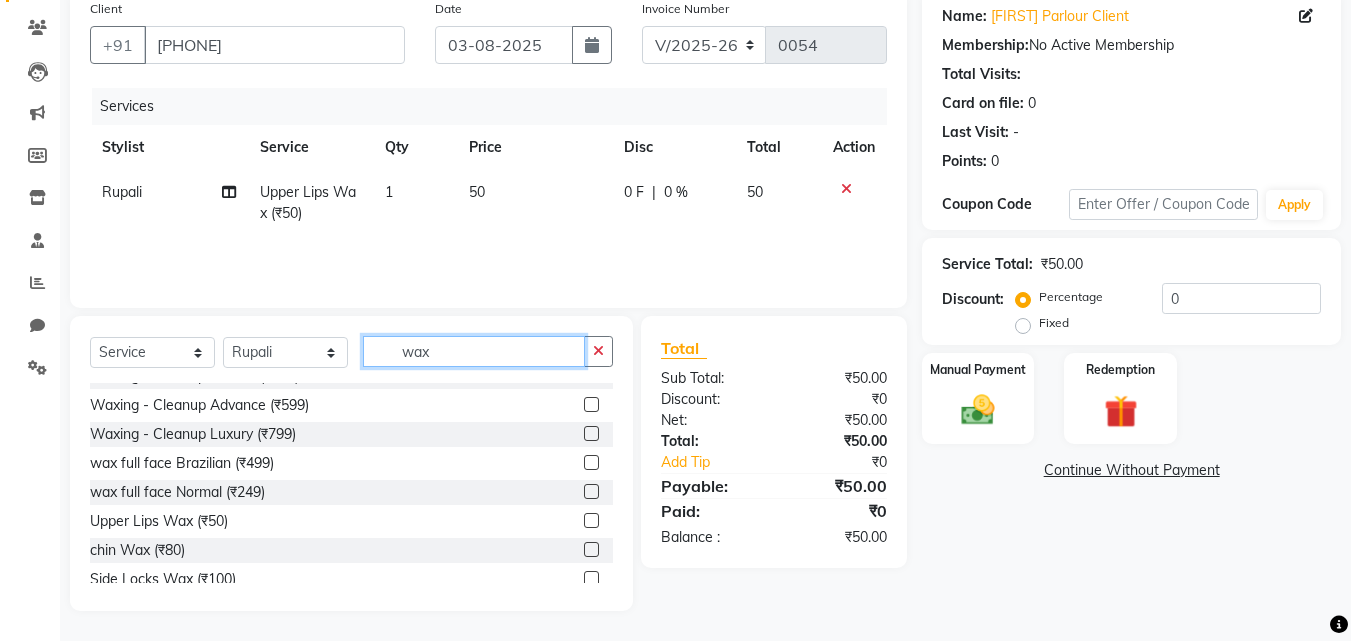 click on "wax" 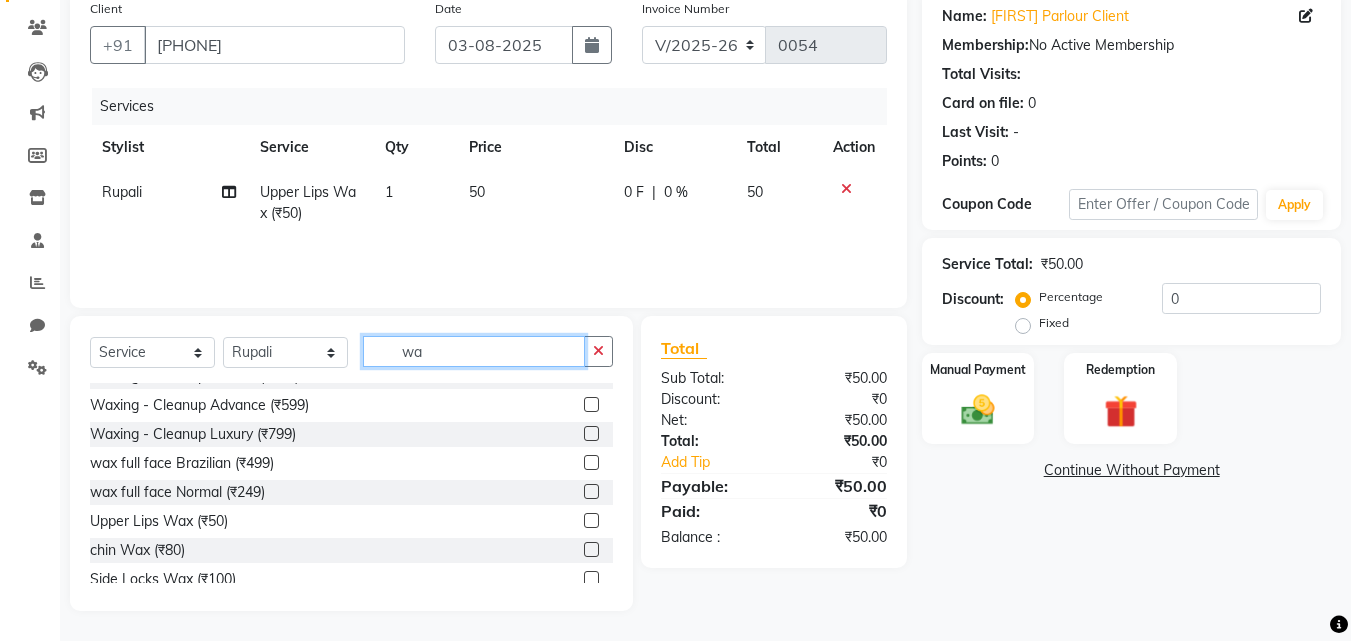 type on "w" 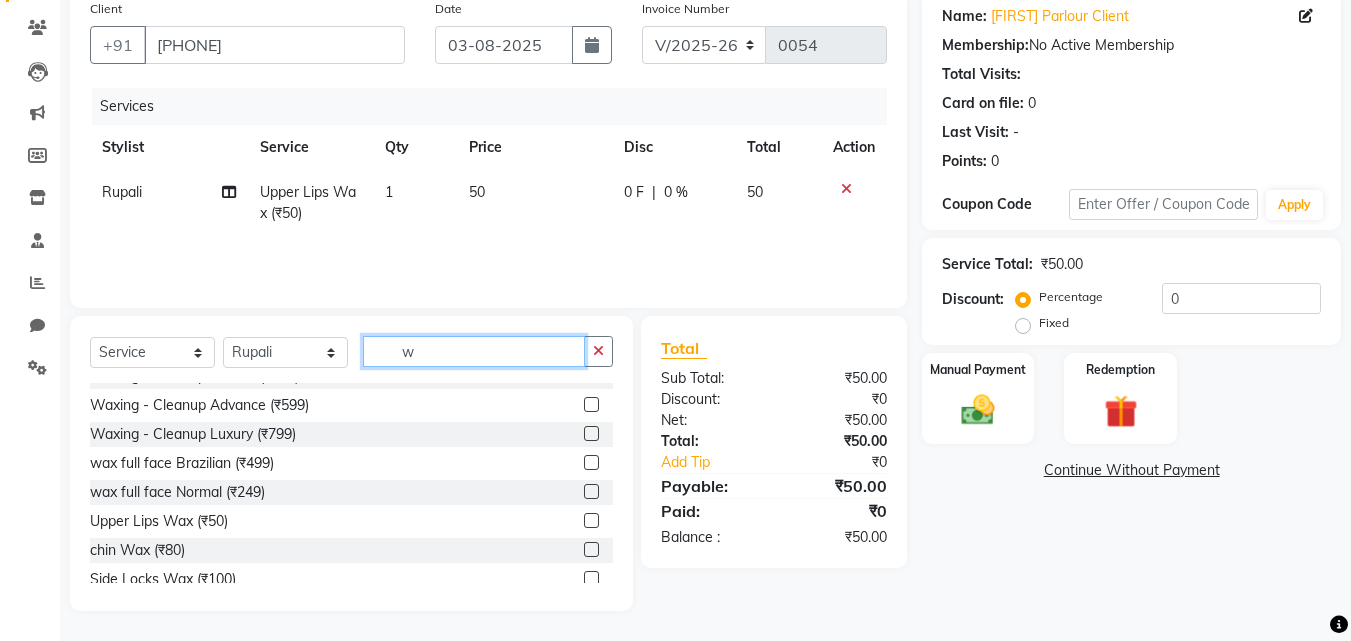 scroll, scrollTop: 309, scrollLeft: 0, axis: vertical 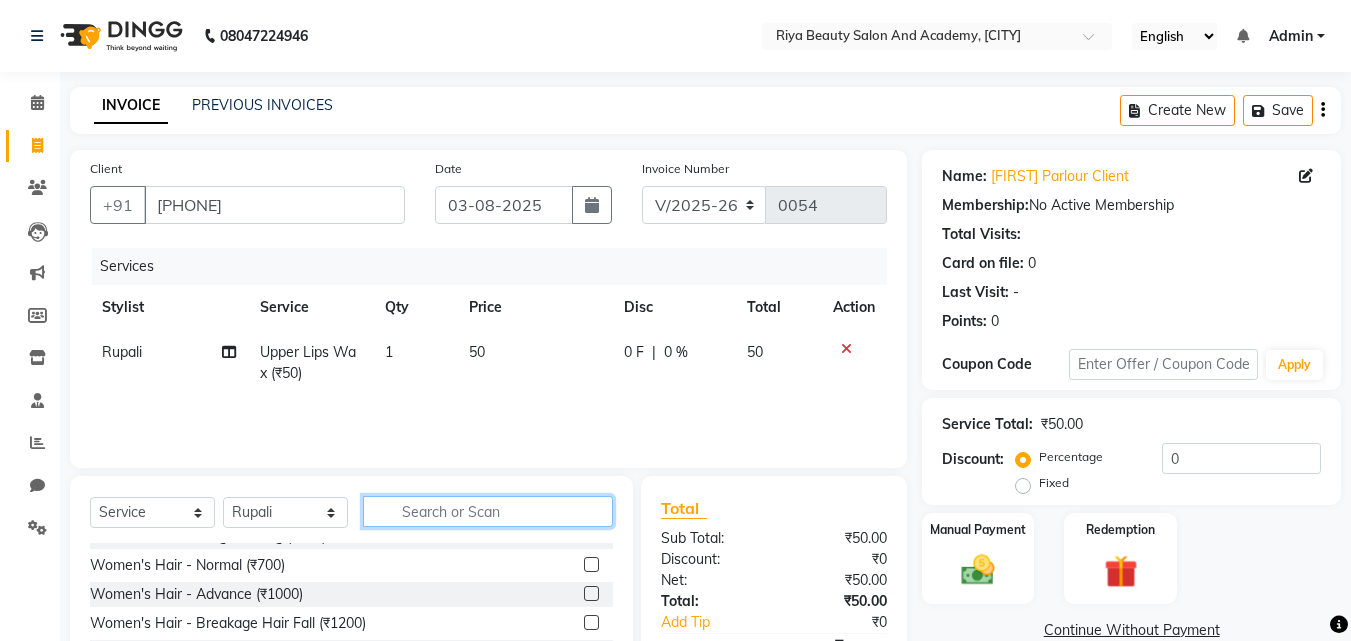 type 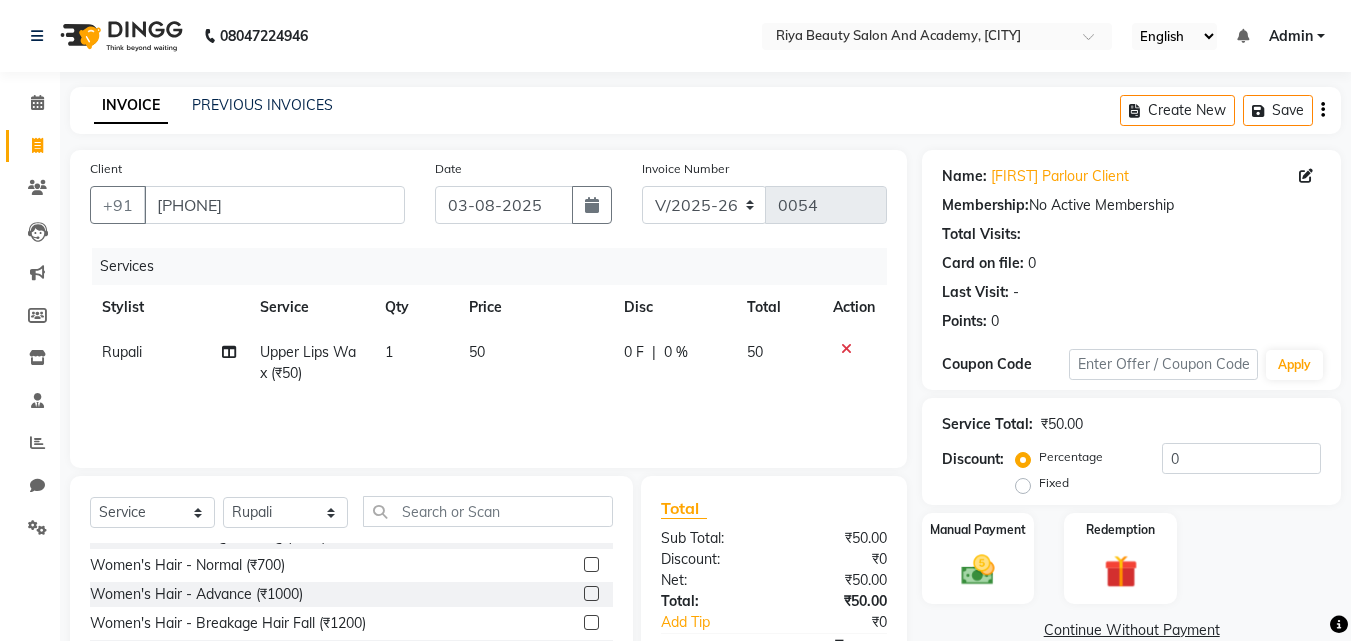click on "Service" 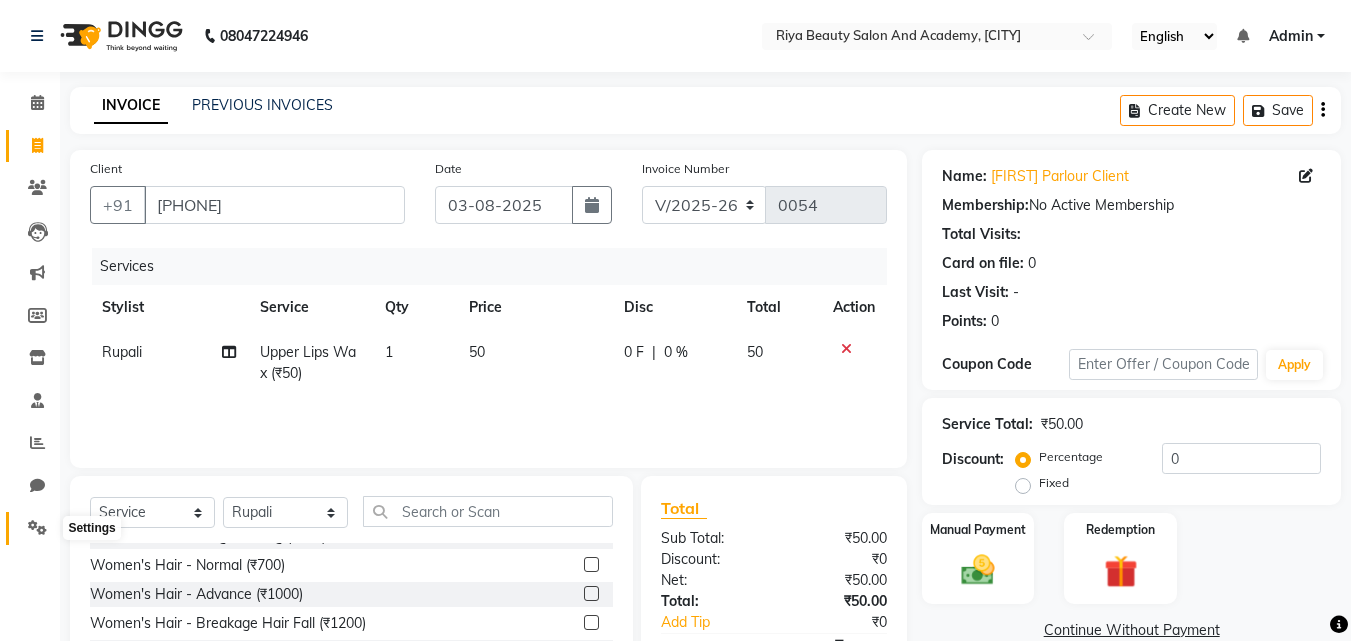 click 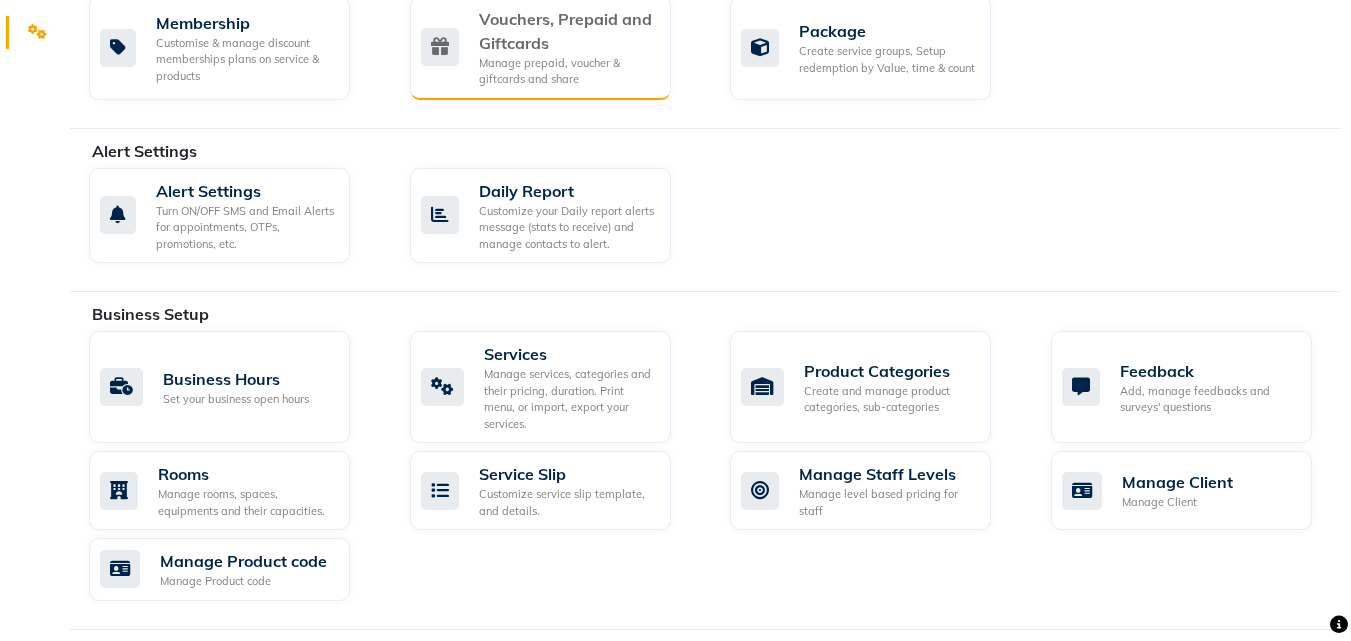 scroll, scrollTop: 497, scrollLeft: 0, axis: vertical 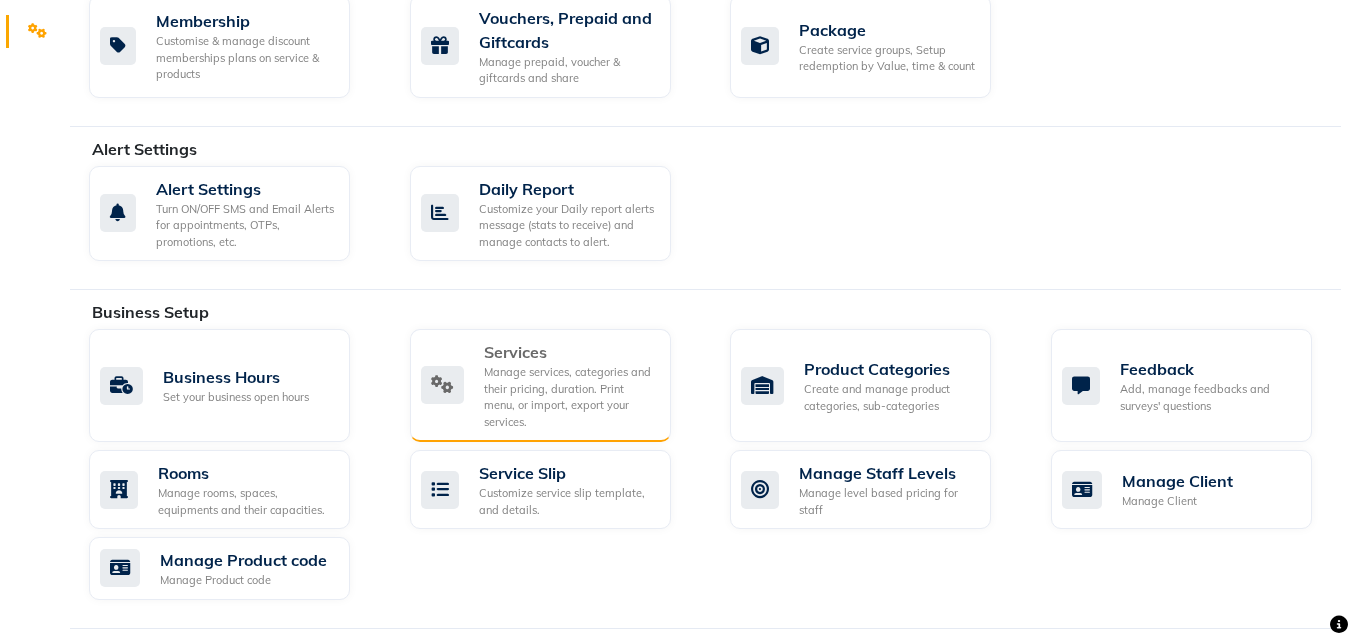 click on "Services" 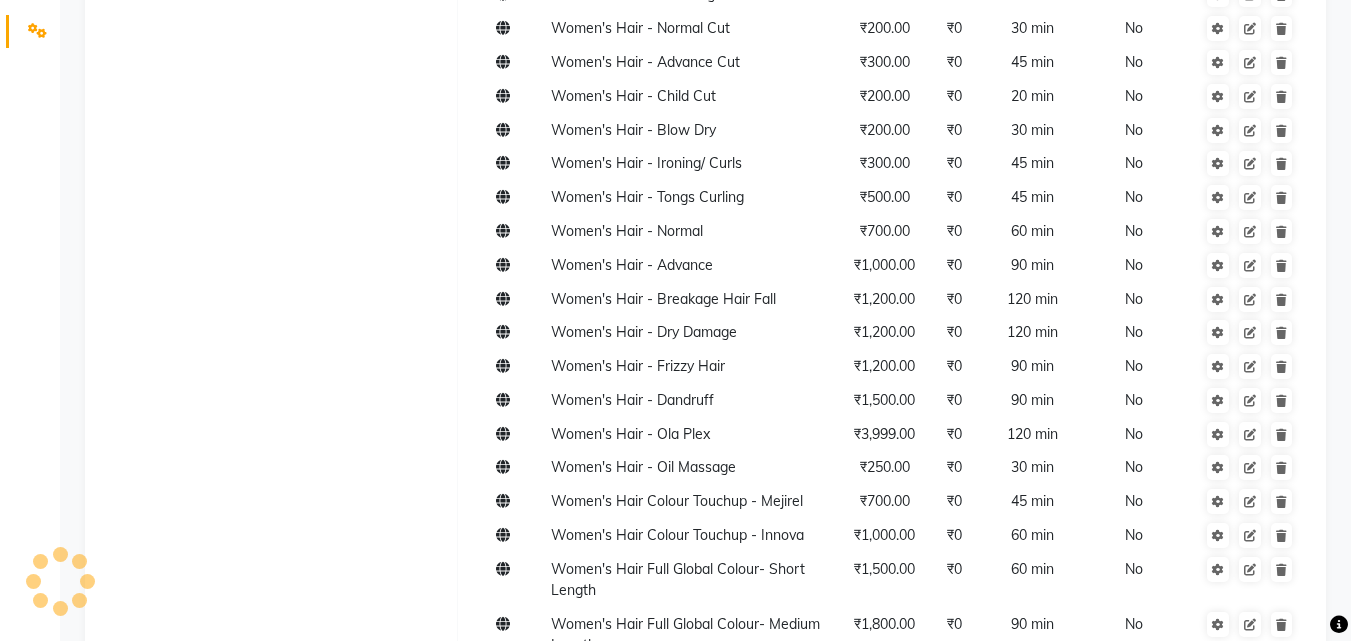 scroll, scrollTop: 0, scrollLeft: 0, axis: both 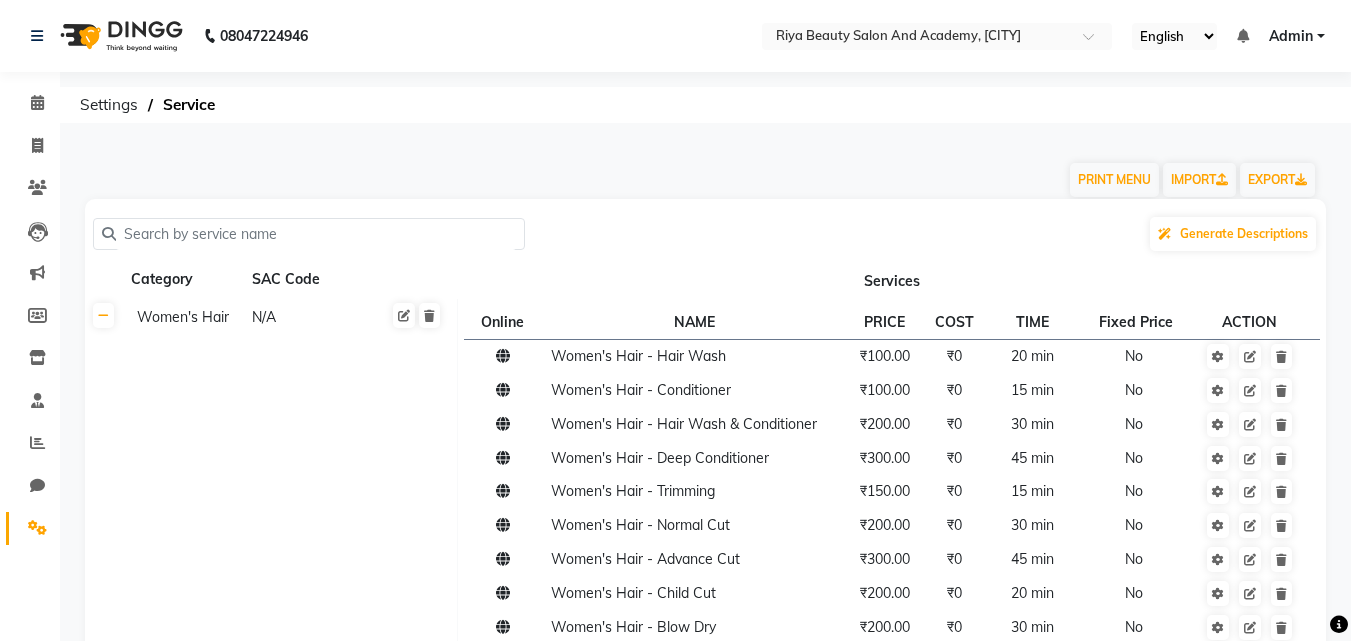 click 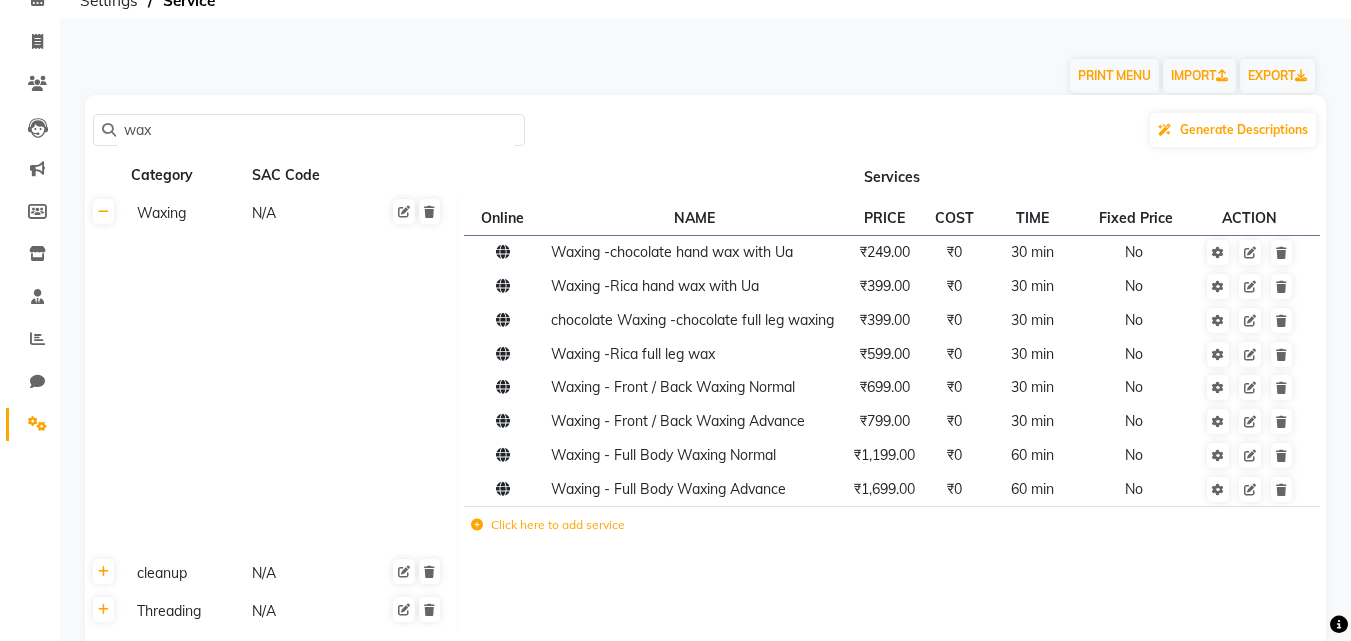 scroll, scrollTop: 113, scrollLeft: 0, axis: vertical 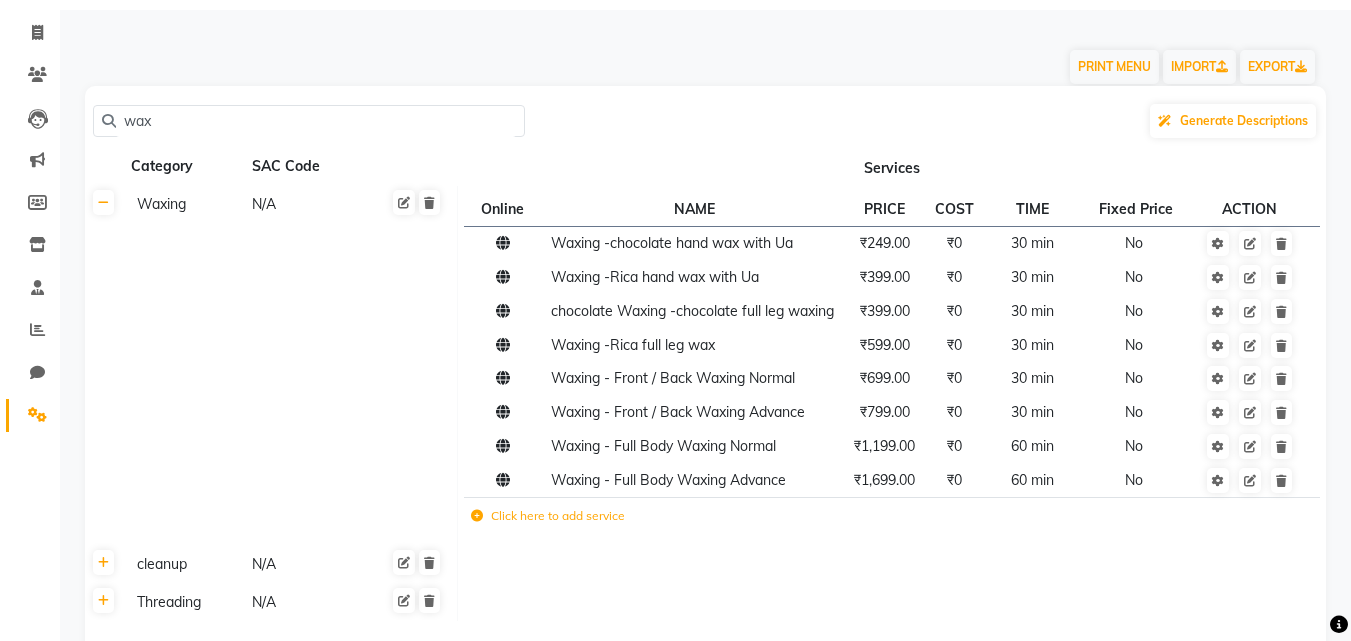 type on "wax" 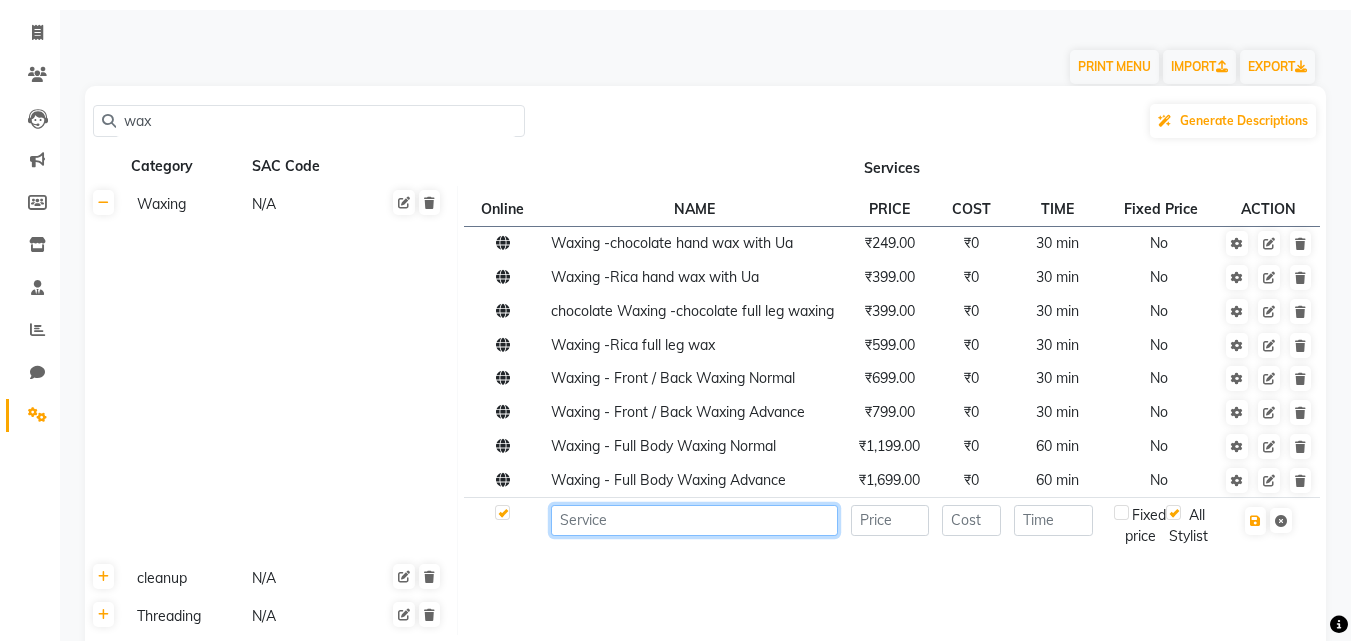 click 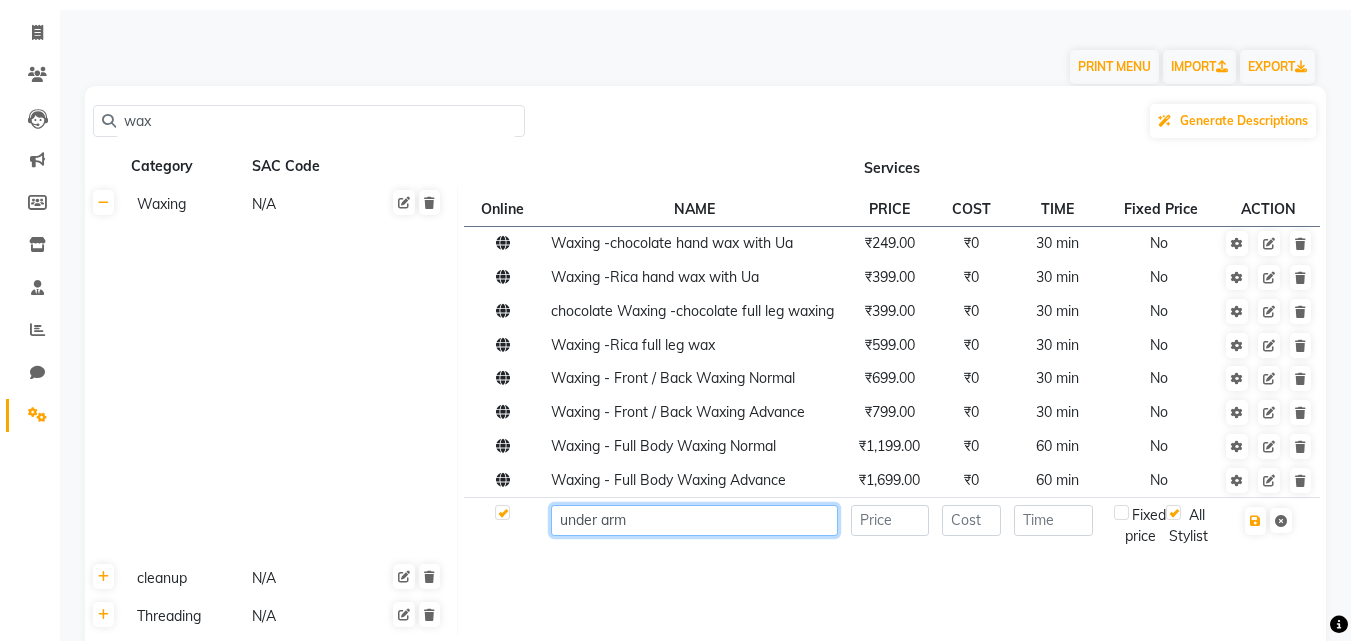 type on "under arm" 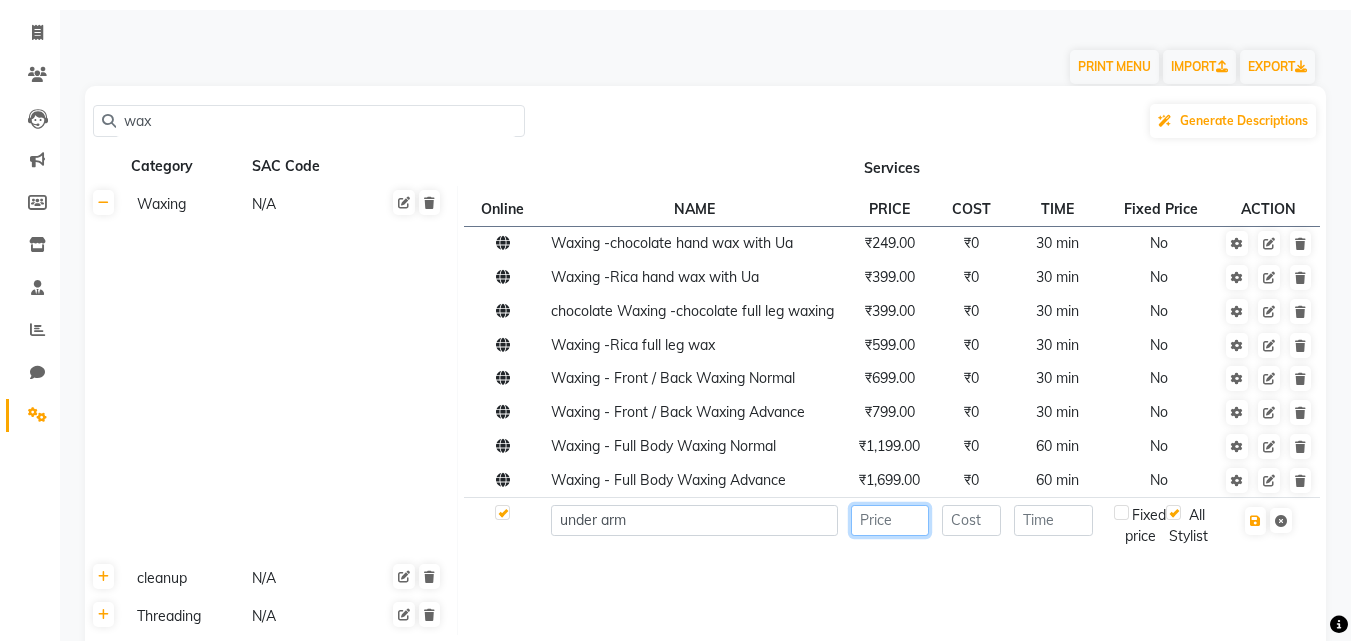 click 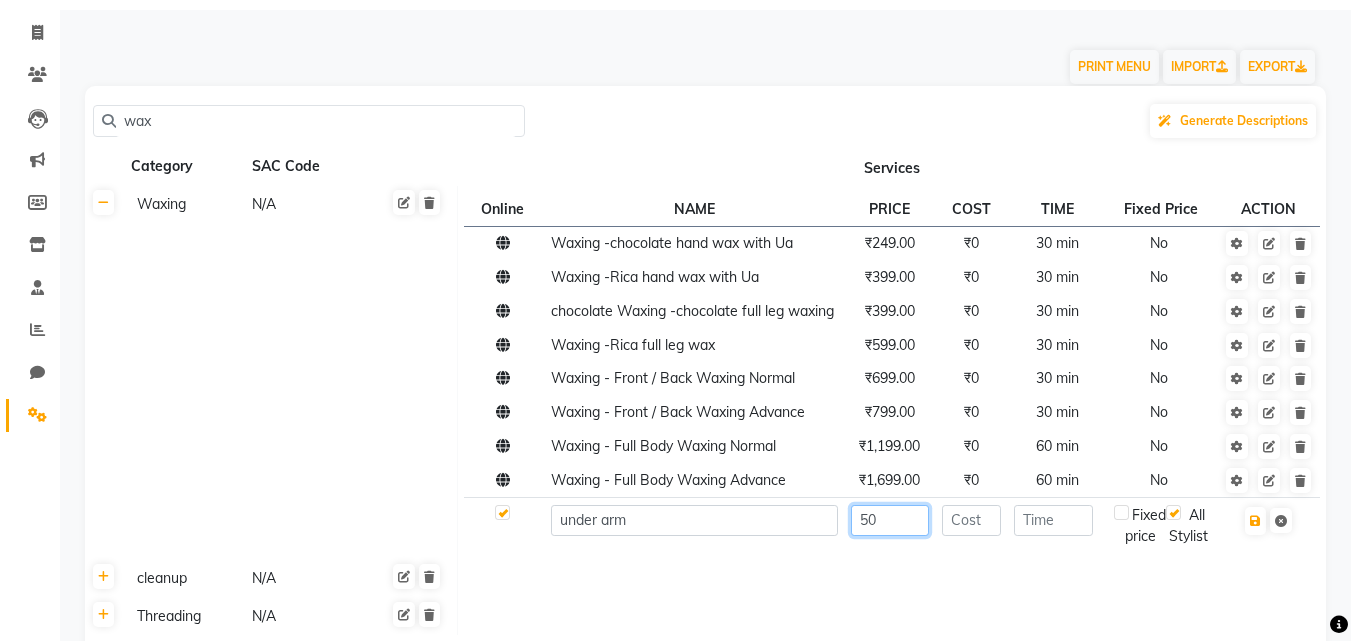 type on "50" 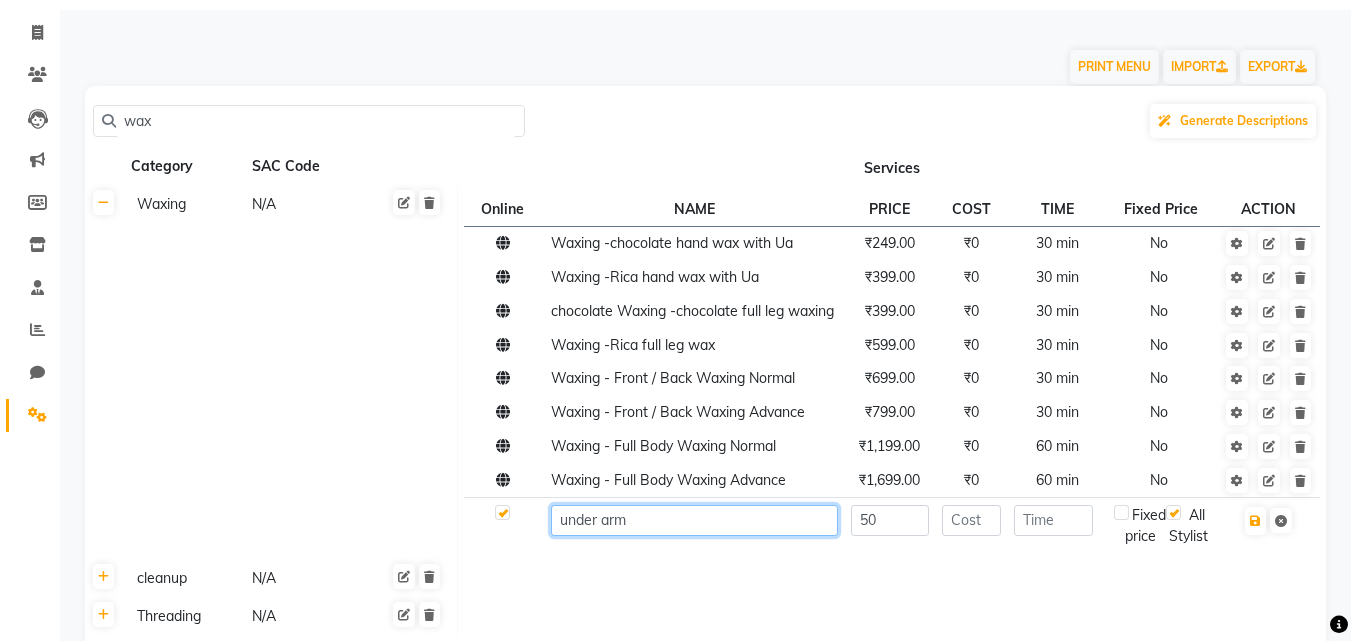click on "under arm" 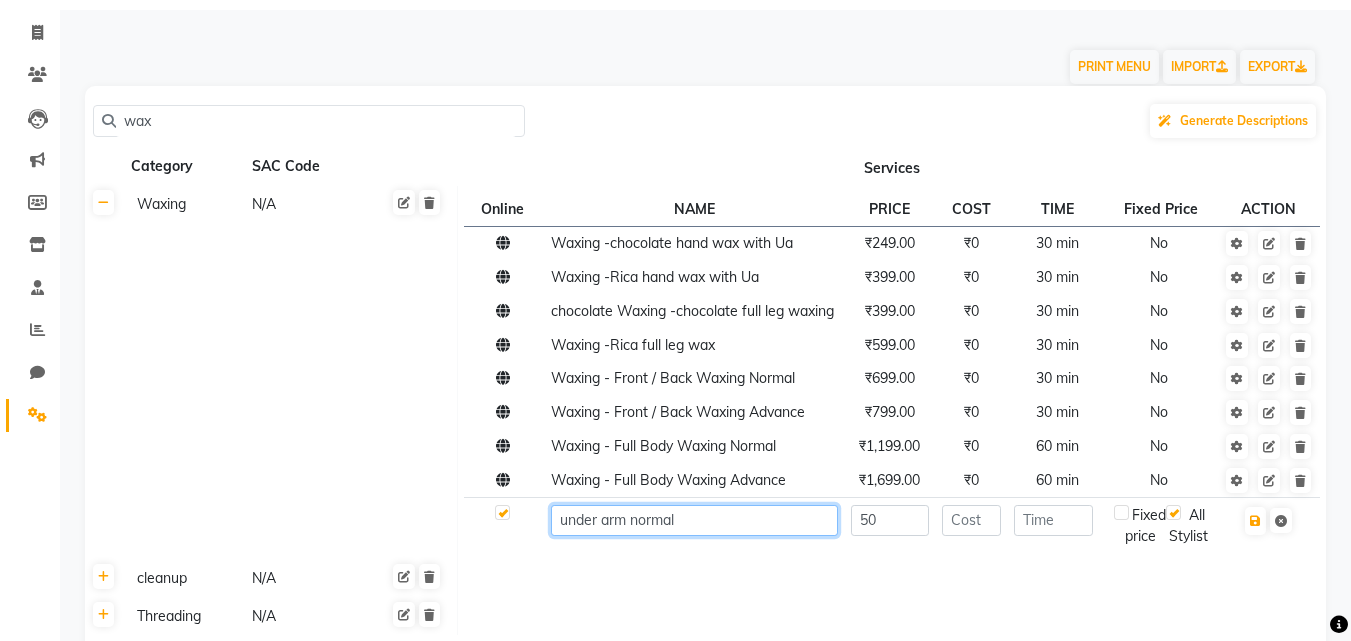 type on "under arm normal" 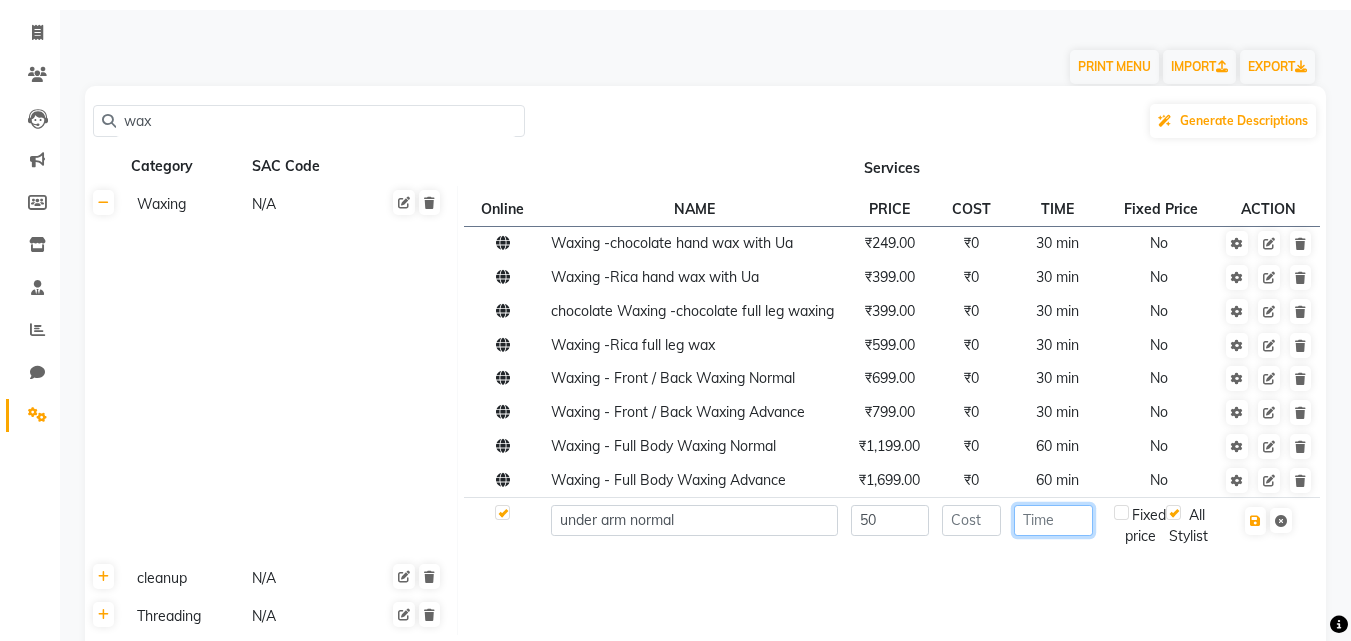 click 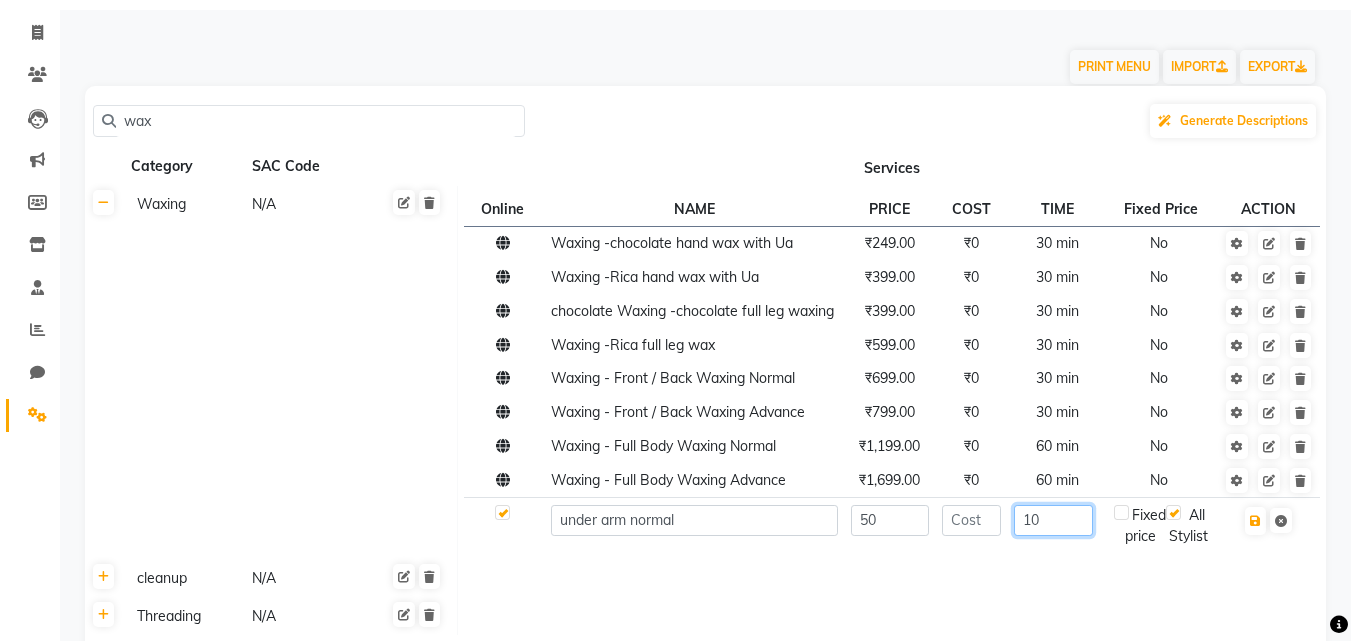 type on "10" 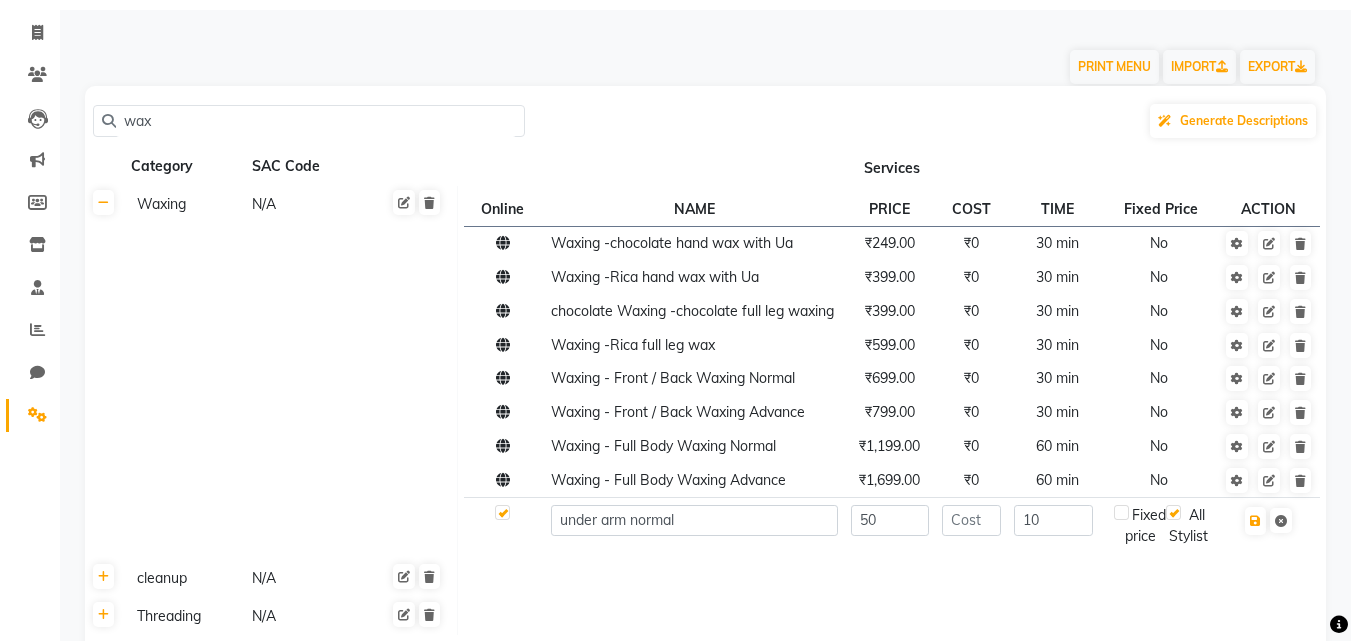 click 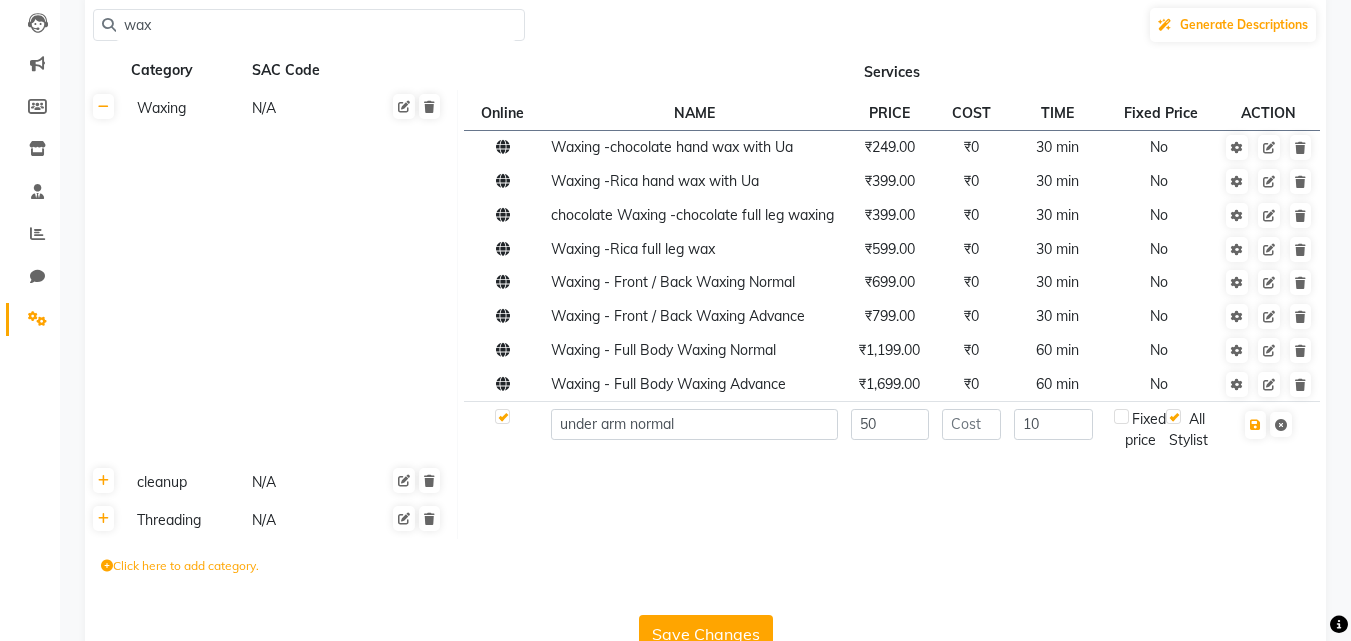 scroll, scrollTop: 280, scrollLeft: 0, axis: vertical 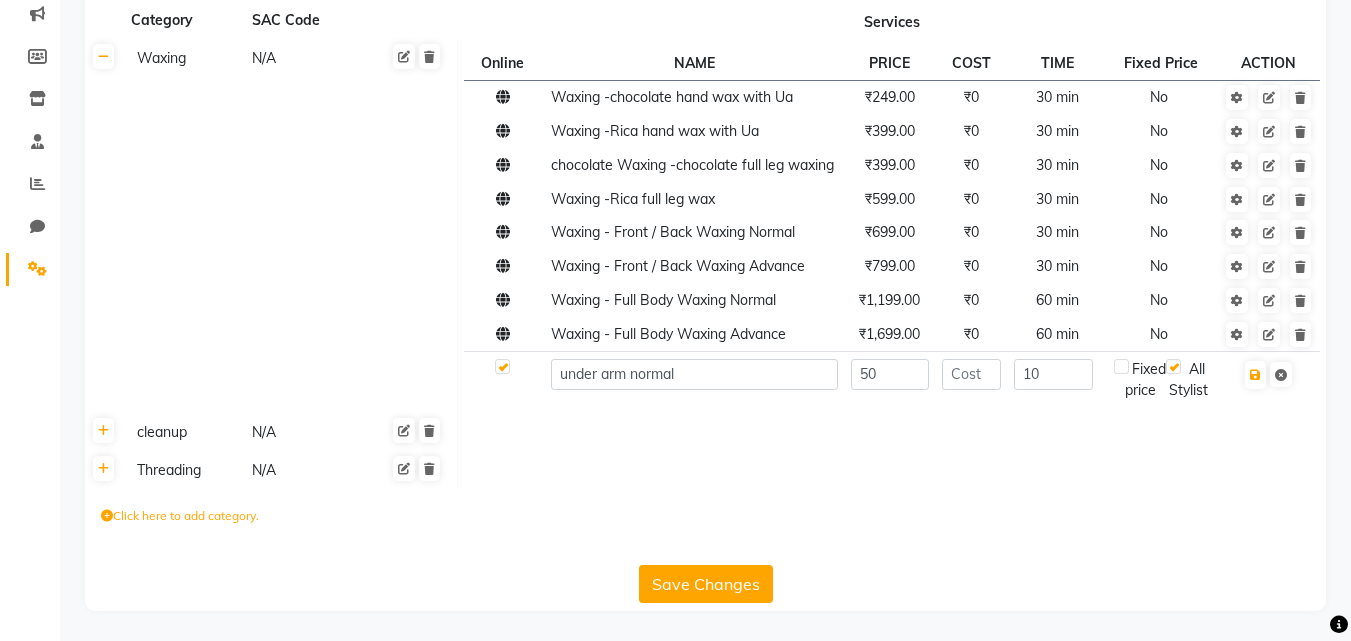 click on "Save Changes" 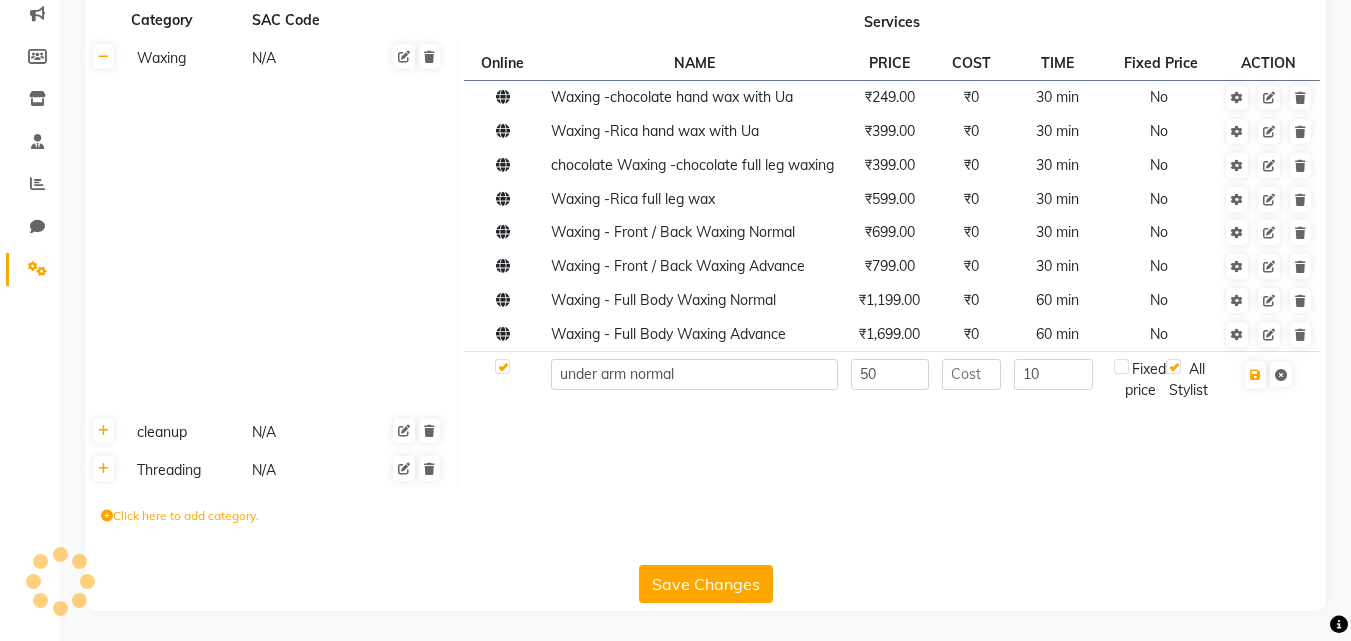scroll, scrollTop: 245, scrollLeft: 0, axis: vertical 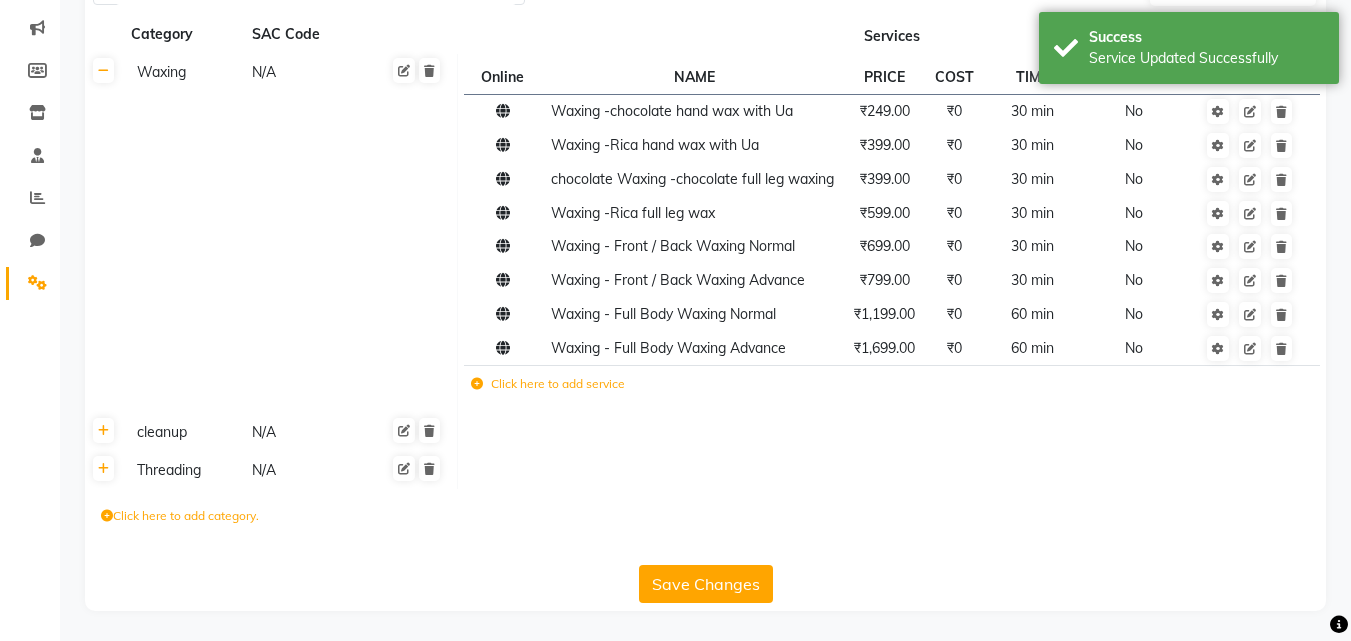 click on "Click here to add service" 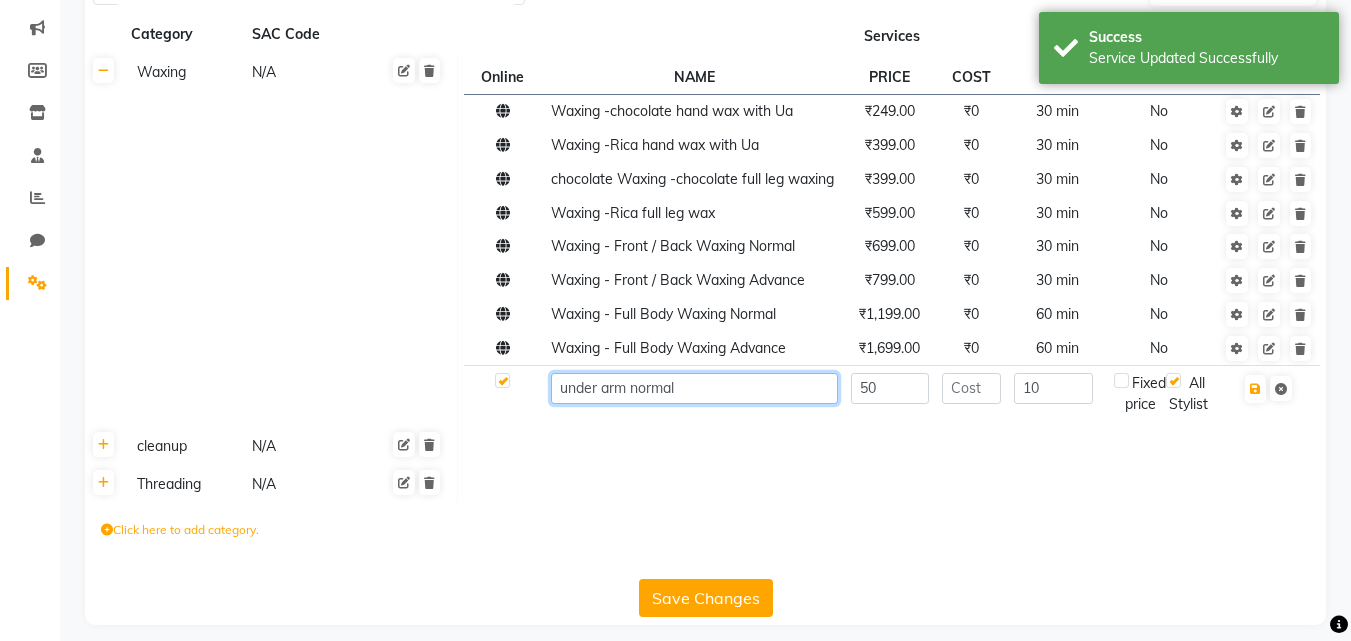 click on "under arm normal" 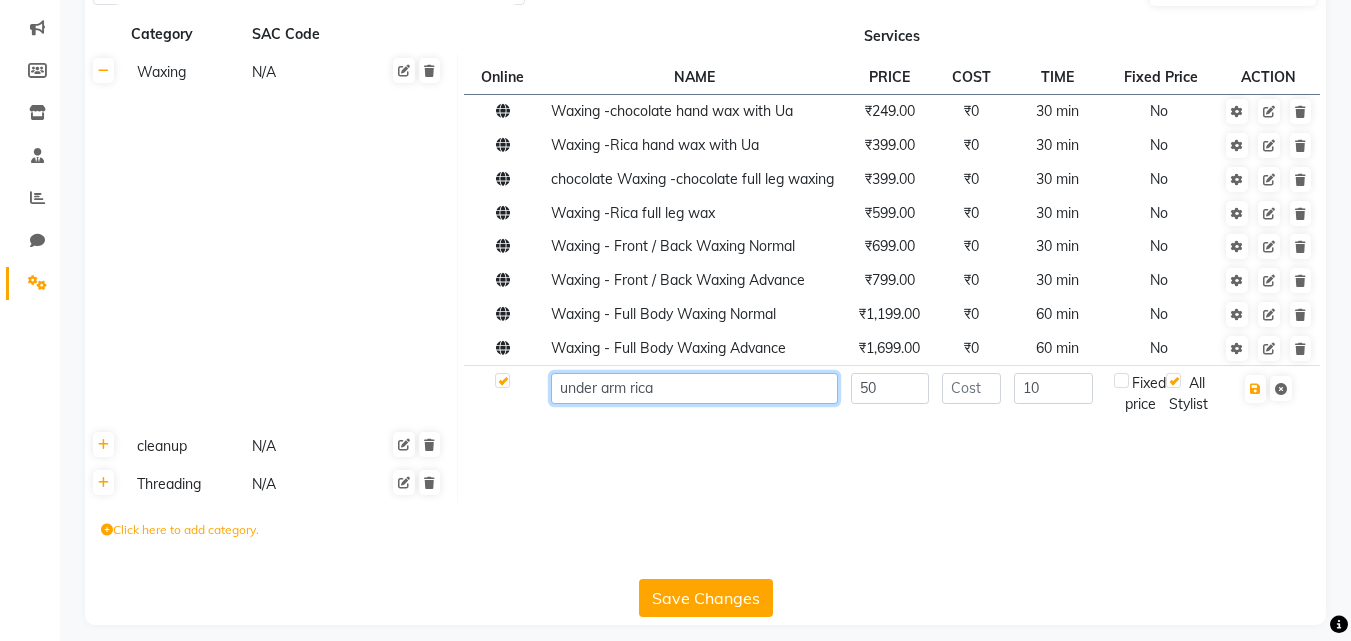 type on "under arm rica" 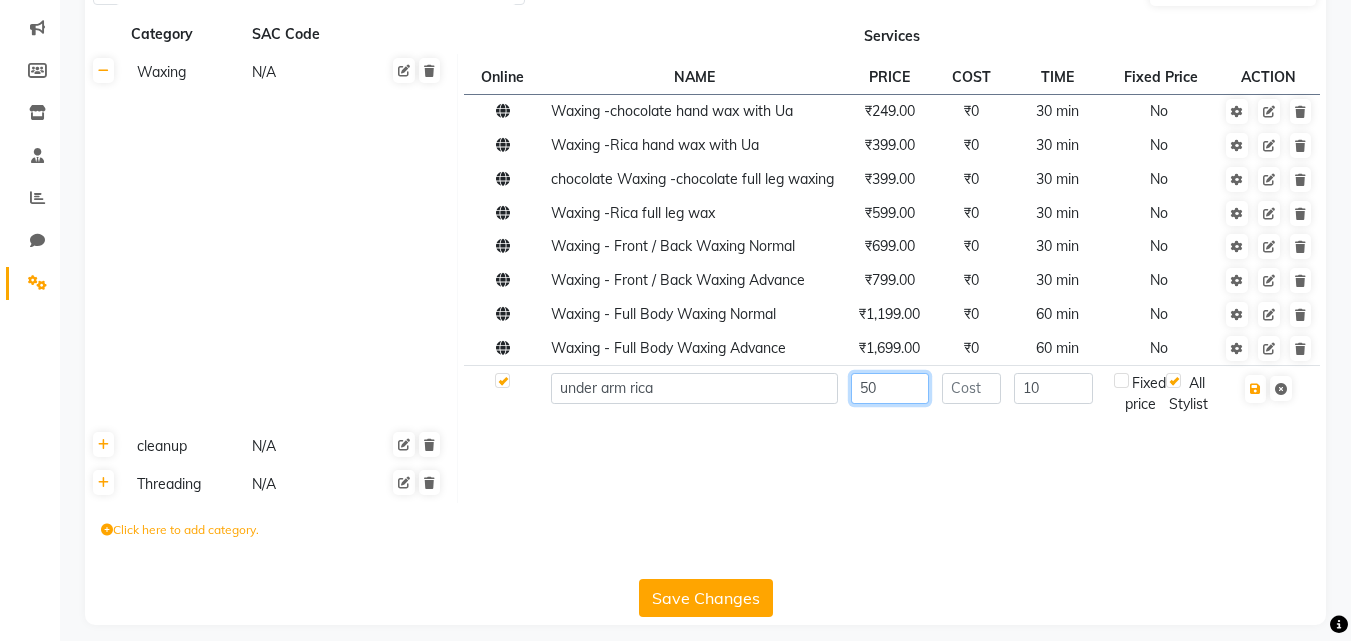 click on "50" 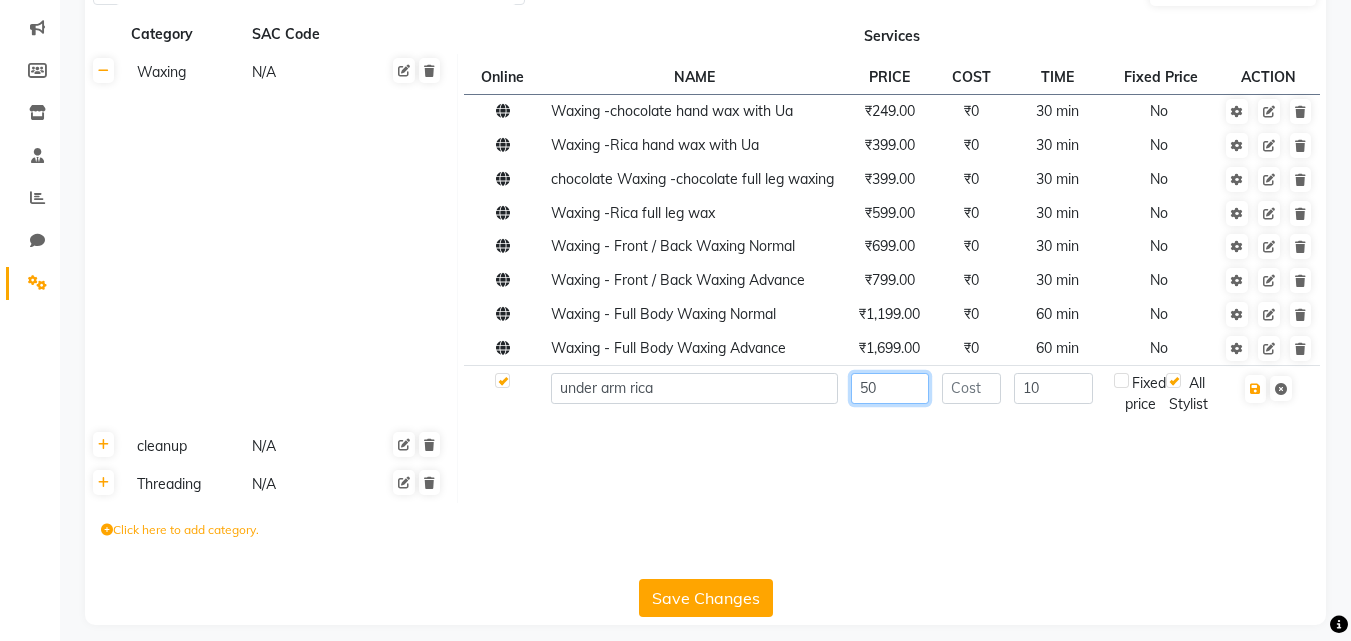 type on "5" 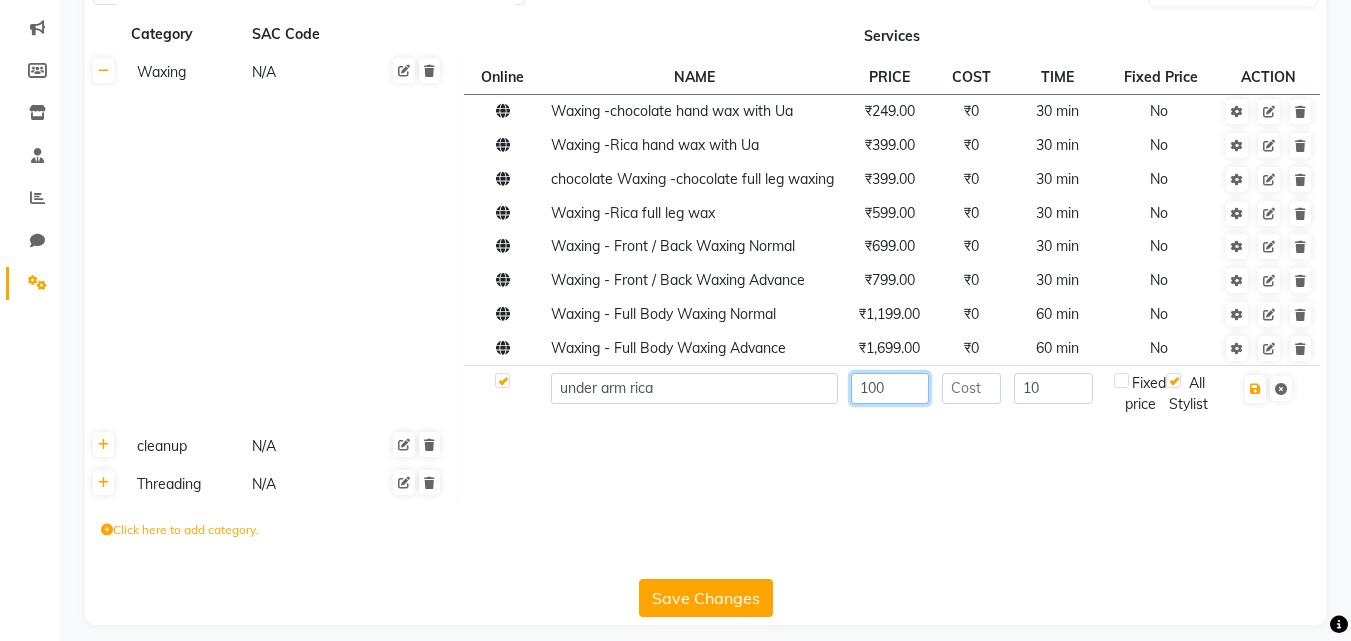 type on "100" 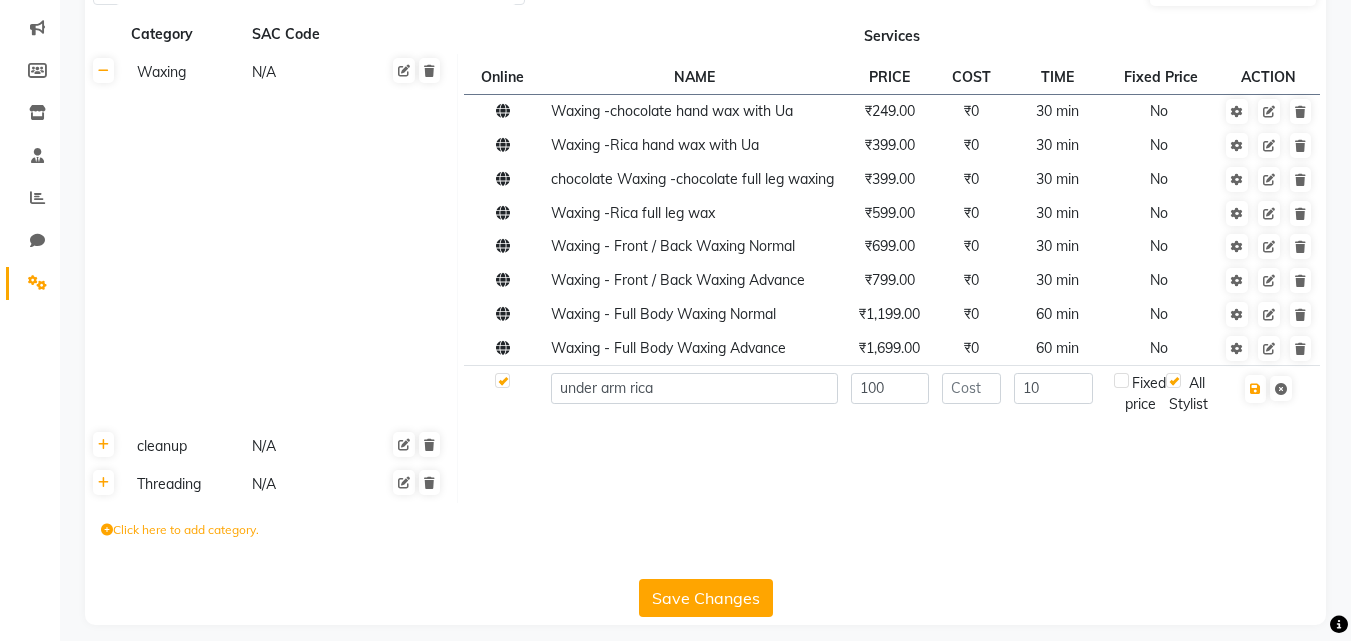 click on "Save Changes" 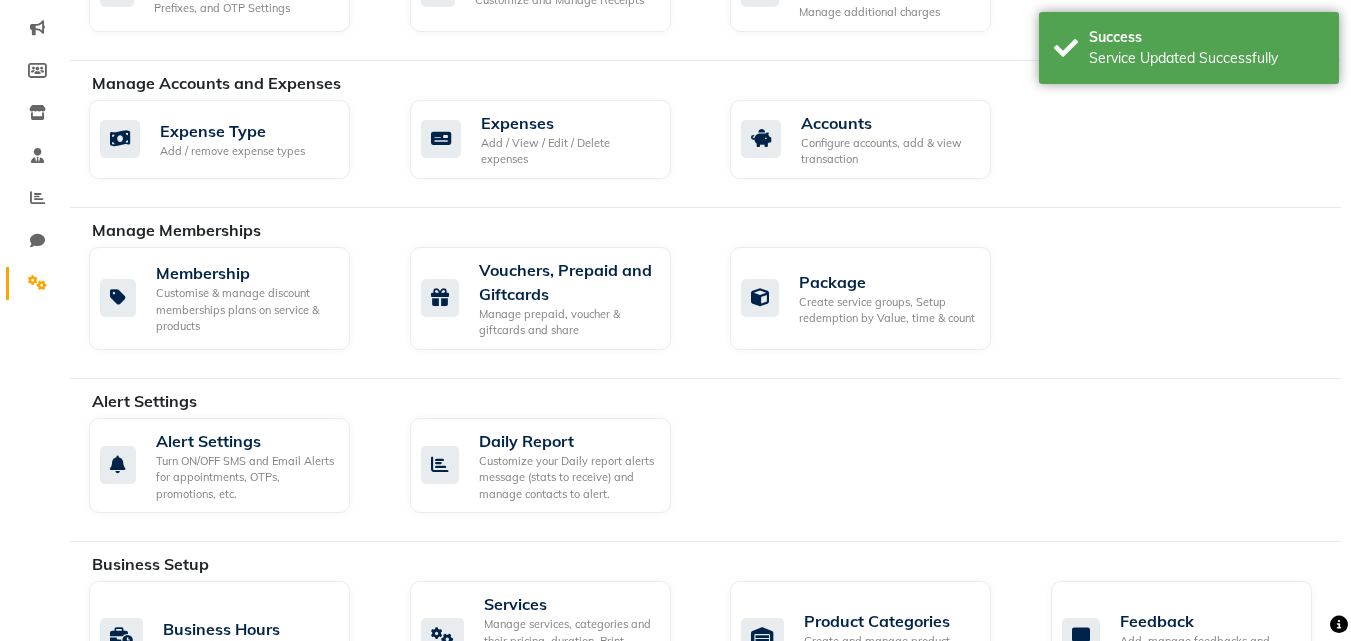 select on "service" 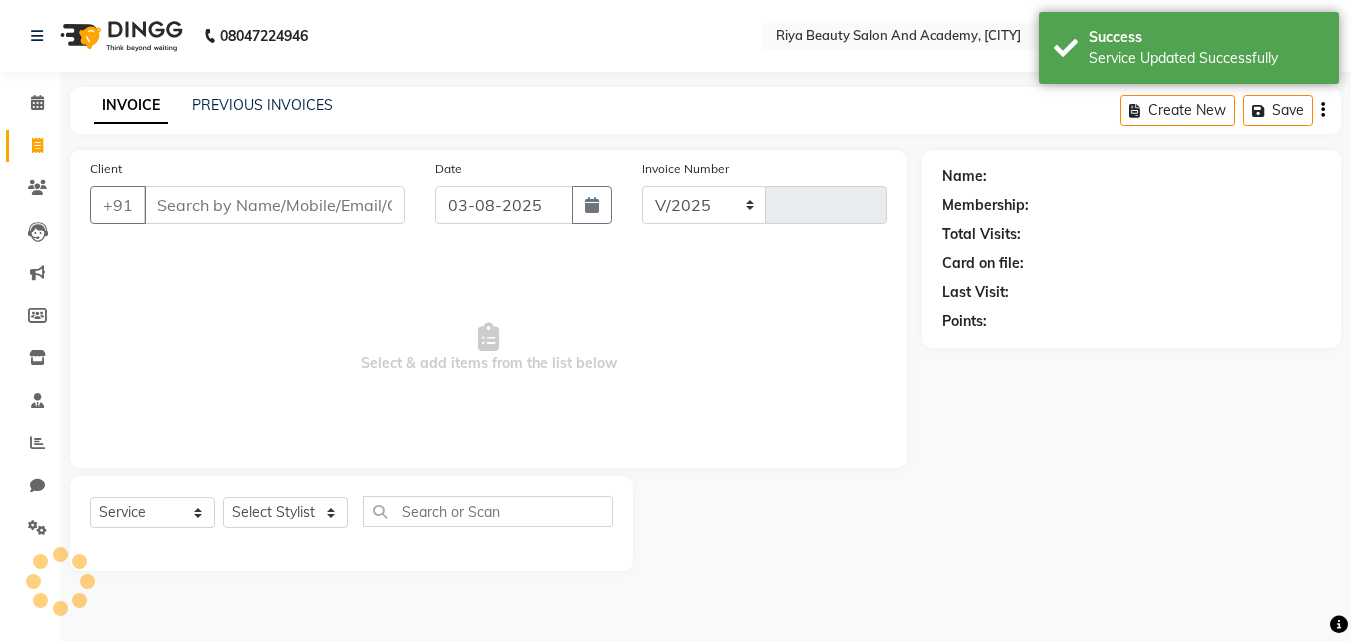 select on "8620" 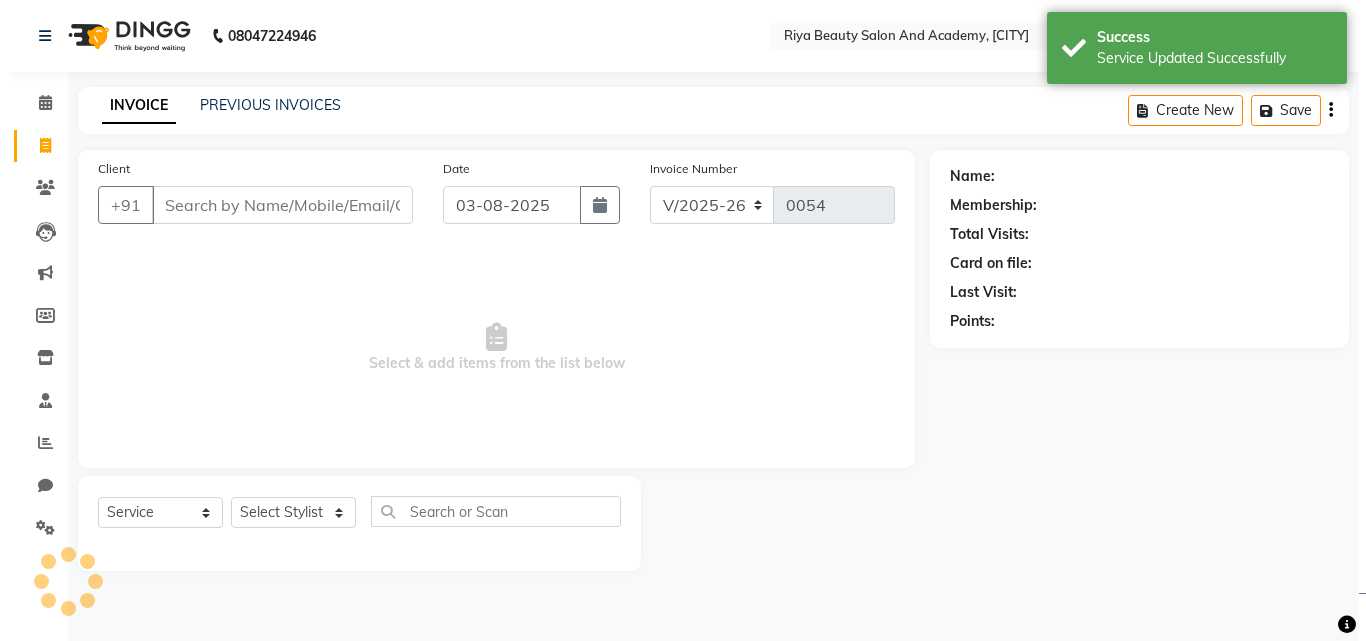 scroll, scrollTop: 0, scrollLeft: 0, axis: both 